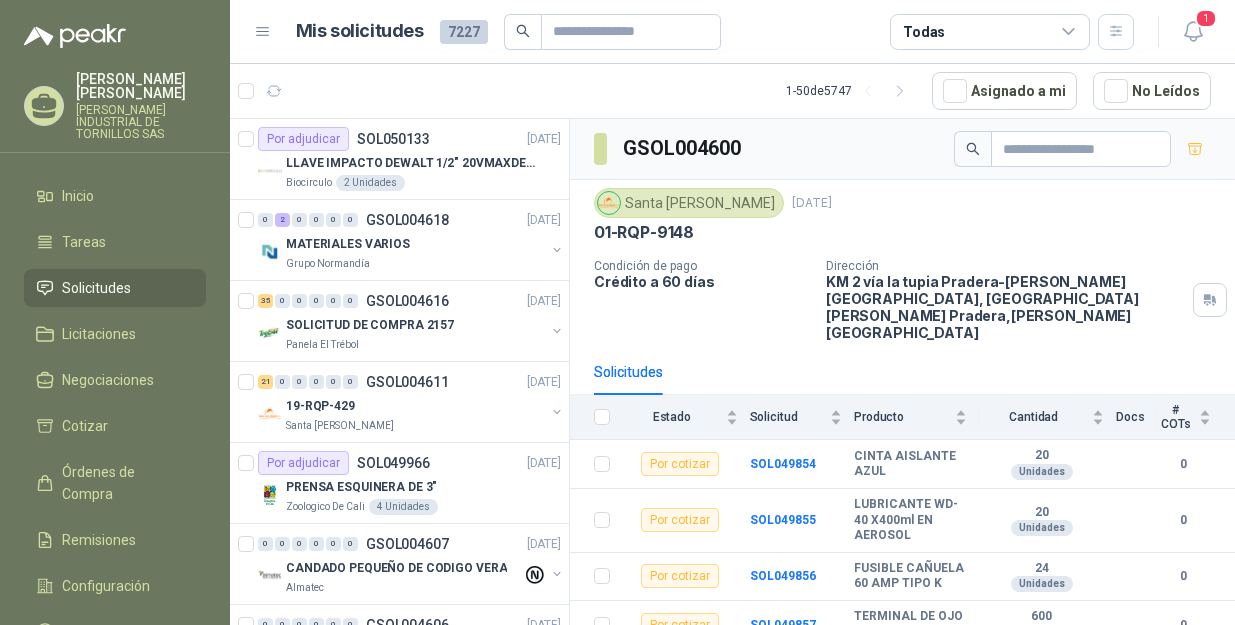 scroll, scrollTop: 0, scrollLeft: 0, axis: both 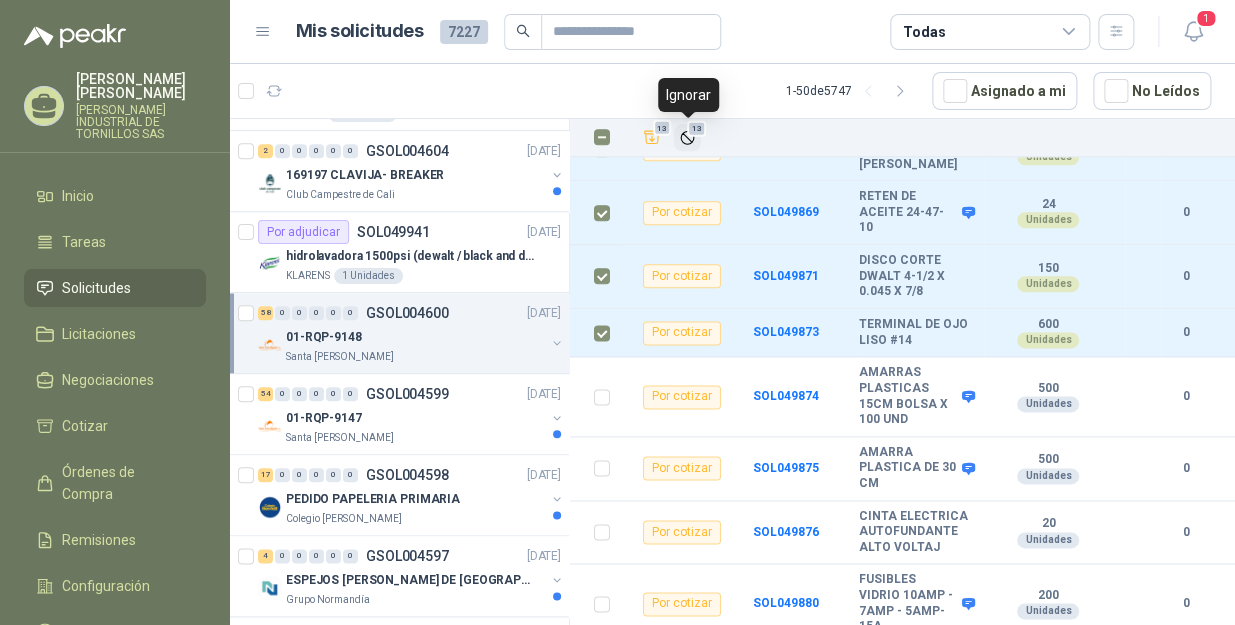click 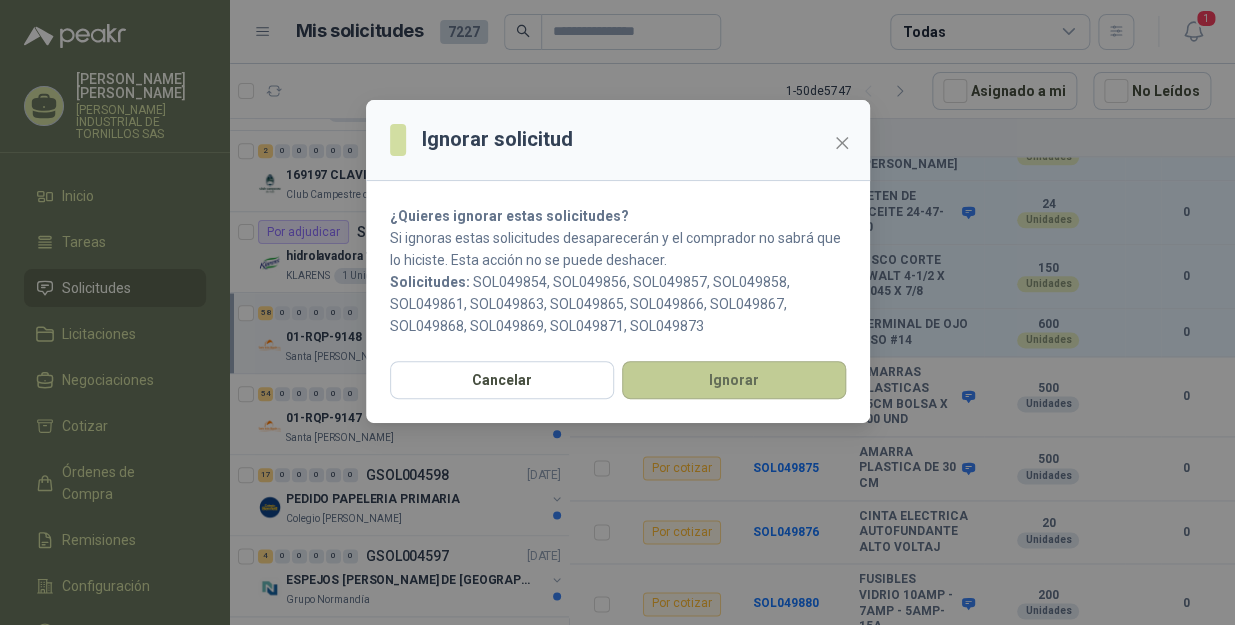 click on "Ignorar" at bounding box center [734, 380] 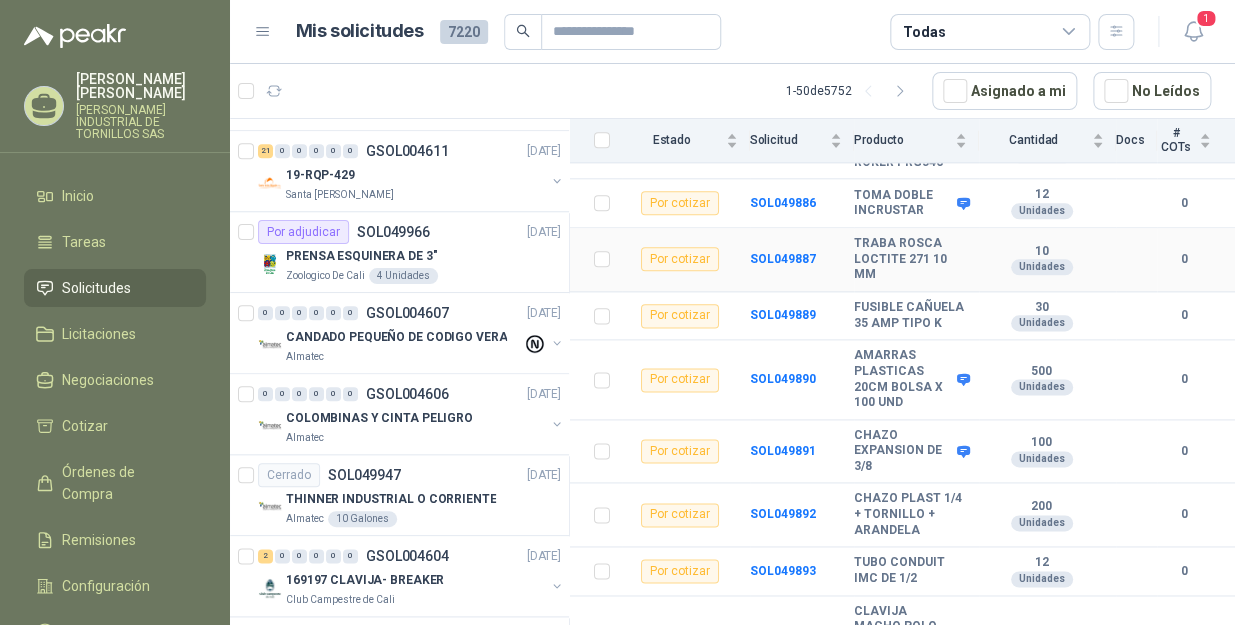 scroll, scrollTop: 1040, scrollLeft: 0, axis: vertical 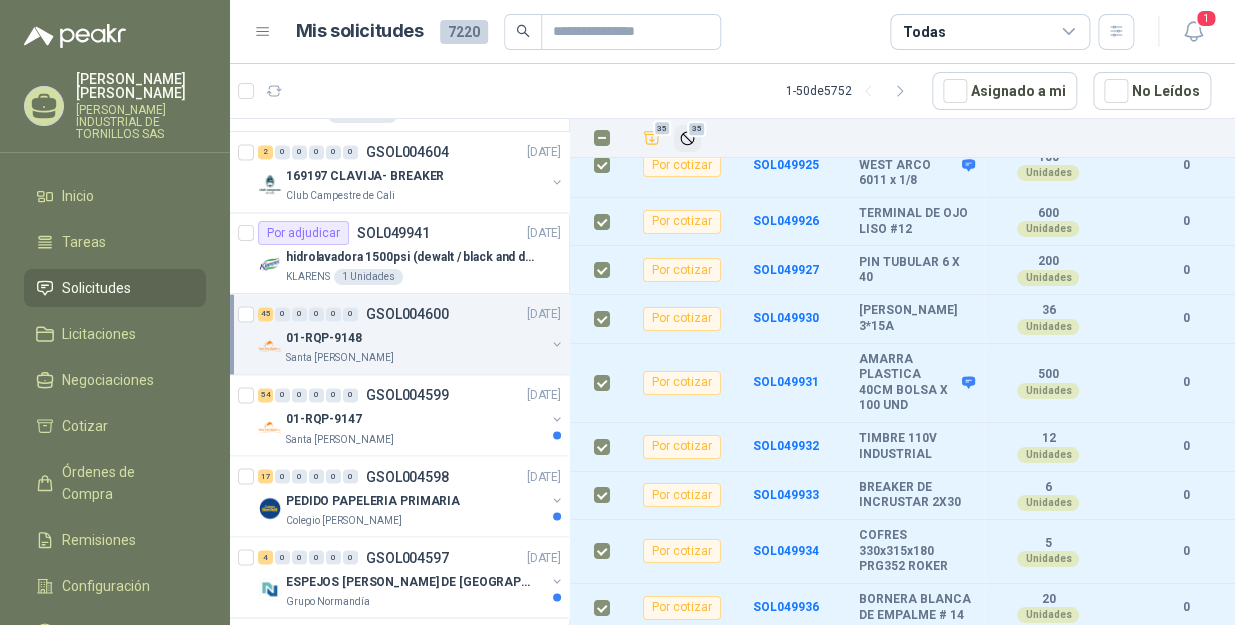click 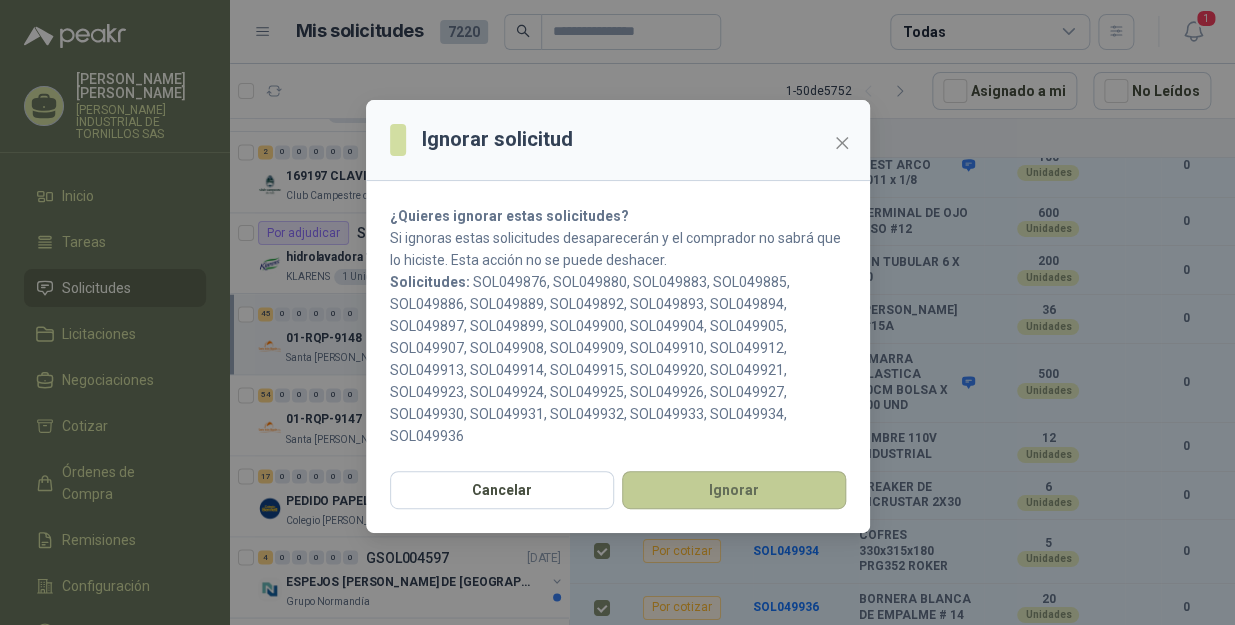 click on "Ignorar" at bounding box center [734, 490] 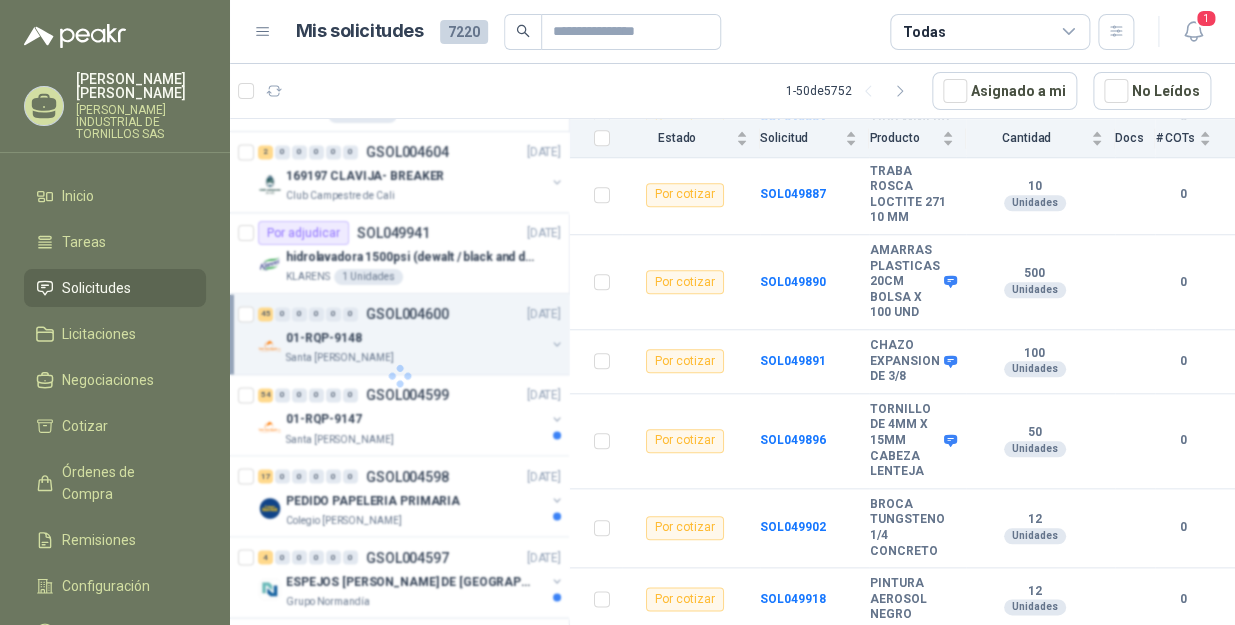 scroll, scrollTop: 545, scrollLeft: 0, axis: vertical 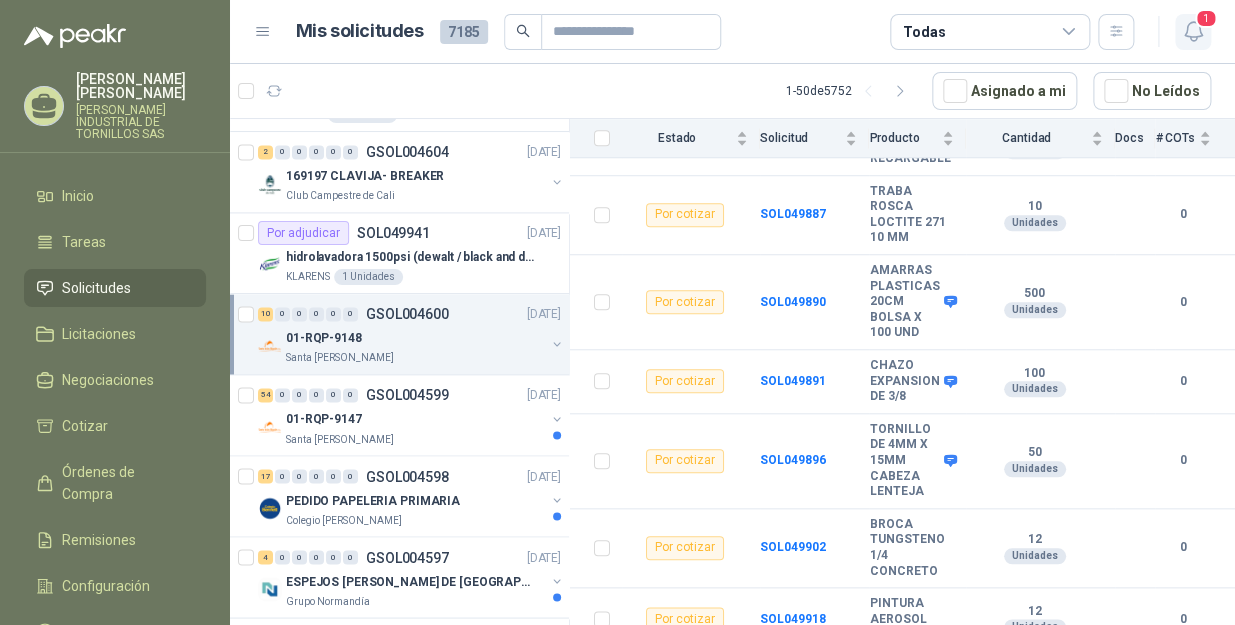 click 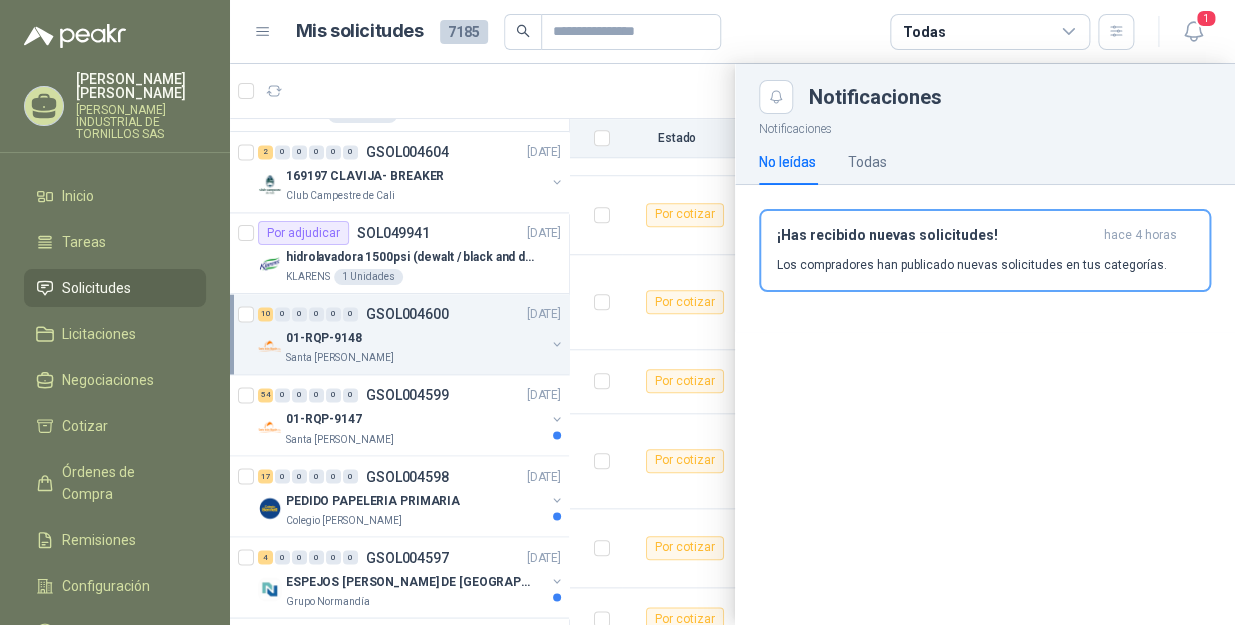 click at bounding box center [732, 344] 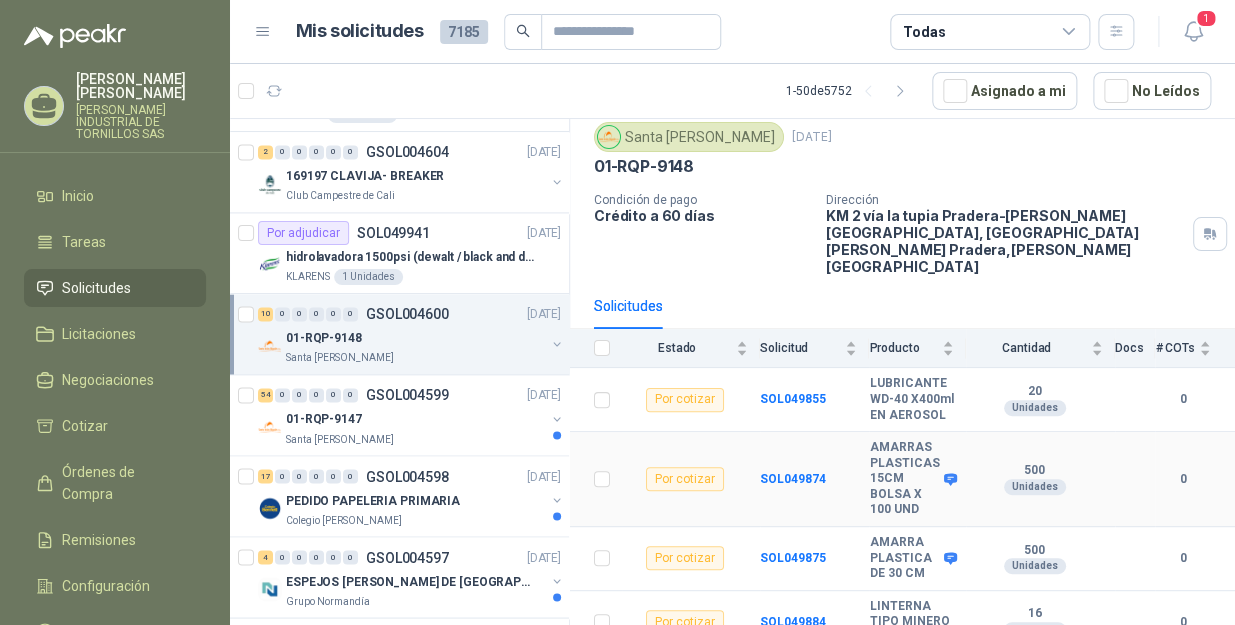 scroll, scrollTop: 0, scrollLeft: 0, axis: both 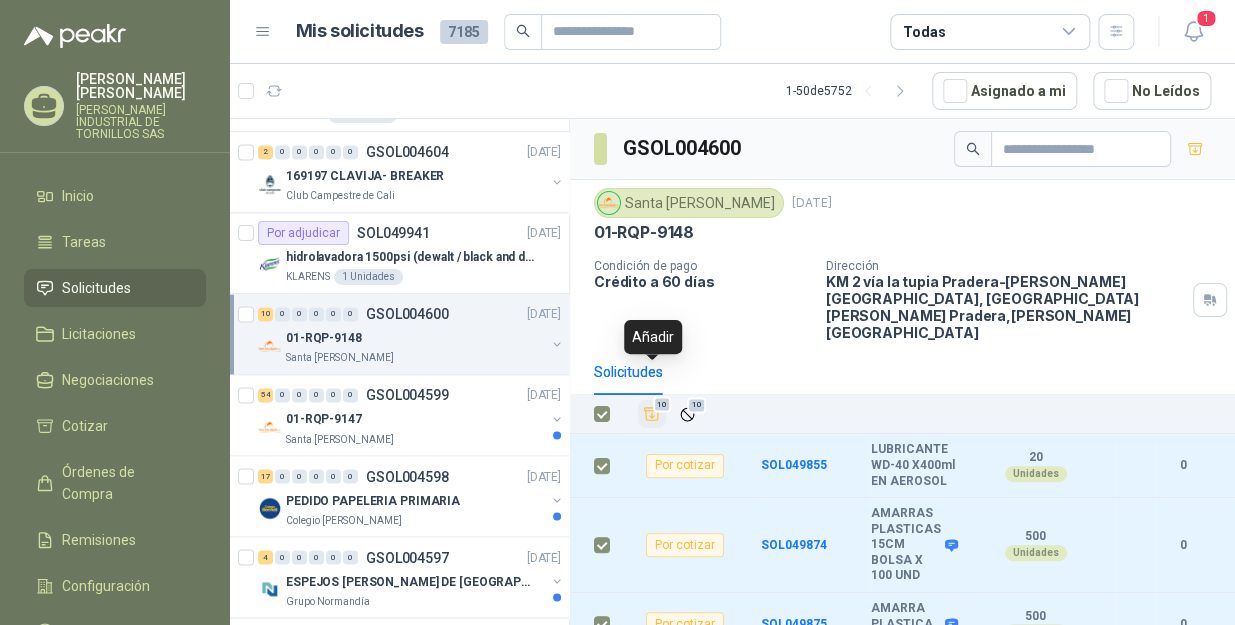 click 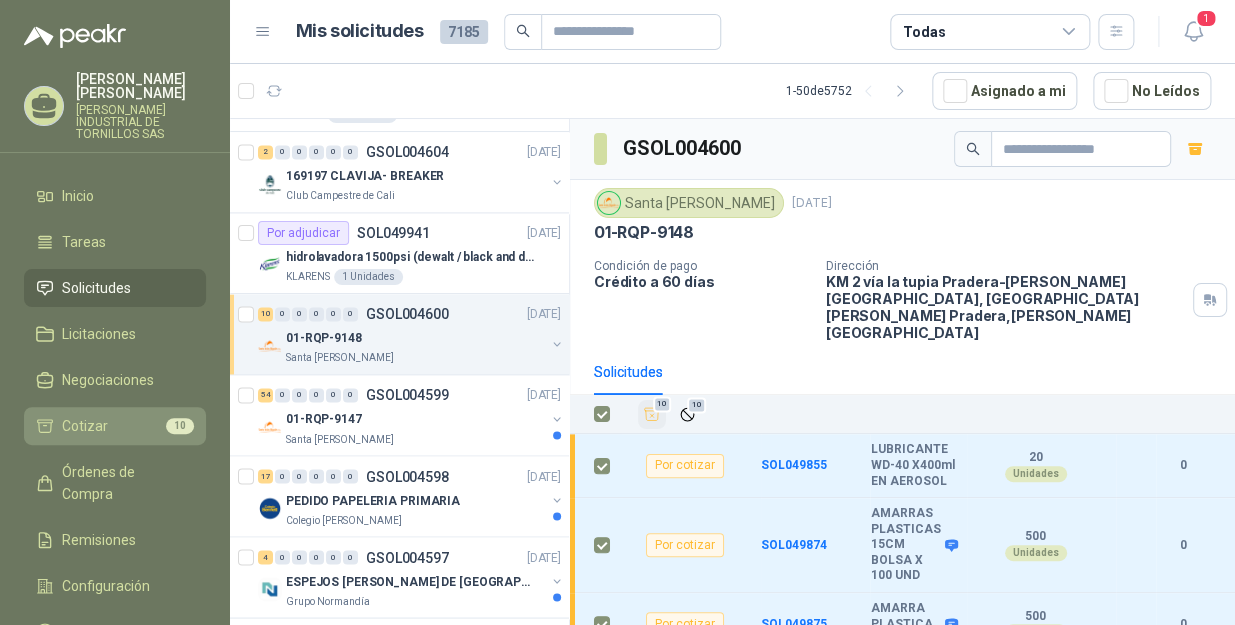 click on "Cotizar" at bounding box center [85, 426] 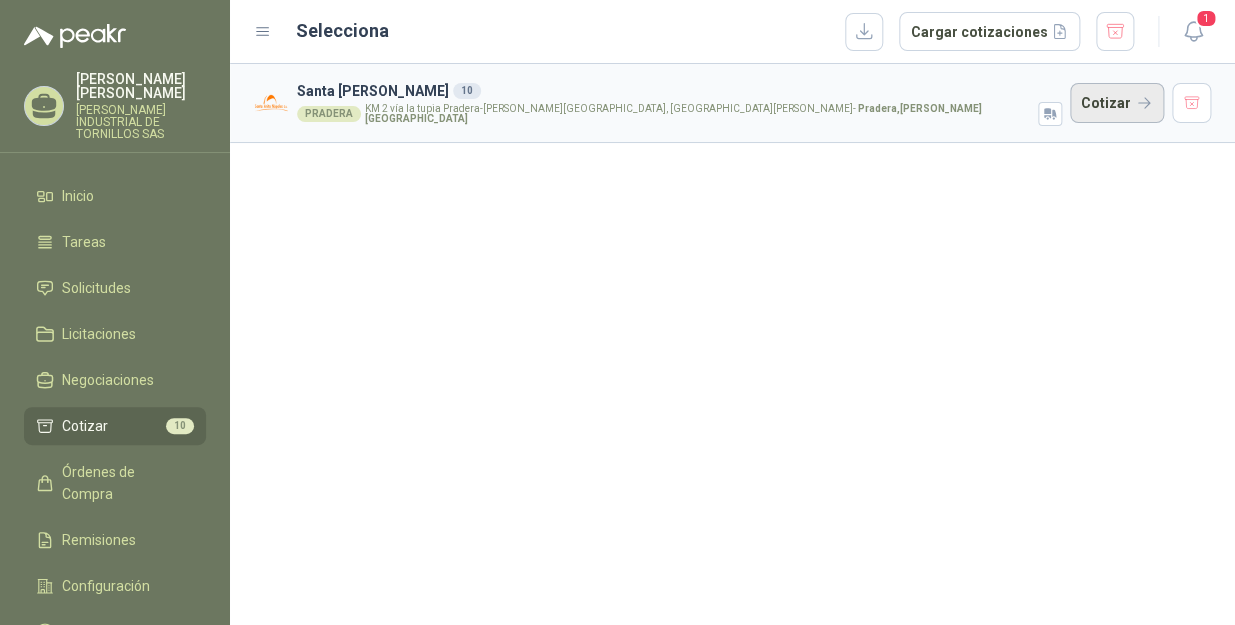 click on "Cotizar" at bounding box center [1117, 103] 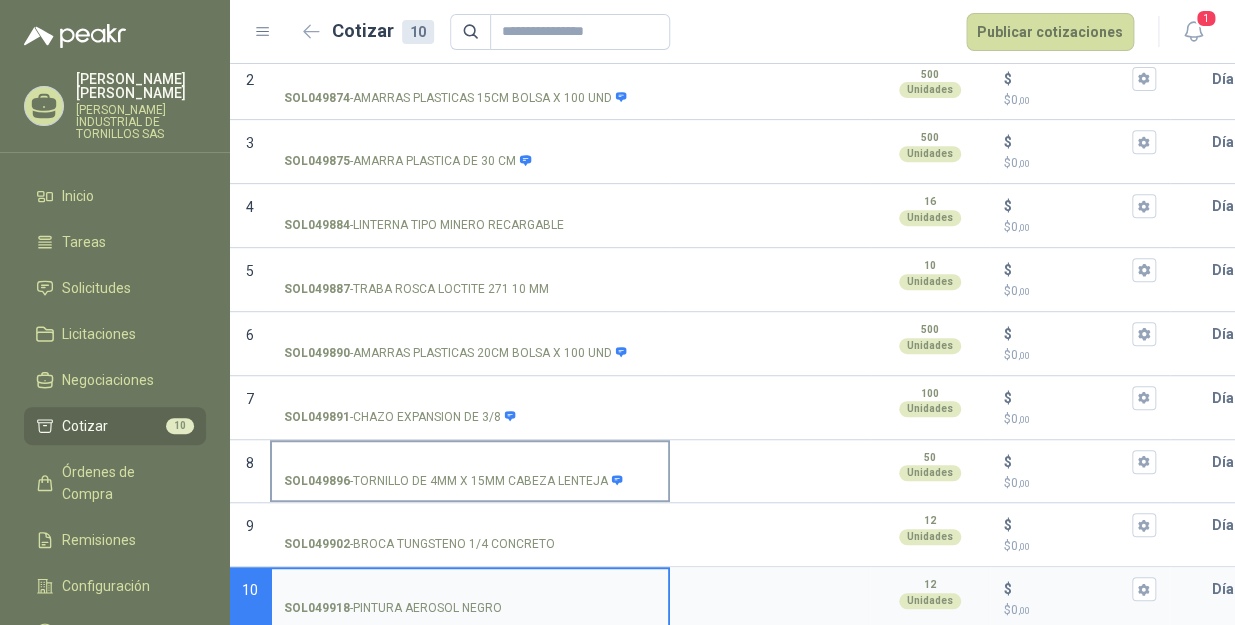 scroll, scrollTop: 0, scrollLeft: 0, axis: both 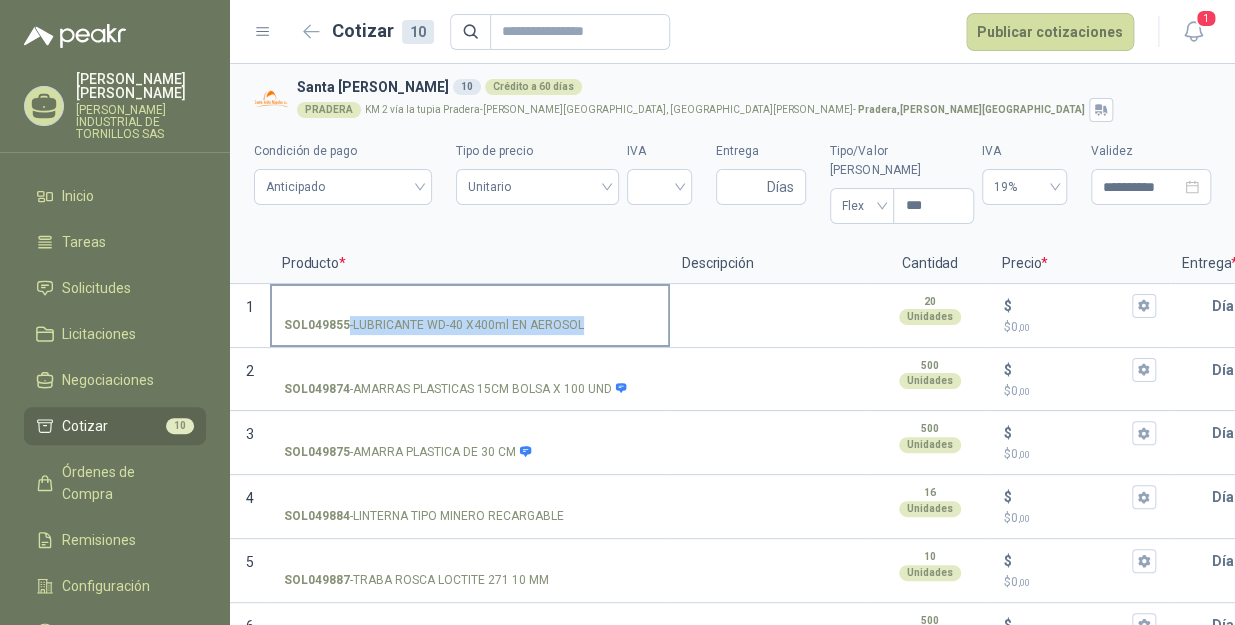 drag, startPoint x: 584, startPoint y: 298, endPoint x: 599, endPoint y: 316, distance: 23.43075 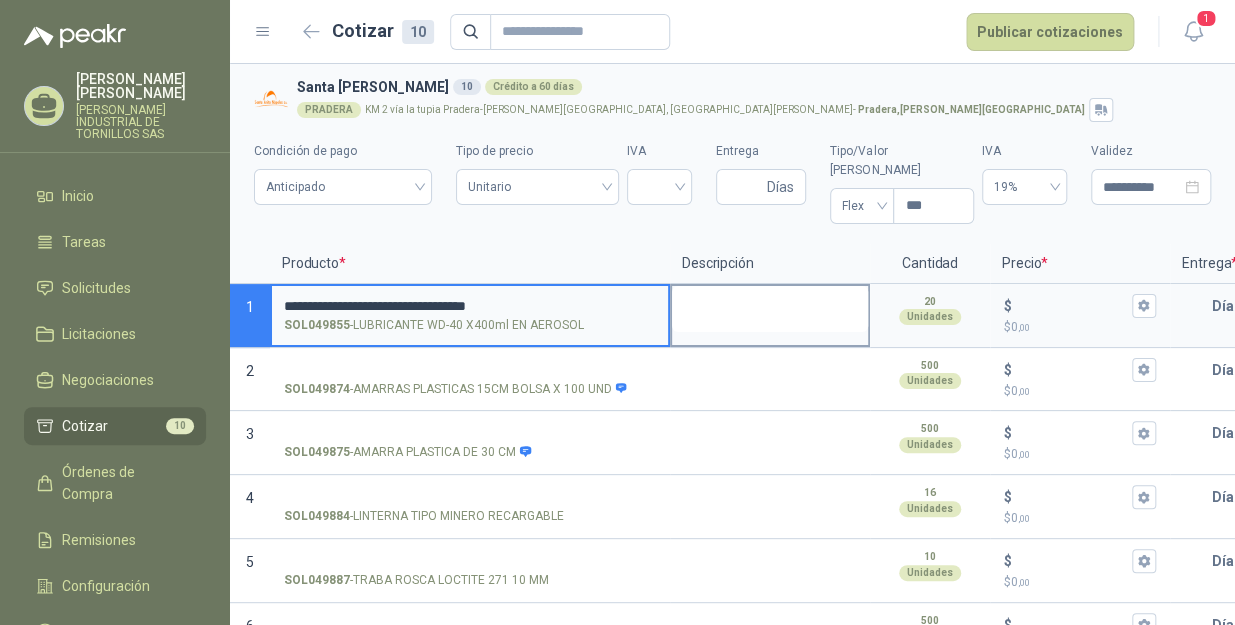 click at bounding box center [770, 309] 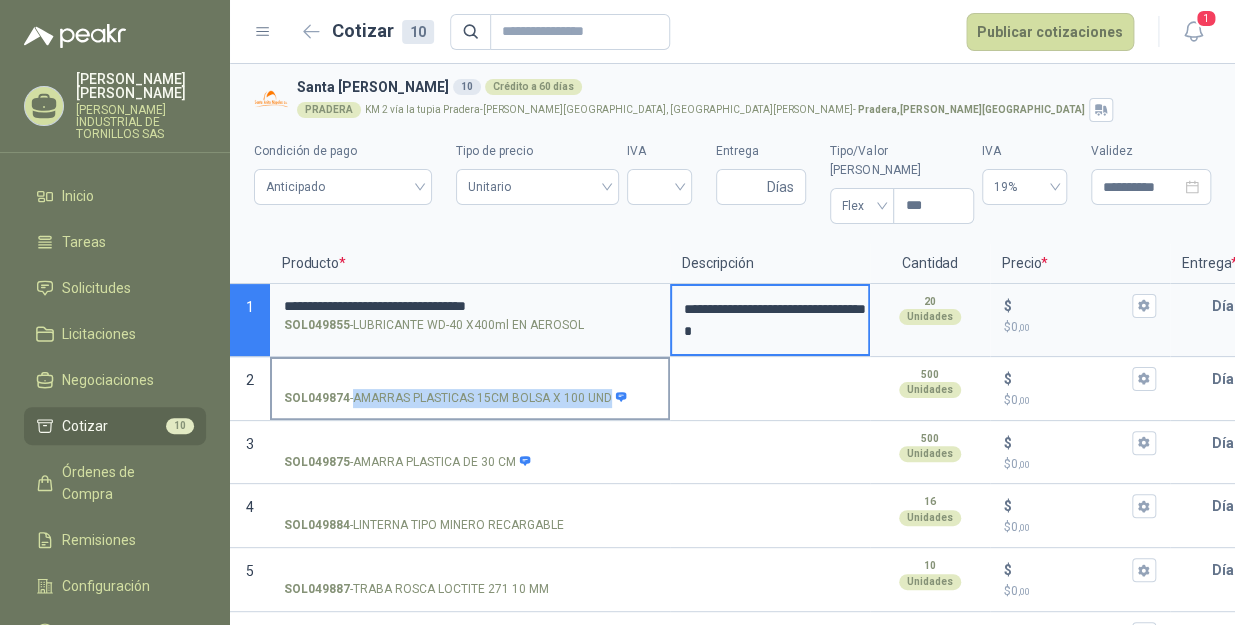 drag, startPoint x: 353, startPoint y: 377, endPoint x: 626, endPoint y: 388, distance: 273.22153 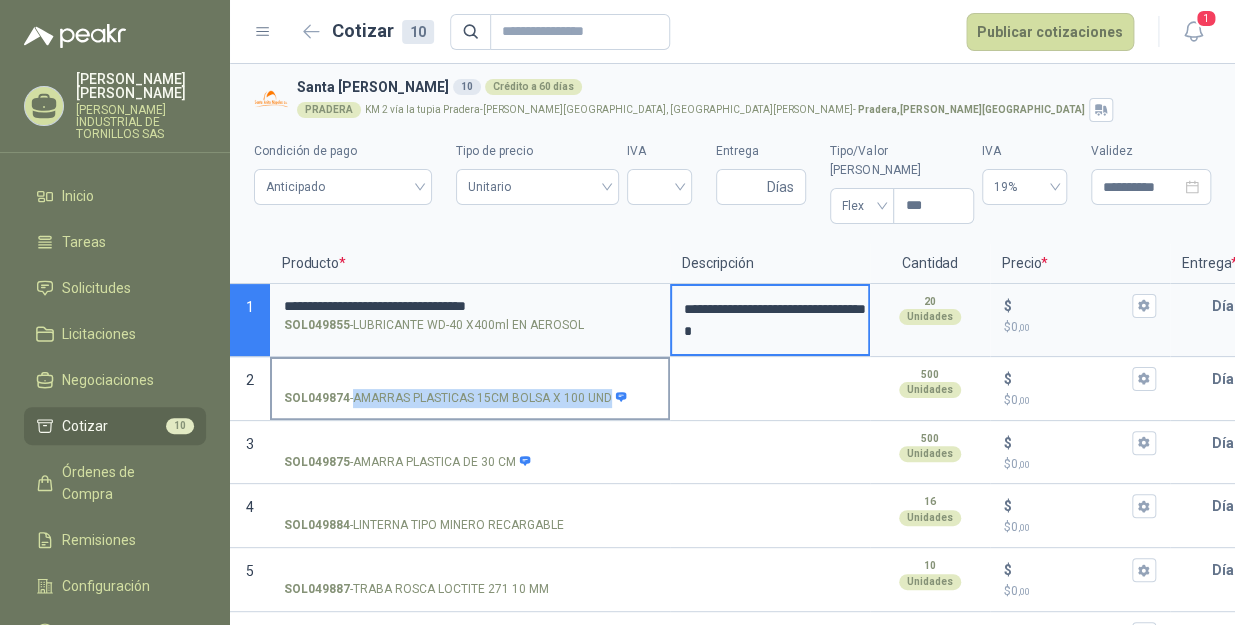 click on "SOL049874  -  AMARRAS PLASTICAS 15CM BOLSA X 100 UND" at bounding box center (470, 398) 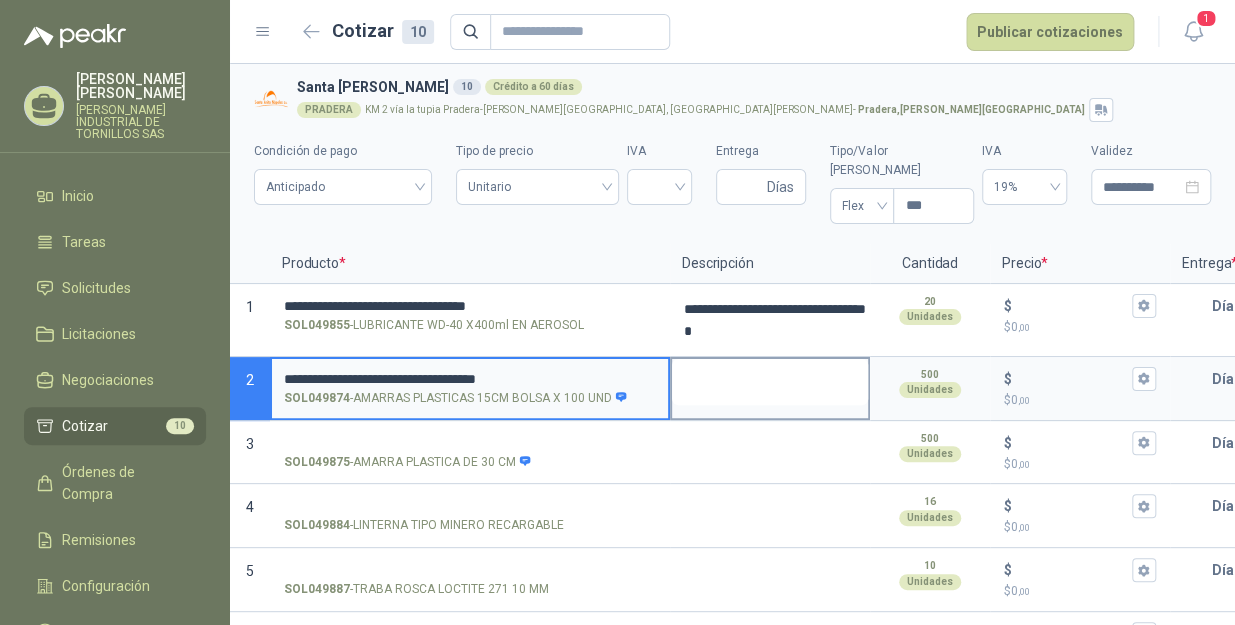 click at bounding box center (770, 382) 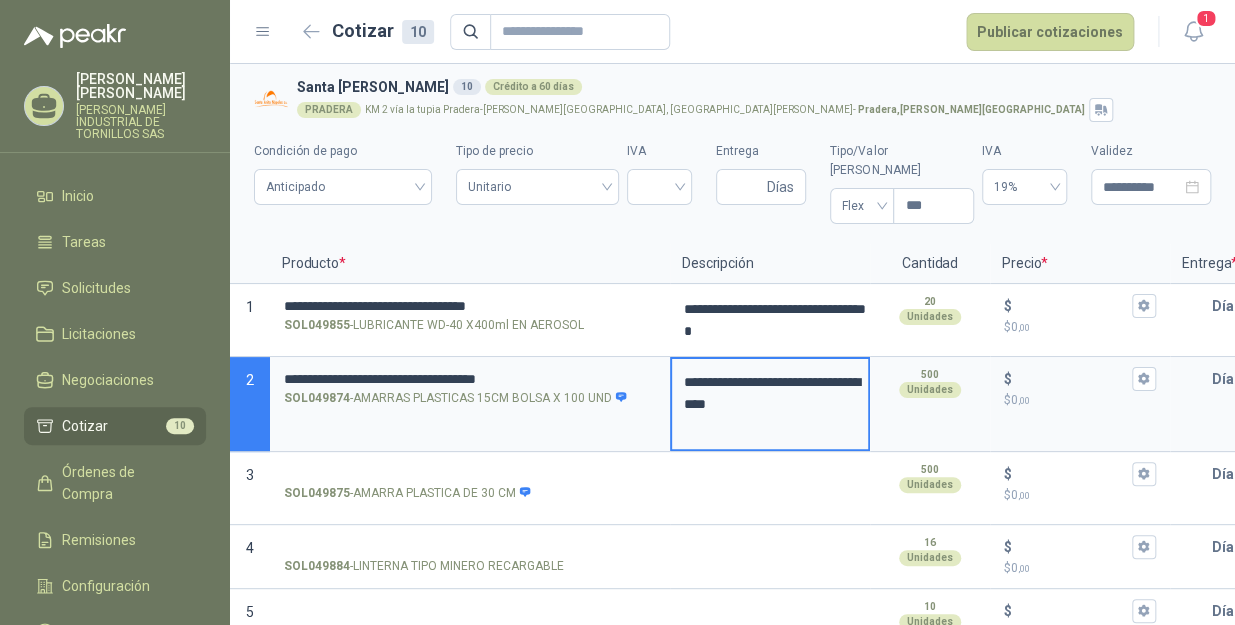 type 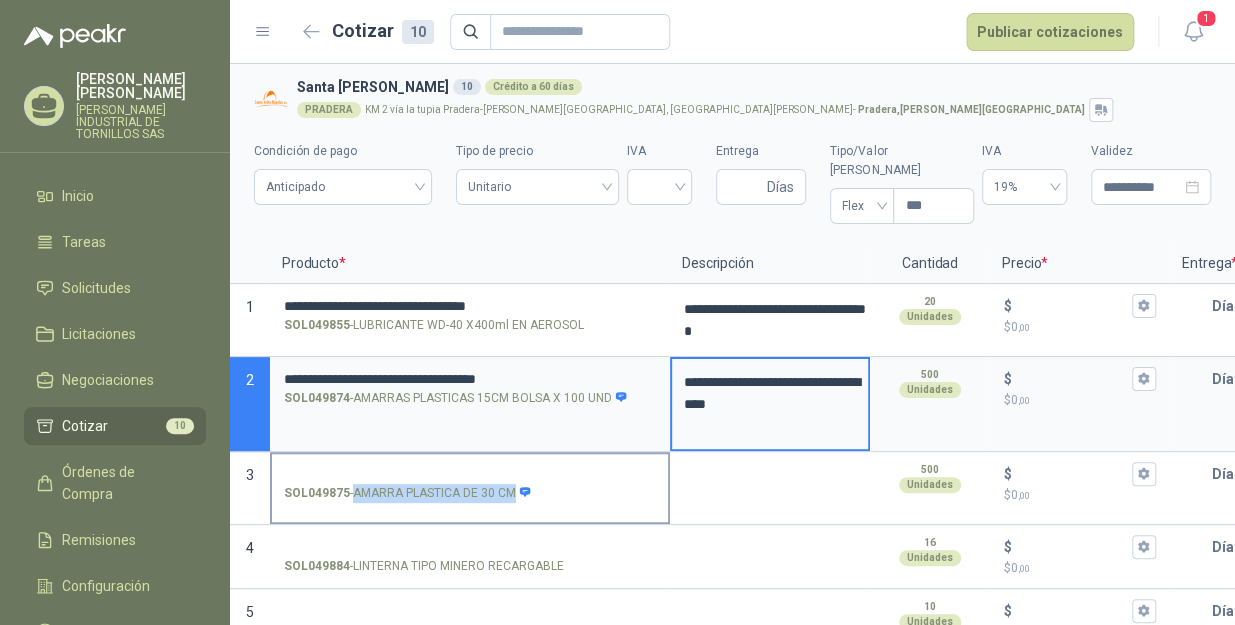 drag, startPoint x: 355, startPoint y: 472, endPoint x: 516, endPoint y: 481, distance: 161.25136 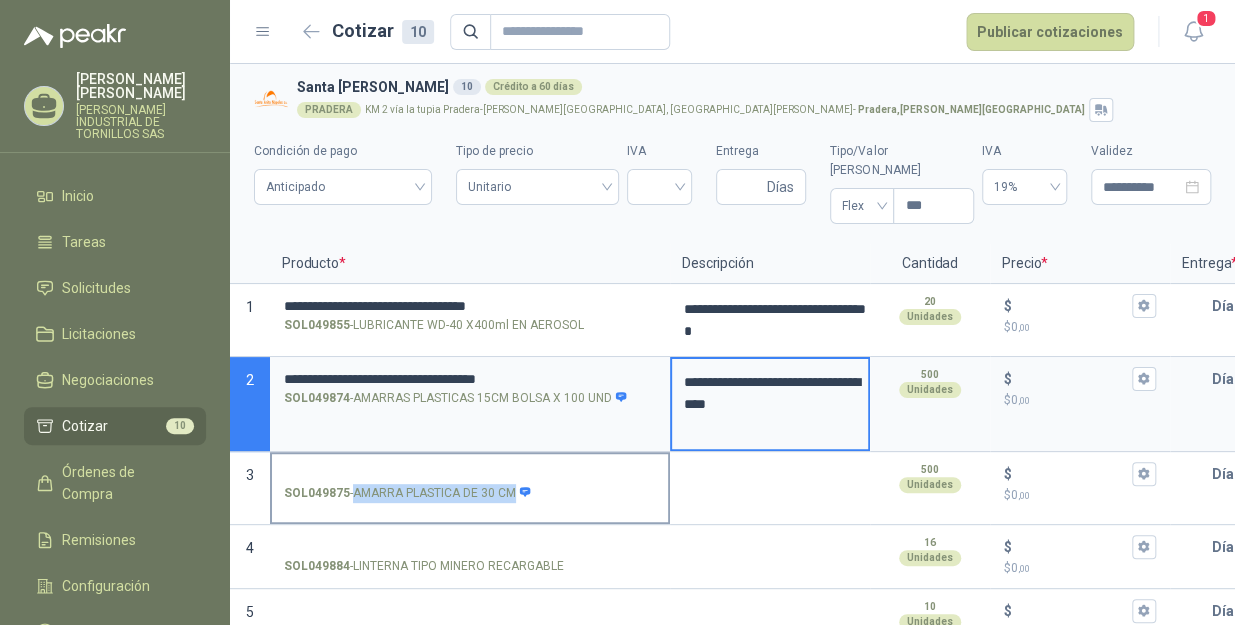 click on "SOL049875  -  AMARRA PLASTICA DE 30 CM" at bounding box center (408, 493) 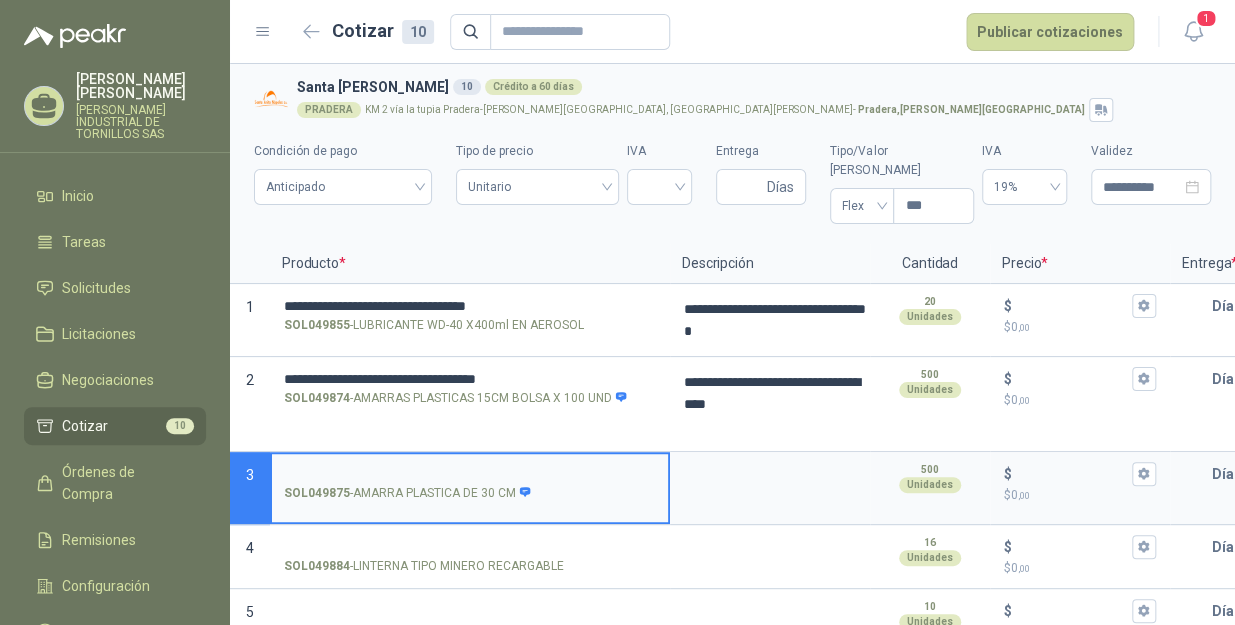 type 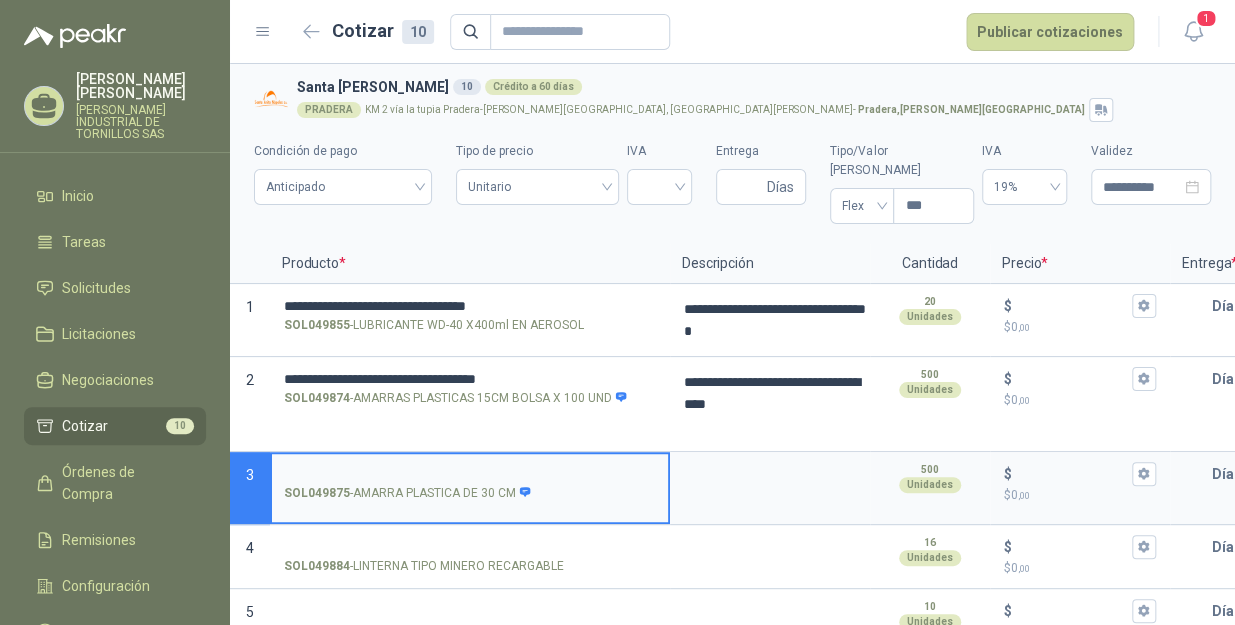 type on "**********" 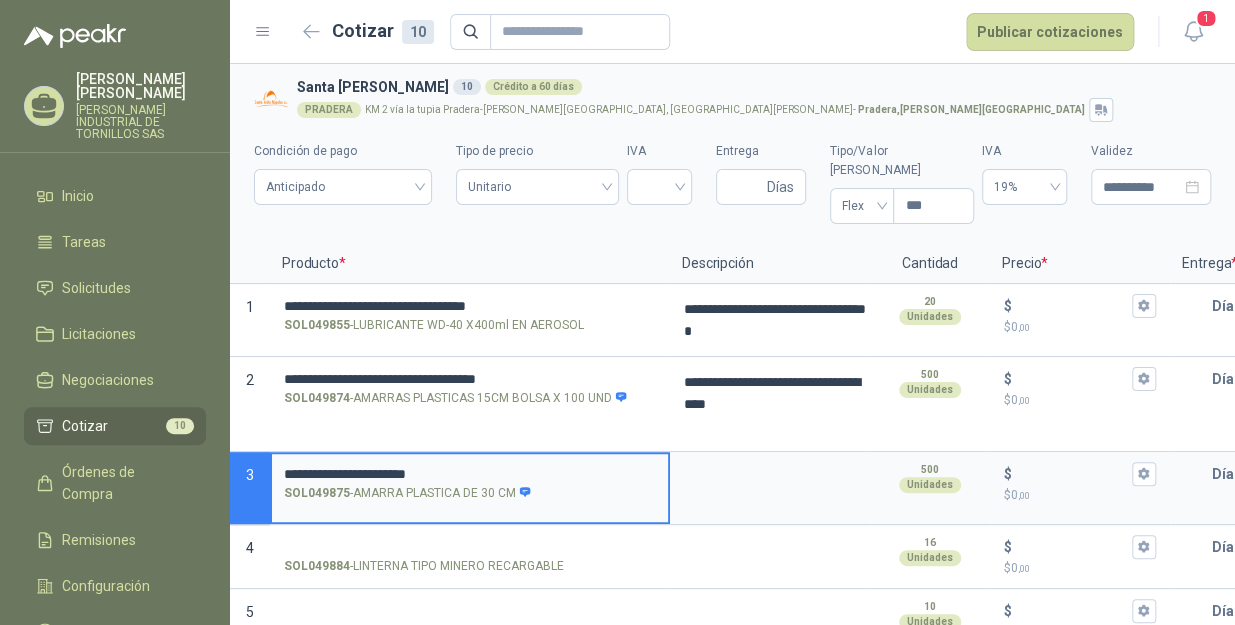 type 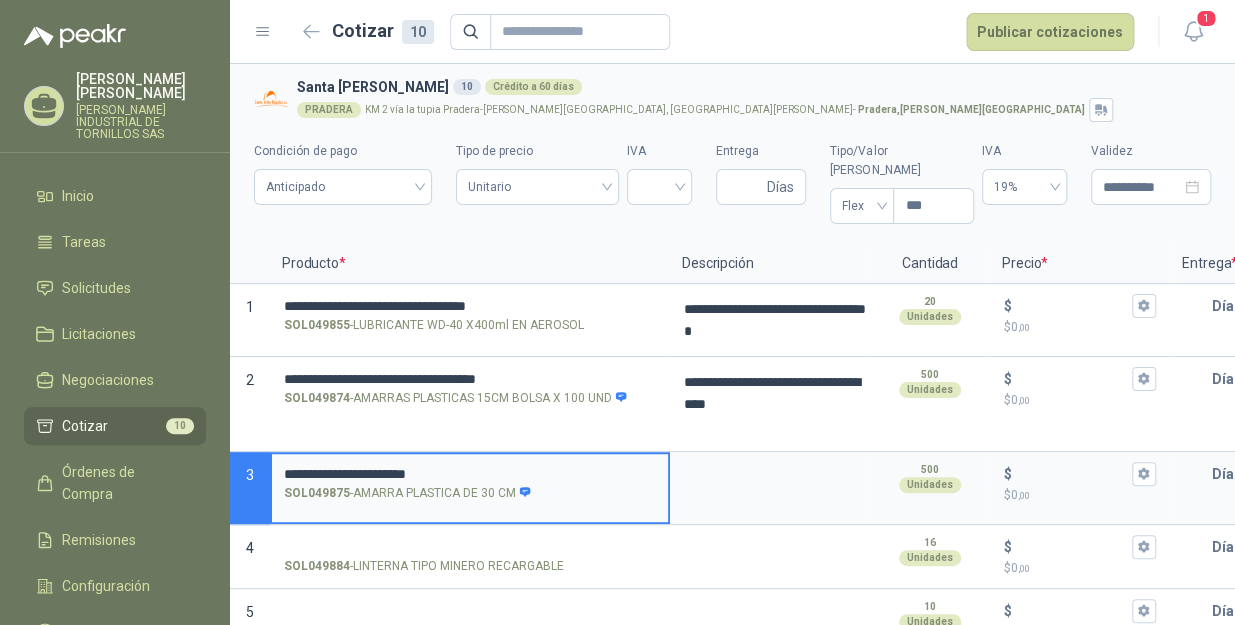 type 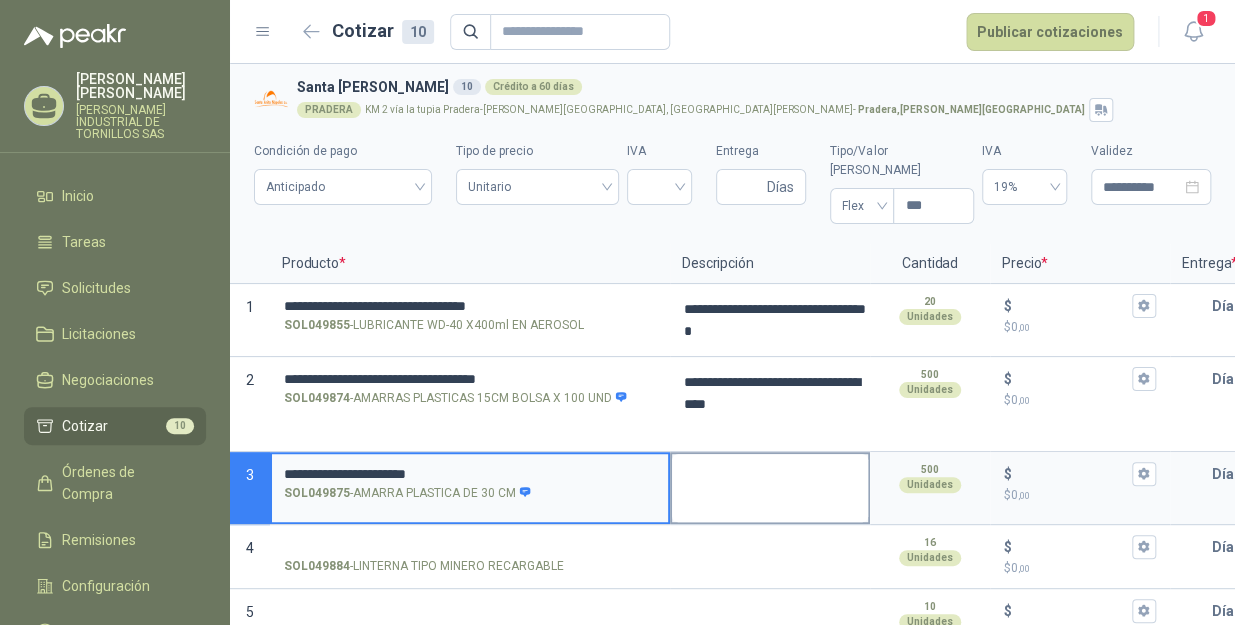 click at bounding box center [770, 488] 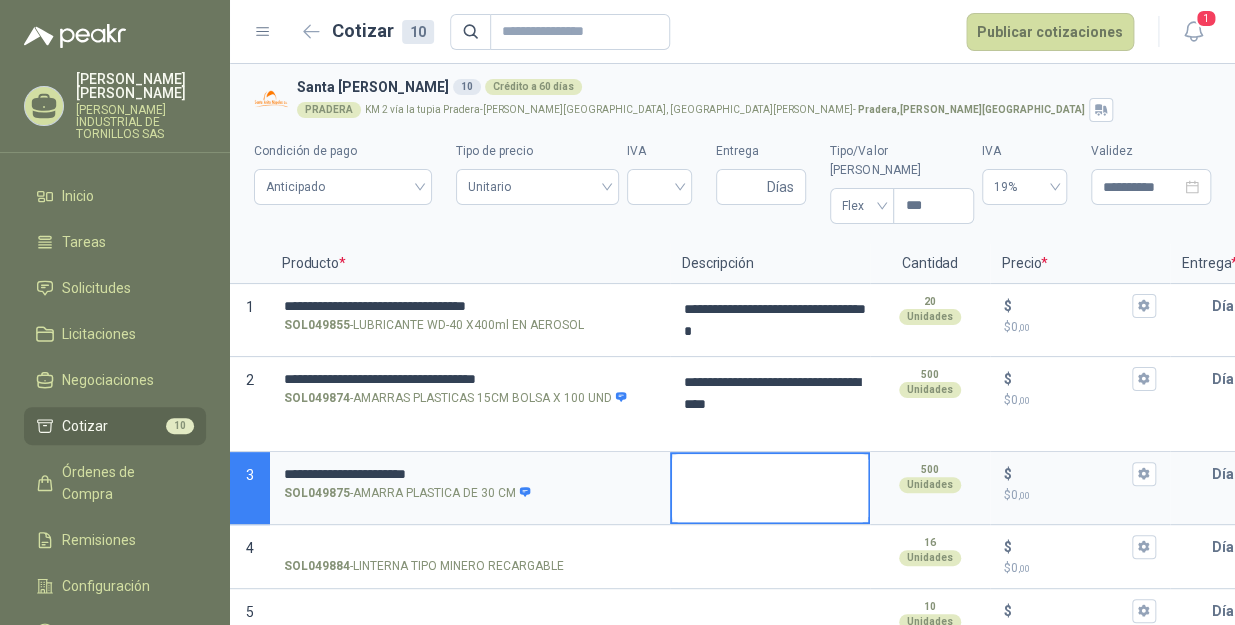 type 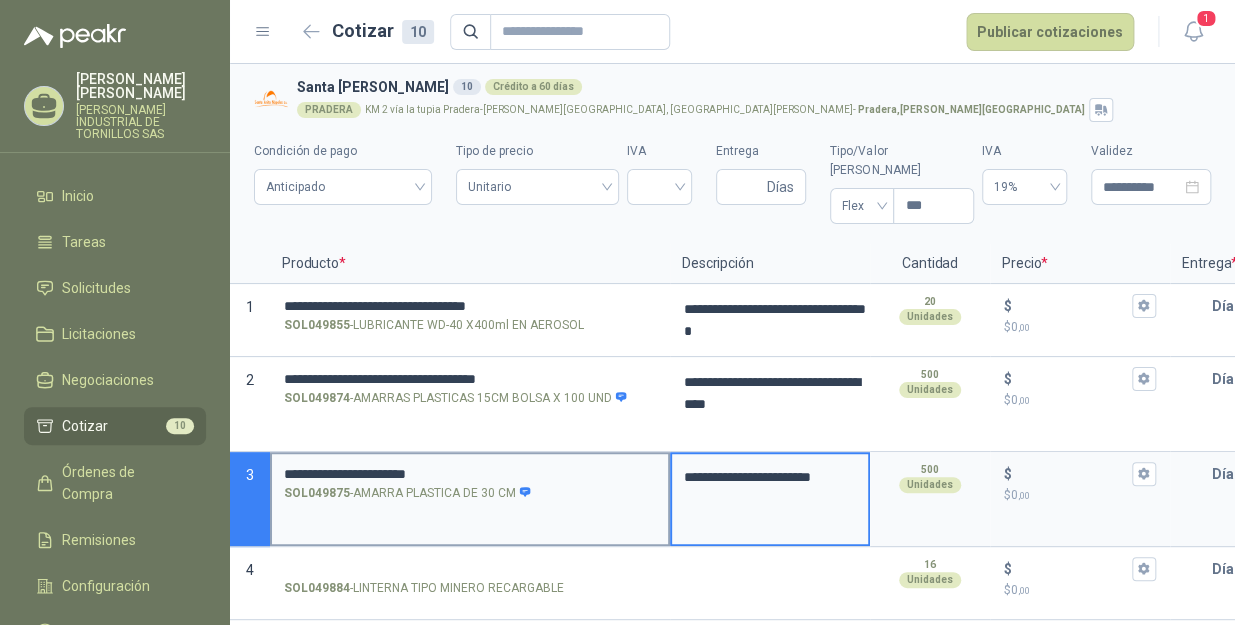 type 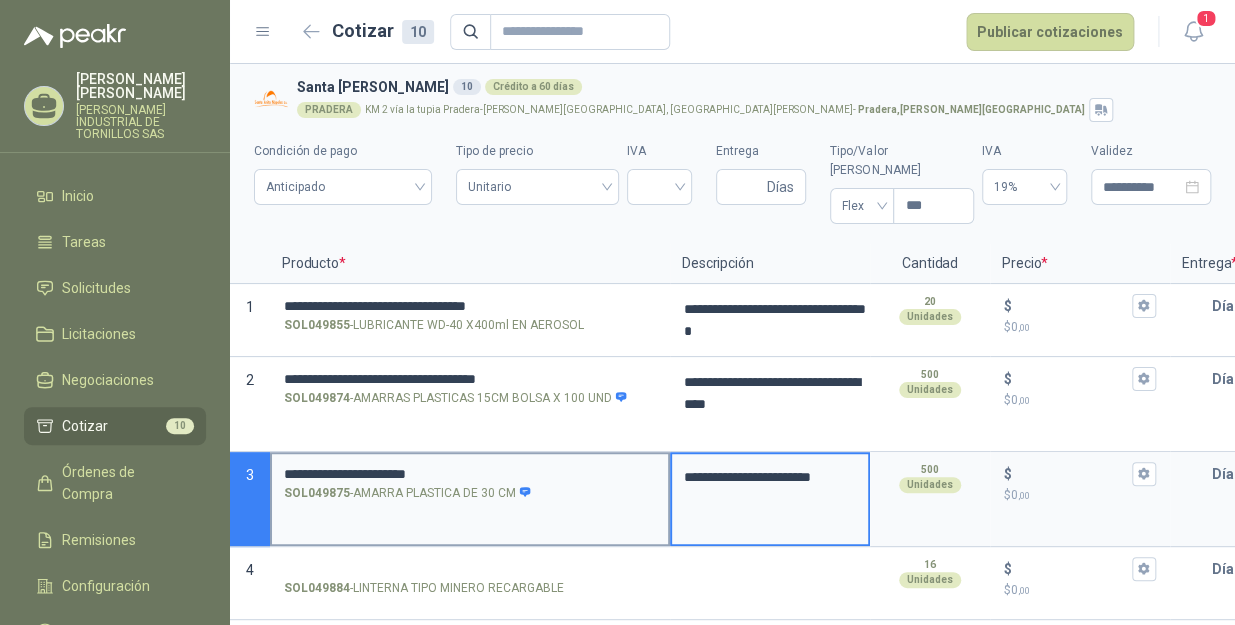 type on "**********" 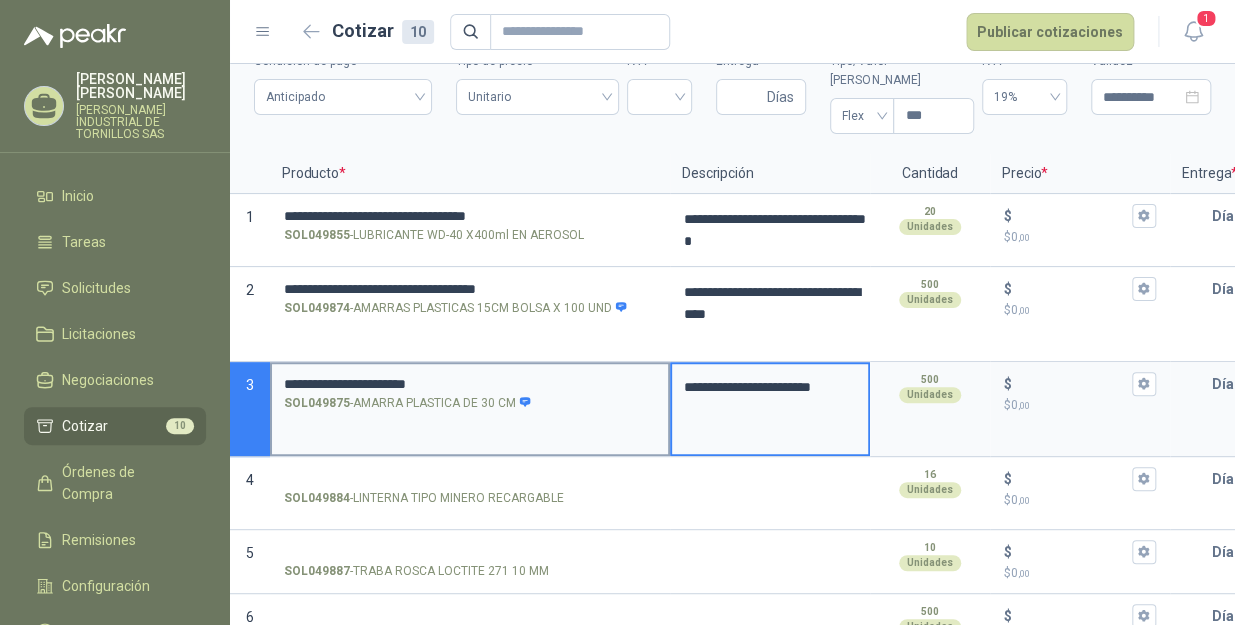 scroll, scrollTop: 90, scrollLeft: 0, axis: vertical 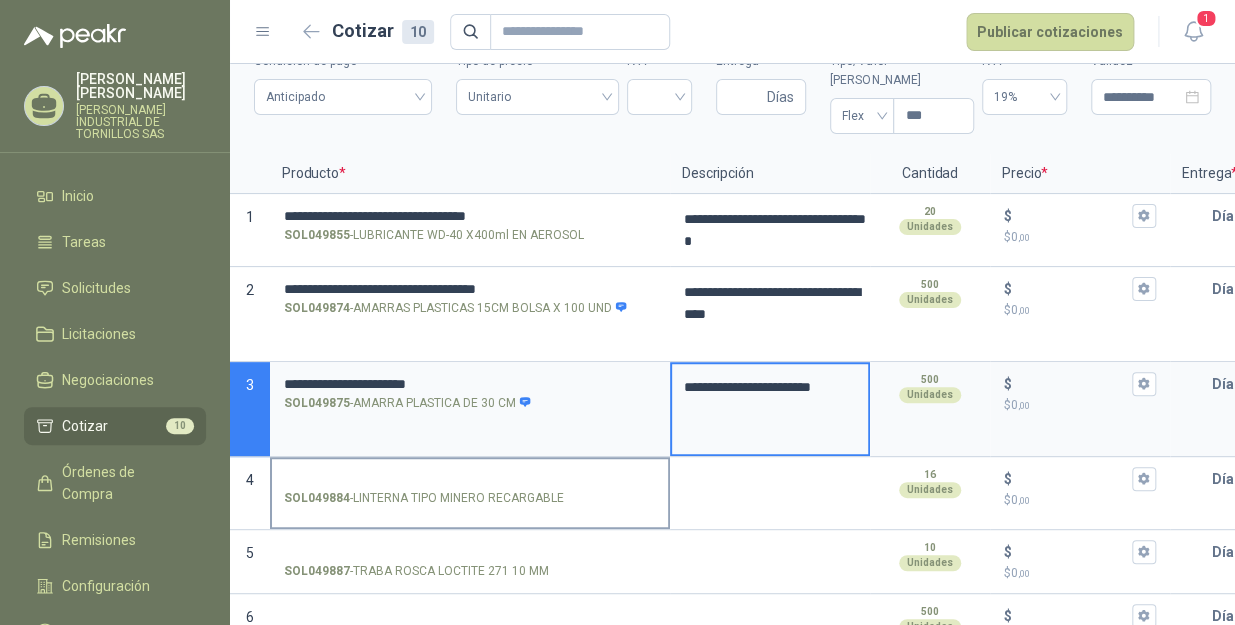 drag, startPoint x: 351, startPoint y: 473, endPoint x: 589, endPoint y: 493, distance: 238.83885 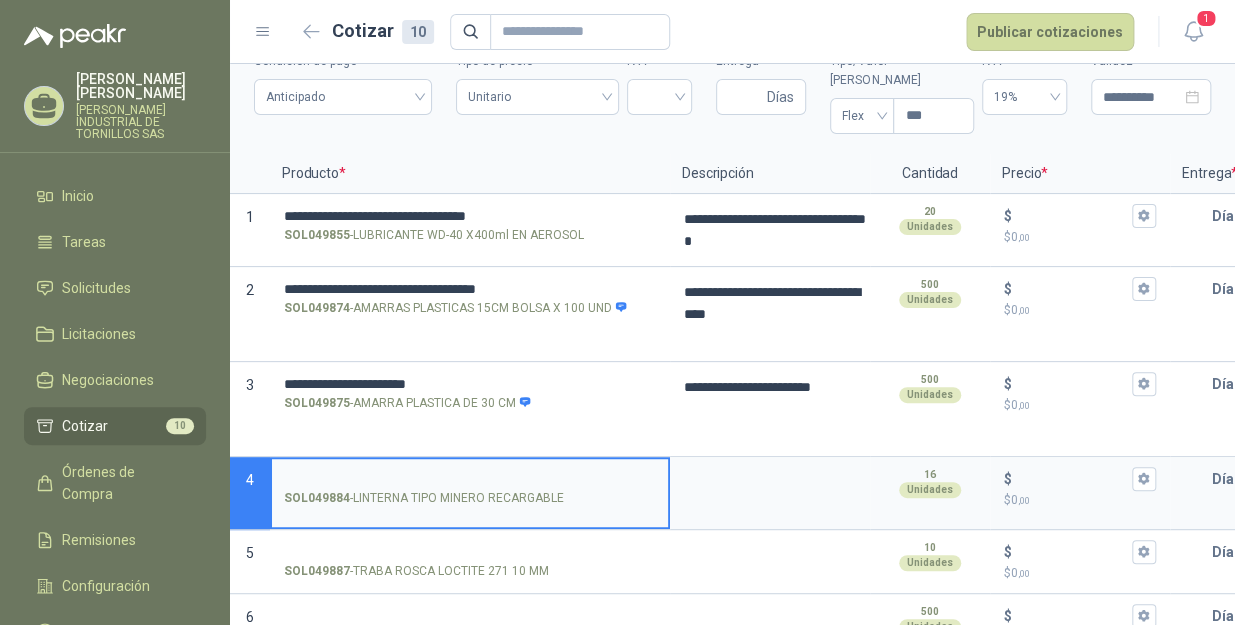 click on "SOL049884  -  LINTERNA TIPO MINERO RECARGABLE" at bounding box center (470, 479) 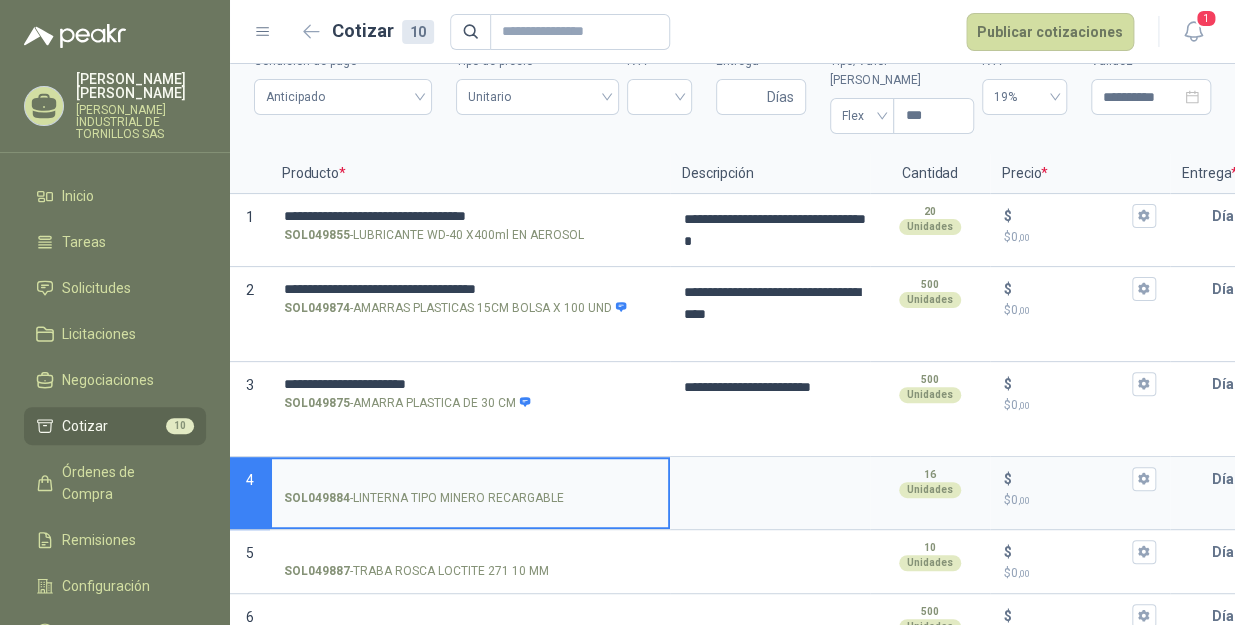 type 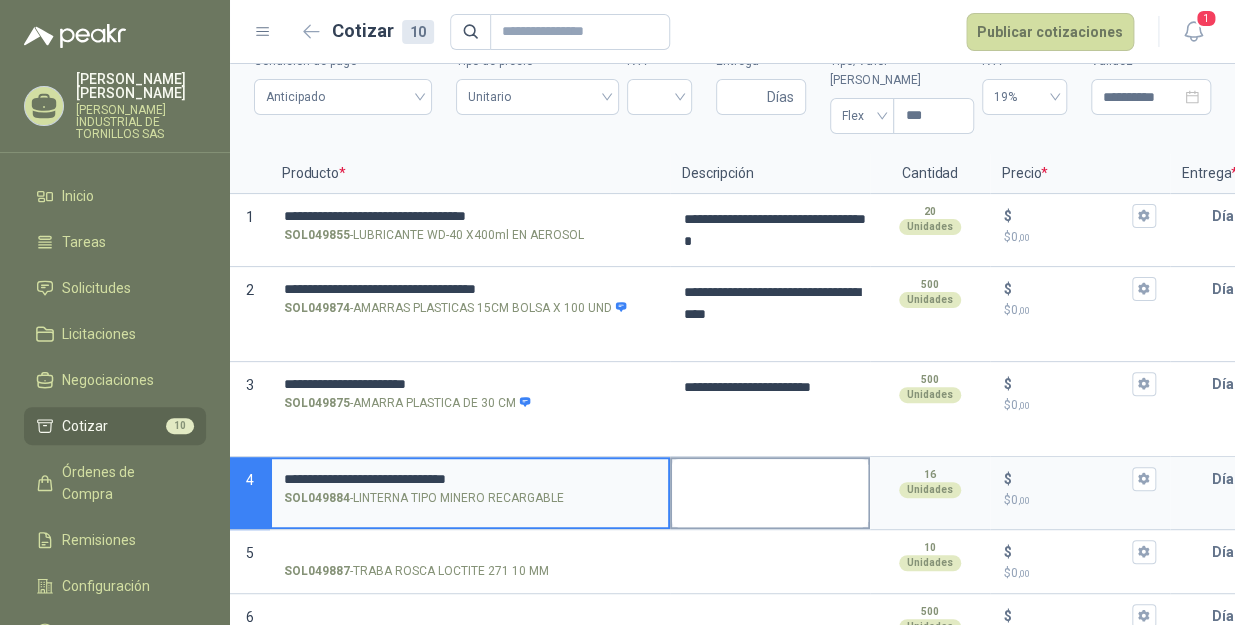 type 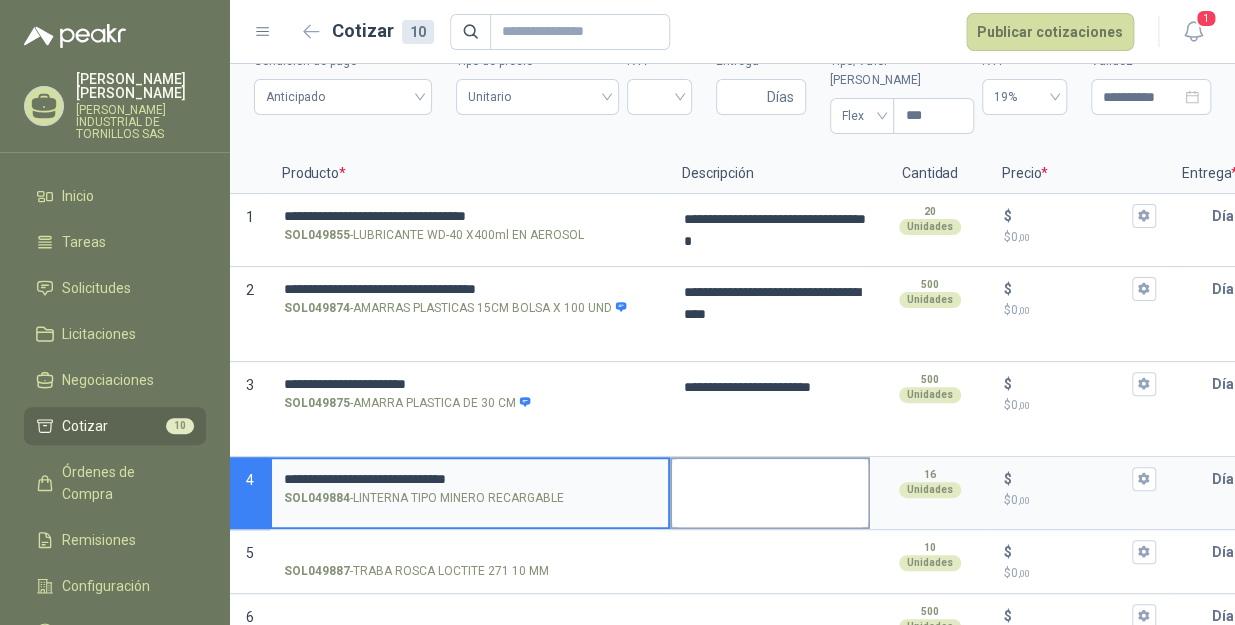 type 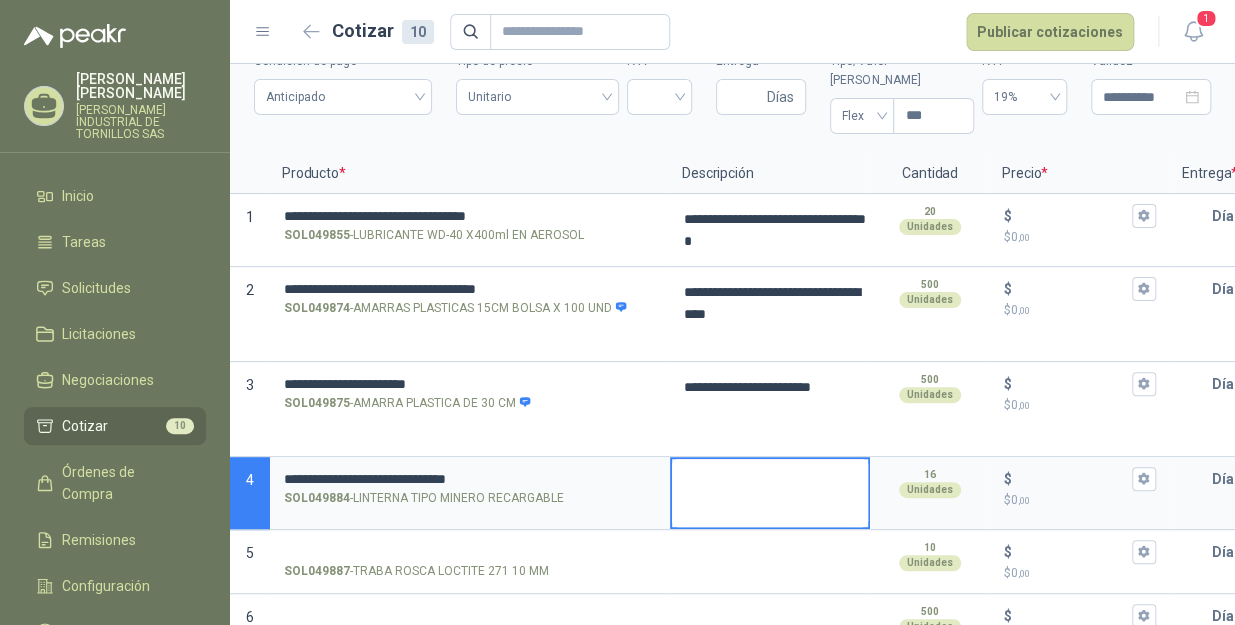 click at bounding box center [770, 493] 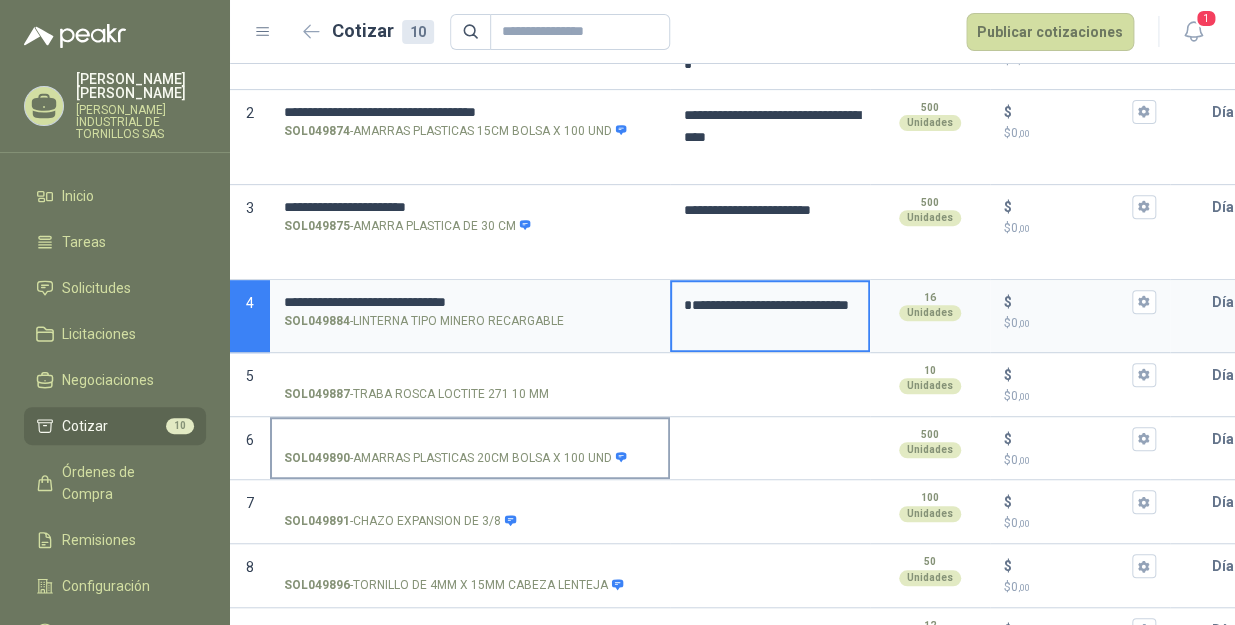 scroll, scrollTop: 272, scrollLeft: 0, axis: vertical 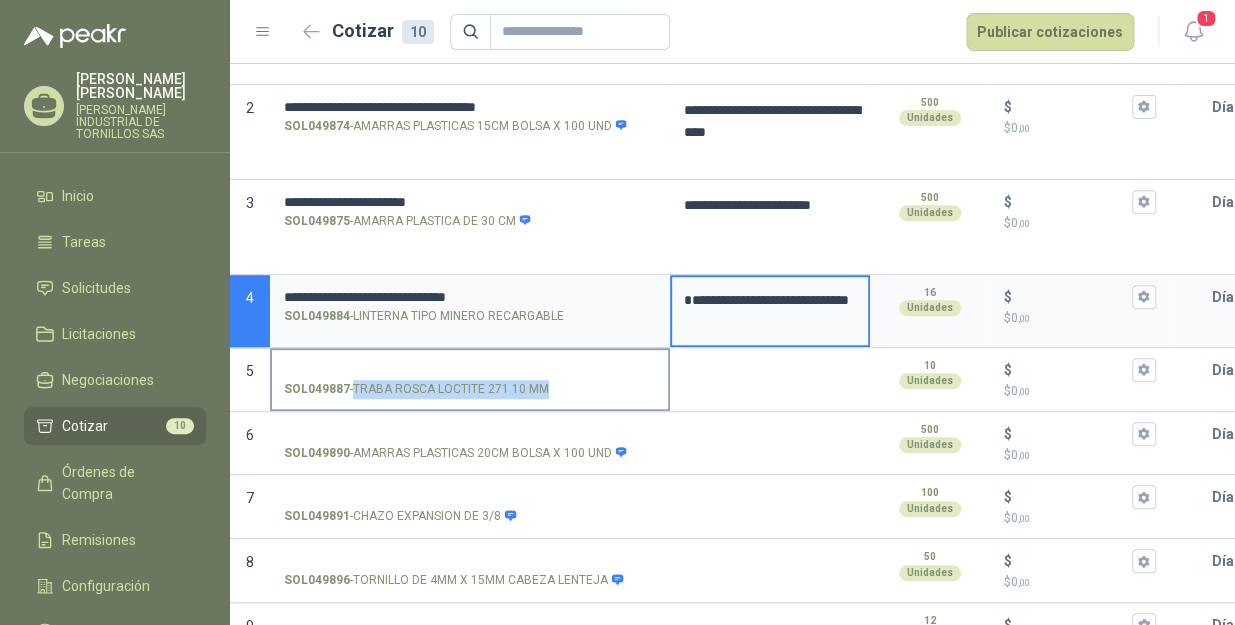 drag, startPoint x: 353, startPoint y: 366, endPoint x: 541, endPoint y: 381, distance: 188.59746 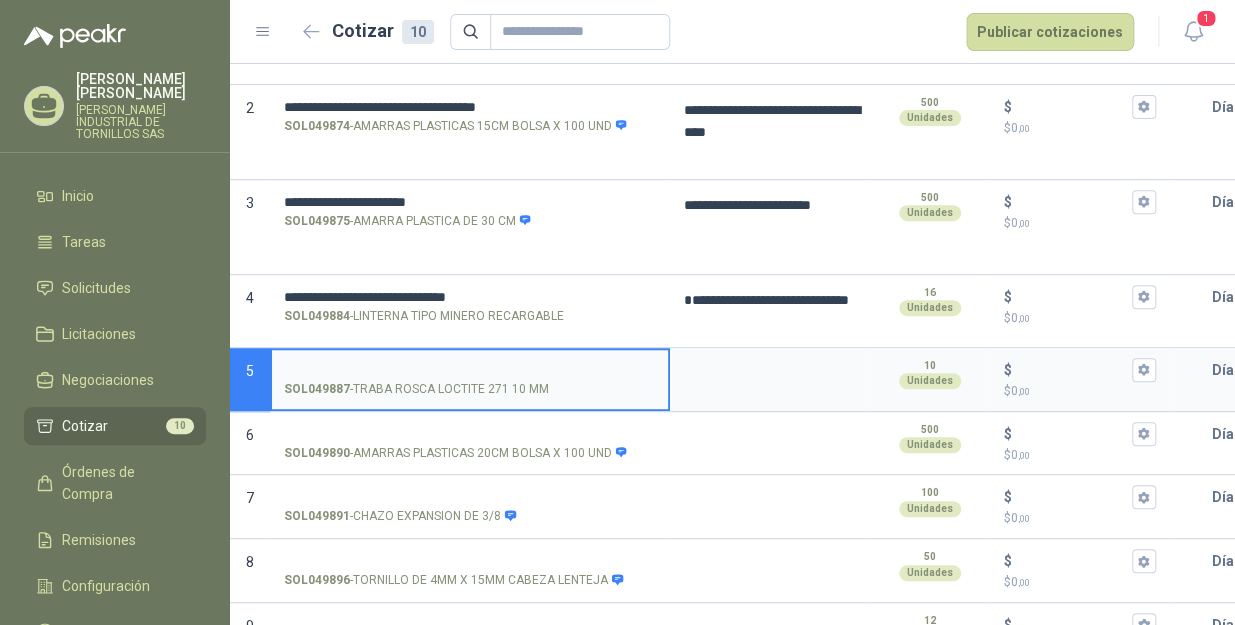 type 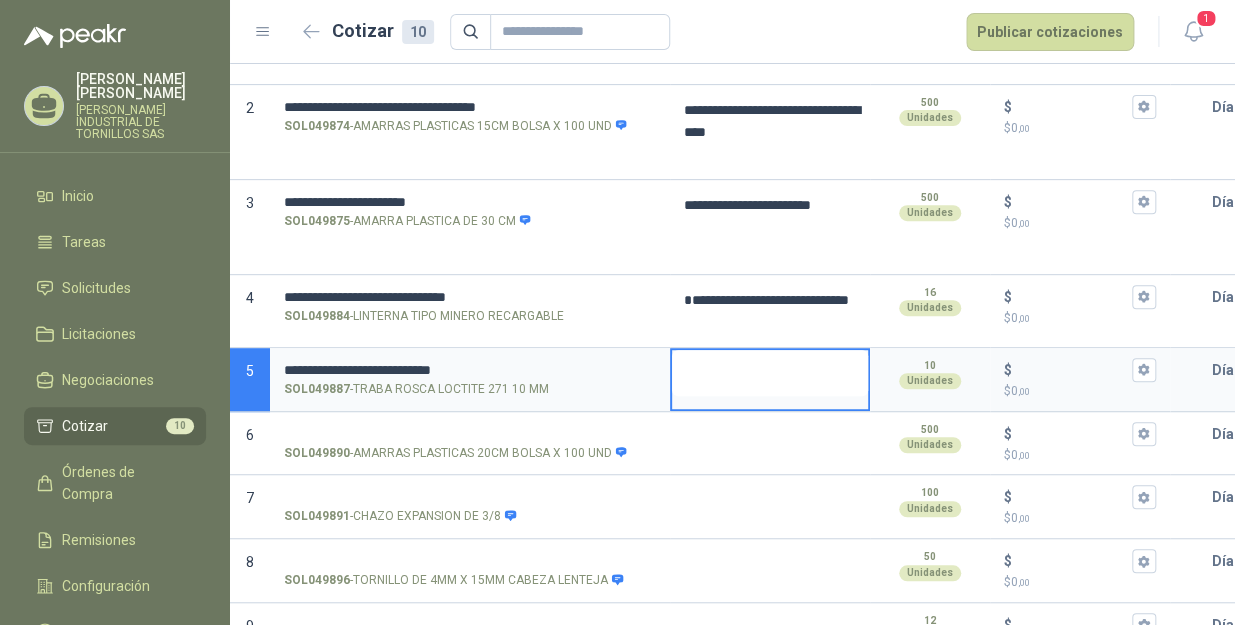 click at bounding box center (770, 373) 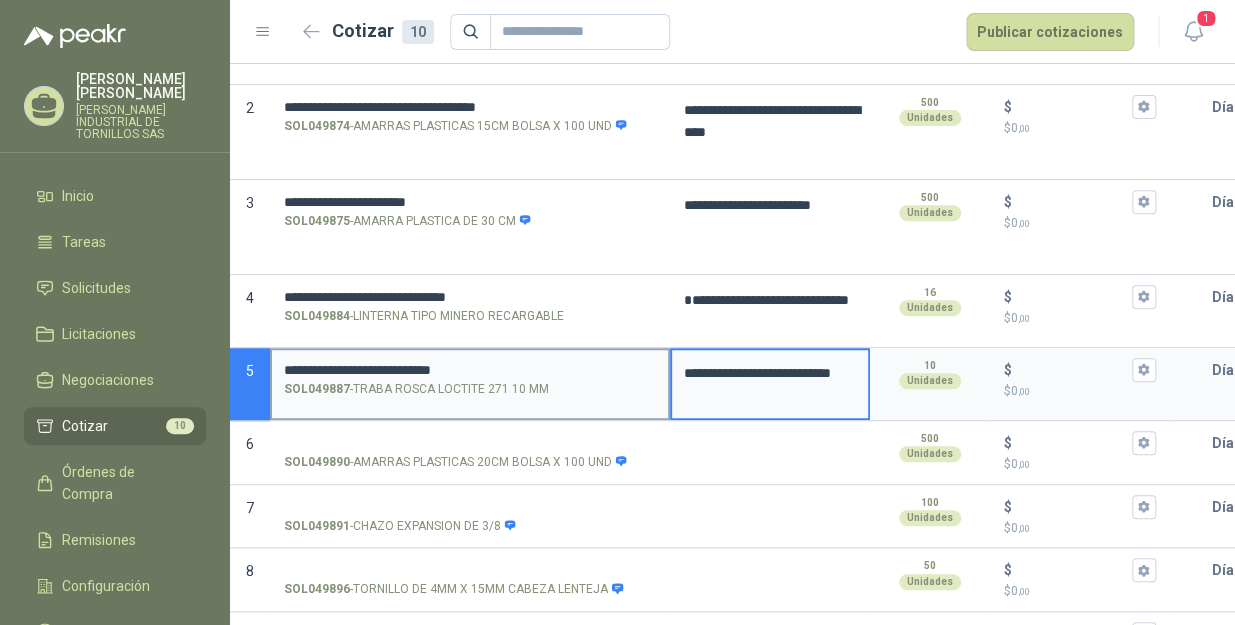 type 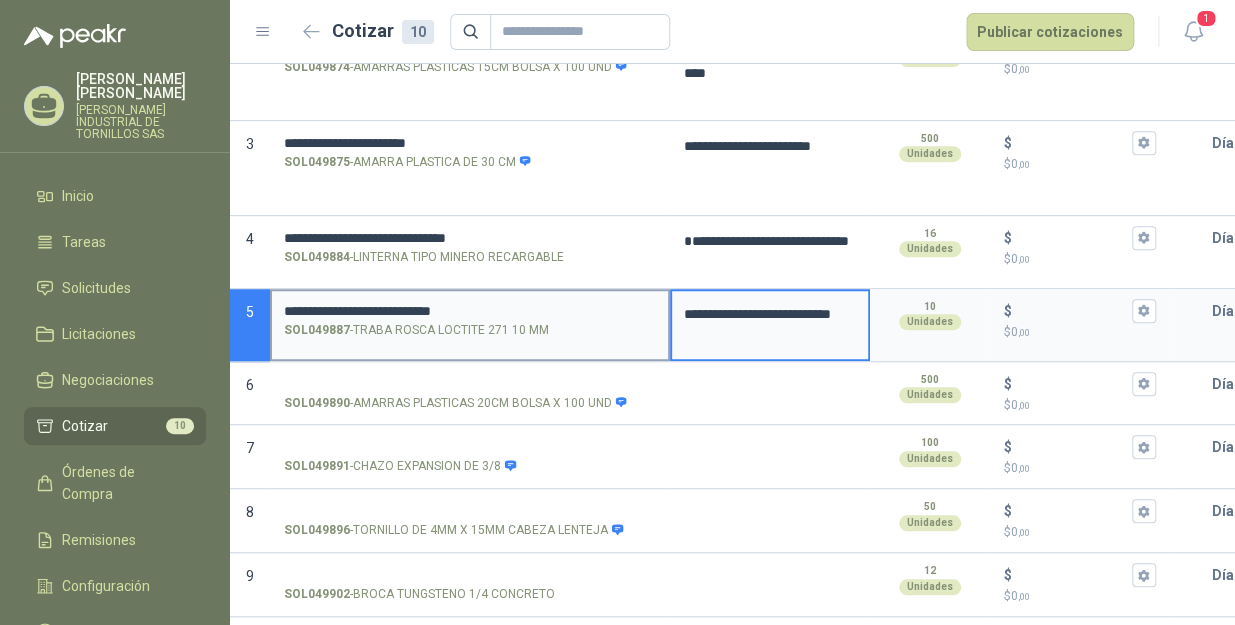 scroll, scrollTop: 381, scrollLeft: 0, axis: vertical 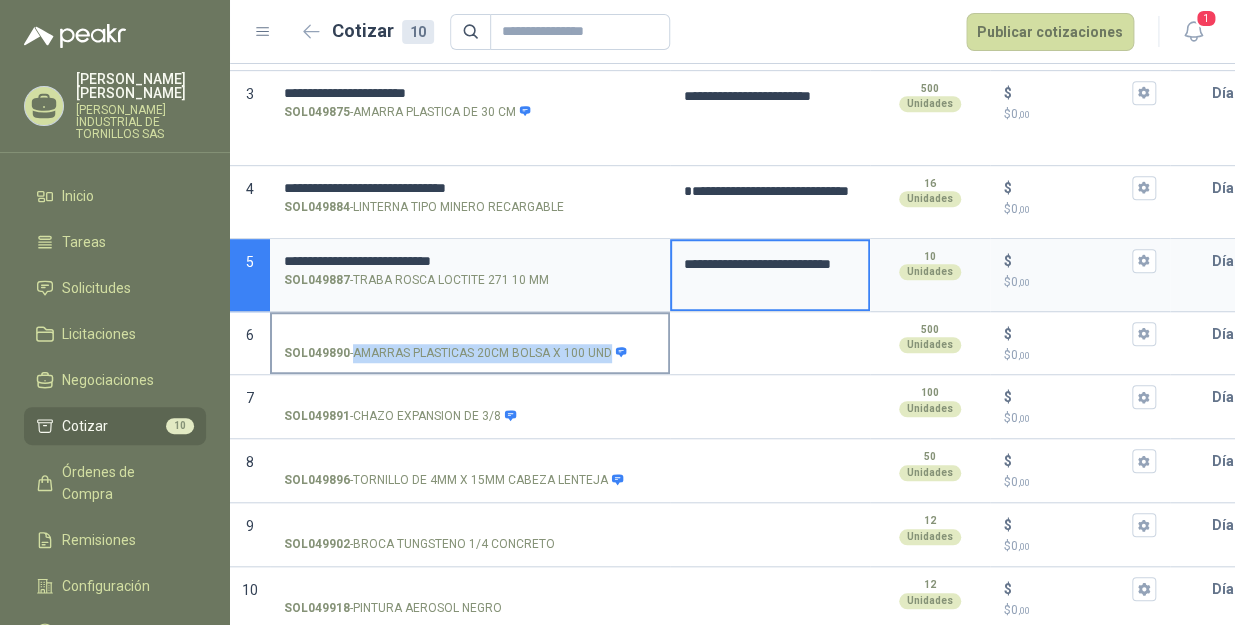 drag, startPoint x: 352, startPoint y: 330, endPoint x: 638, endPoint y: 345, distance: 286.3931 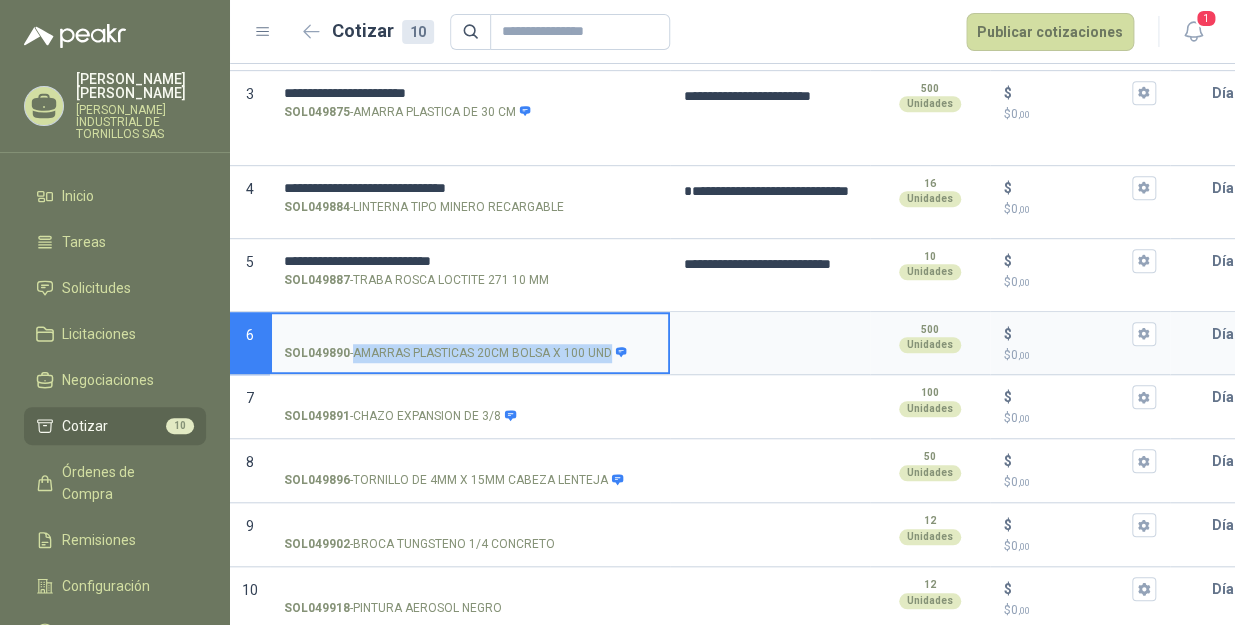 click on "SOL049890  -  AMARRAS PLASTICAS 20CM BOLSA X 100 UND" at bounding box center [470, 334] 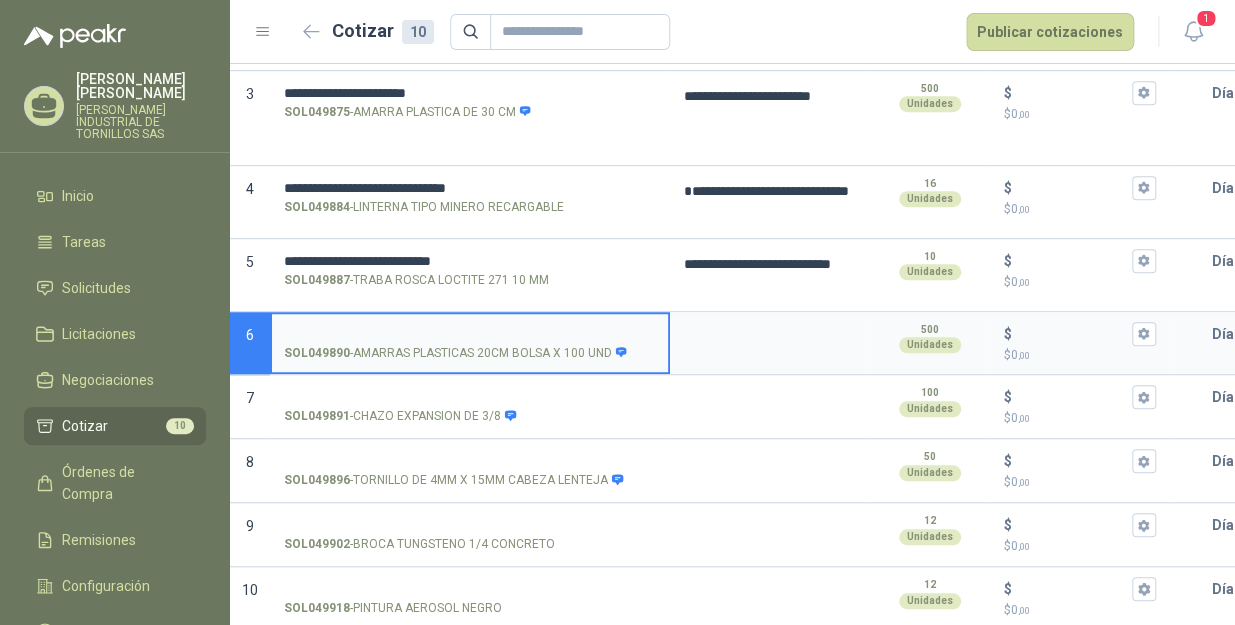type 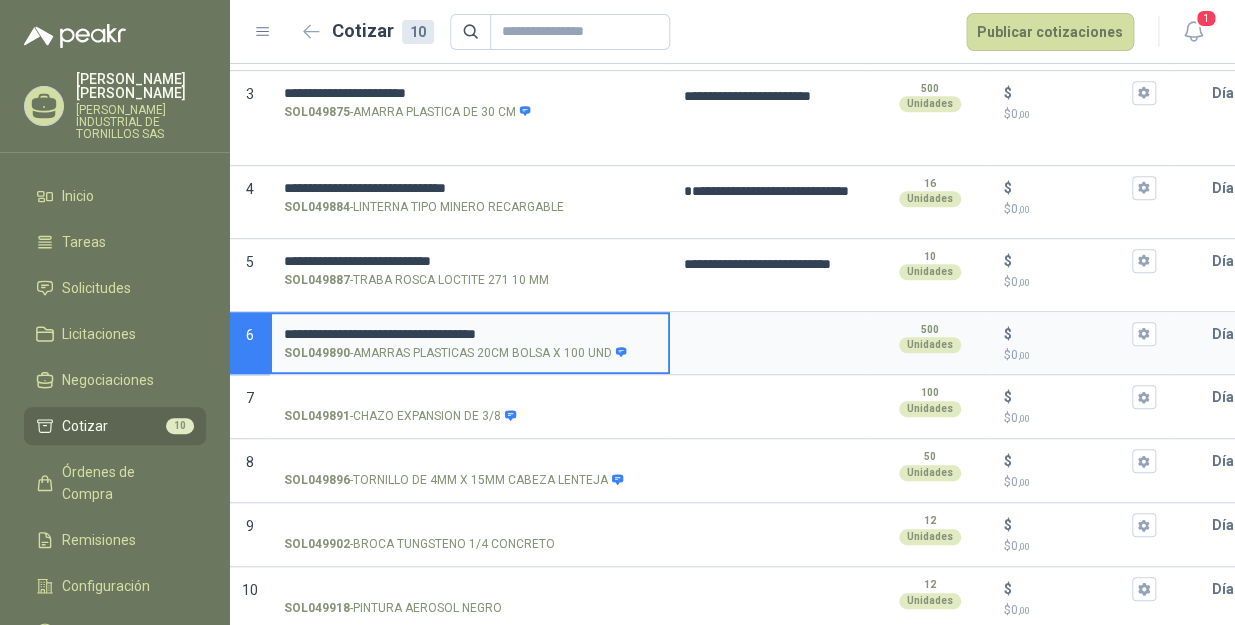 type 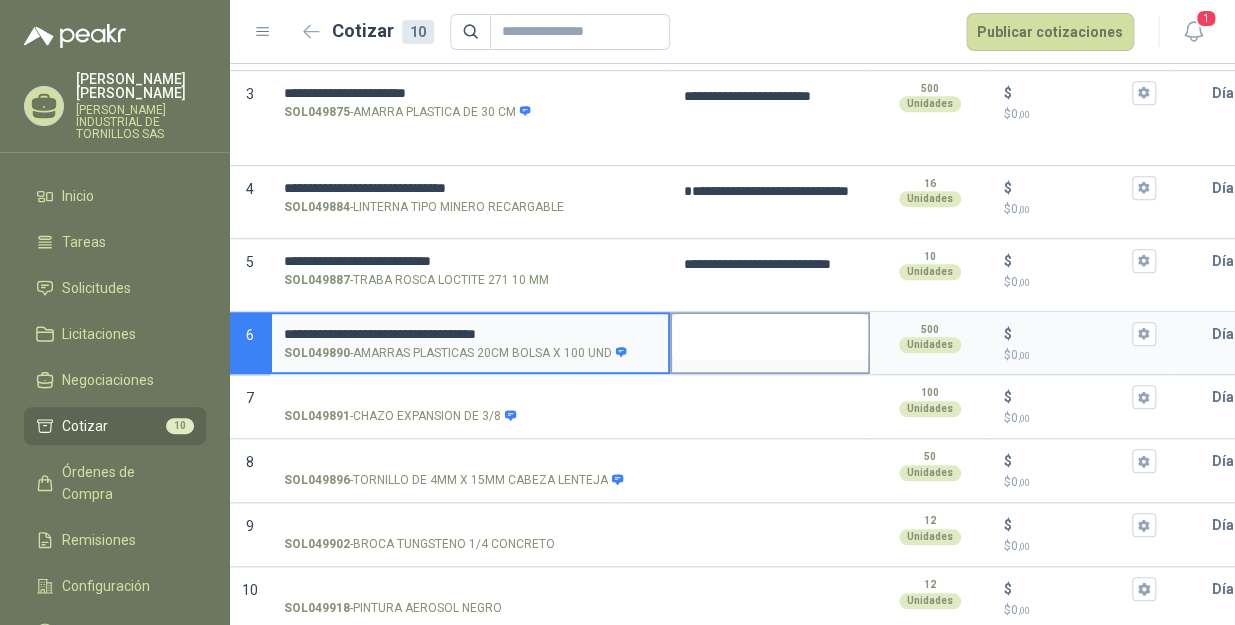 type on "**********" 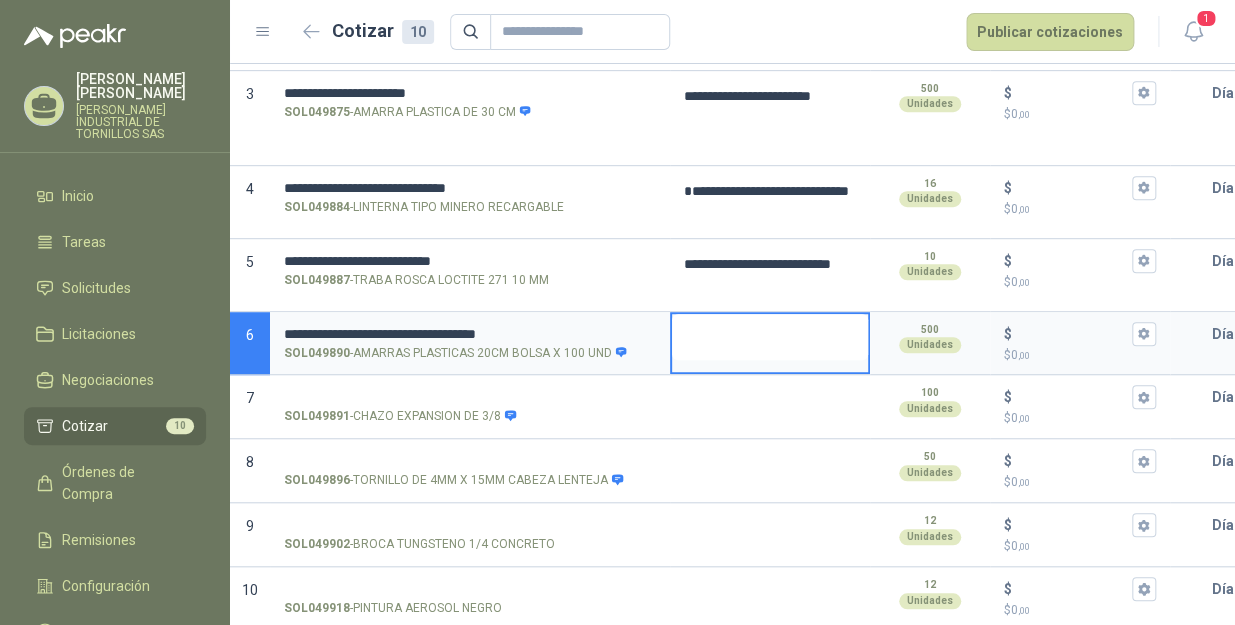 type 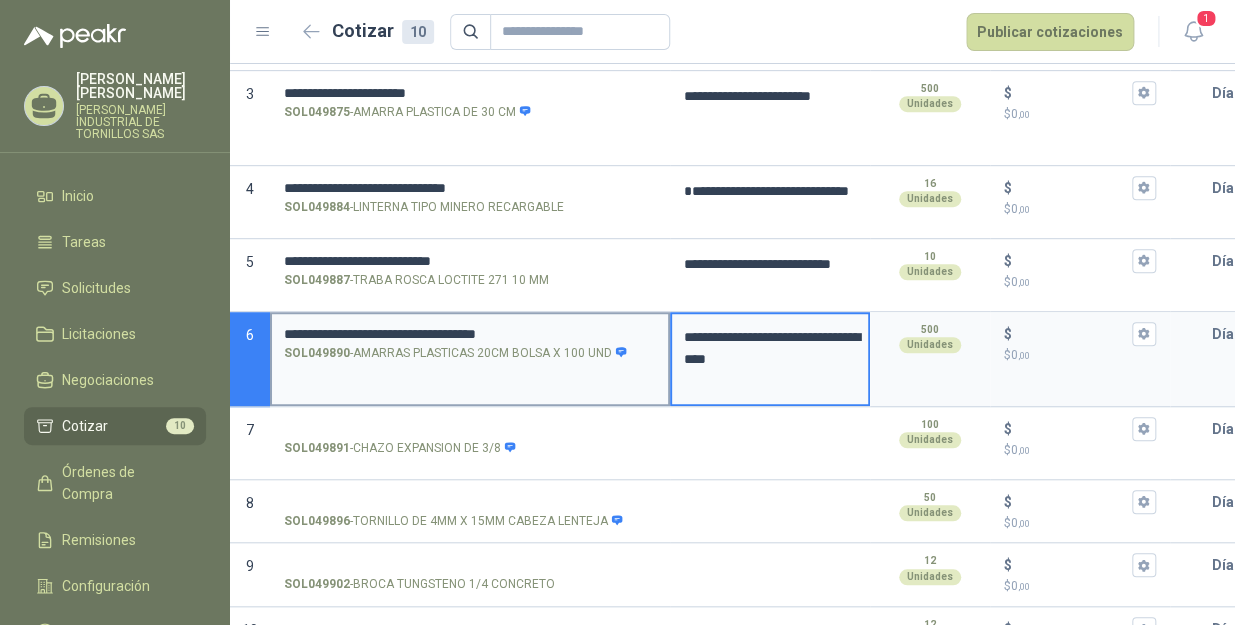 type 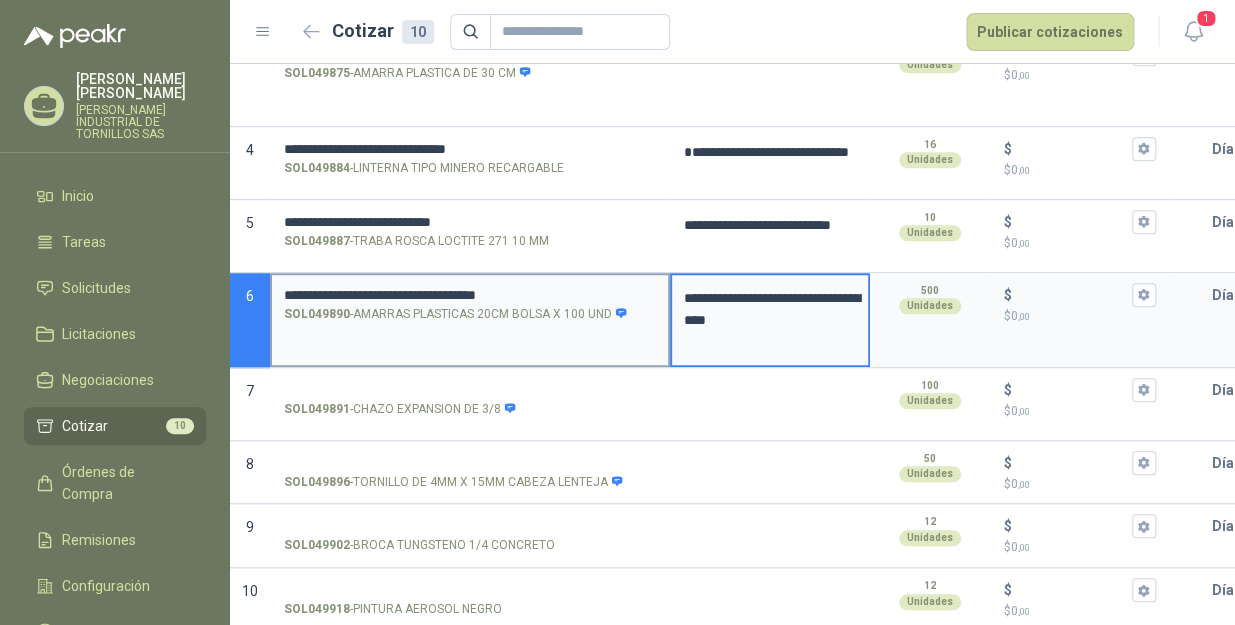 scroll, scrollTop: 421, scrollLeft: 0, axis: vertical 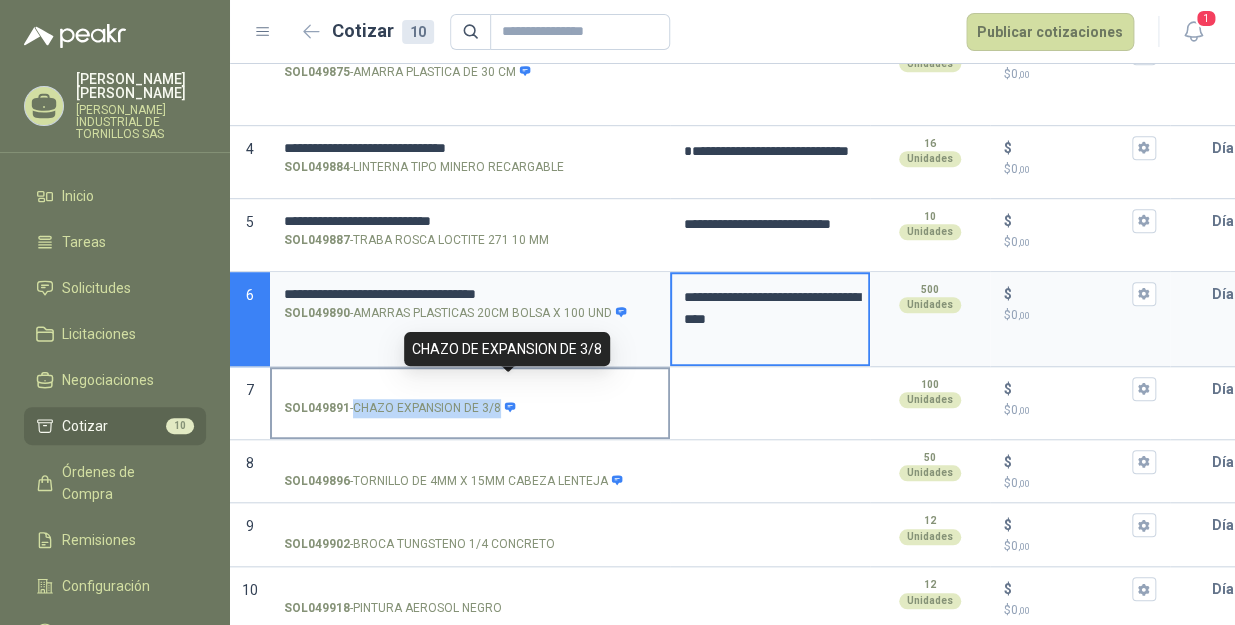 drag, startPoint x: 353, startPoint y: 380, endPoint x: 499, endPoint y: 393, distance: 146.57762 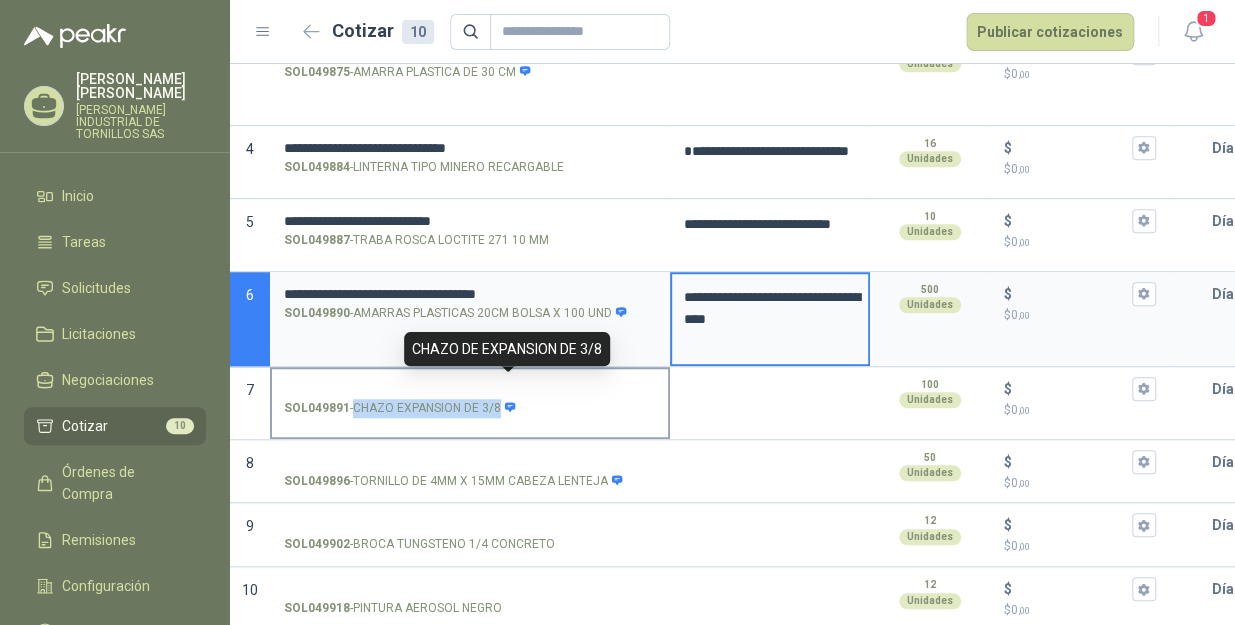 copy on "CHAZO EXPANSION DE 3/8" 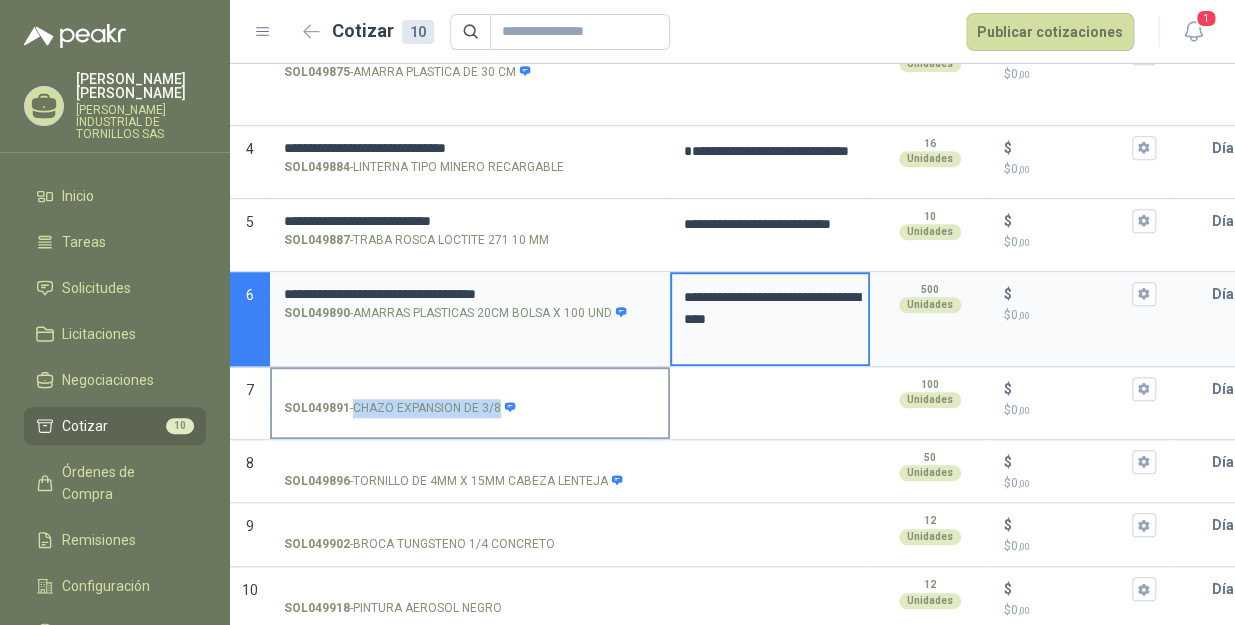 type on "**********" 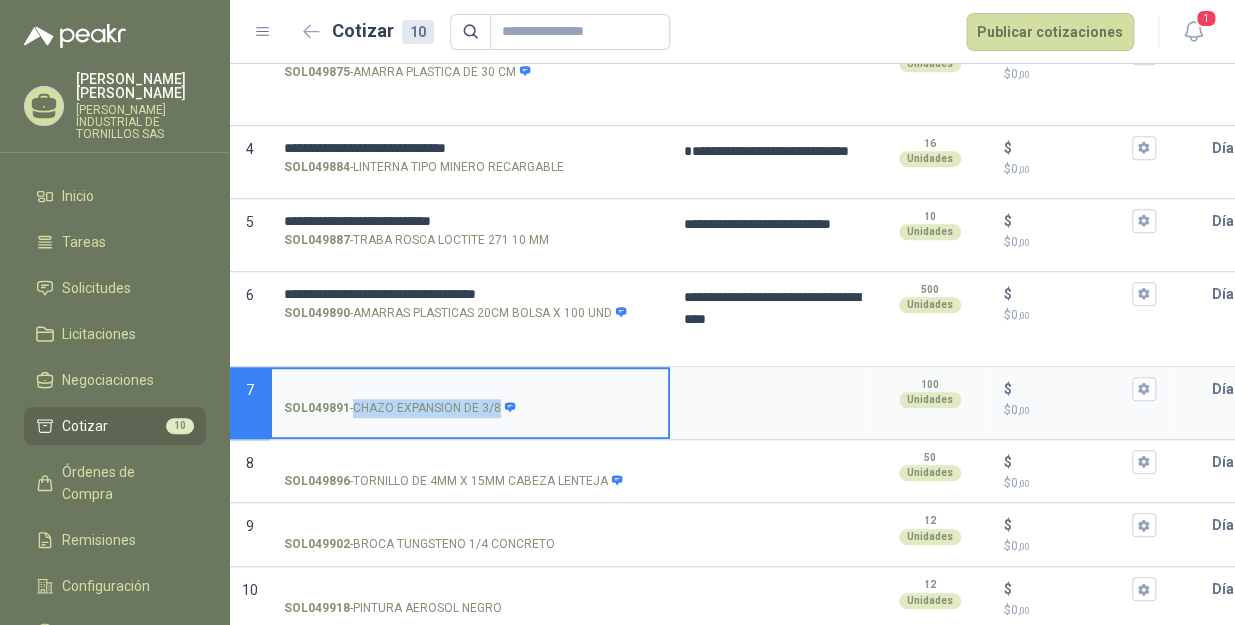 click on "SOL049891  -  CHAZO EXPANSION DE 3/8" at bounding box center [470, 389] 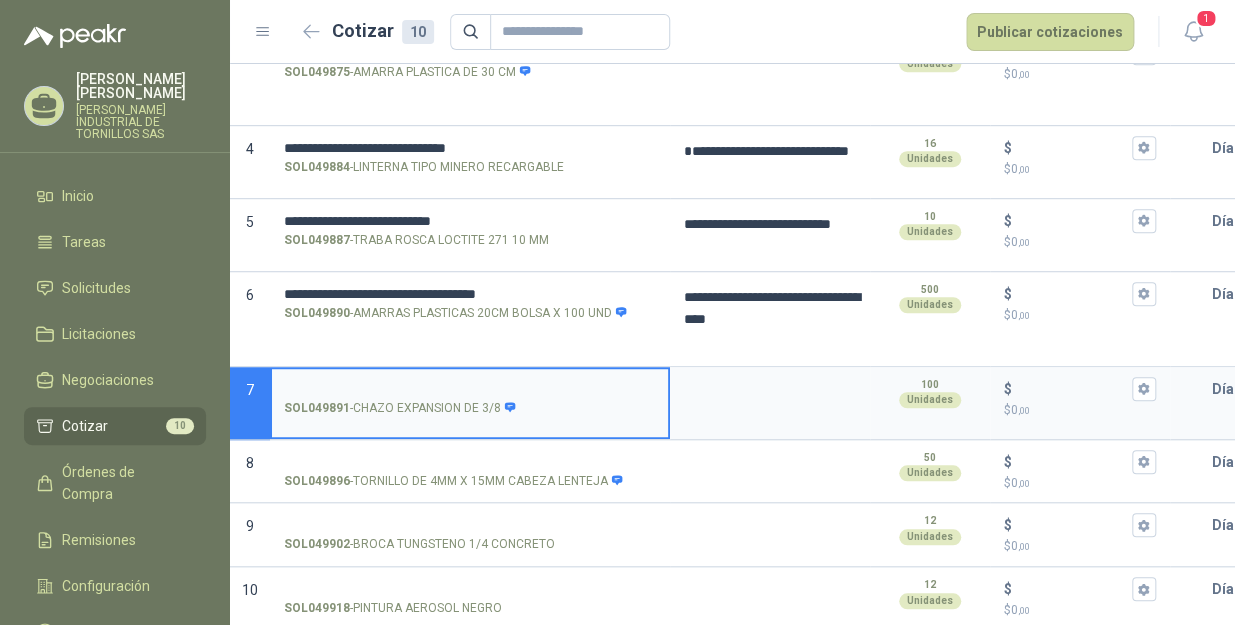 type 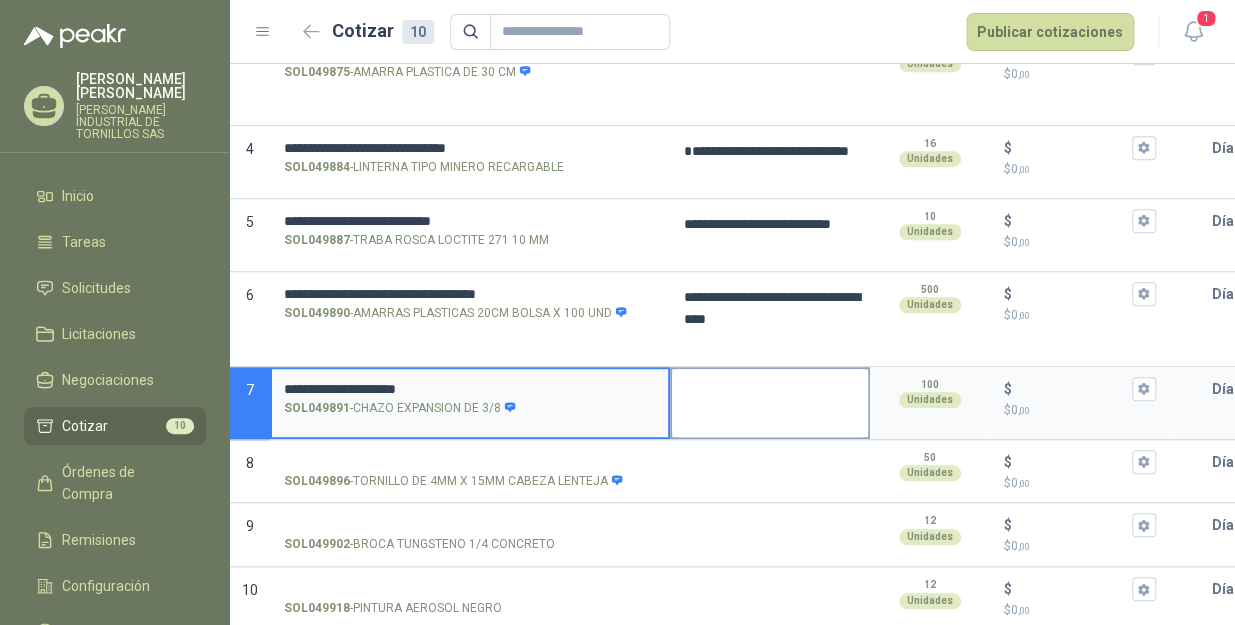 type on "**********" 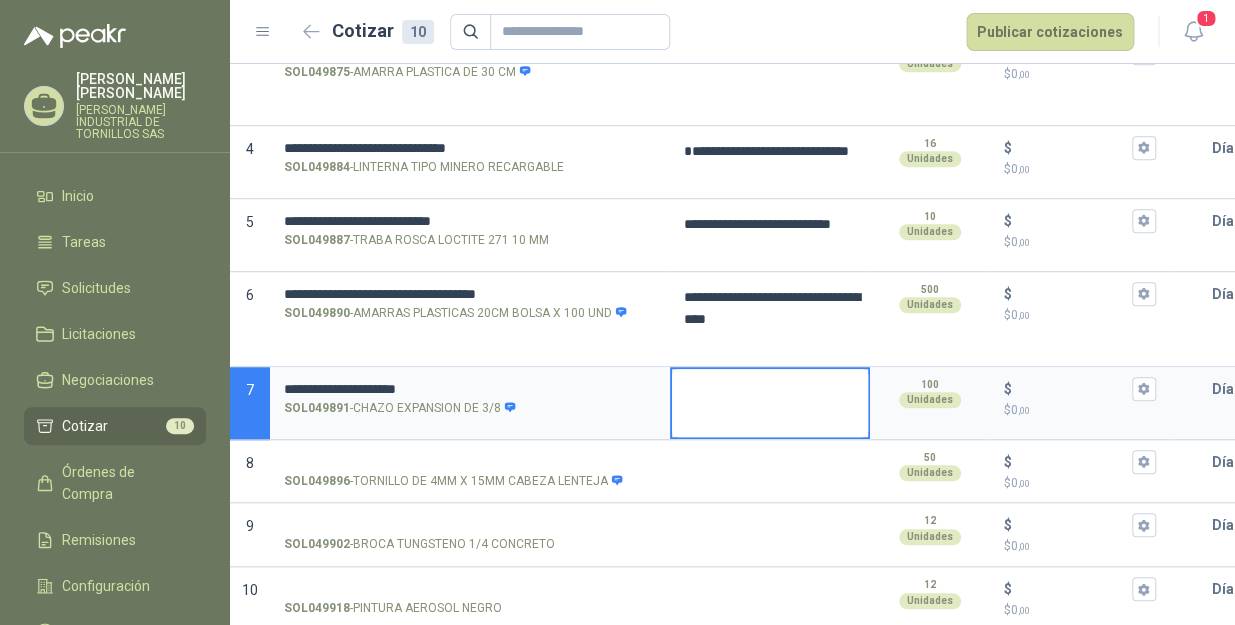 type 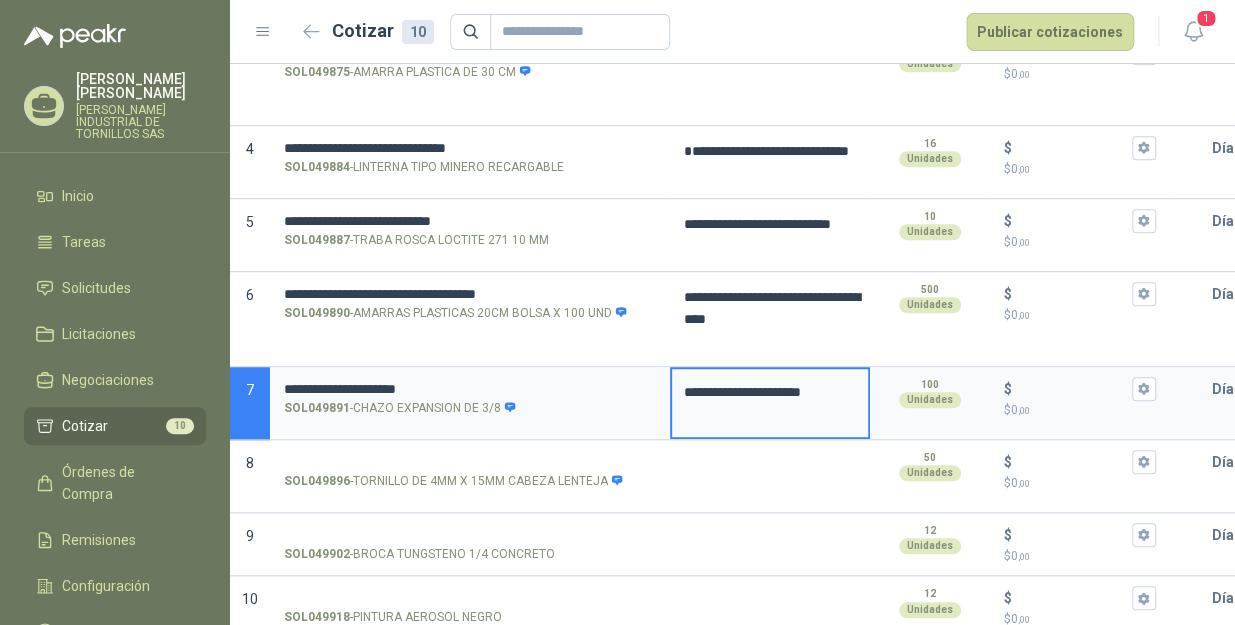 type 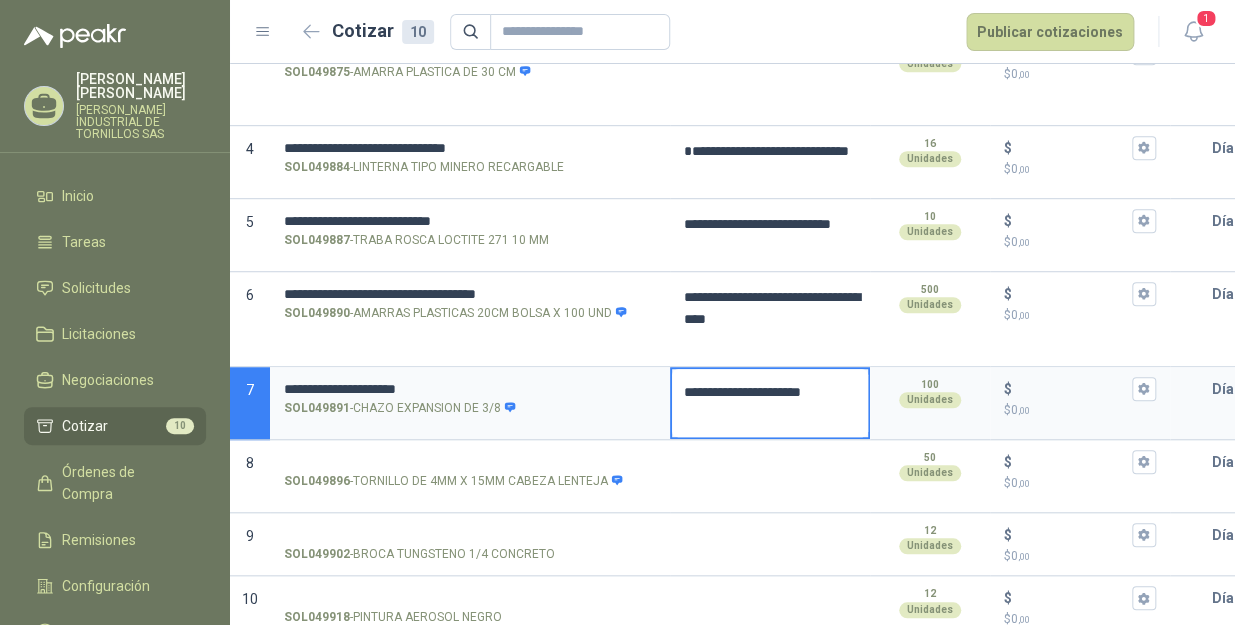 scroll, scrollTop: 430, scrollLeft: 0, axis: vertical 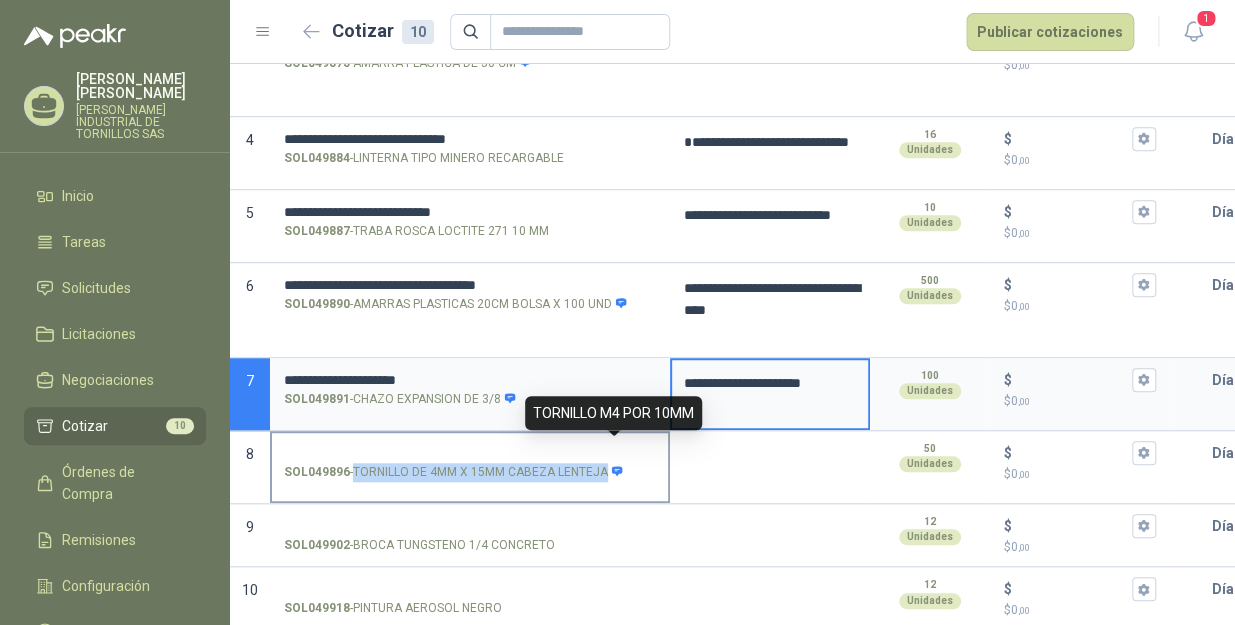 drag, startPoint x: 349, startPoint y: 444, endPoint x: 611, endPoint y: 454, distance: 262.19077 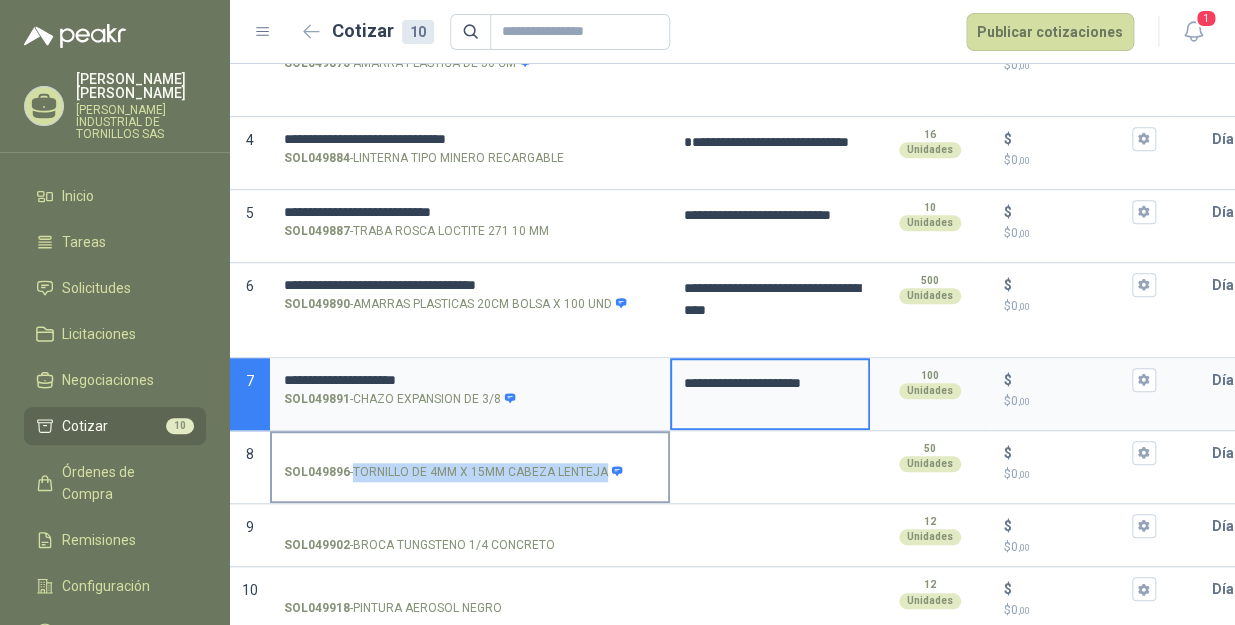 type on "**********" 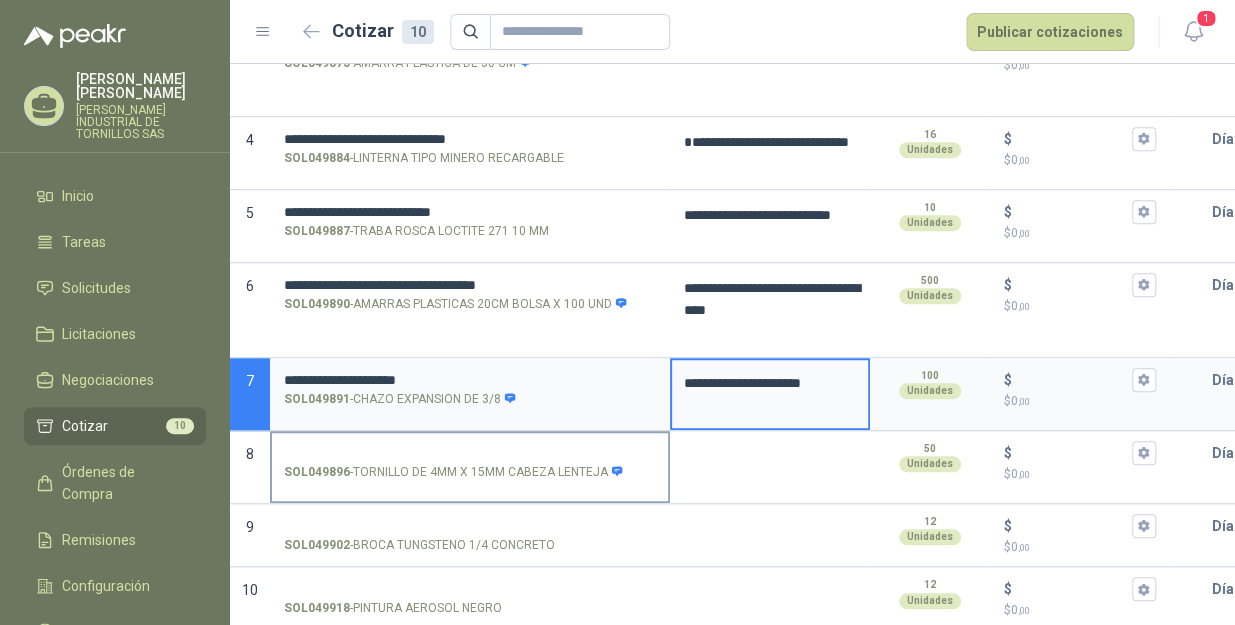 click on "SOL049896  -  TORNILLO DE 4MM X 15MM CABEZA LENTEJA" at bounding box center [470, 453] 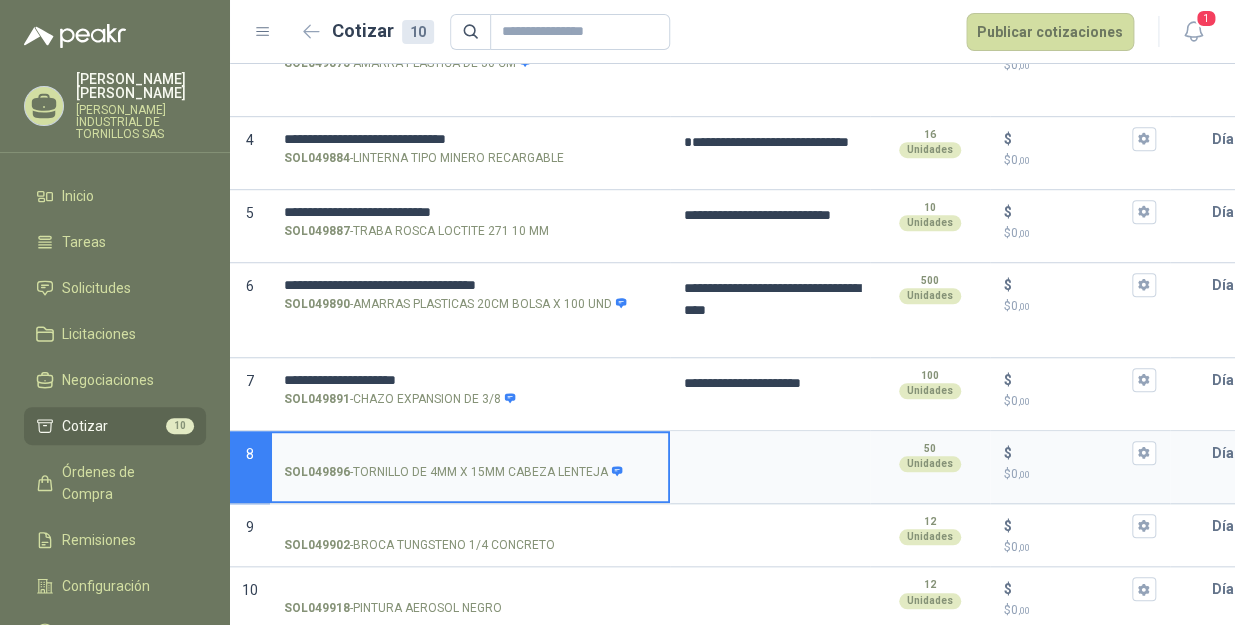 type 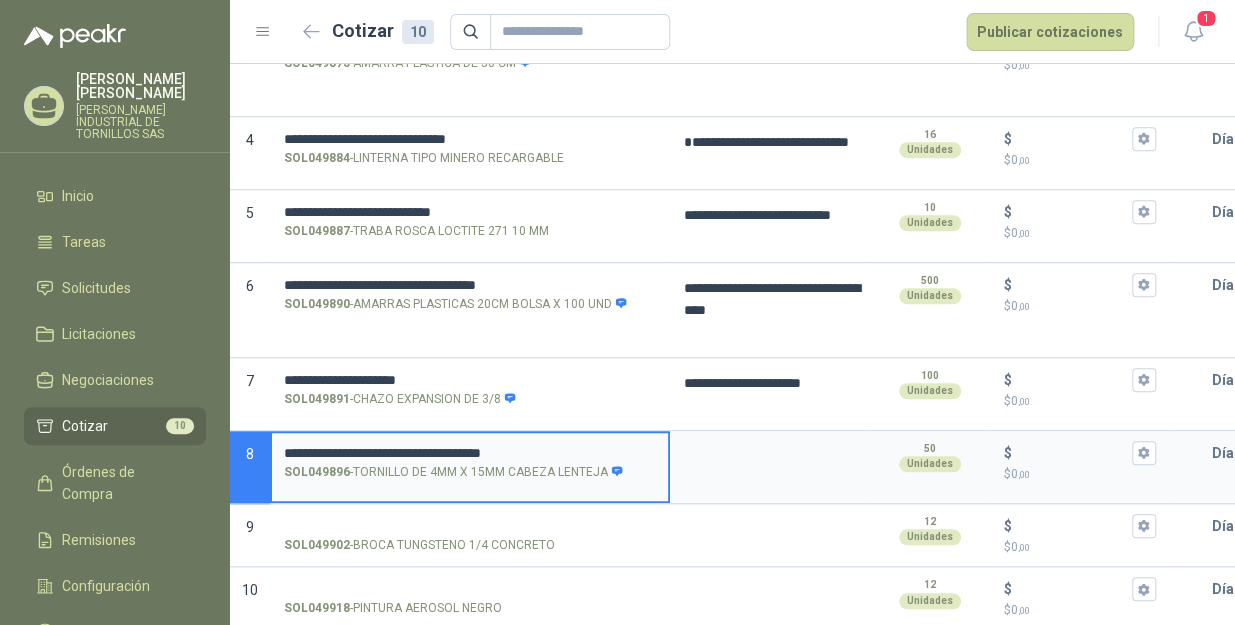 type 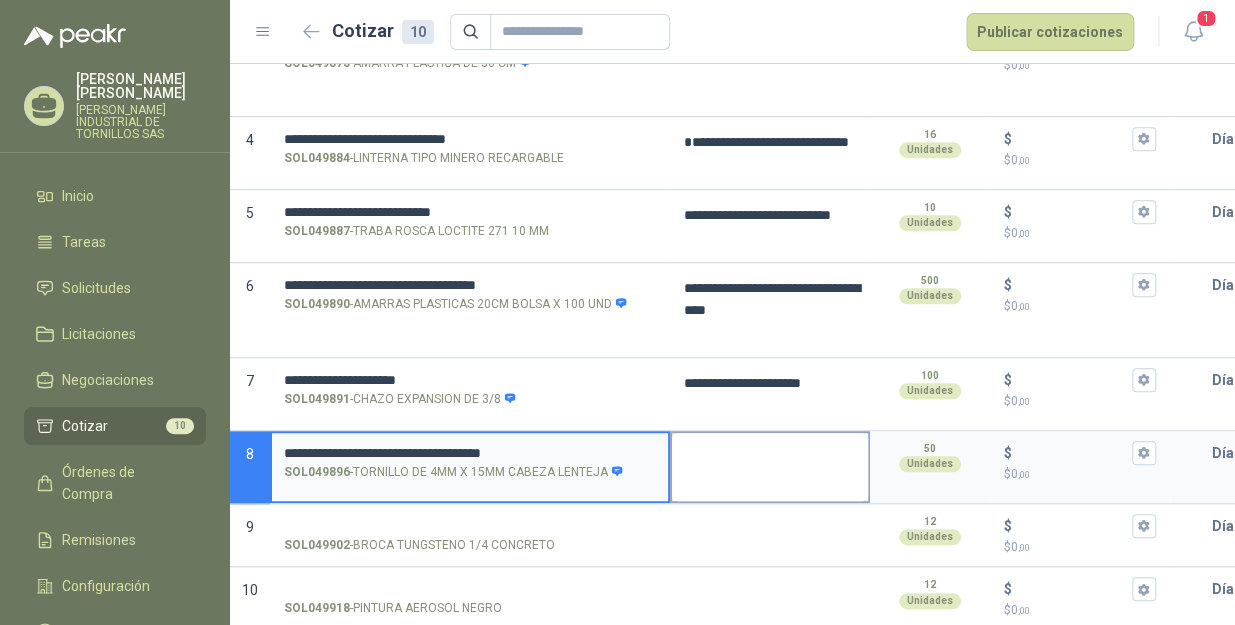 type on "**********" 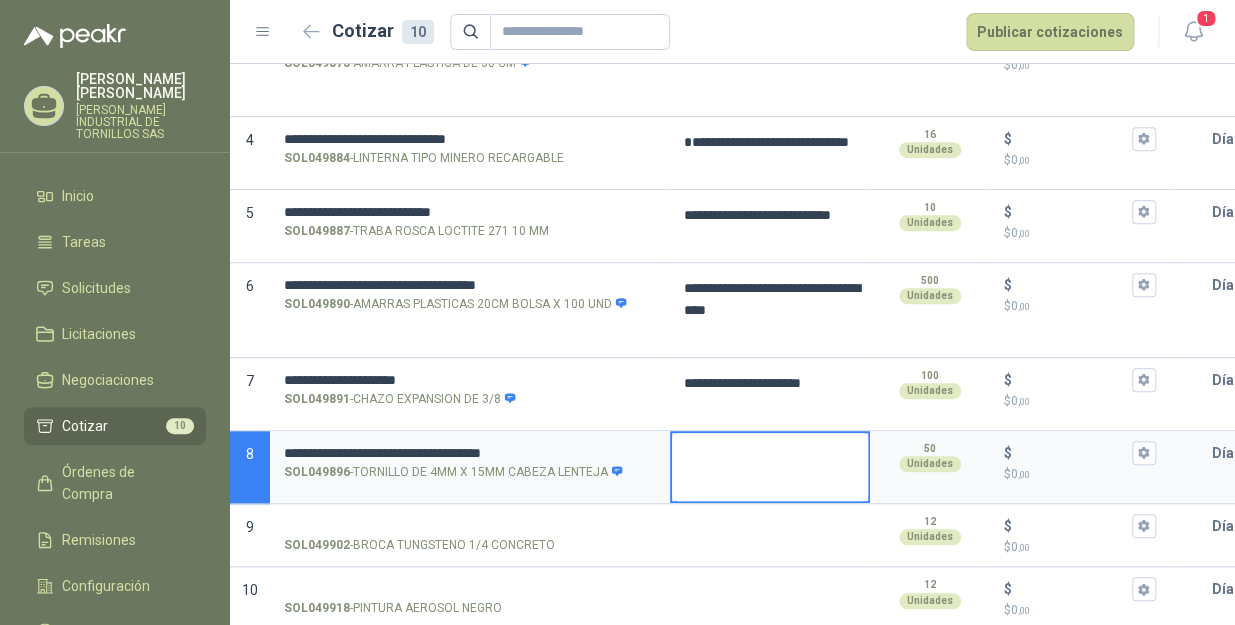 click at bounding box center (770, 467) 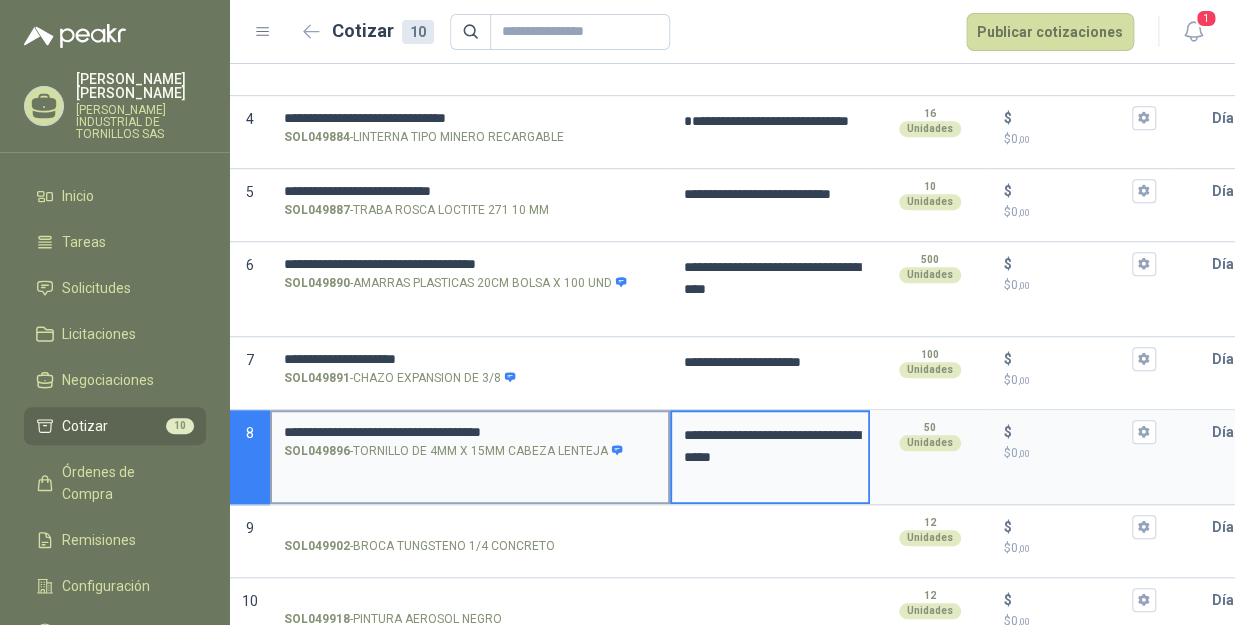 scroll, scrollTop: 461, scrollLeft: 0, axis: vertical 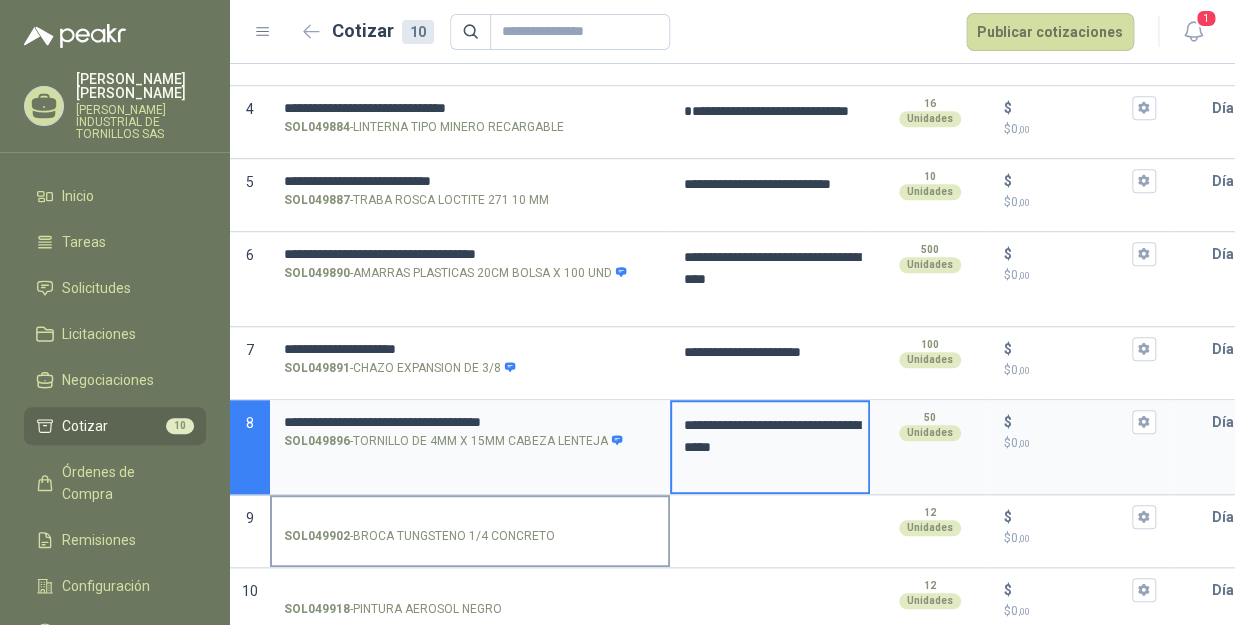 drag, startPoint x: 351, startPoint y: 515, endPoint x: 572, endPoint y: 528, distance: 221.38202 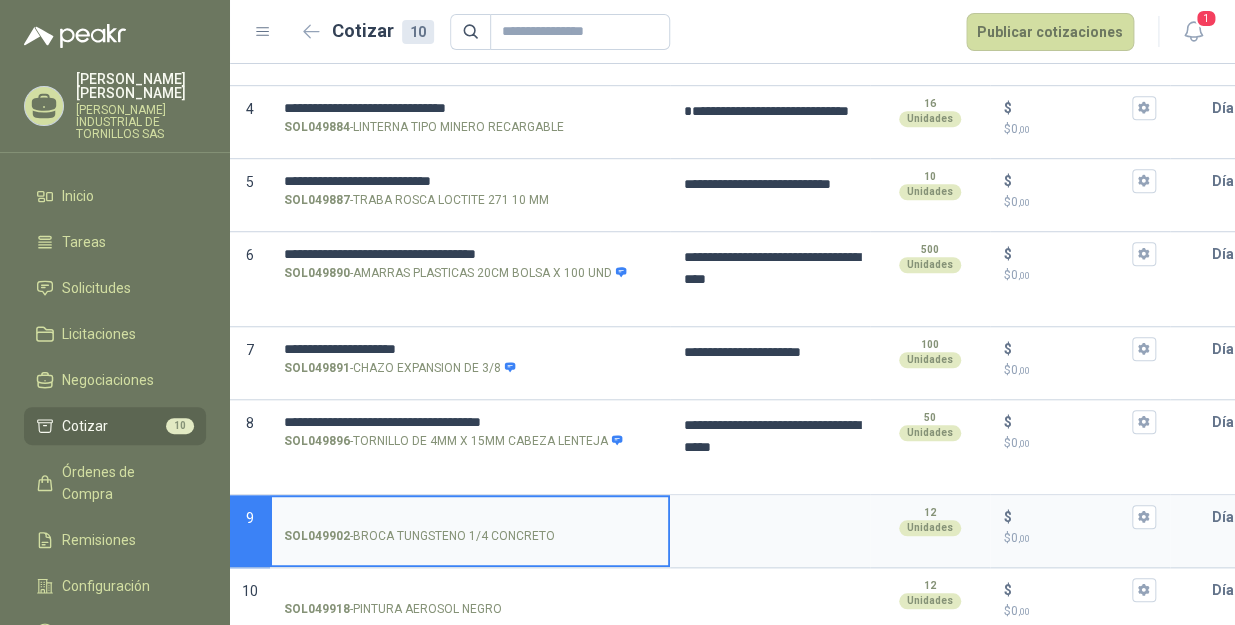 type 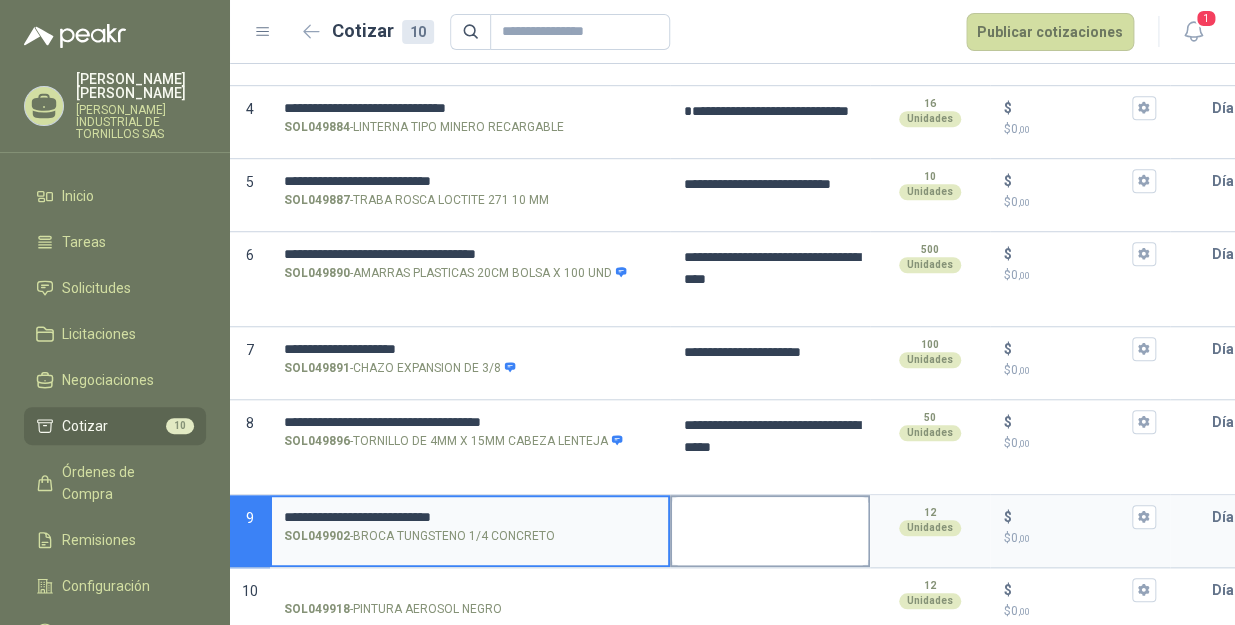 type on "**********" 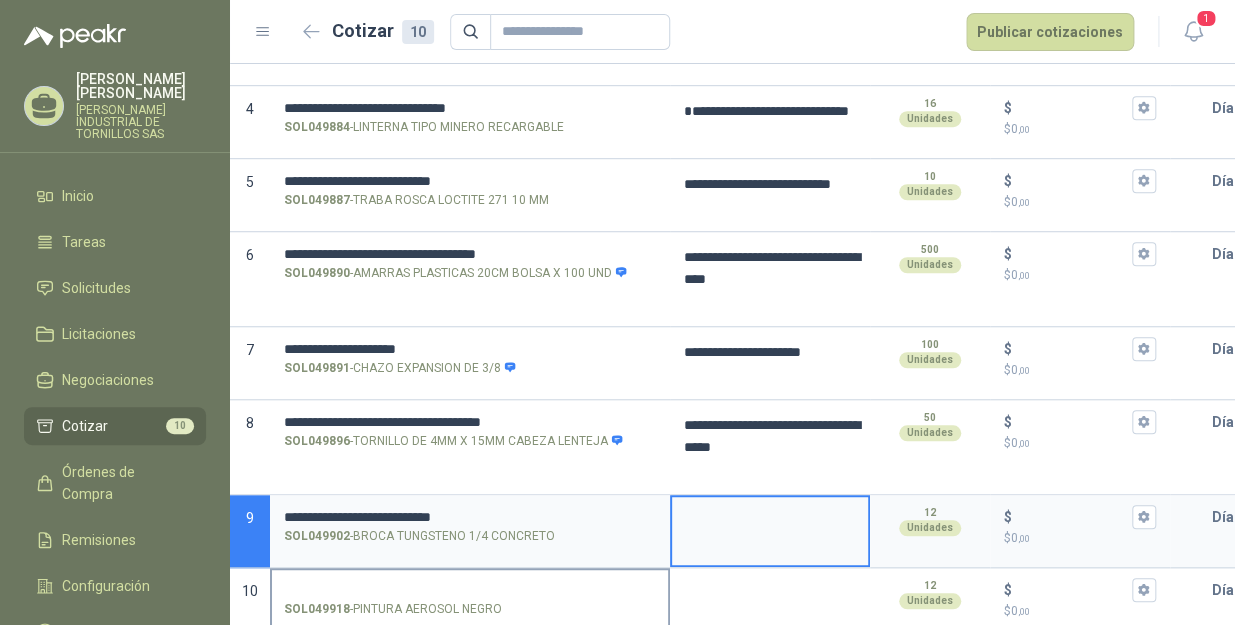 type 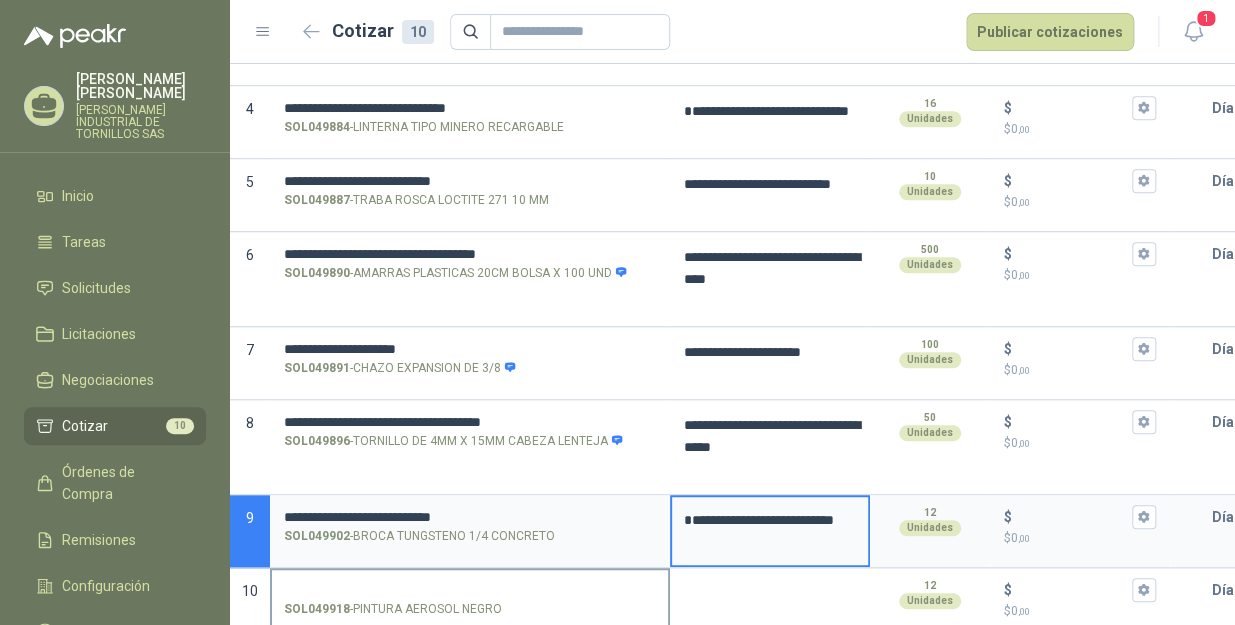 type 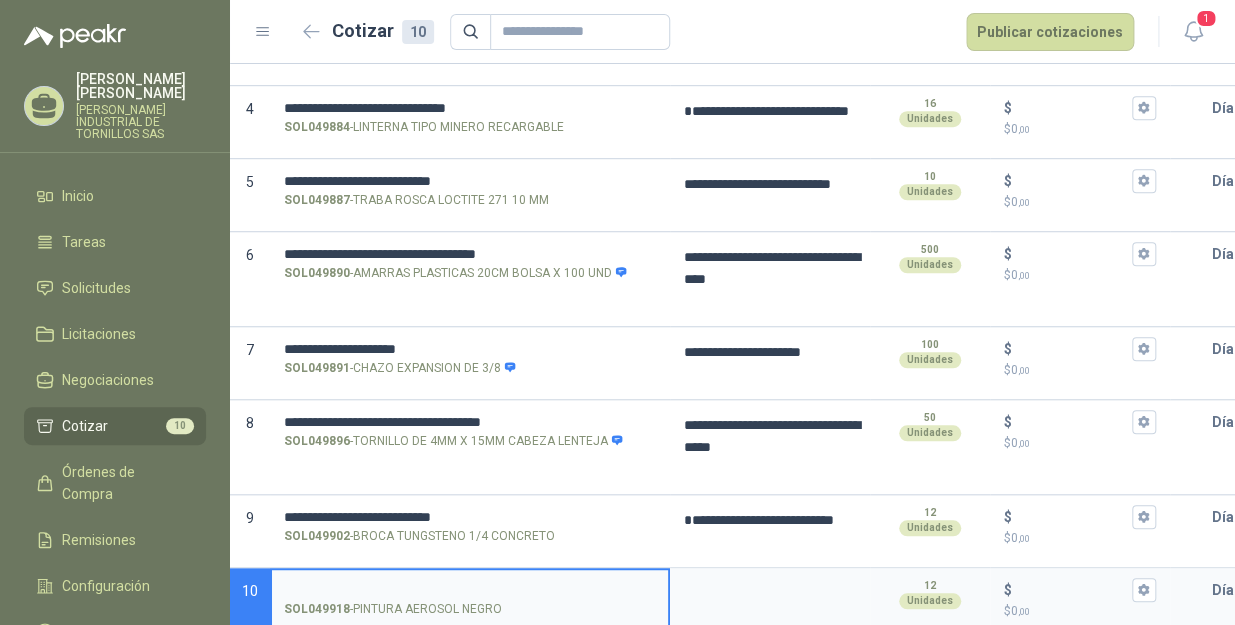 type on "**********" 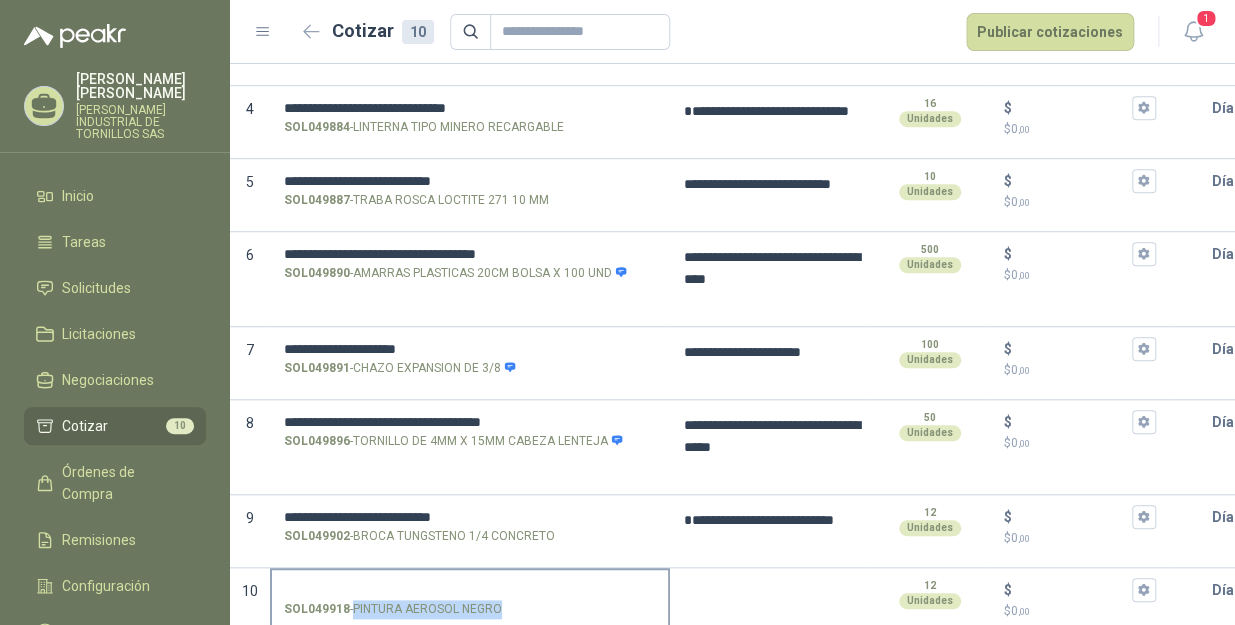 drag, startPoint x: 355, startPoint y: 585, endPoint x: 497, endPoint y: 602, distance: 143.01399 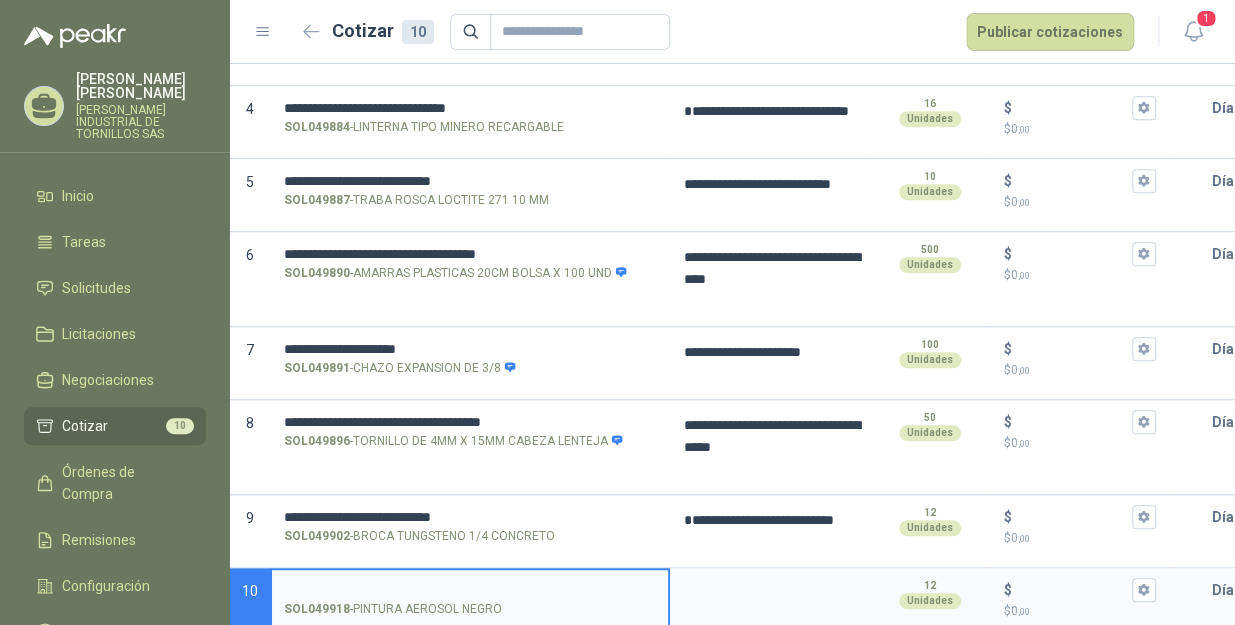 type 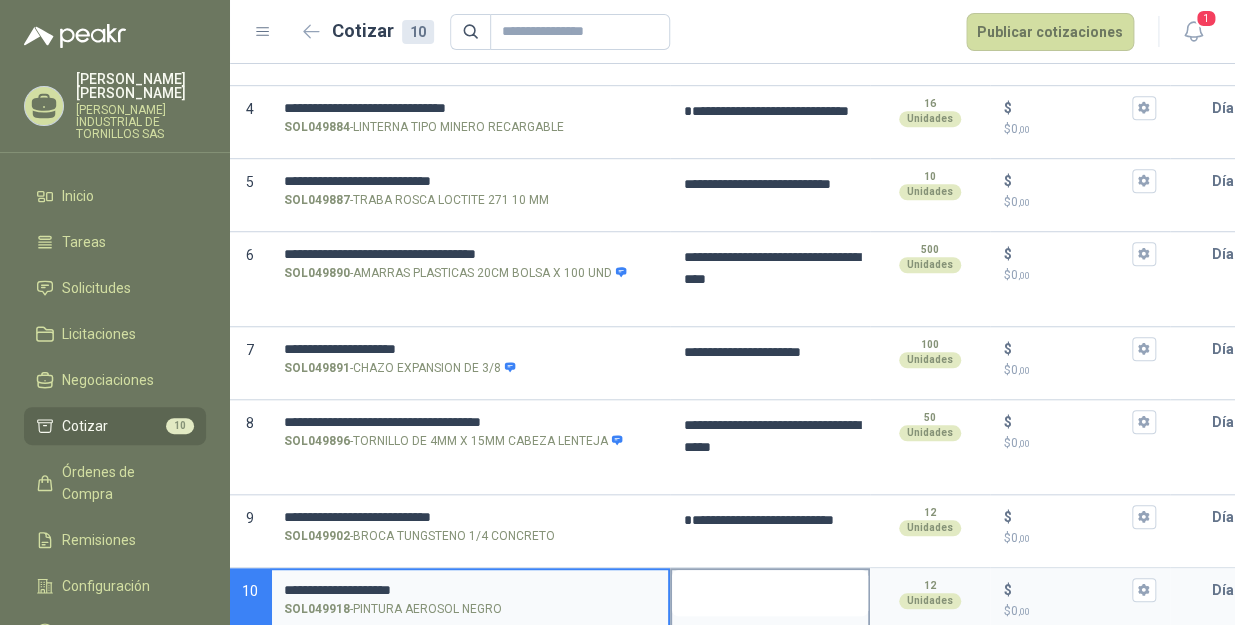 click at bounding box center (770, 593) 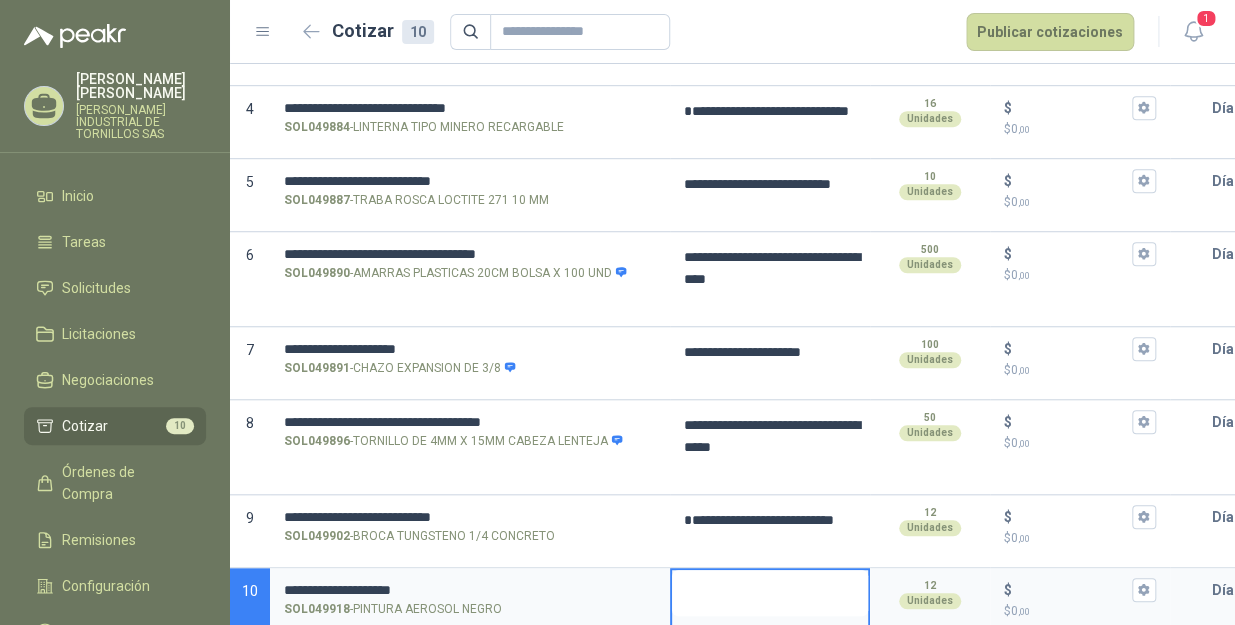 type 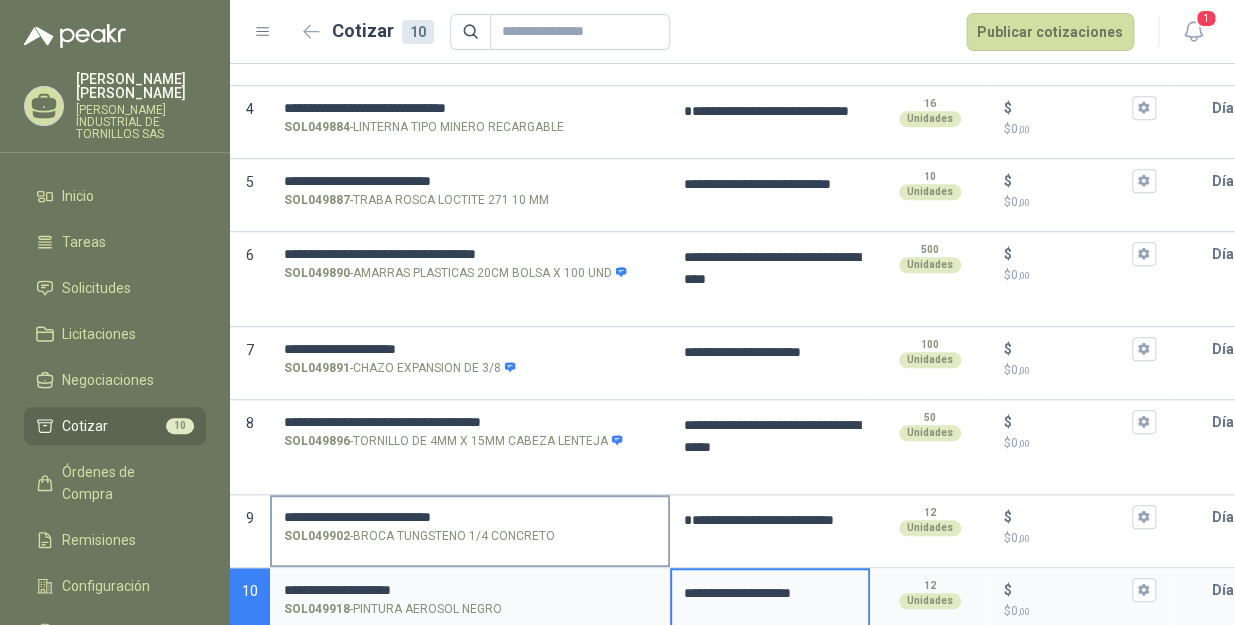 type 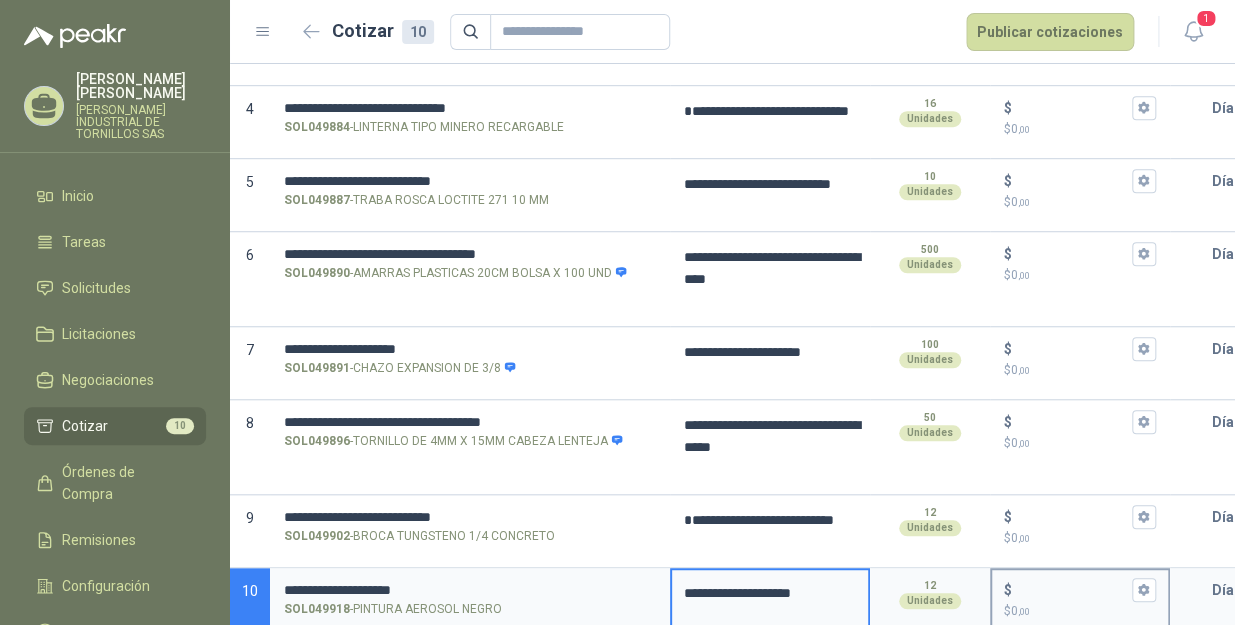 click on "$ $  0 ,00" at bounding box center (1072, 589) 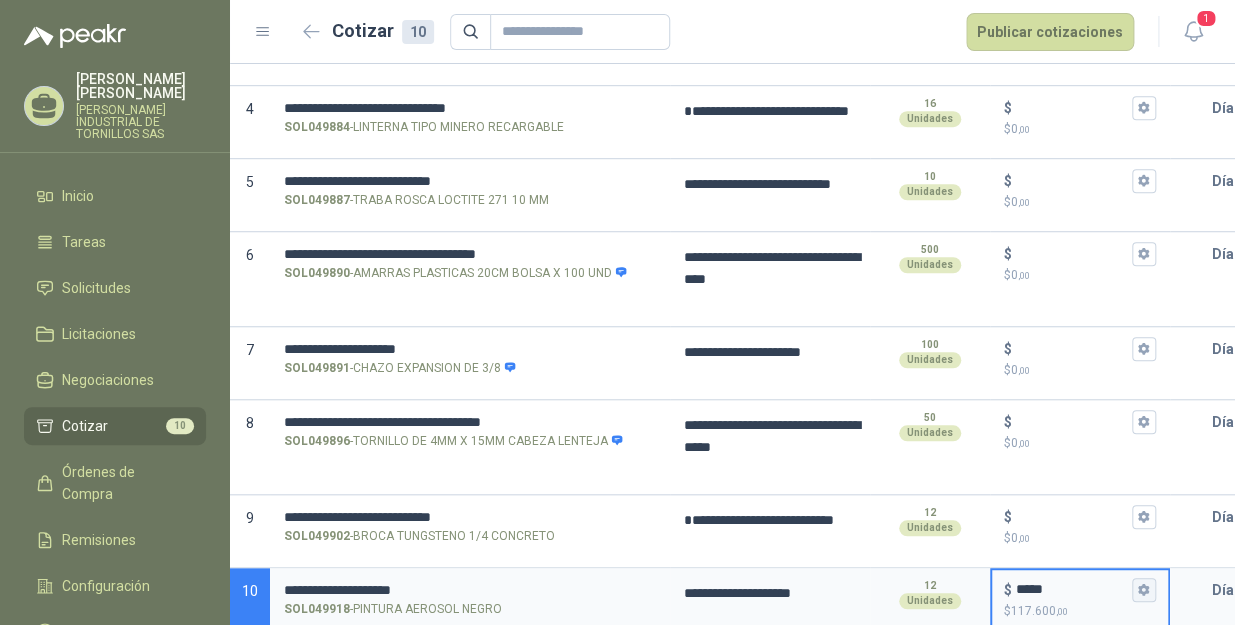 type on "*****" 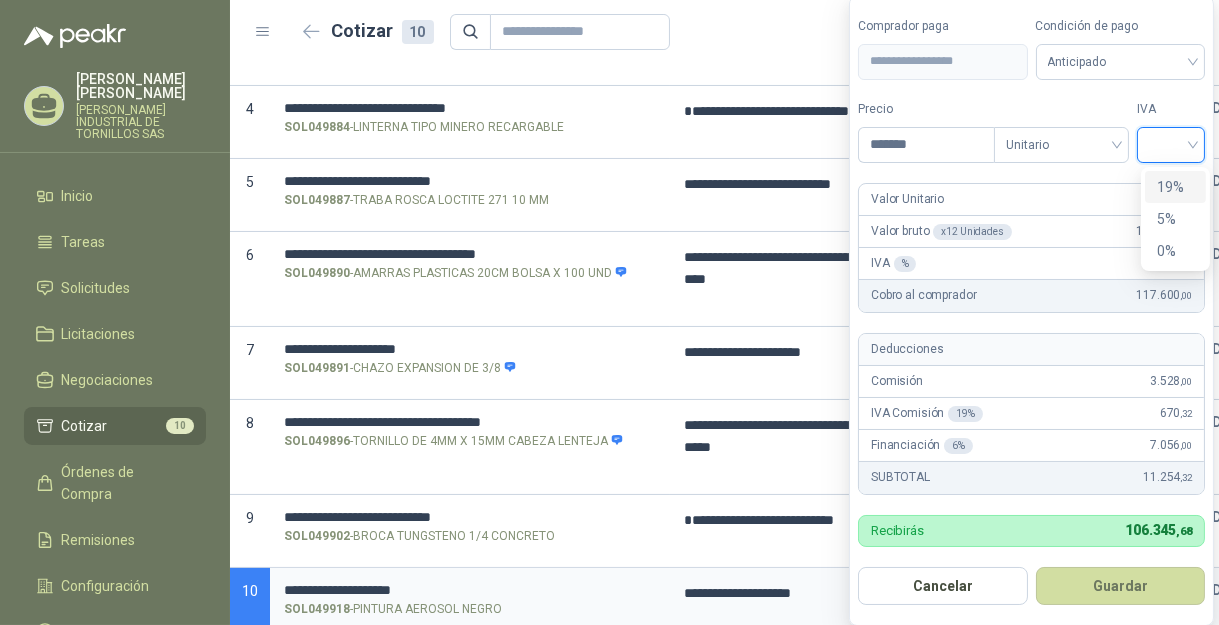 click at bounding box center [1171, 143] 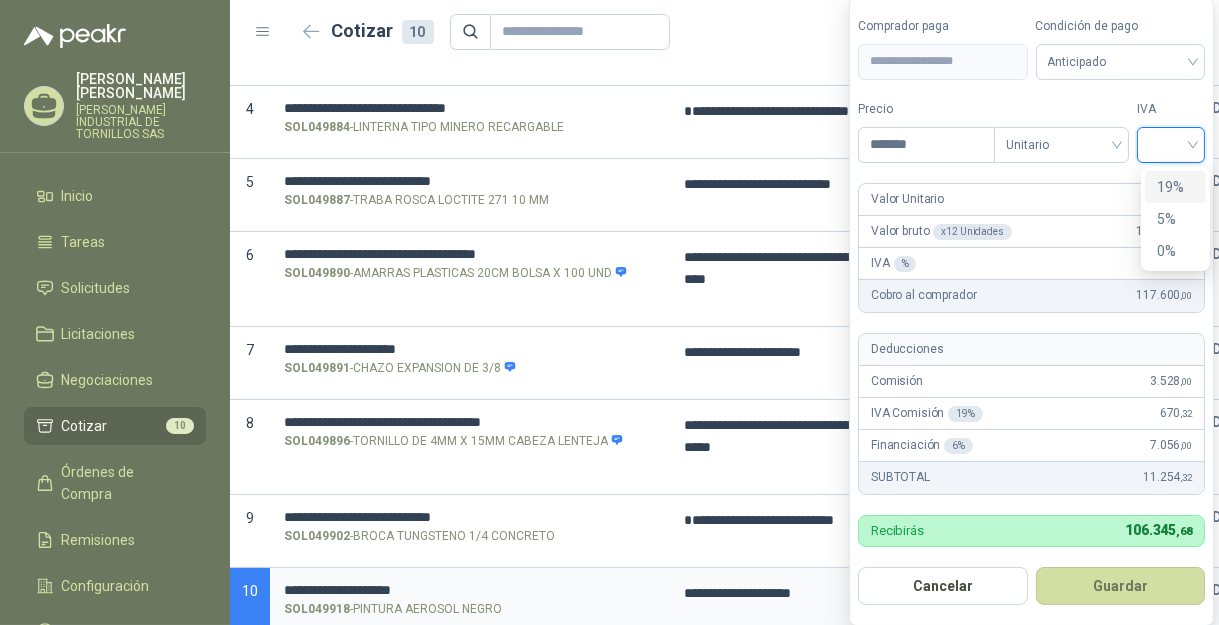 click on "19%" at bounding box center [1175, 187] 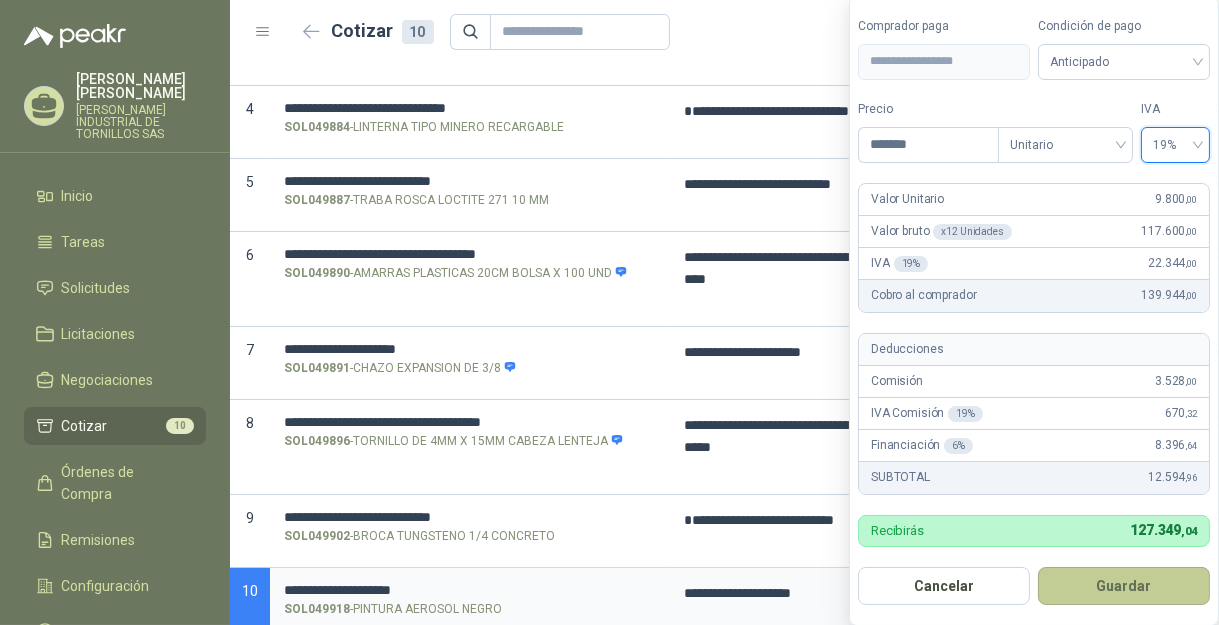 click on "Guardar" at bounding box center (1124, 586) 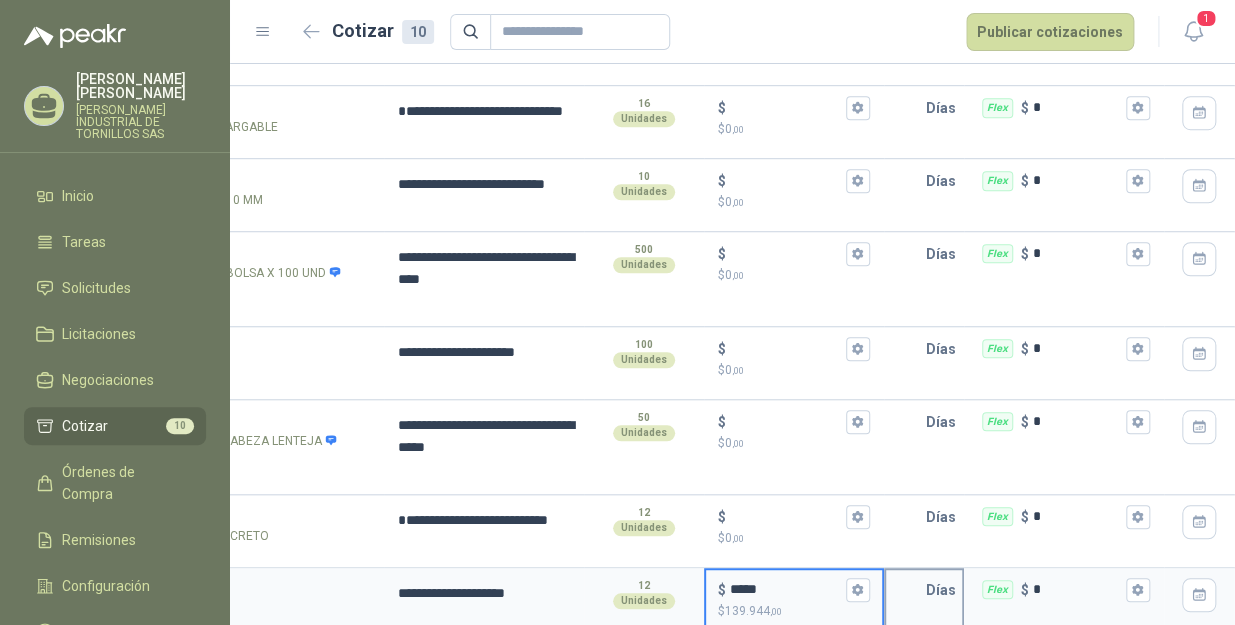 scroll, scrollTop: 0, scrollLeft: 288, axis: horizontal 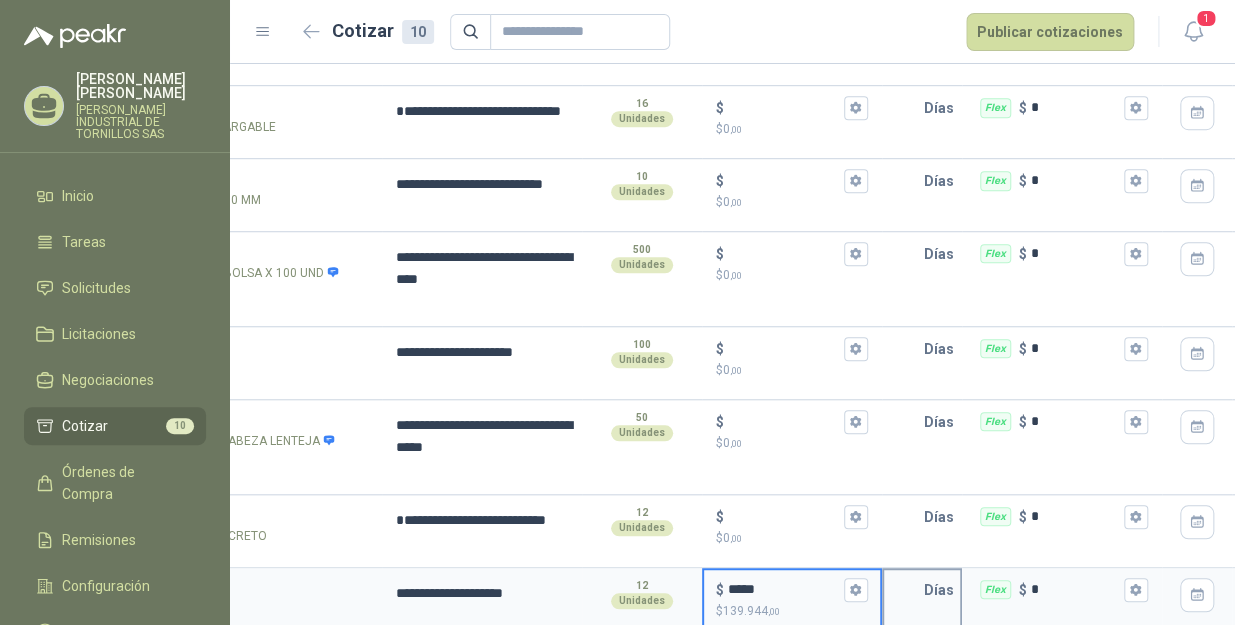 click at bounding box center [904, 590] 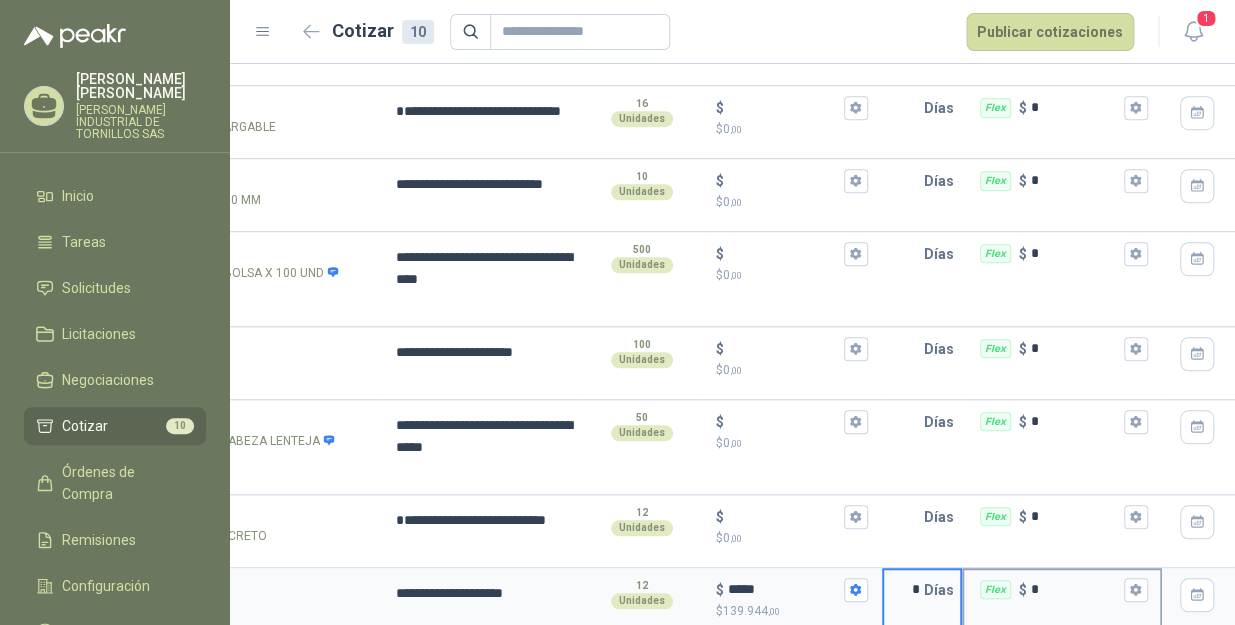 type on "*" 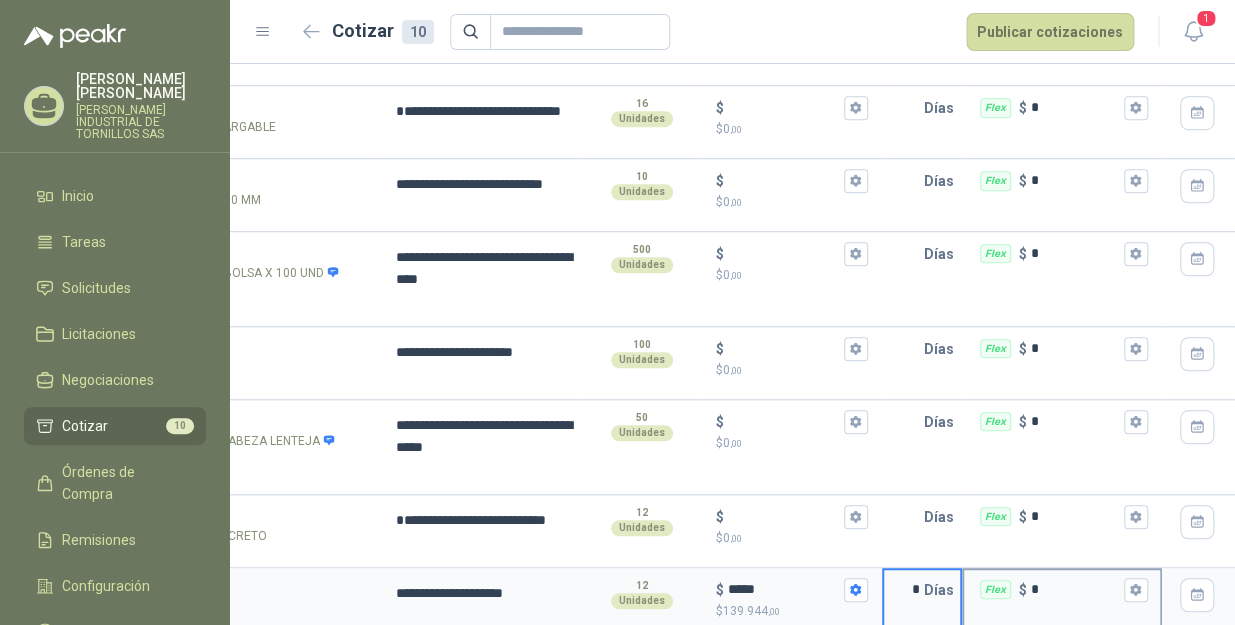 click on "*" at bounding box center (1075, 589) 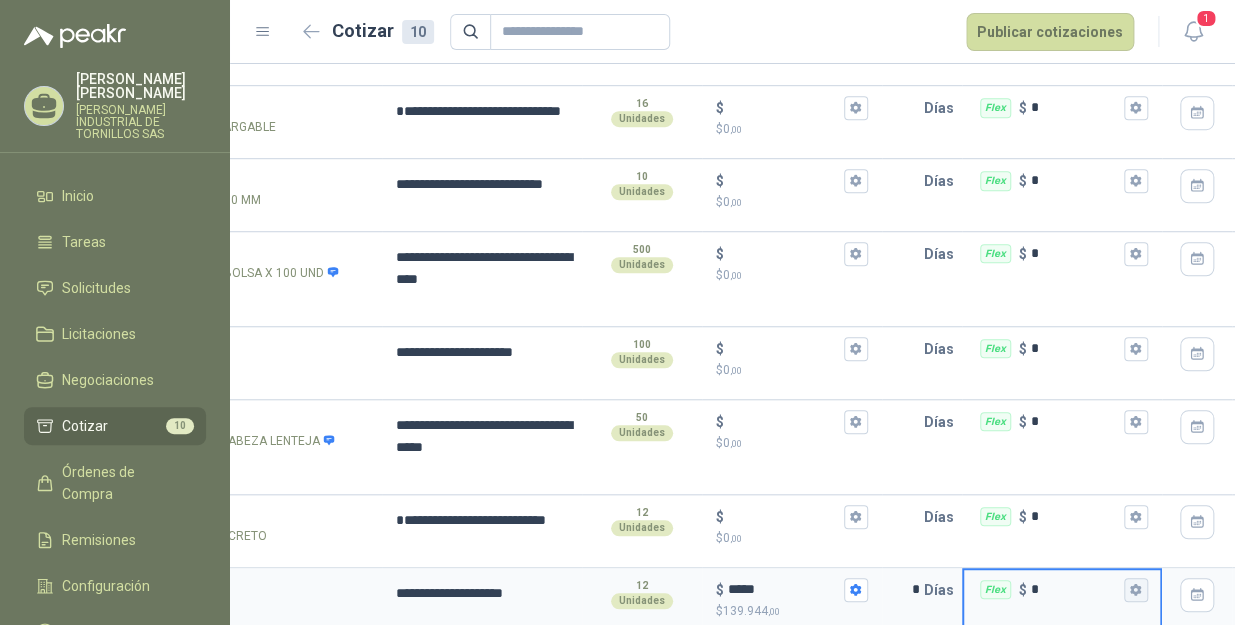 type on "**********" 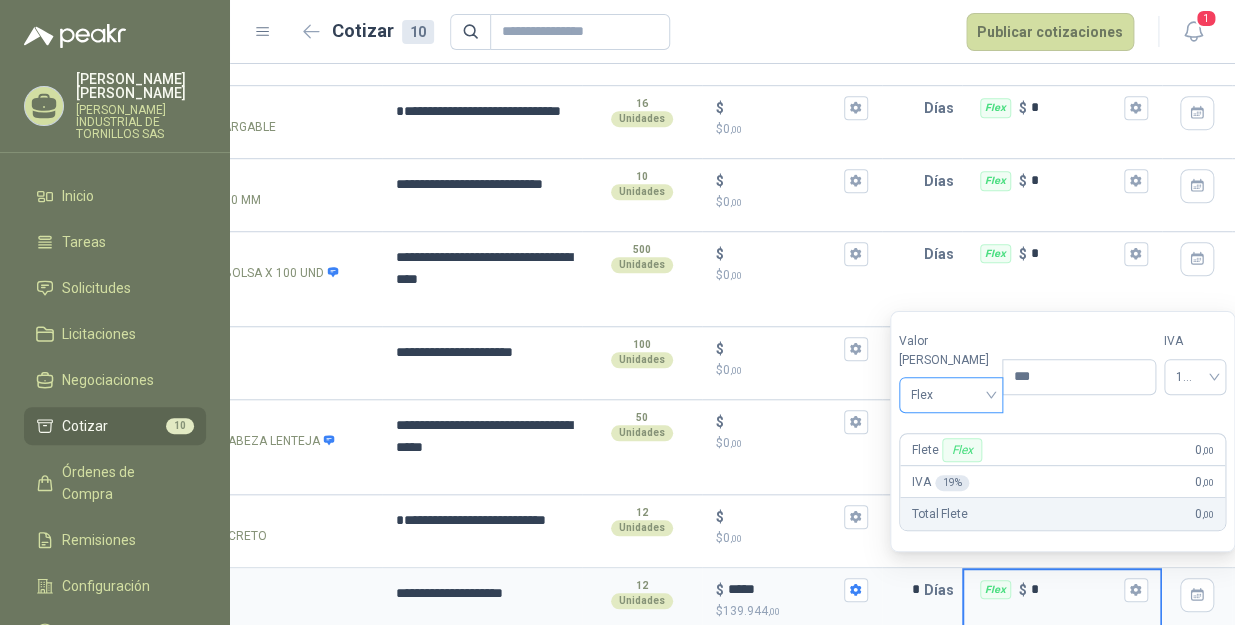 click on "Flex" at bounding box center [951, 395] 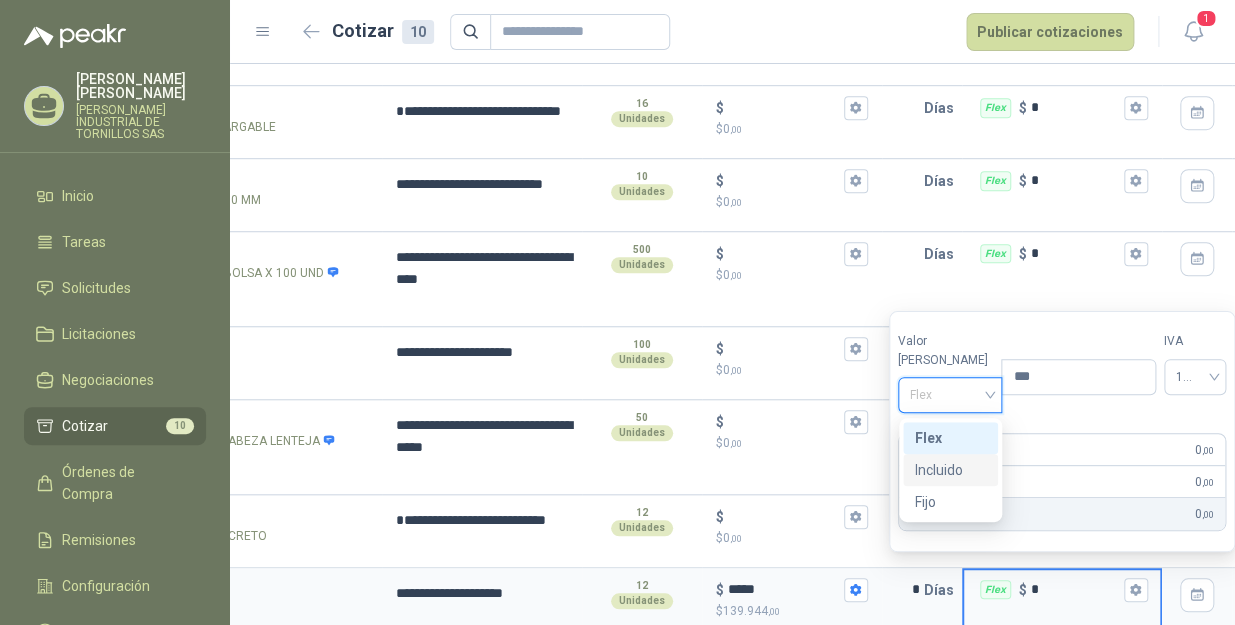 click on "Incluido" at bounding box center [950, 470] 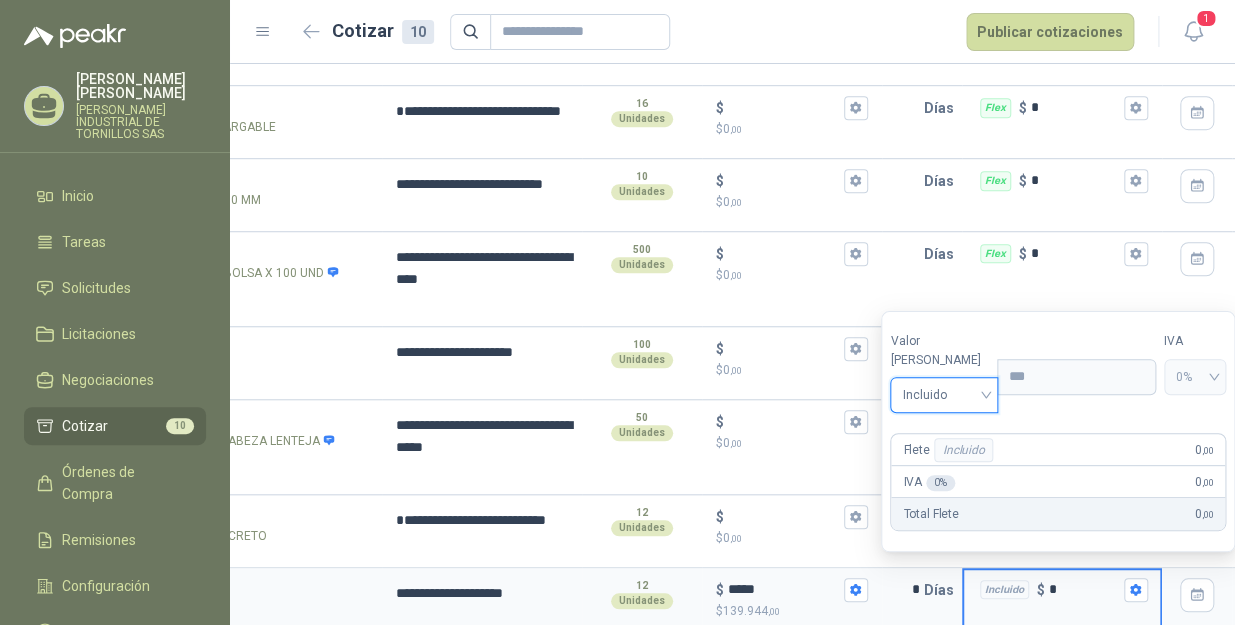 type on "**********" 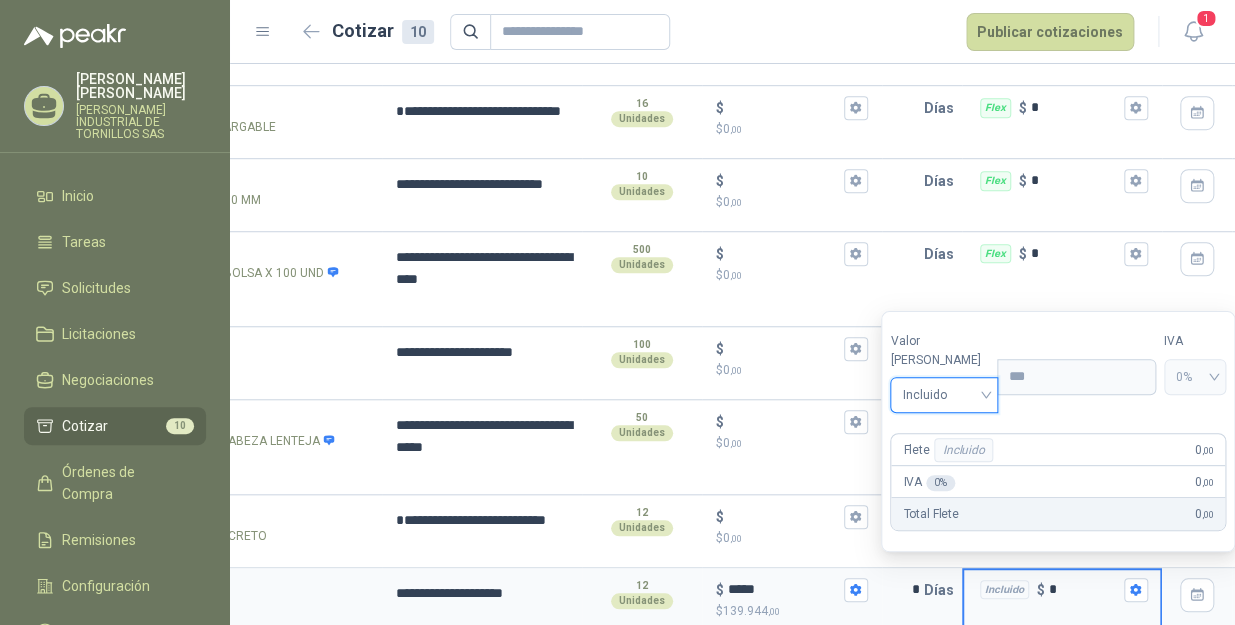 type 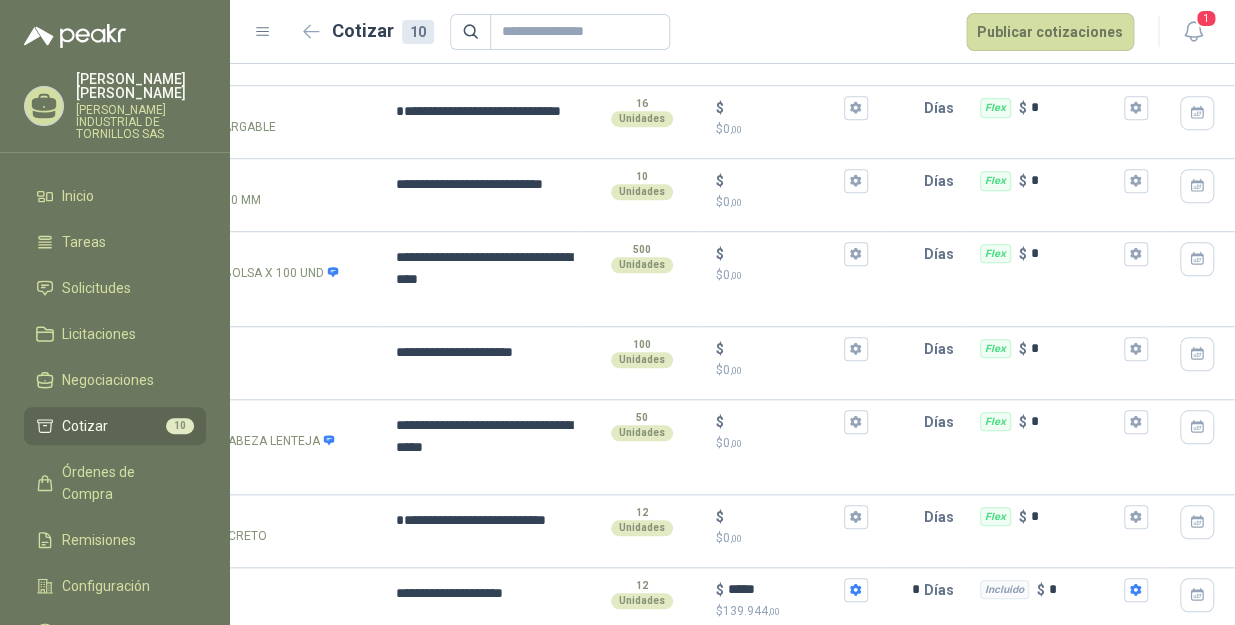 scroll, scrollTop: 0, scrollLeft: 0, axis: both 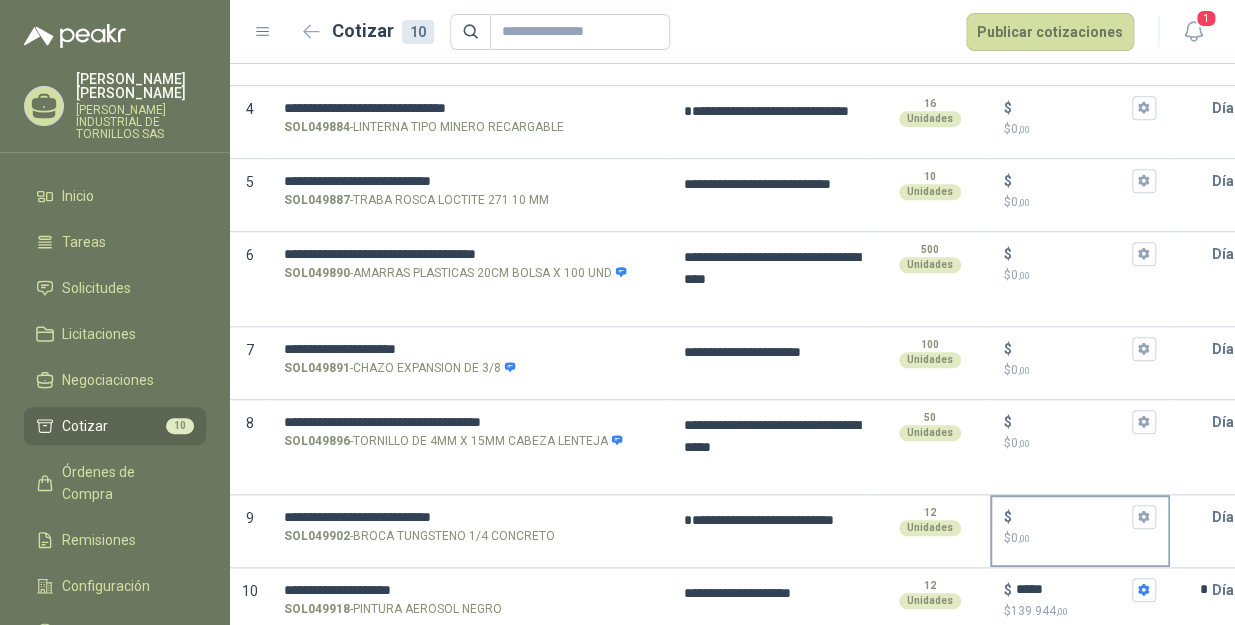 click on "$ $  0 ,00" at bounding box center [1072, 516] 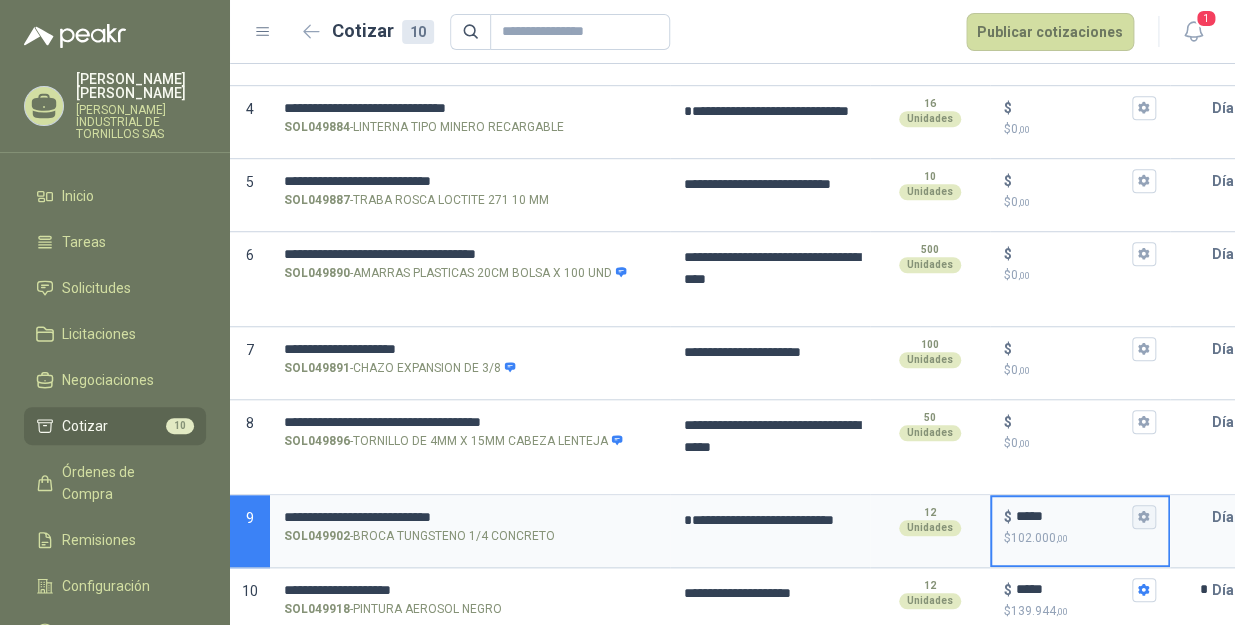click 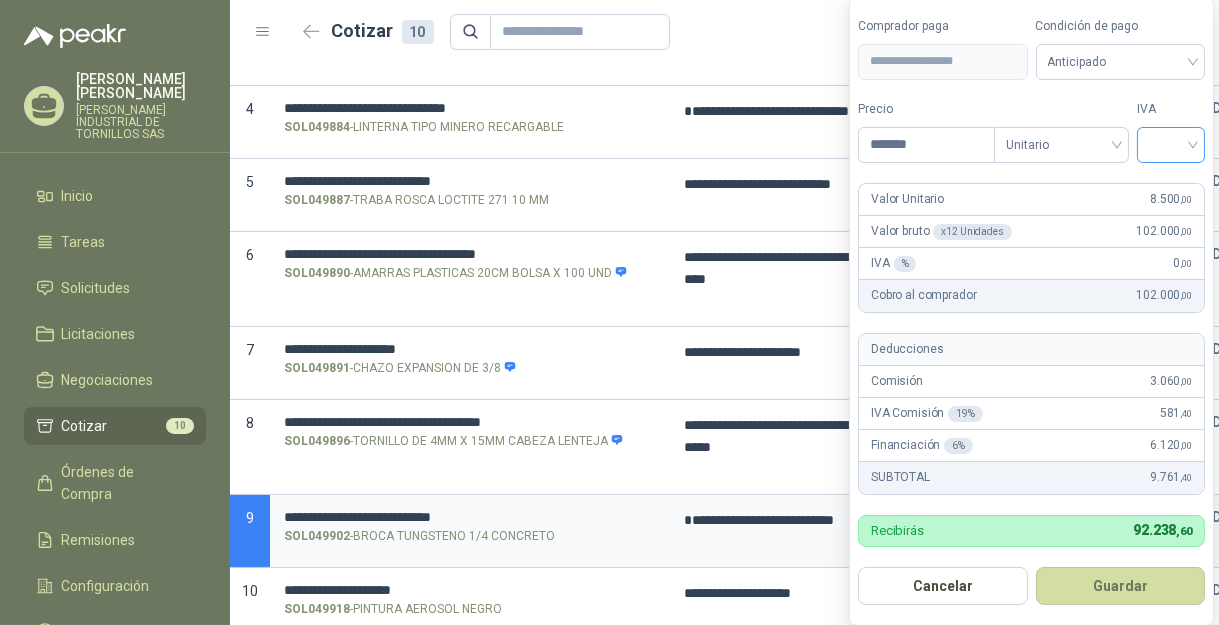 click at bounding box center [1171, 143] 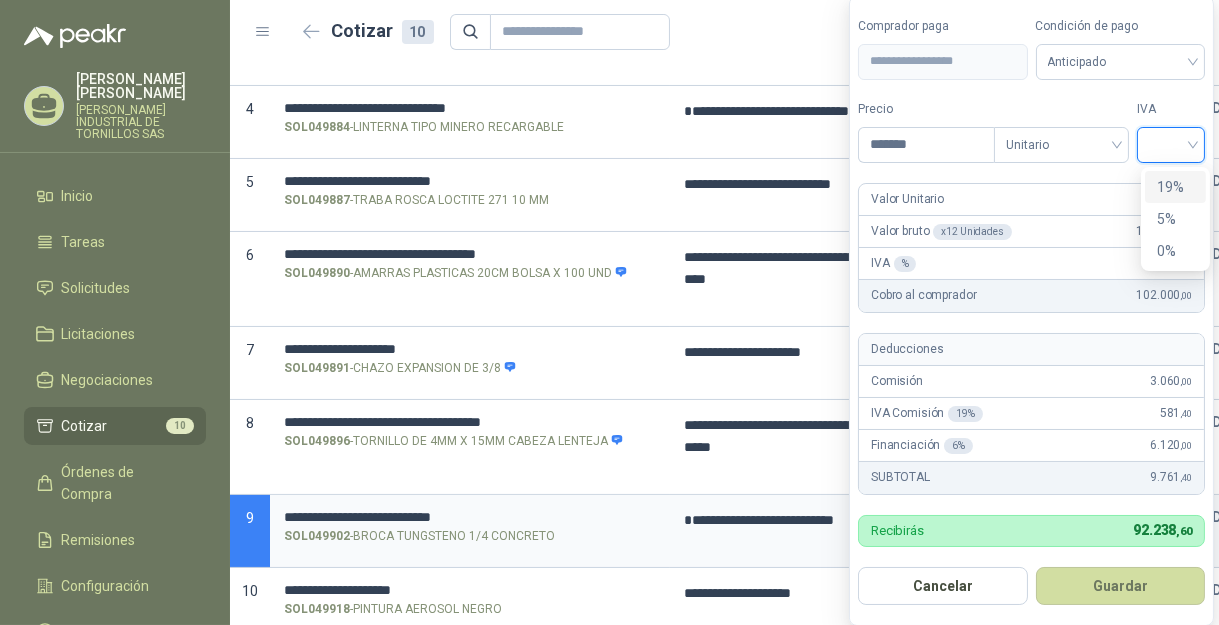 click on "19%" at bounding box center [1175, 187] 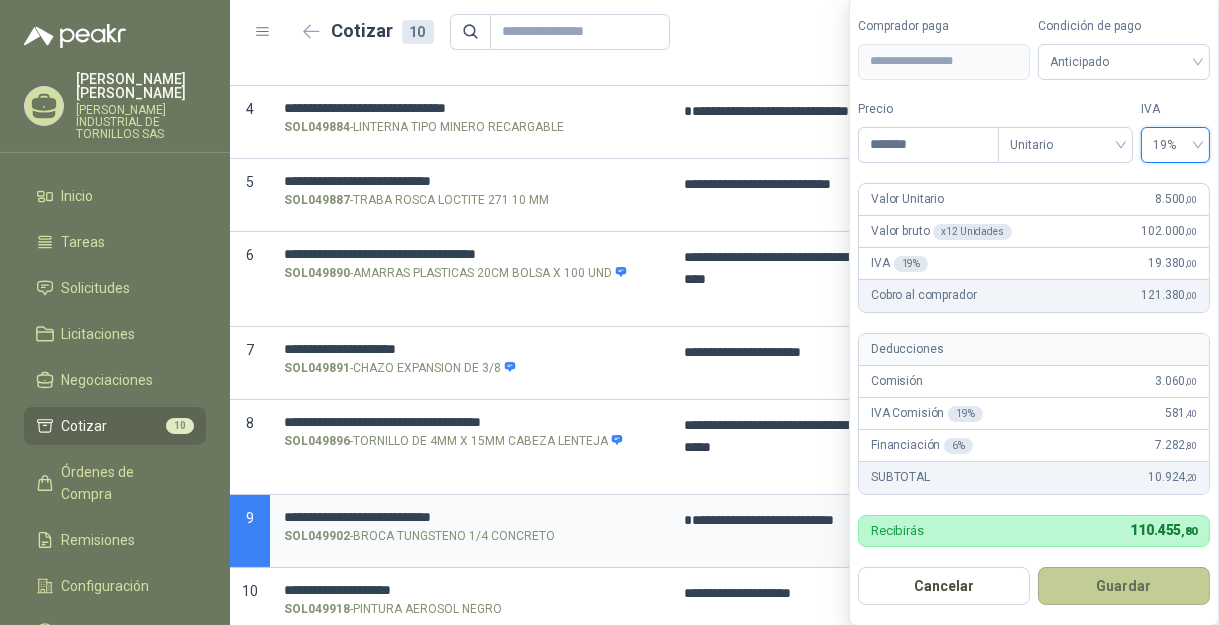 click on "Guardar" at bounding box center (1124, 586) 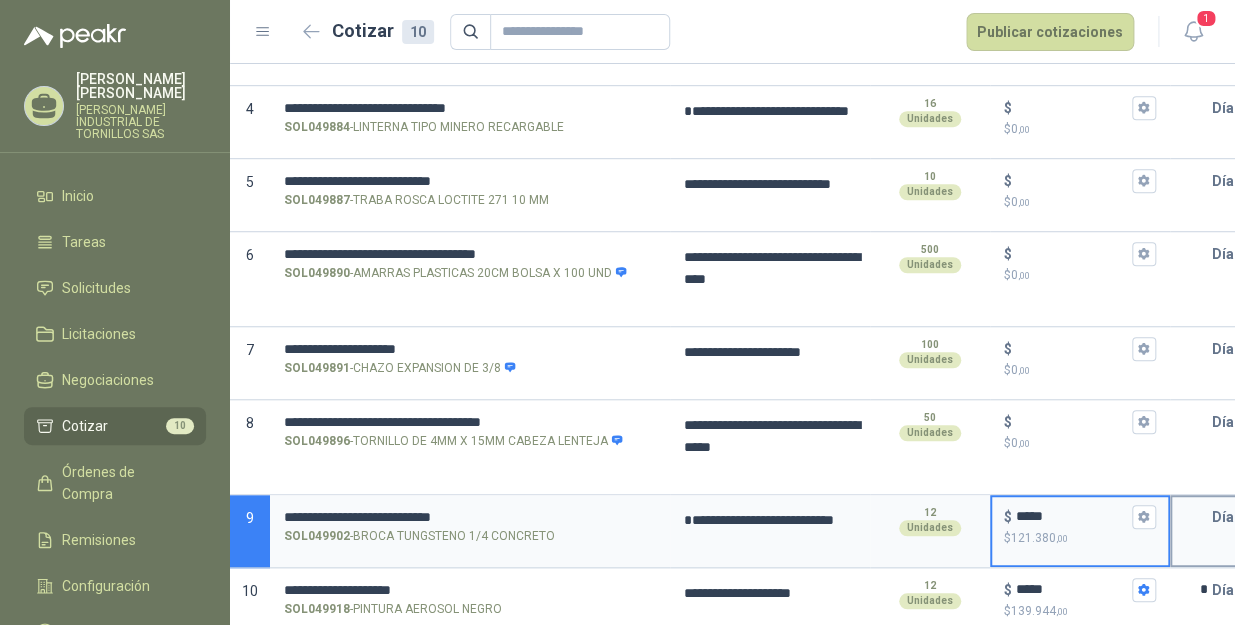 click at bounding box center [1192, 517] 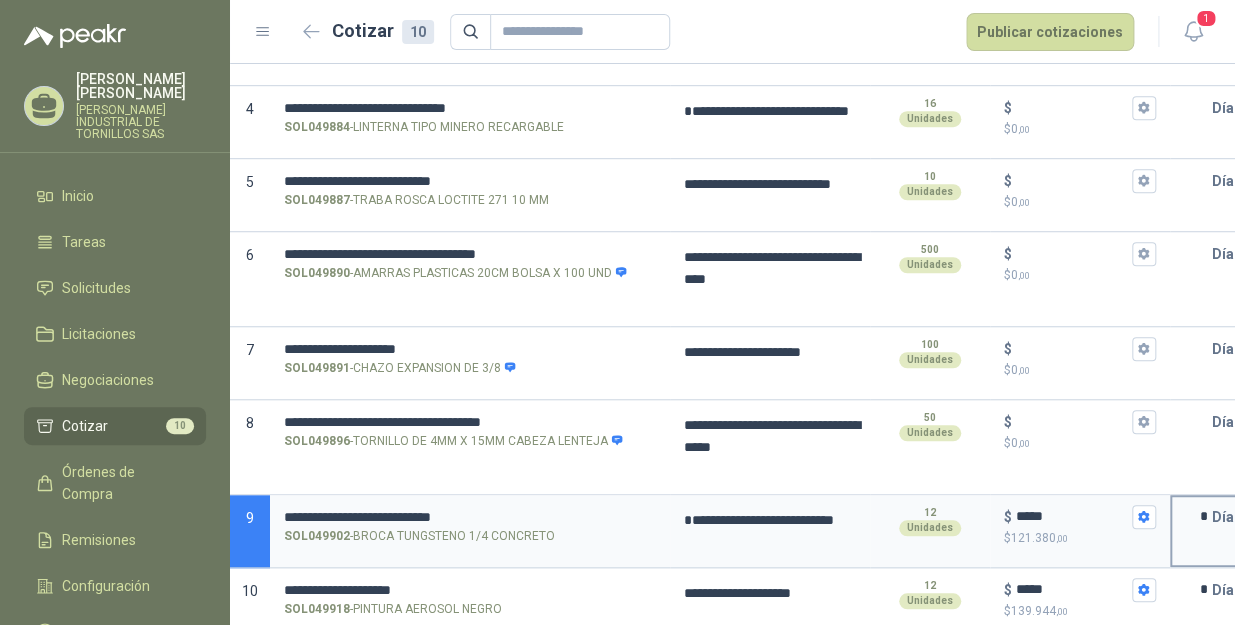 scroll, scrollTop: 0, scrollLeft: 407, axis: horizontal 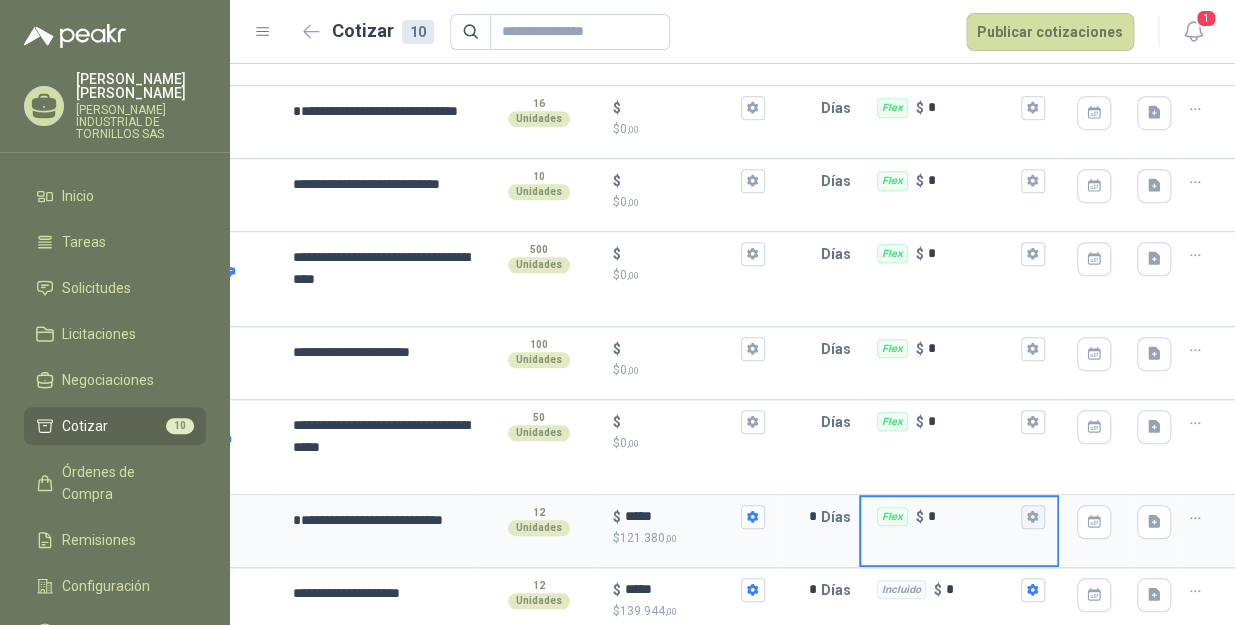 click 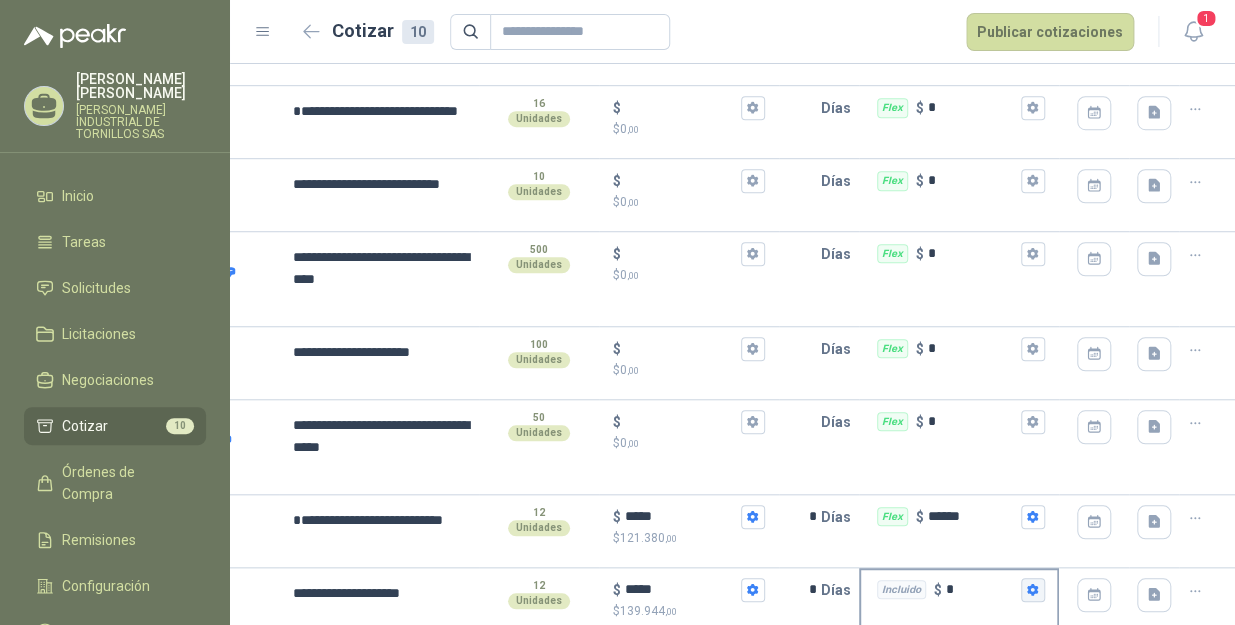 click 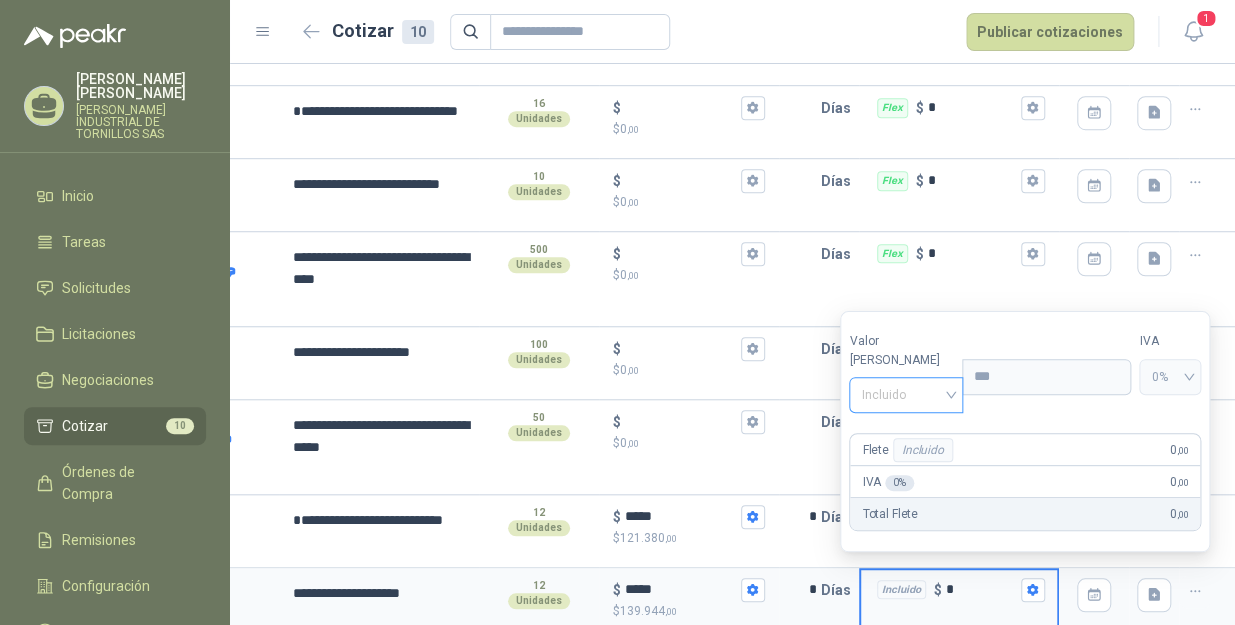 click on "Incluido" at bounding box center [906, 395] 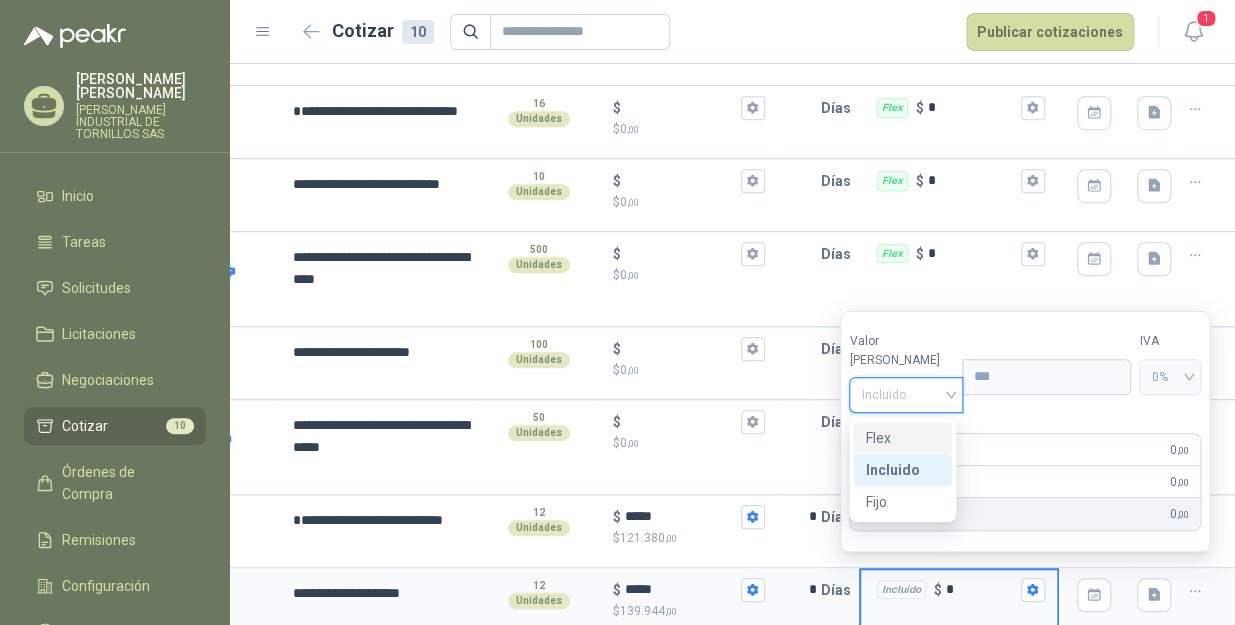 click on "Flex" at bounding box center [902, 438] 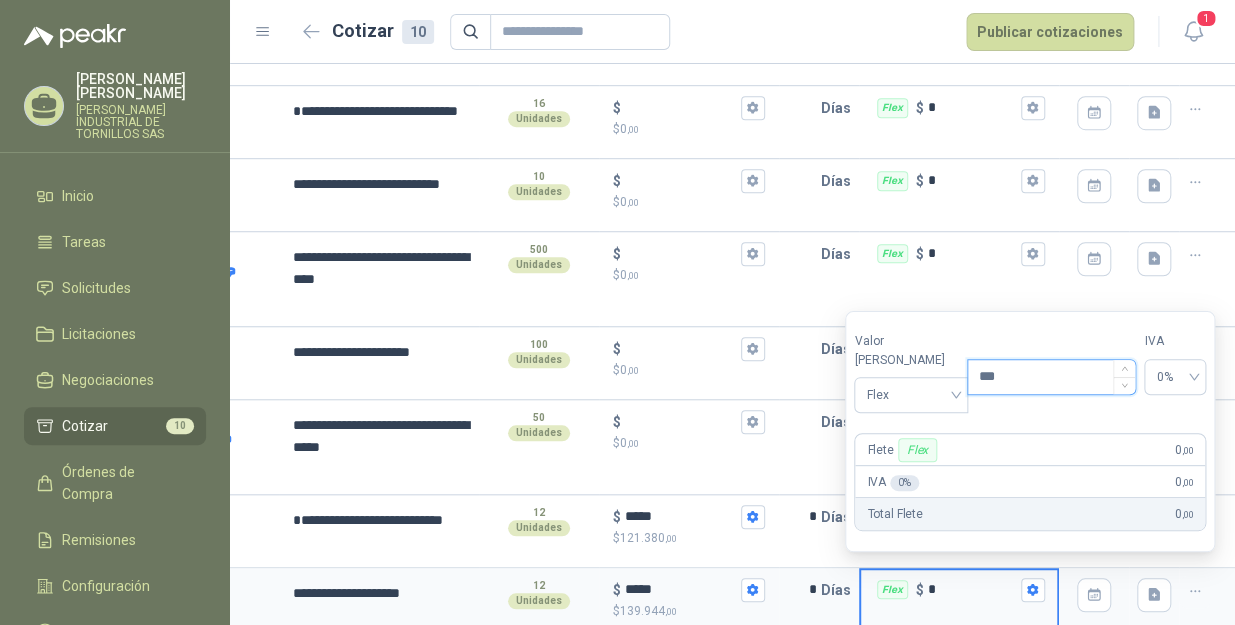 click on "***" at bounding box center [1051, 377] 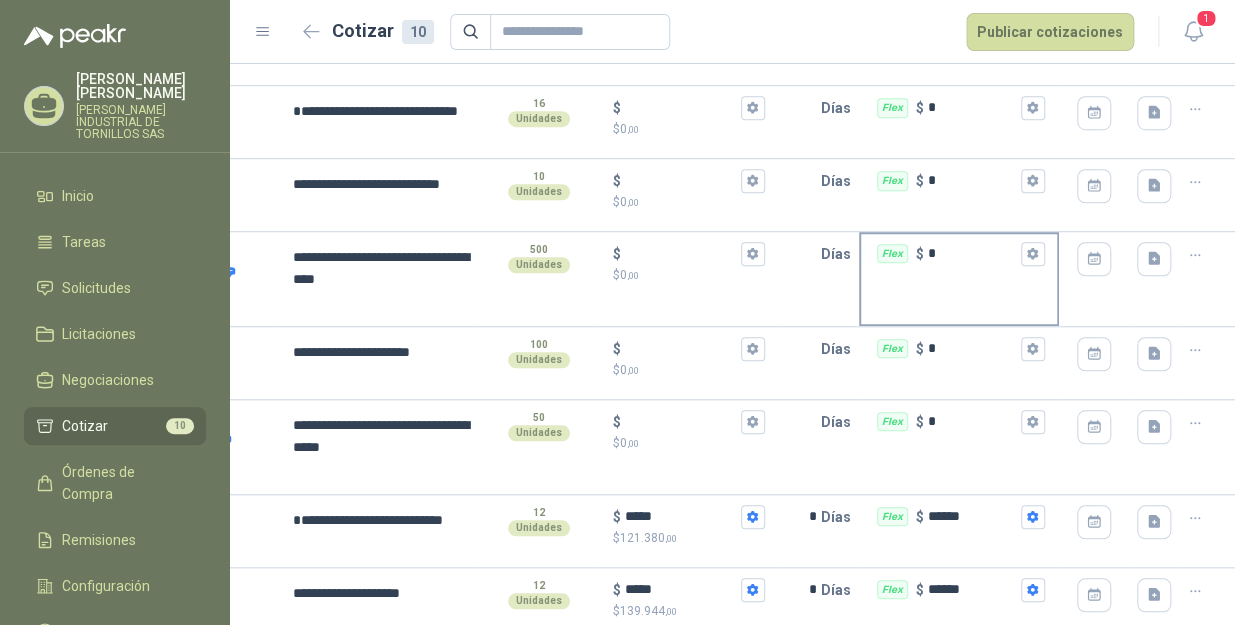 click on "Flex   $ *" at bounding box center (959, 279) 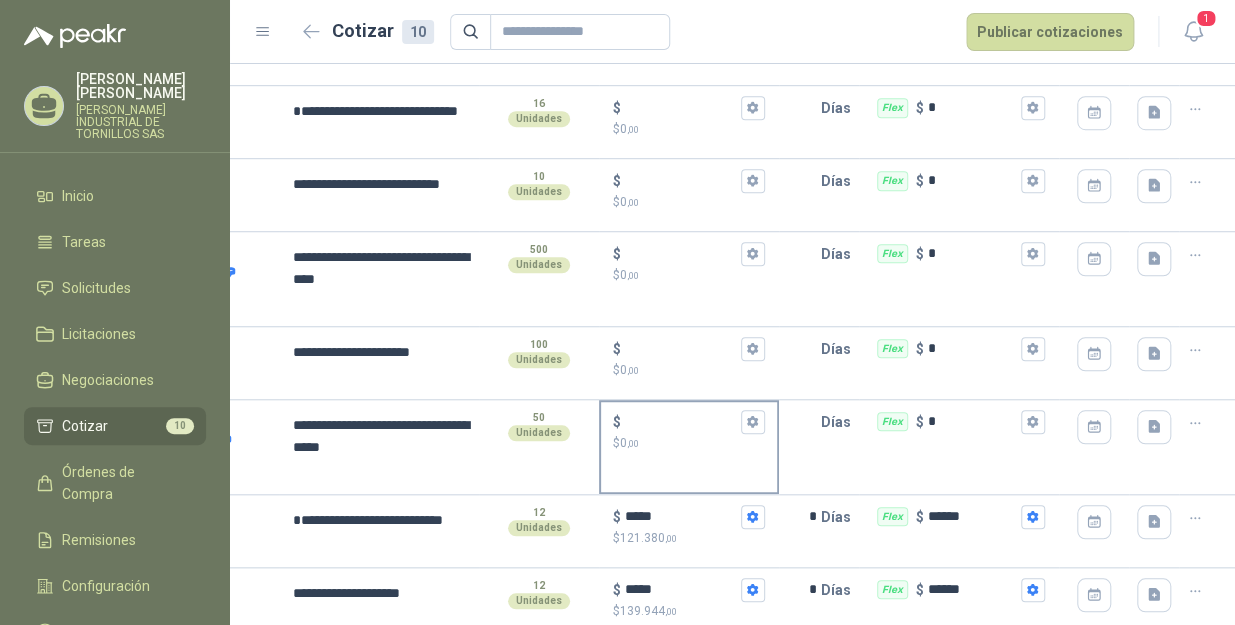 click on "$" at bounding box center [689, 422] 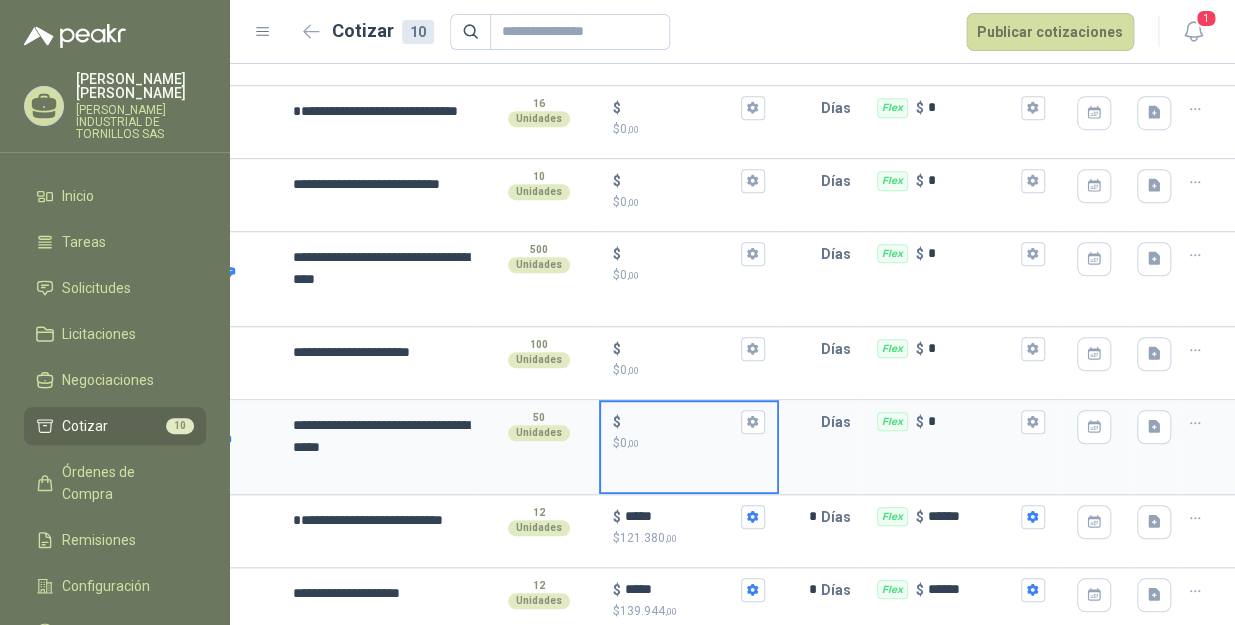 click on "$ $  0 ,00" at bounding box center [681, 421] 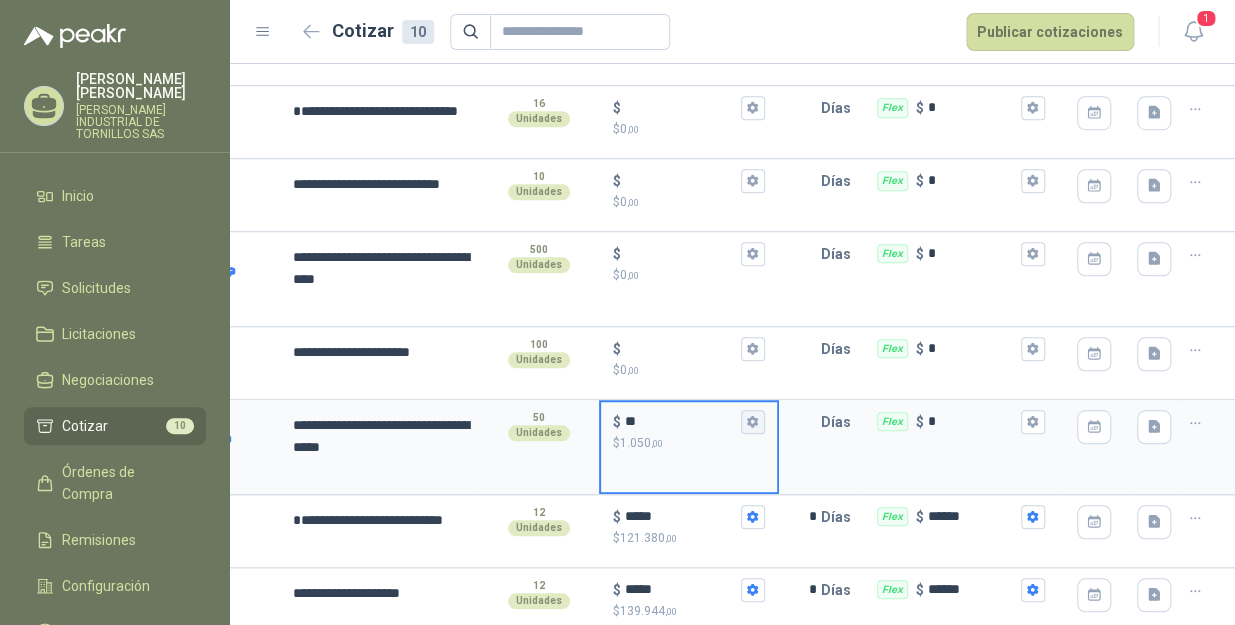 click on "$ ** $  1.050 ,00" at bounding box center (753, 422) 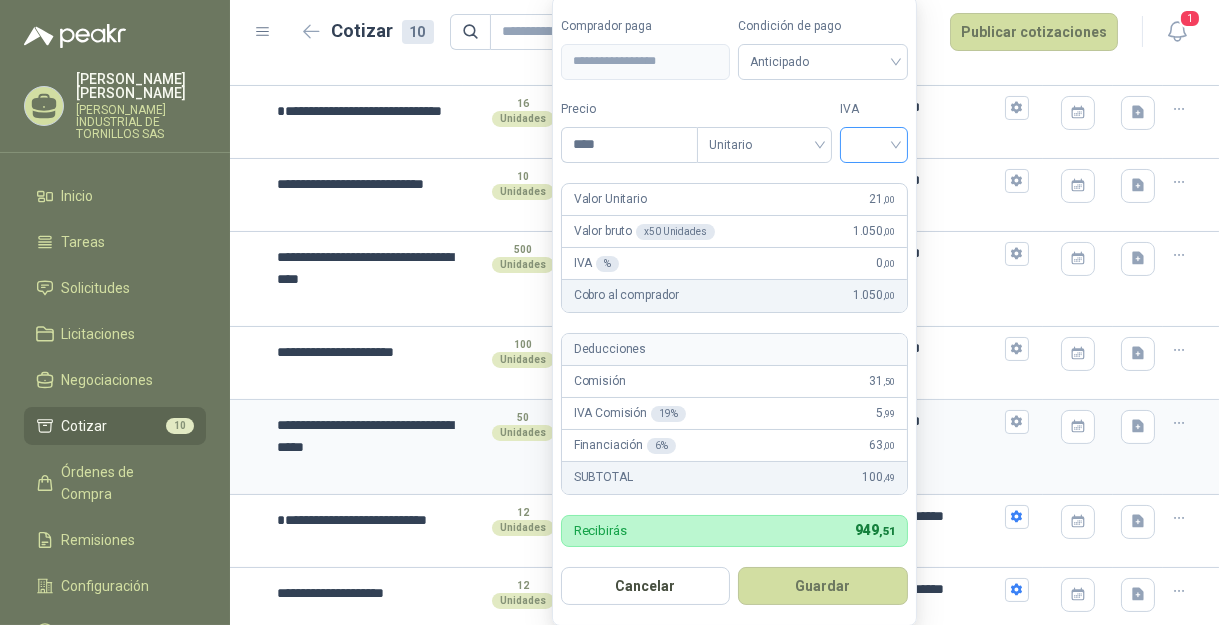 click at bounding box center [874, 143] 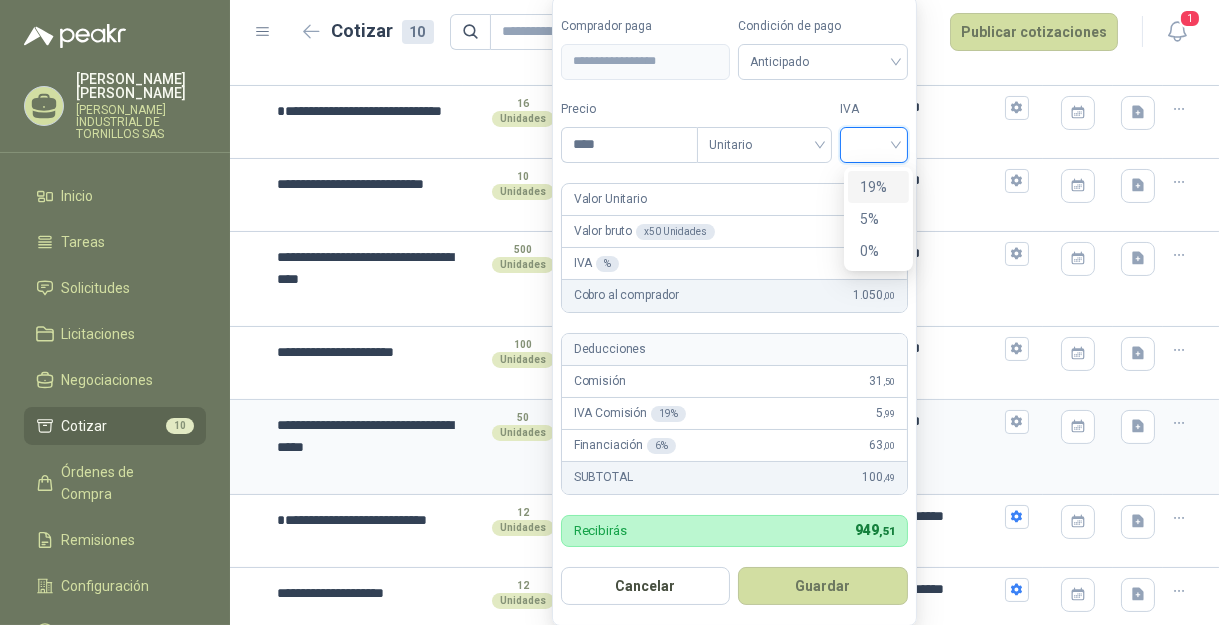 click on "19%" at bounding box center [878, 187] 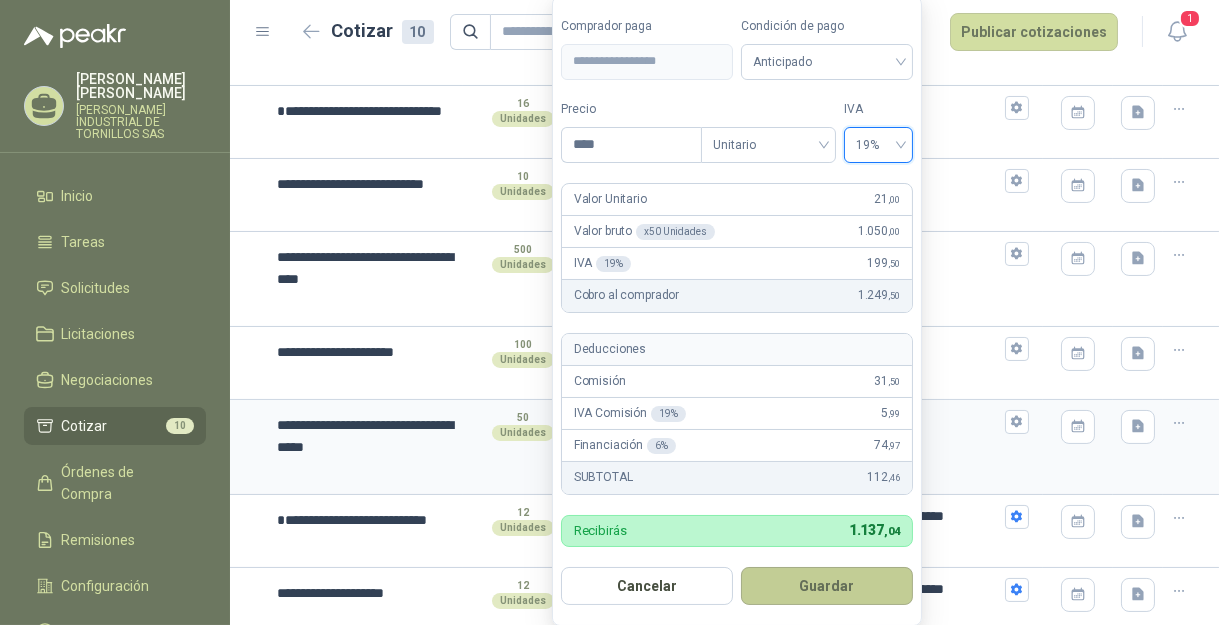 click on "Guardar" at bounding box center (827, 586) 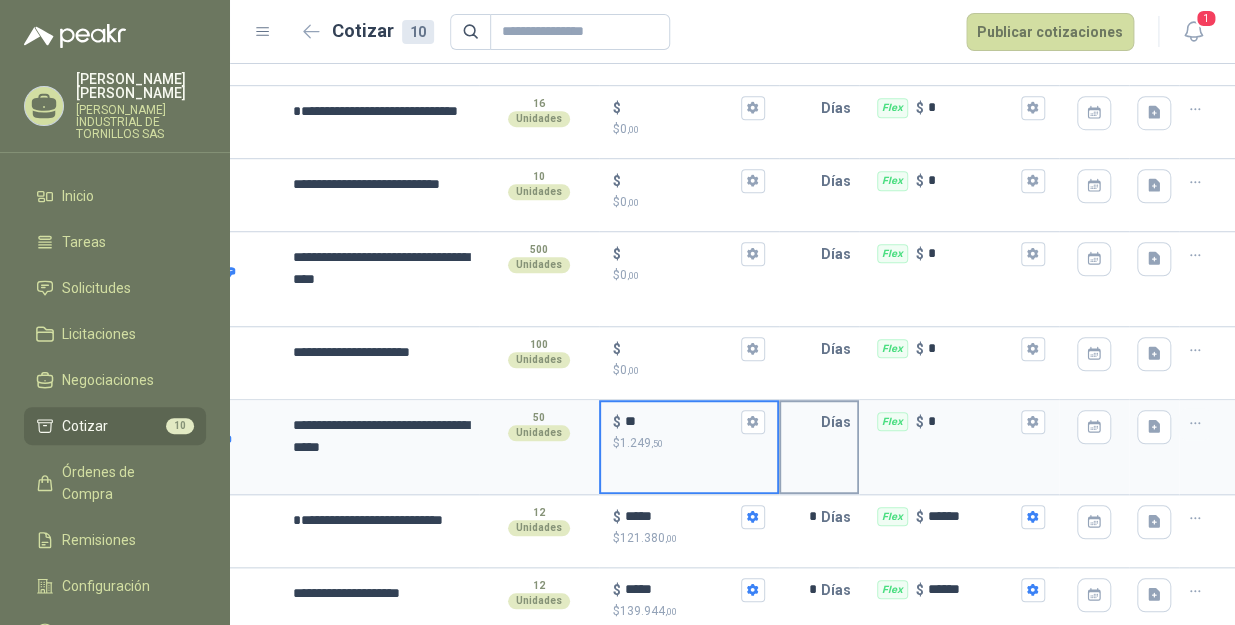 click at bounding box center (801, 422) 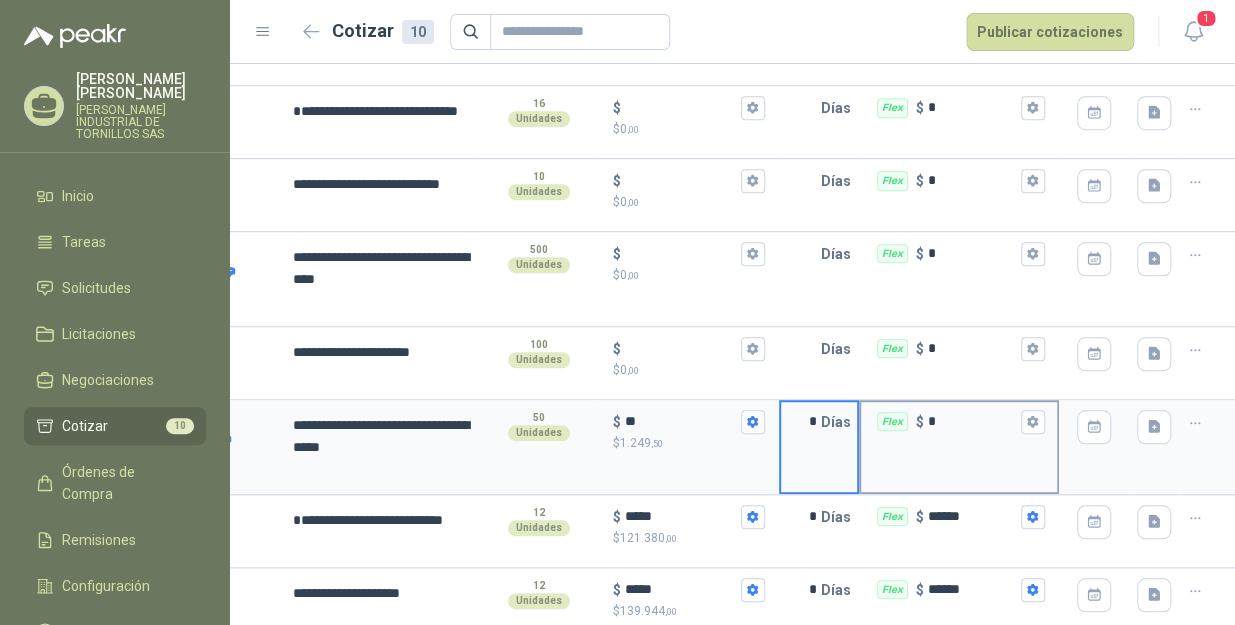 click on "*" at bounding box center [972, 421] 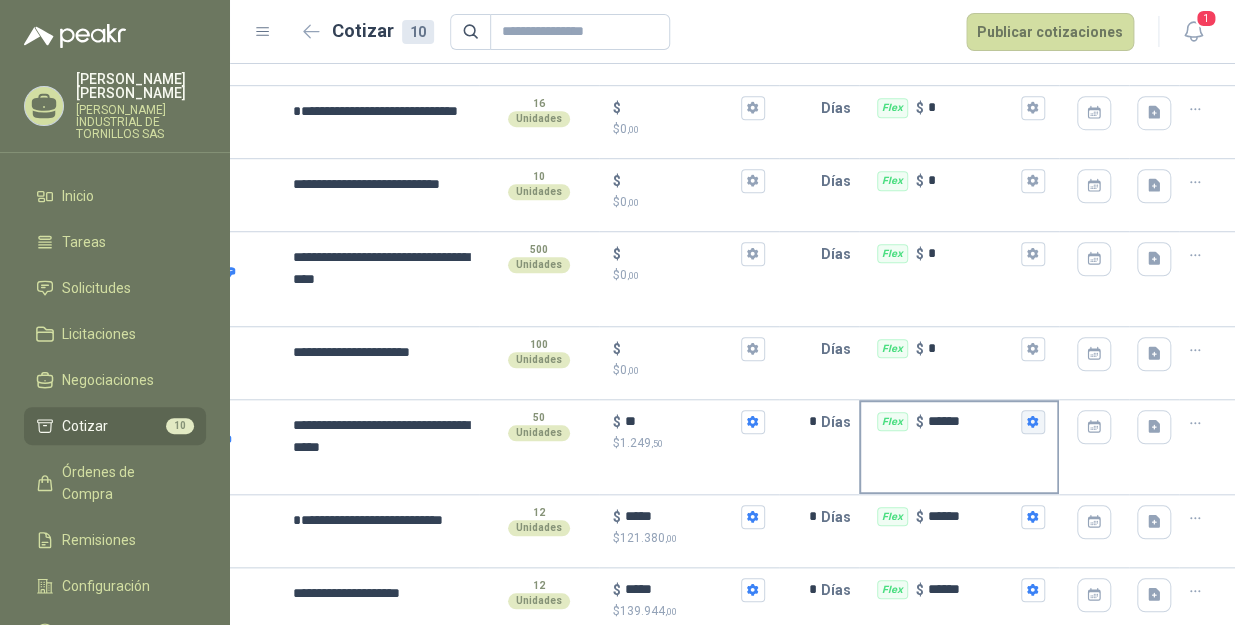 click 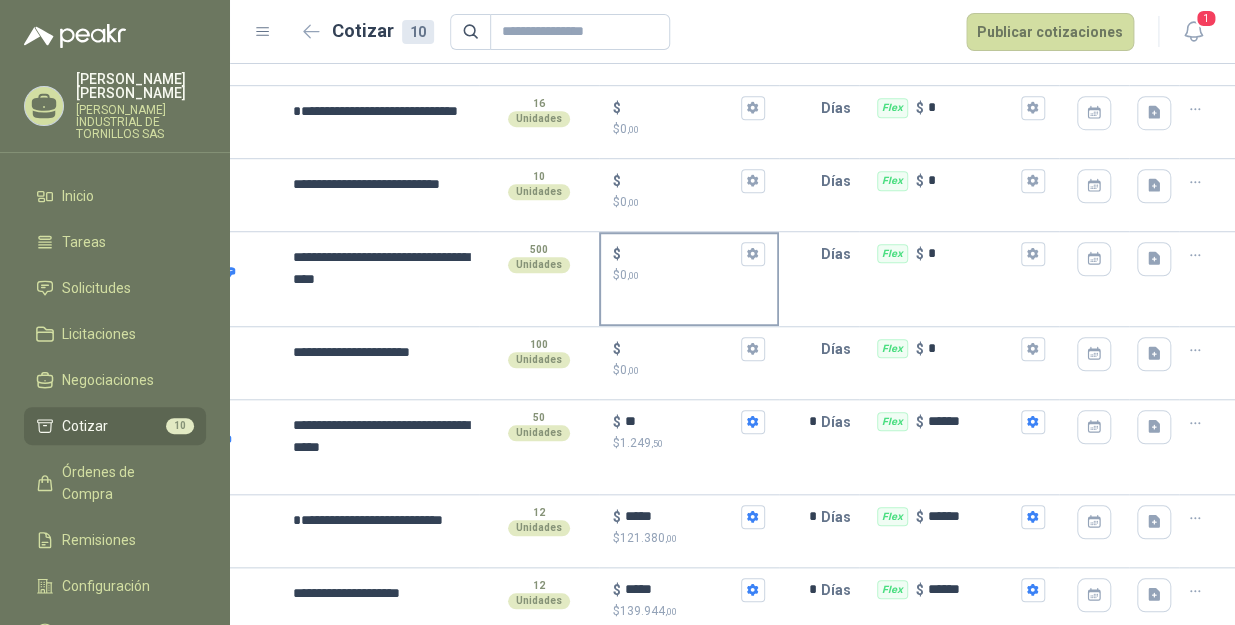 click on "$ $  0 ,00" at bounding box center (689, 279) 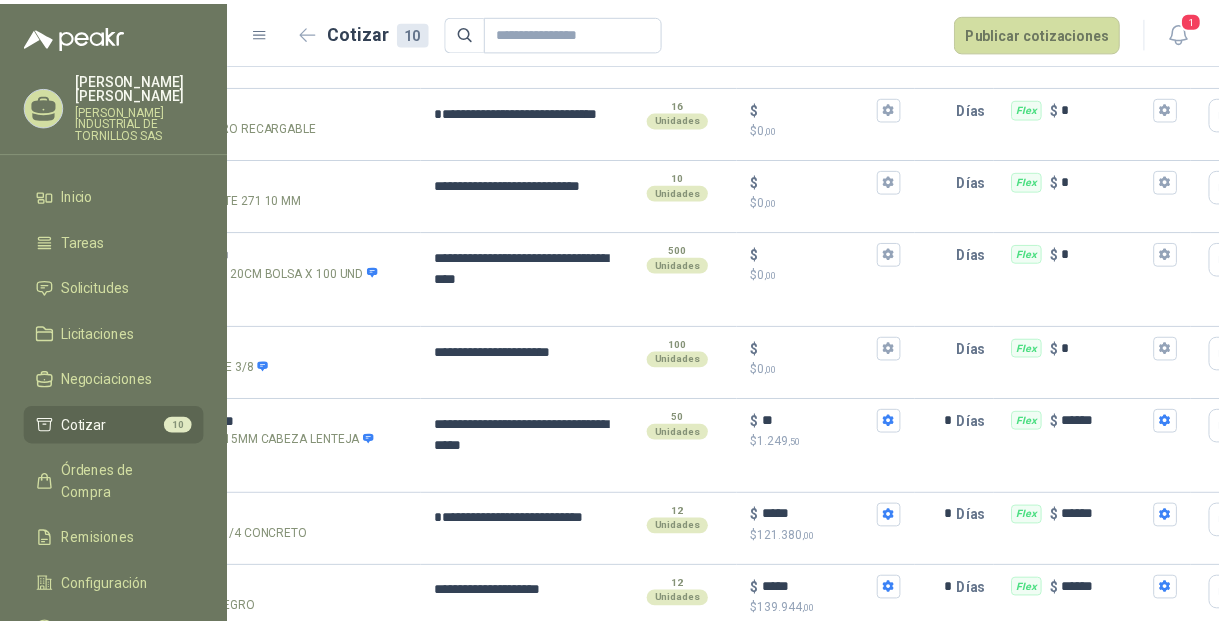 scroll, scrollTop: 0, scrollLeft: 0, axis: both 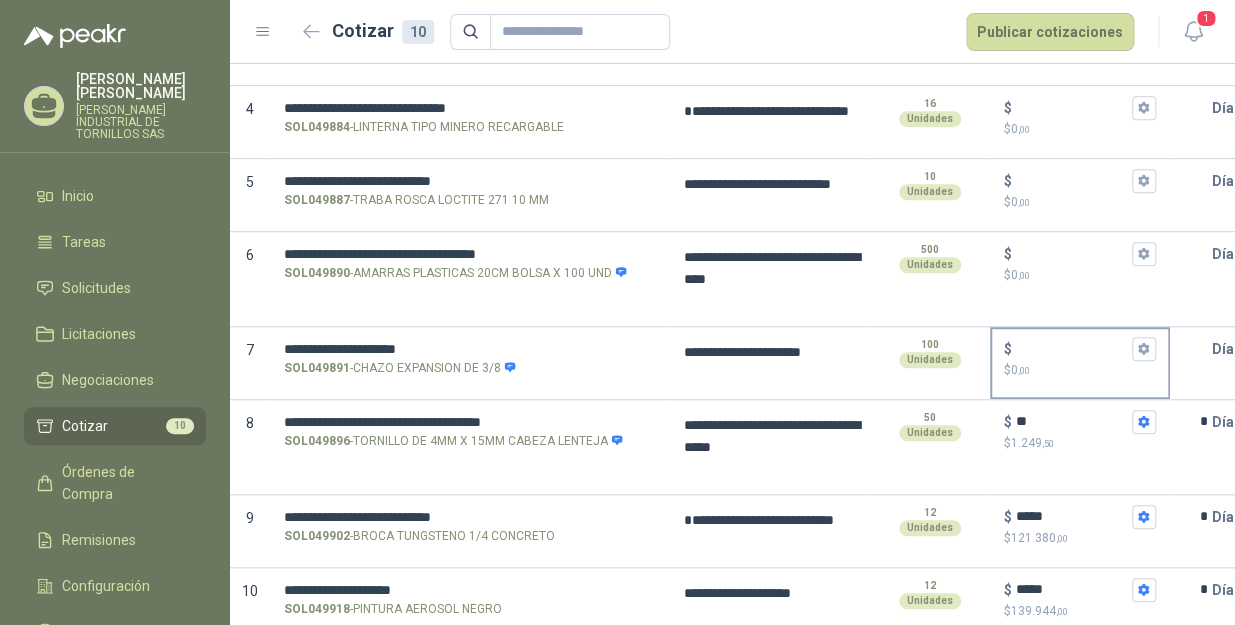 click on "$ $  0 ,00" at bounding box center [1072, 348] 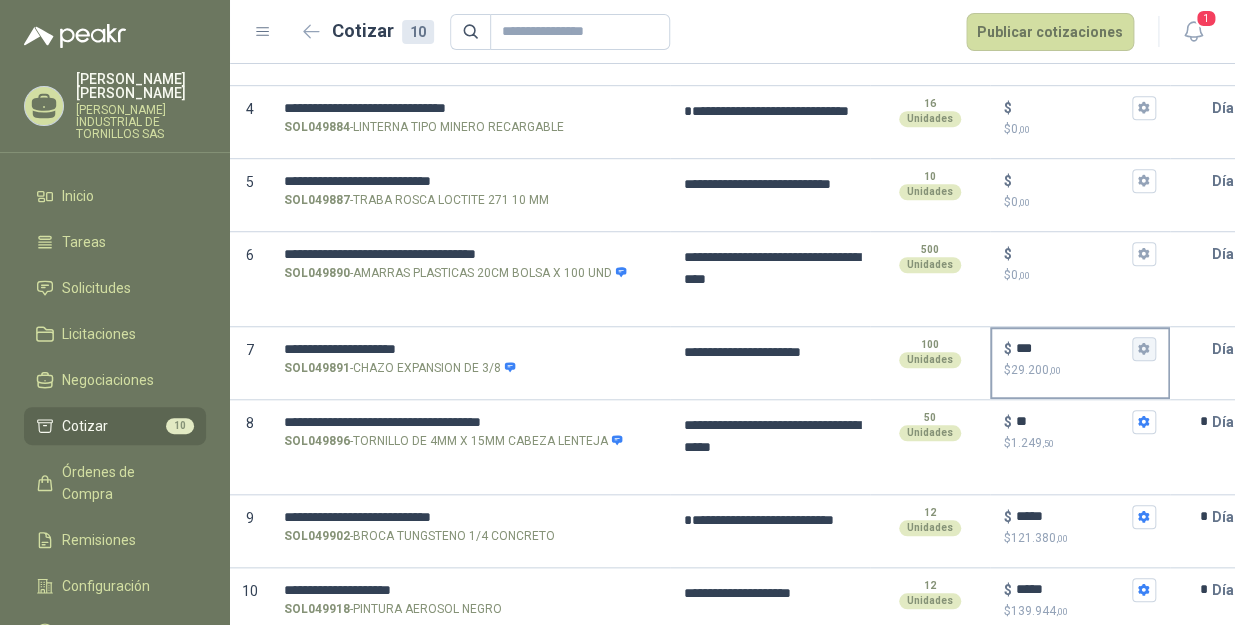 click on "$ *** $  29.200 ,00" at bounding box center (1144, 349) 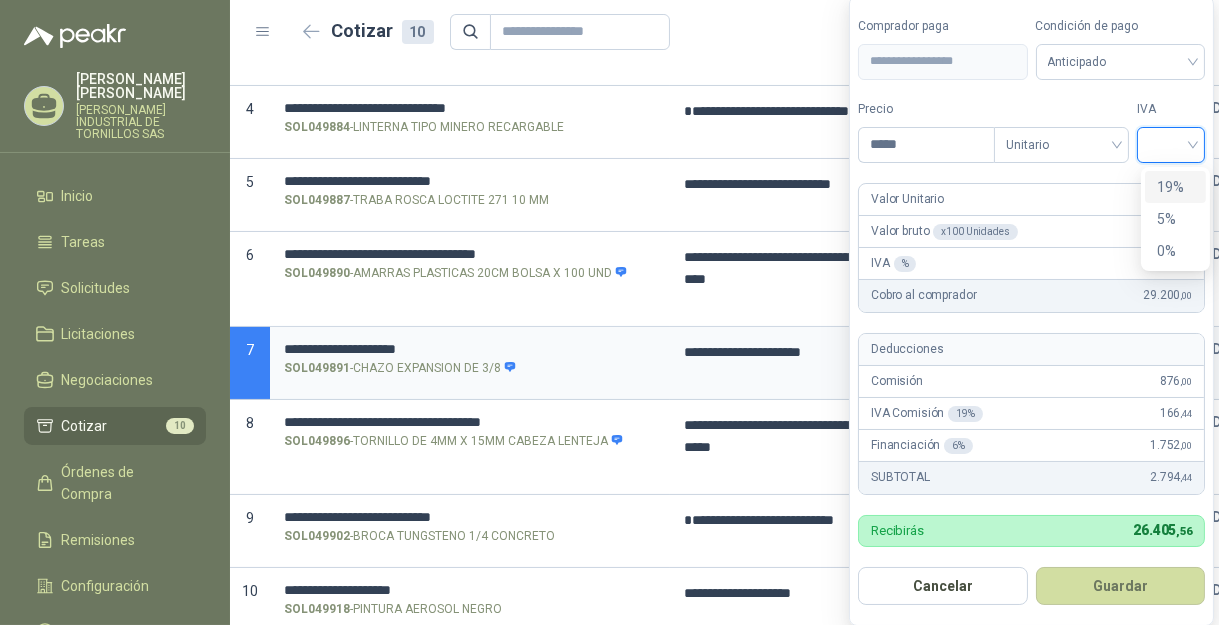 click at bounding box center (1171, 143) 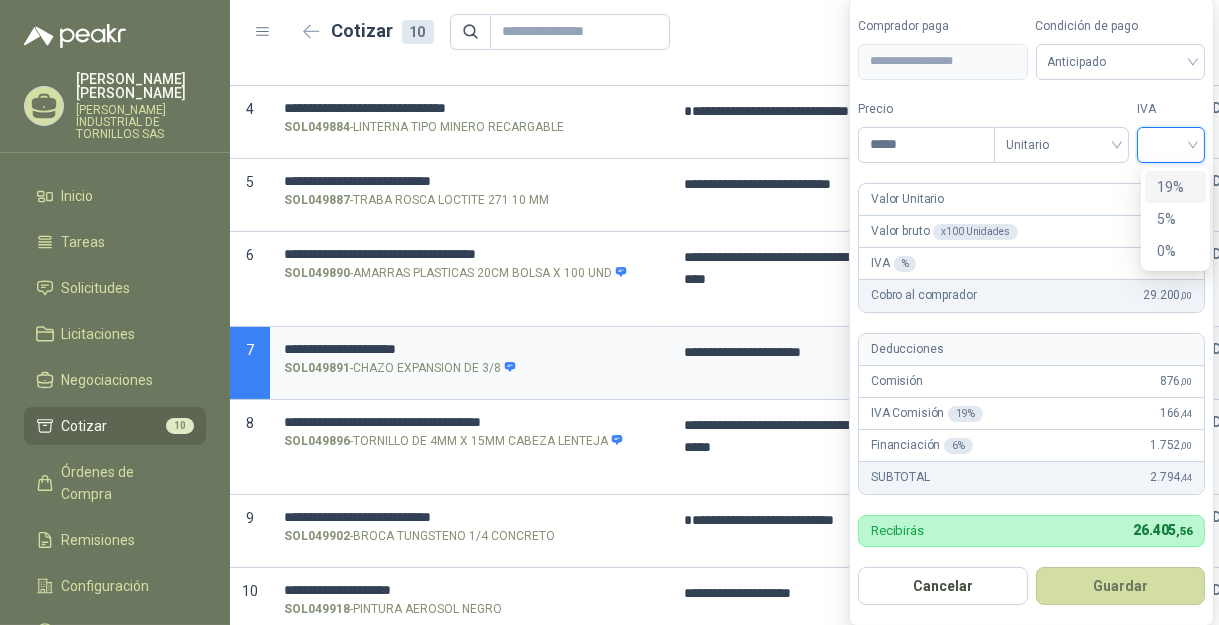 click on "19%" at bounding box center [1175, 187] 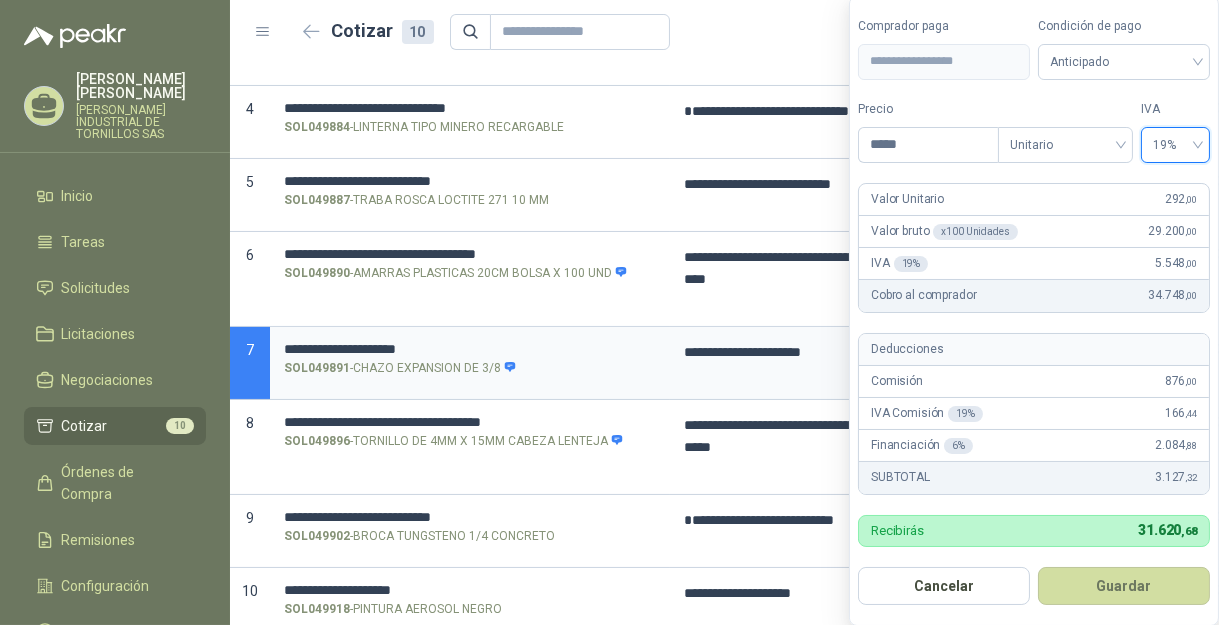 scroll, scrollTop: 0, scrollLeft: 0, axis: both 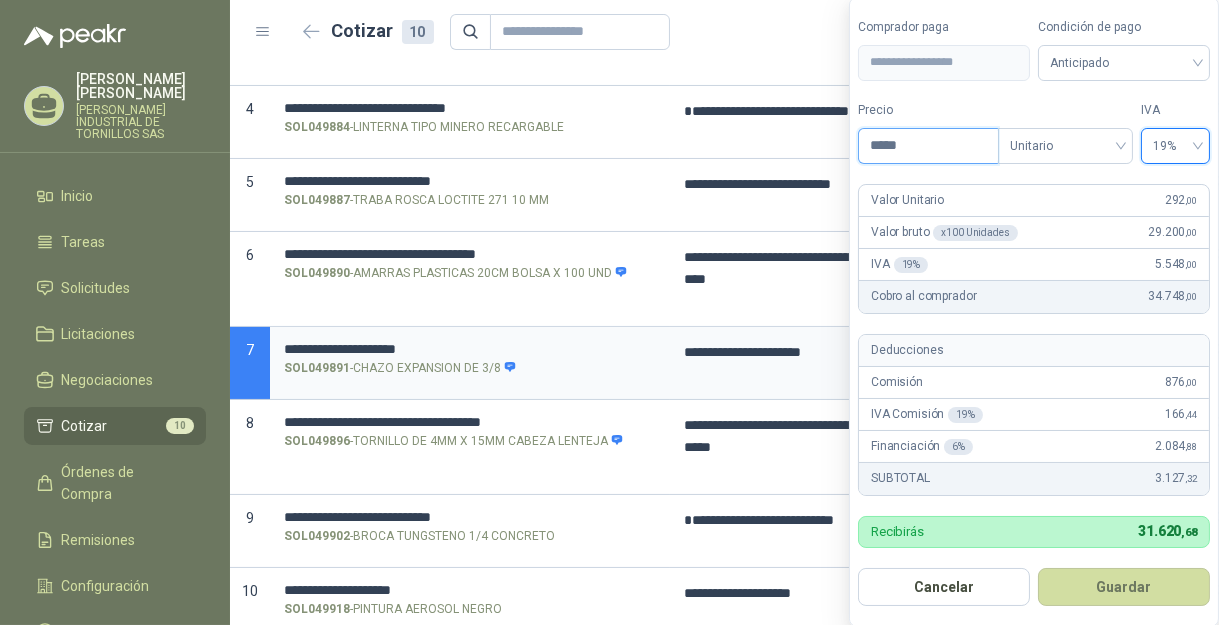 click on "*****" at bounding box center (928, 146) 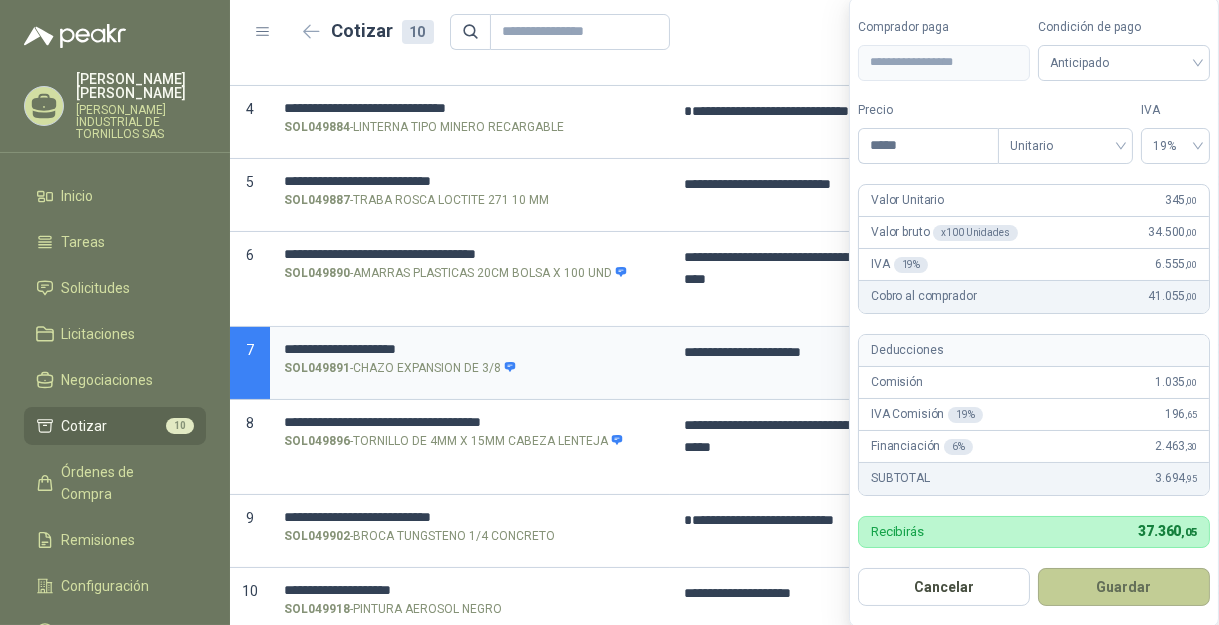 click on "Guardar" at bounding box center [1124, 587] 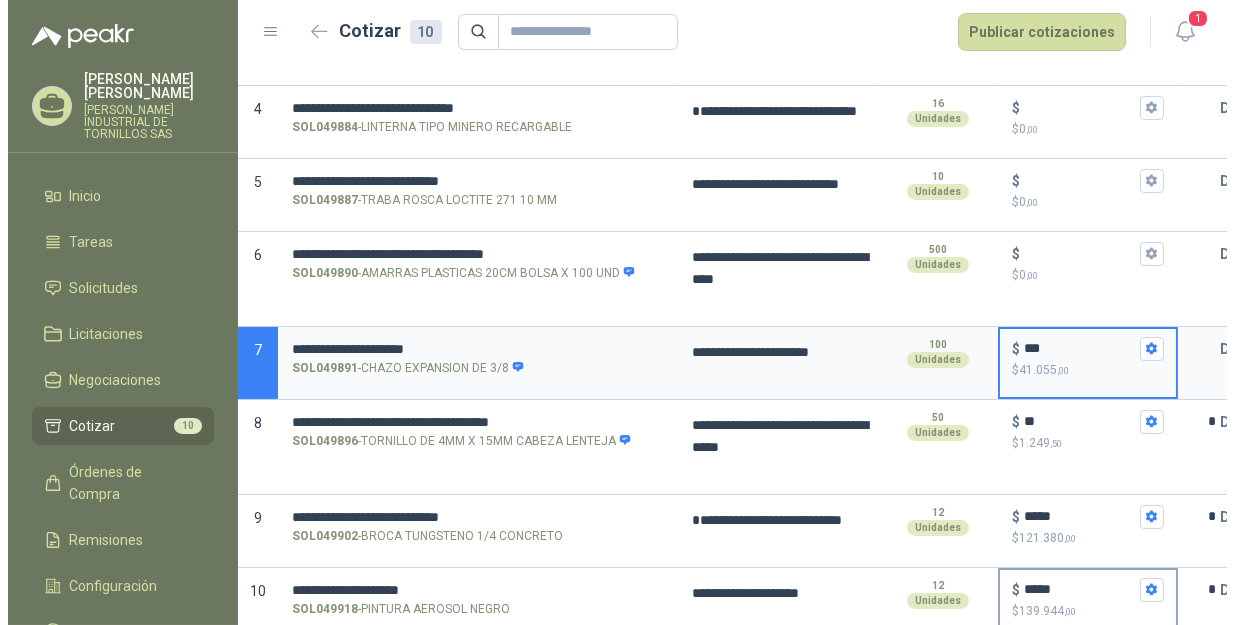 scroll, scrollTop: 0, scrollLeft: 0, axis: both 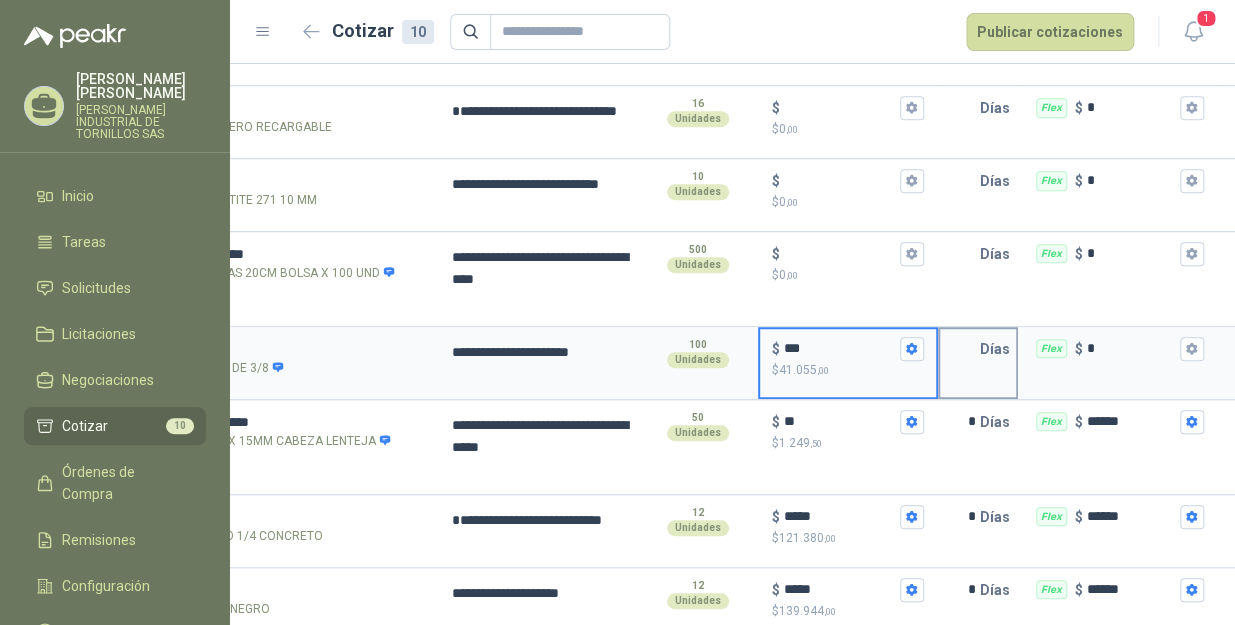 click on "Días" at bounding box center [999, 349] 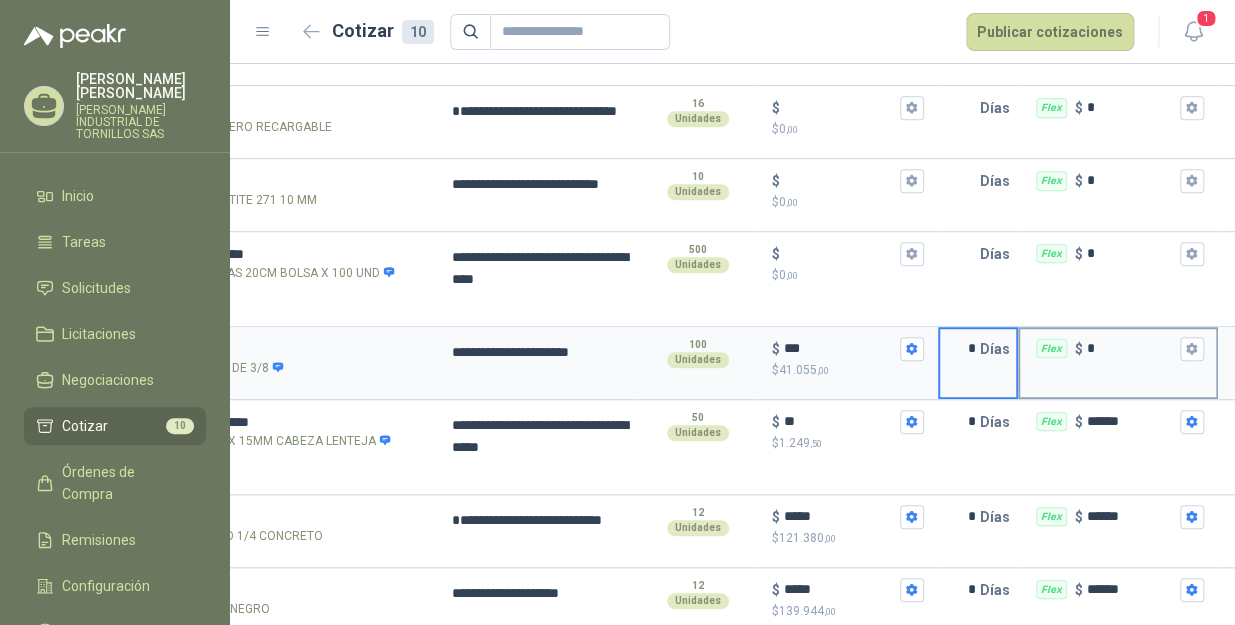 click on "*" at bounding box center (1131, 348) 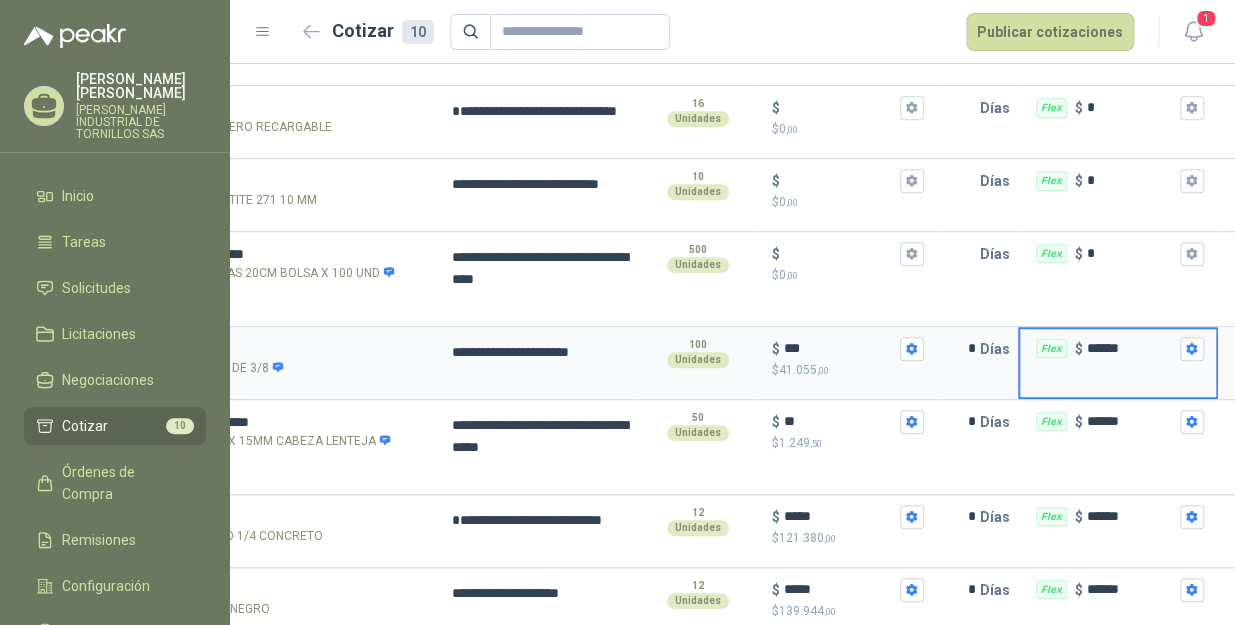 scroll, scrollTop: 0, scrollLeft: 0, axis: both 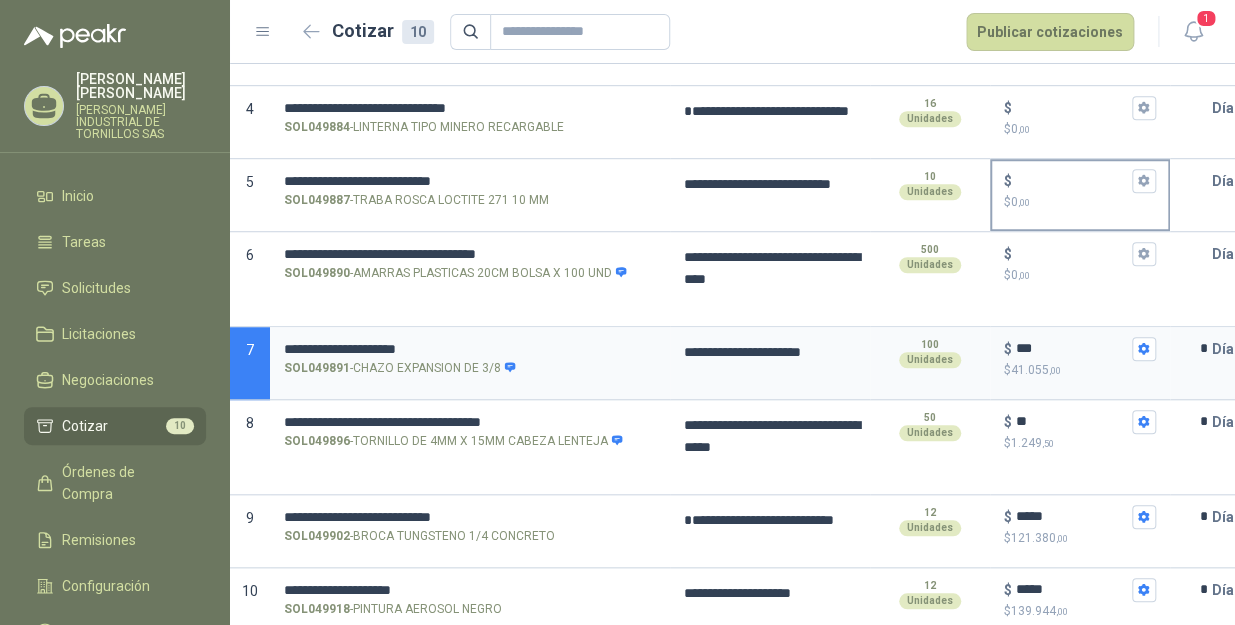 click on "$ $  0 ,00" at bounding box center [1072, 180] 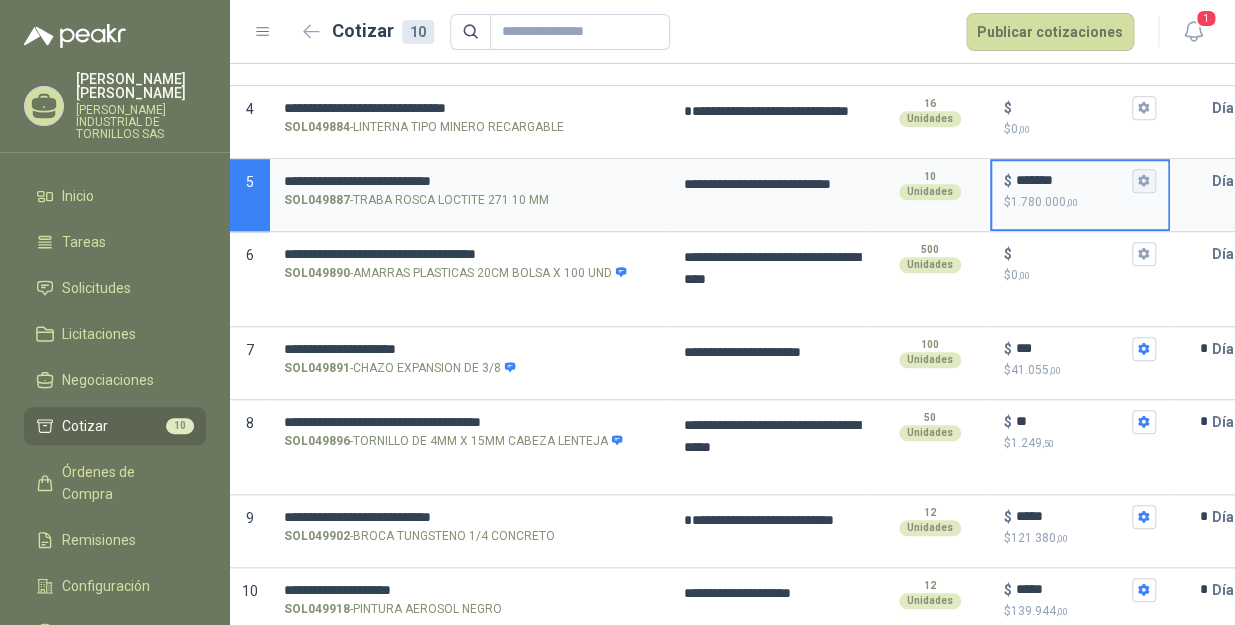 click on "$ ******* $  1.780.000 ,00" at bounding box center (1144, 181) 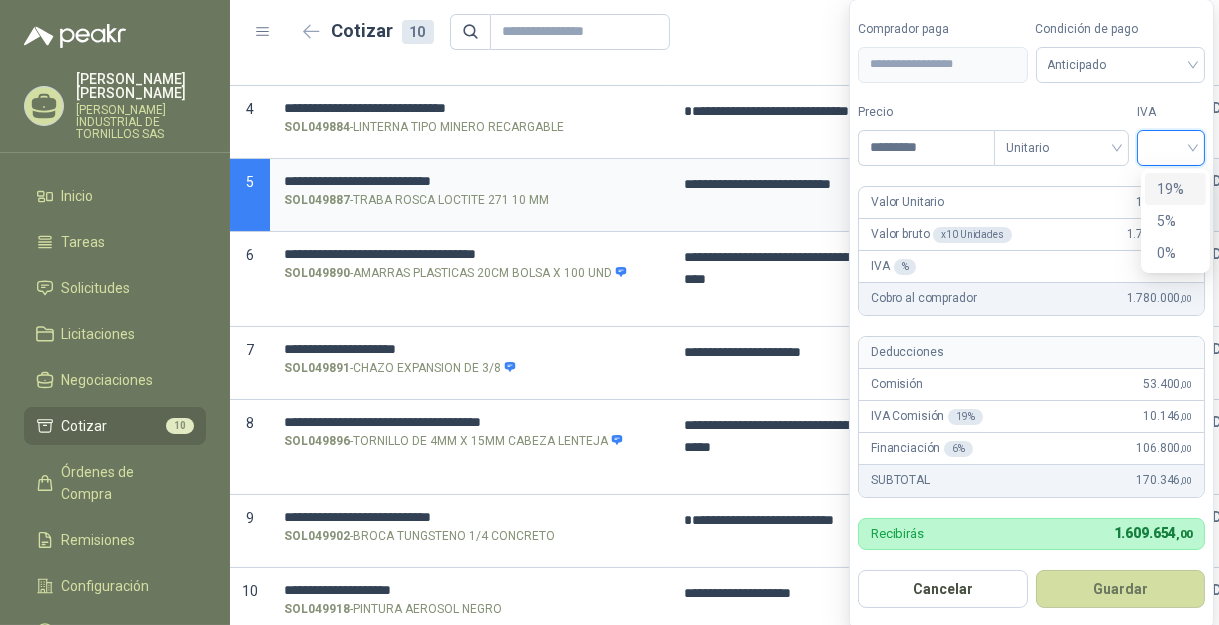 click at bounding box center [1171, 146] 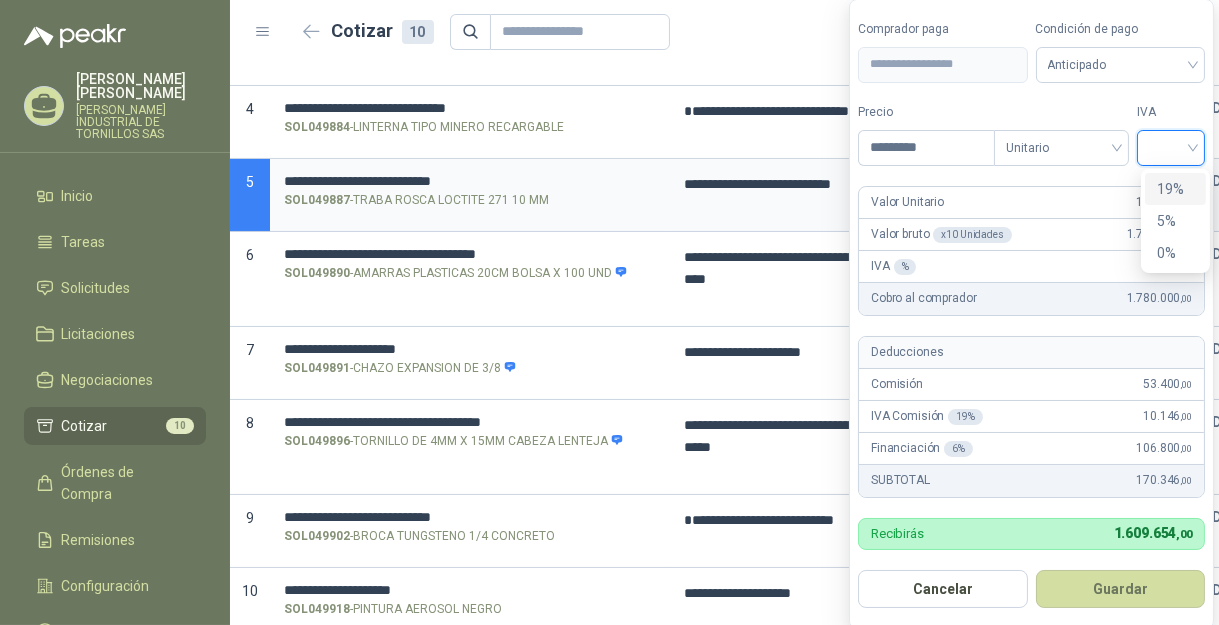 click on "19%" at bounding box center [1175, 189] 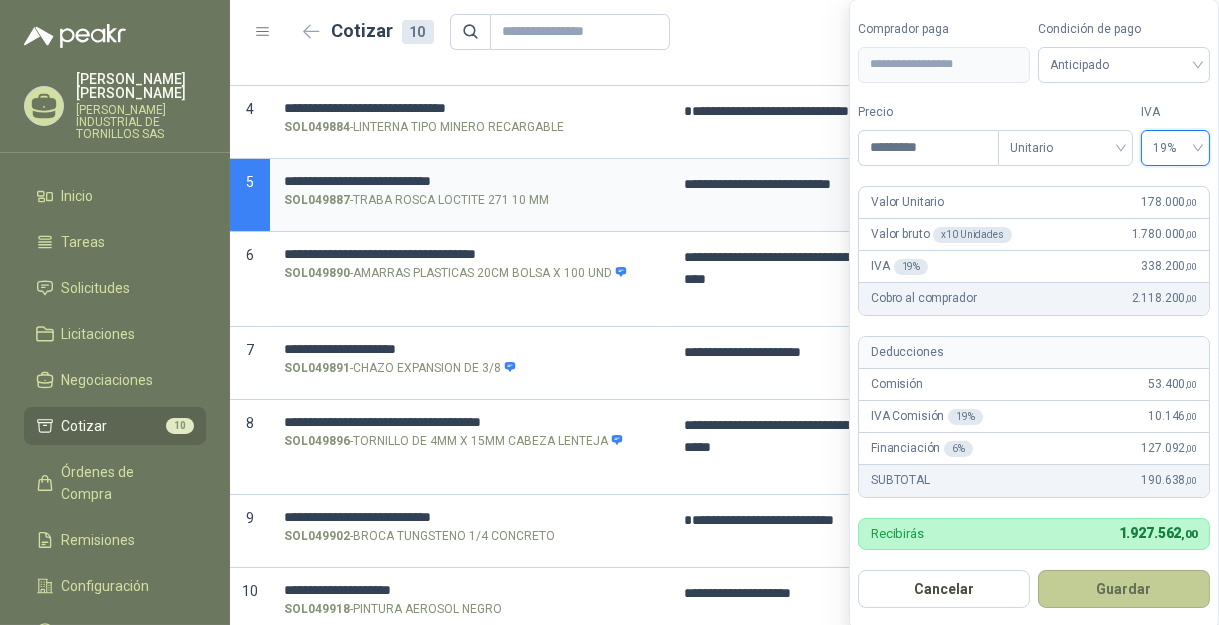 click on "Guardar" at bounding box center [1124, 589] 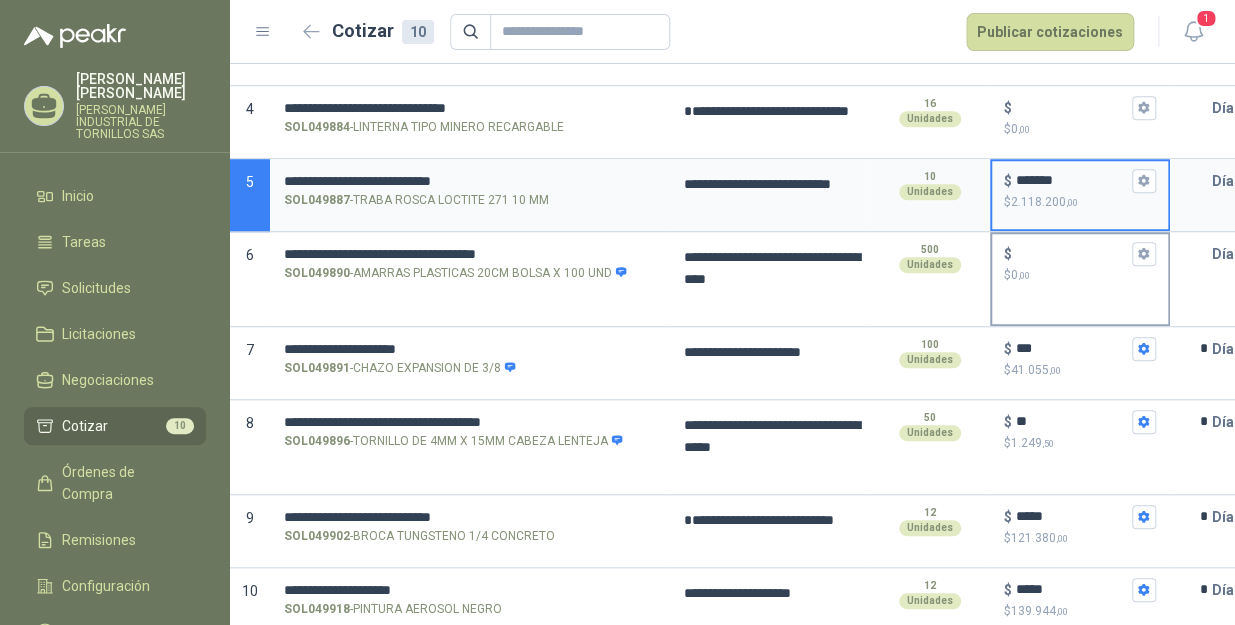 click on "$ $  0 ,00" at bounding box center [1072, 253] 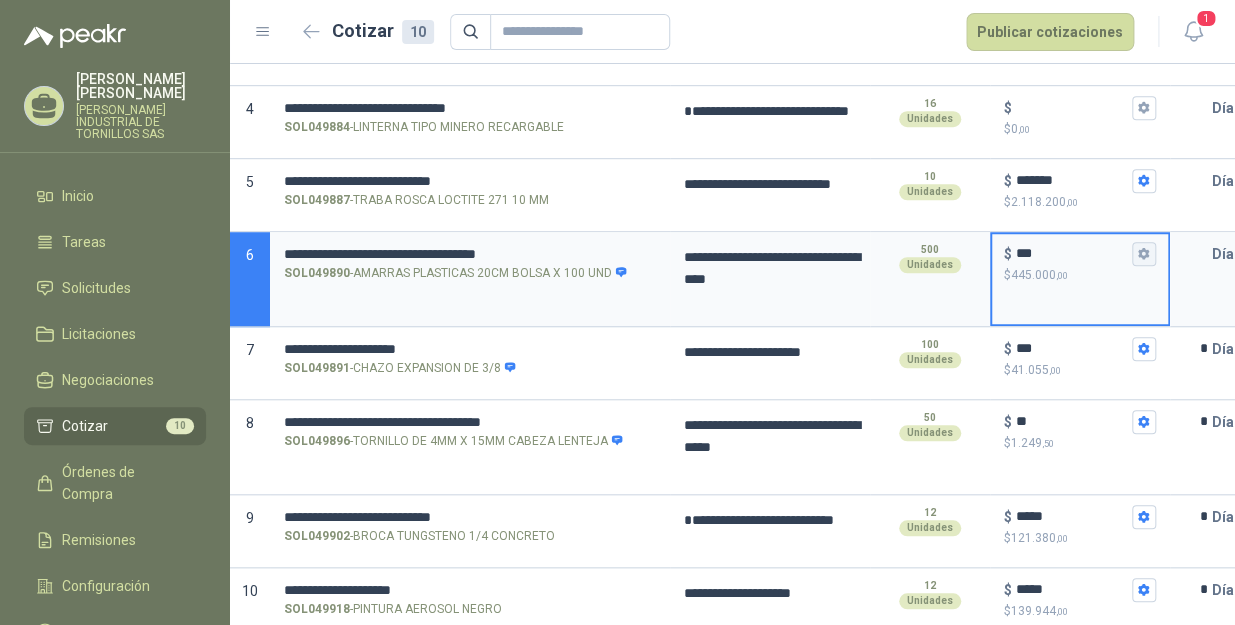 click 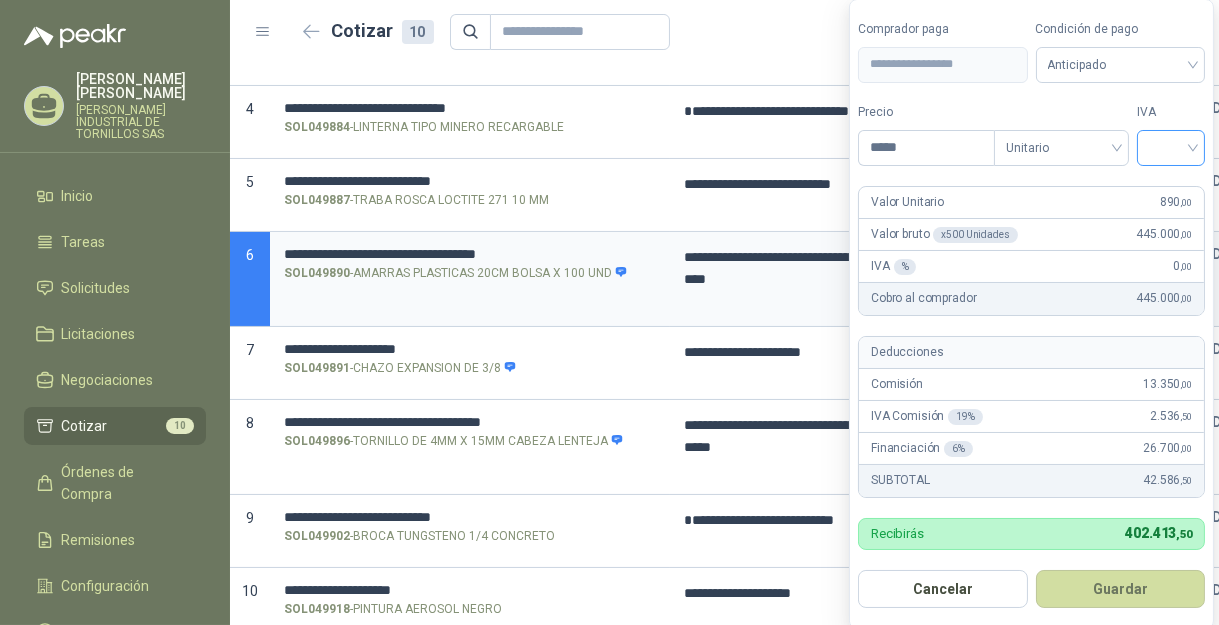 click at bounding box center (1171, 146) 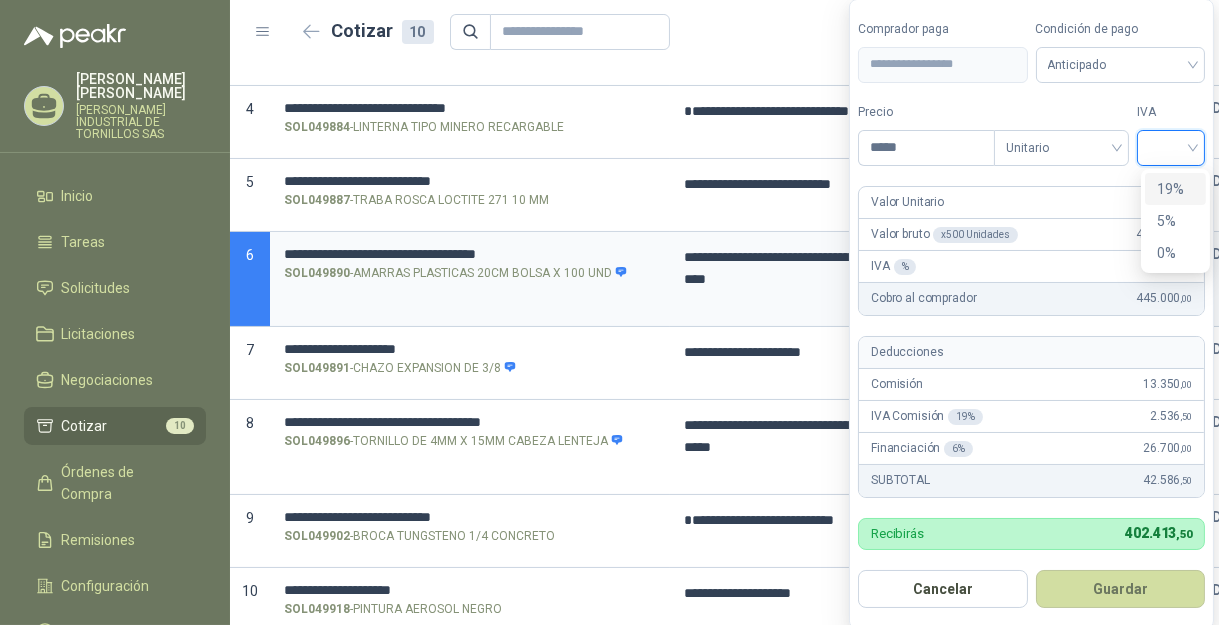click on "19%" at bounding box center (1175, 189) 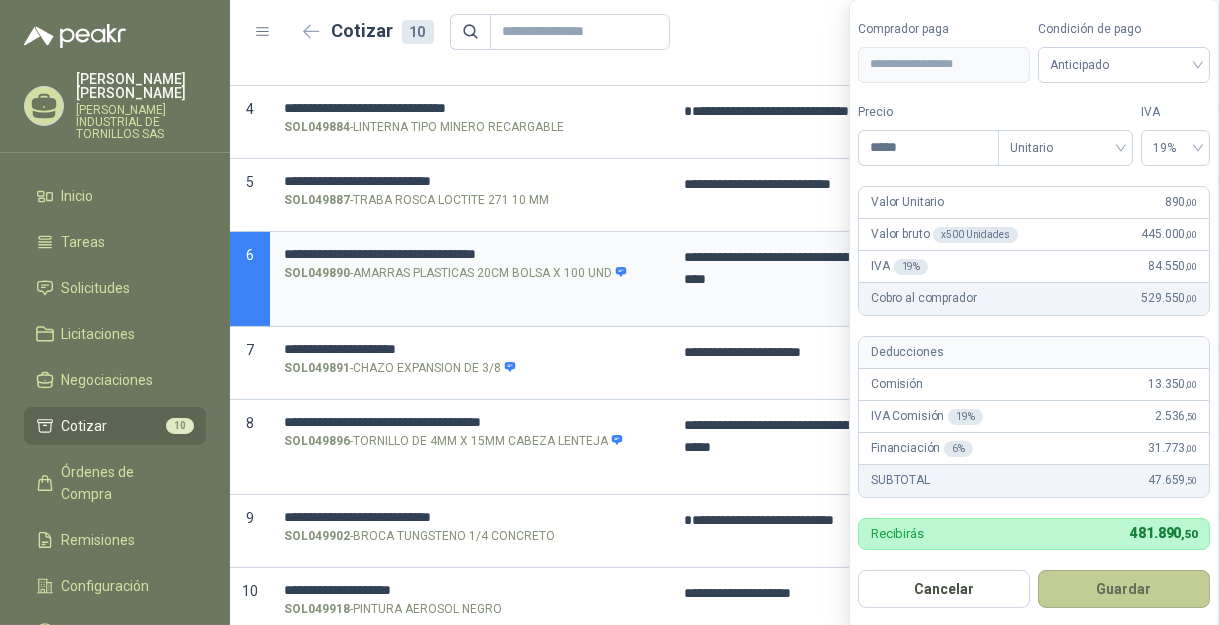 click on "Guardar" at bounding box center [1124, 589] 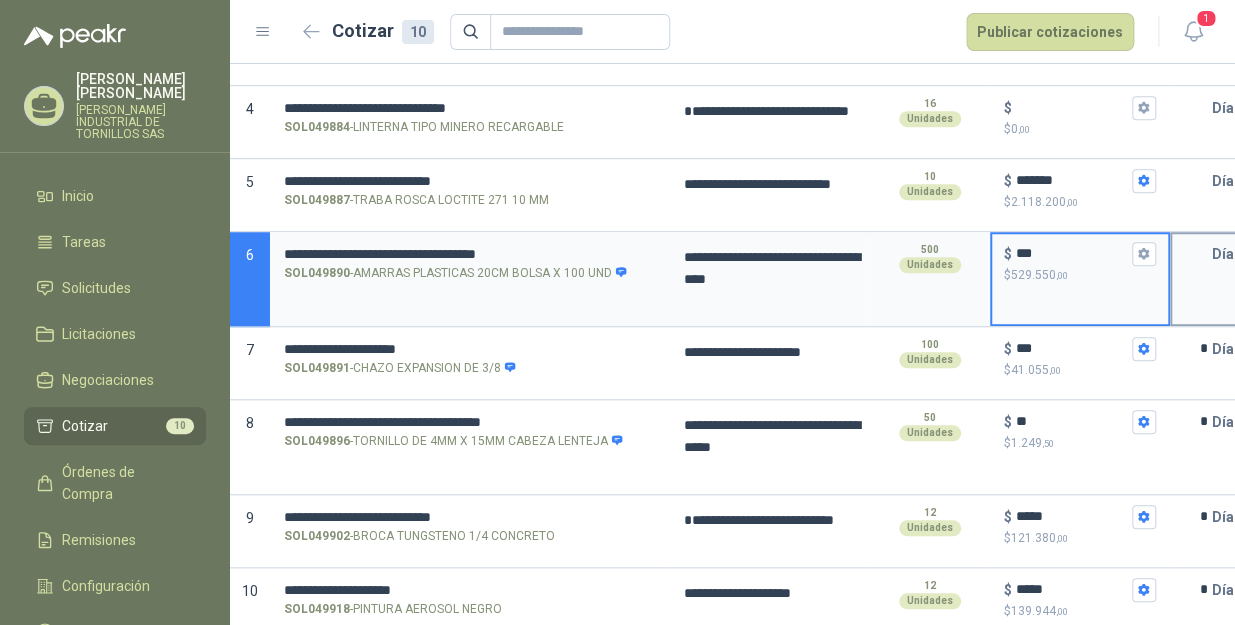 click at bounding box center [1192, 254] 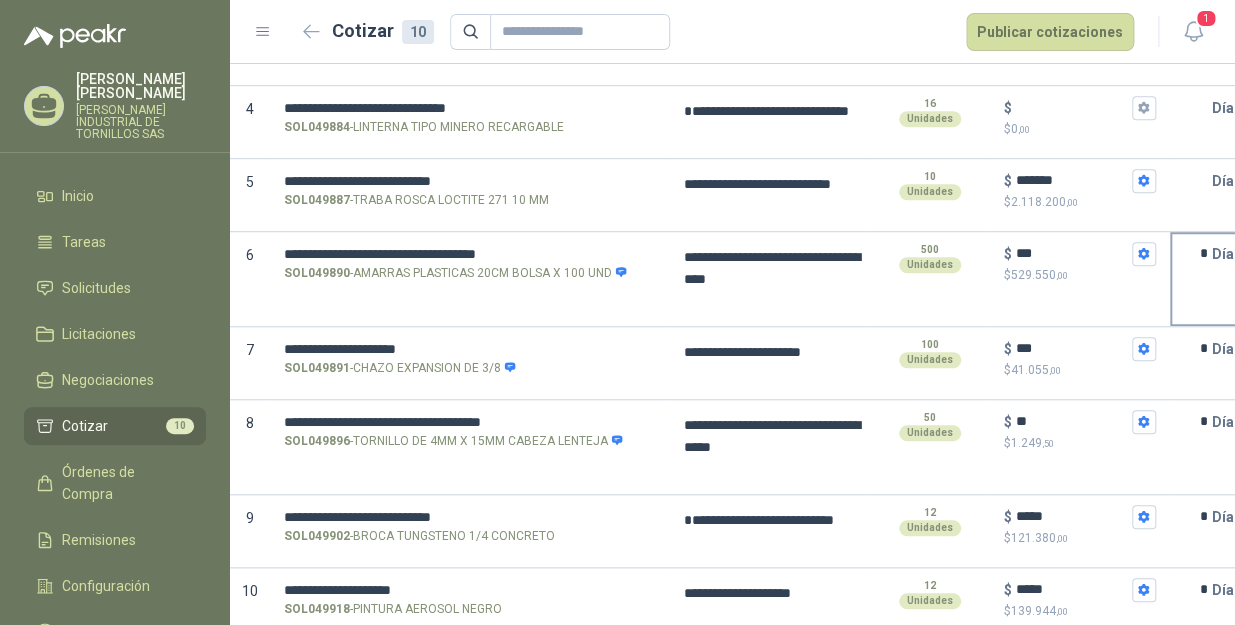 scroll, scrollTop: 0, scrollLeft: 407, axis: horizontal 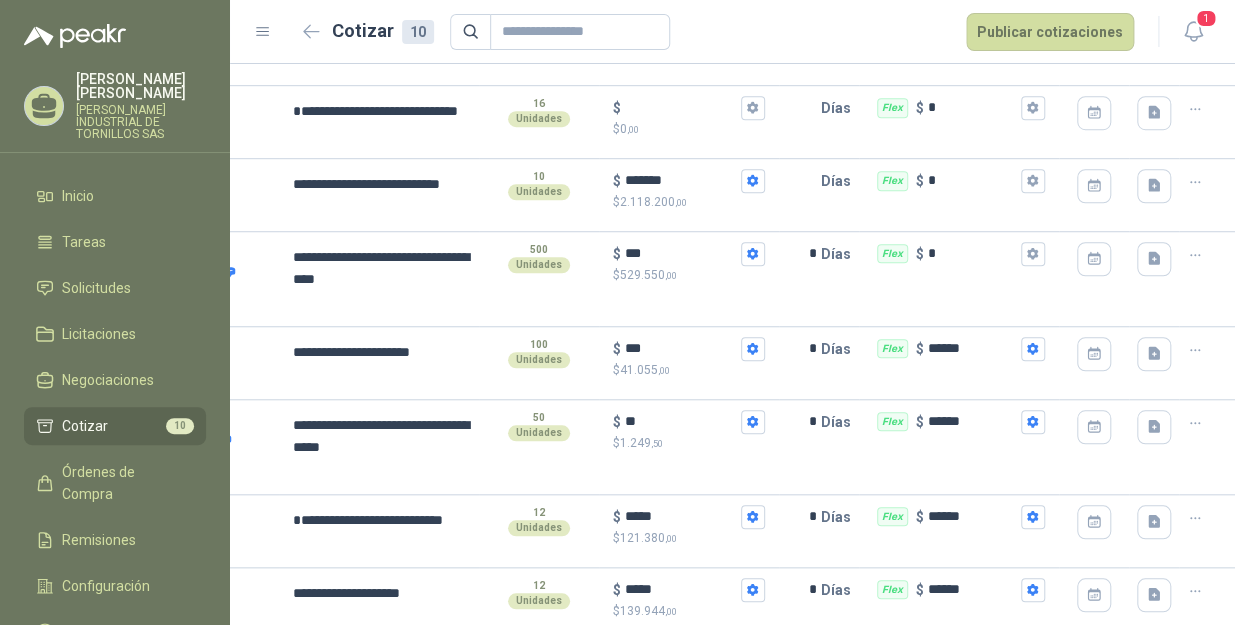 drag, startPoint x: 1198, startPoint y: 232, endPoint x: 879, endPoint y: 35, distance: 374.92667 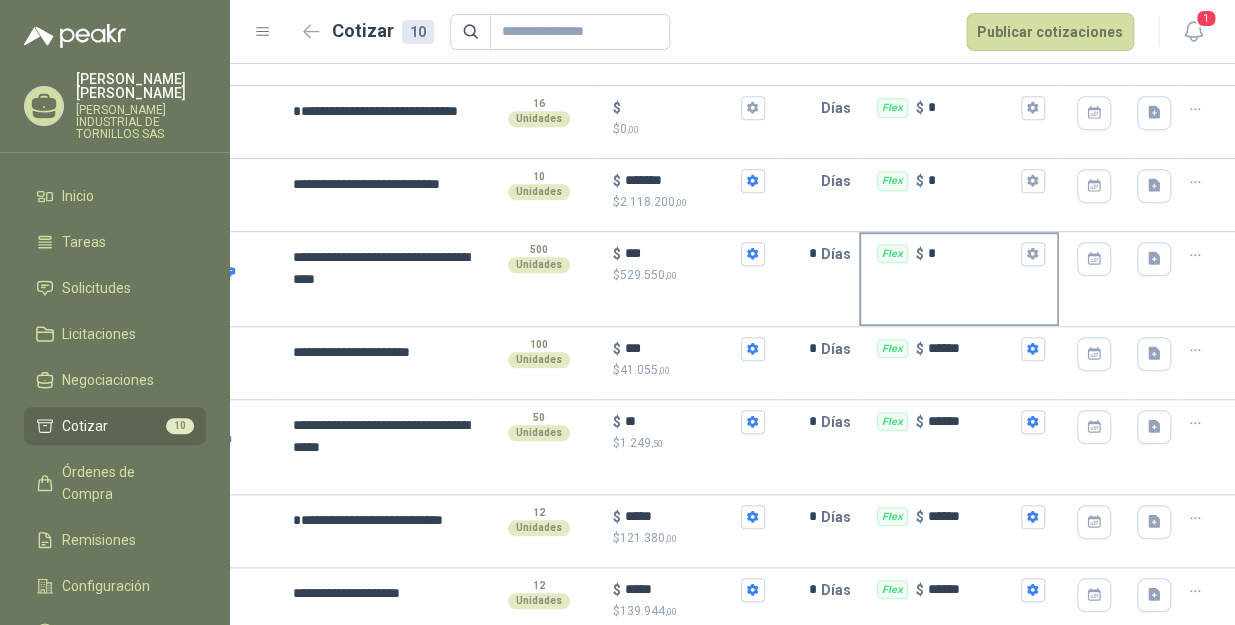 click on "*" at bounding box center [972, 253] 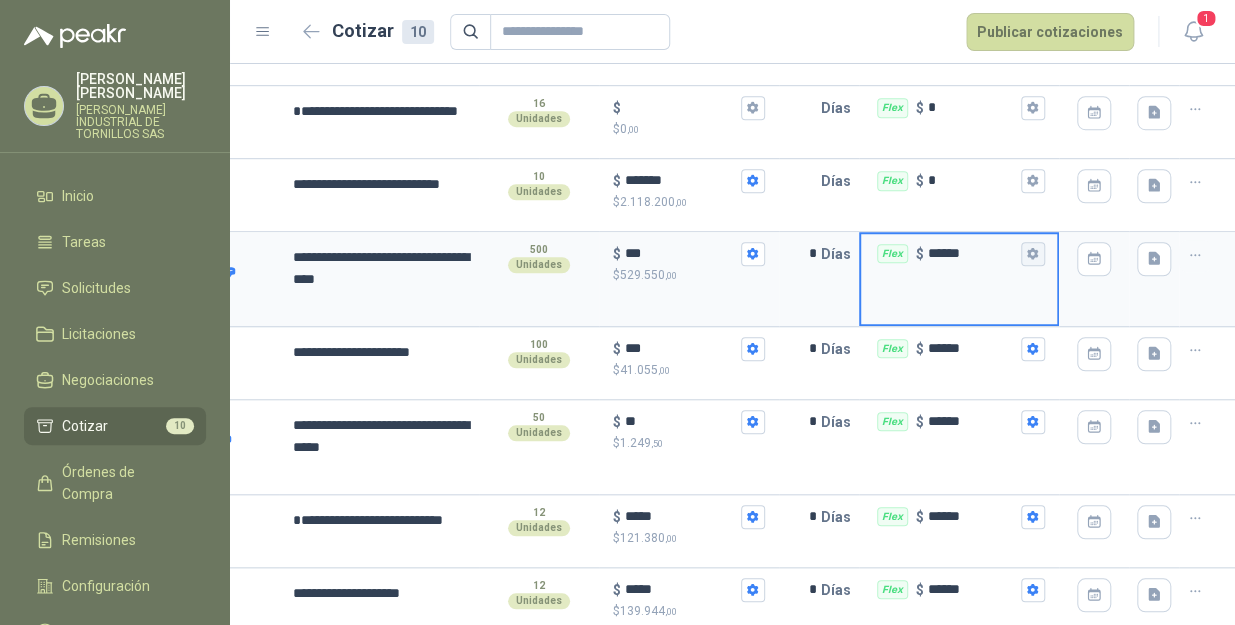 click 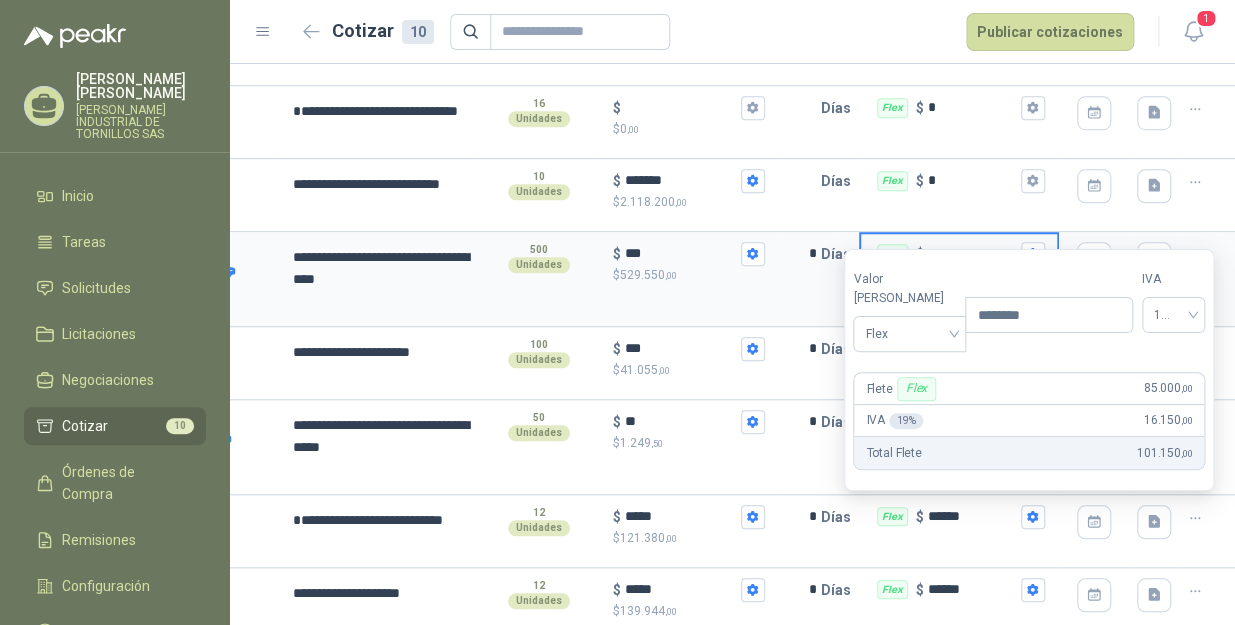 click at bounding box center [1207, 279] 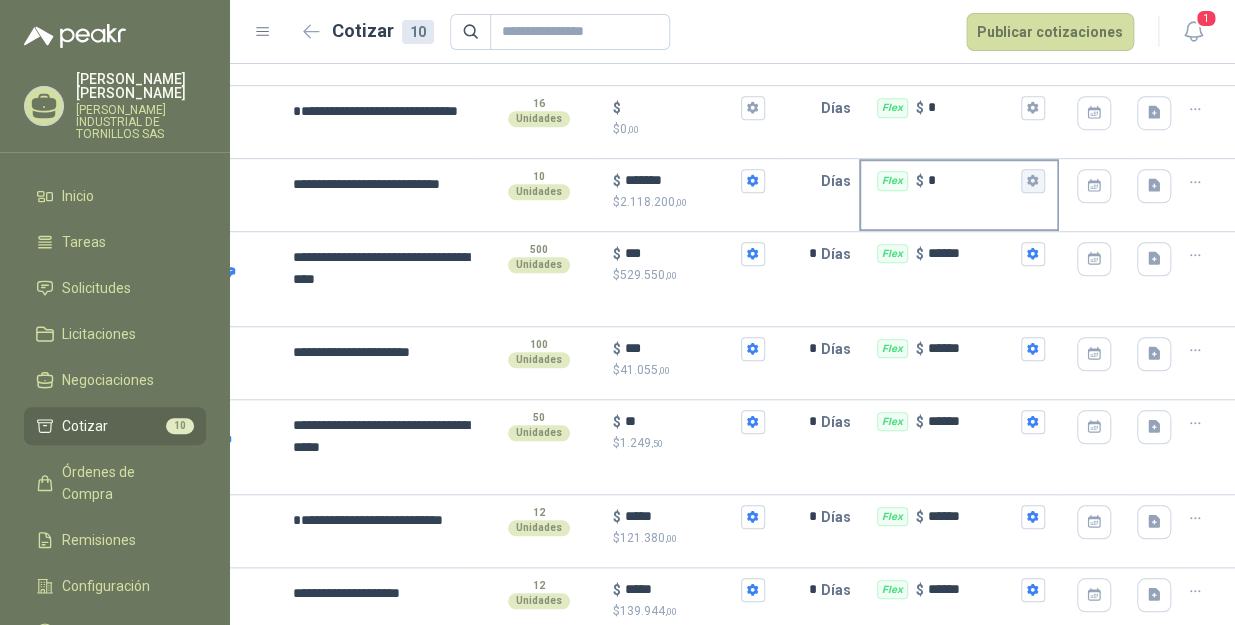 click on "Flex   $ *" at bounding box center (1033, 181) 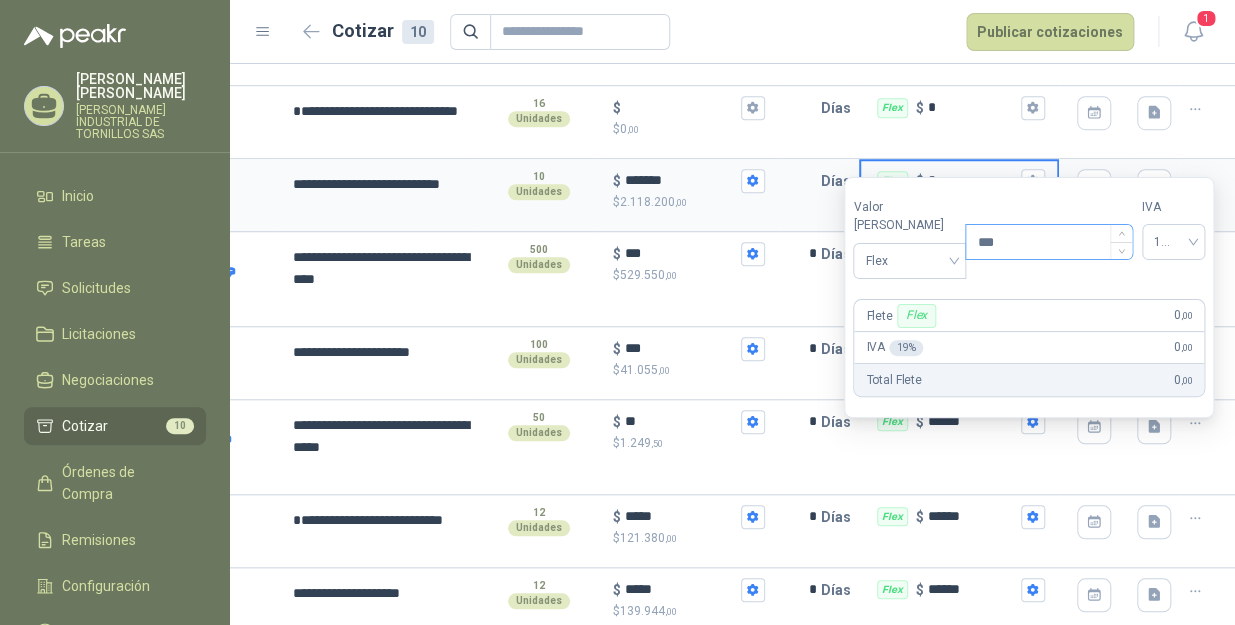 click on "***" at bounding box center [1049, 242] 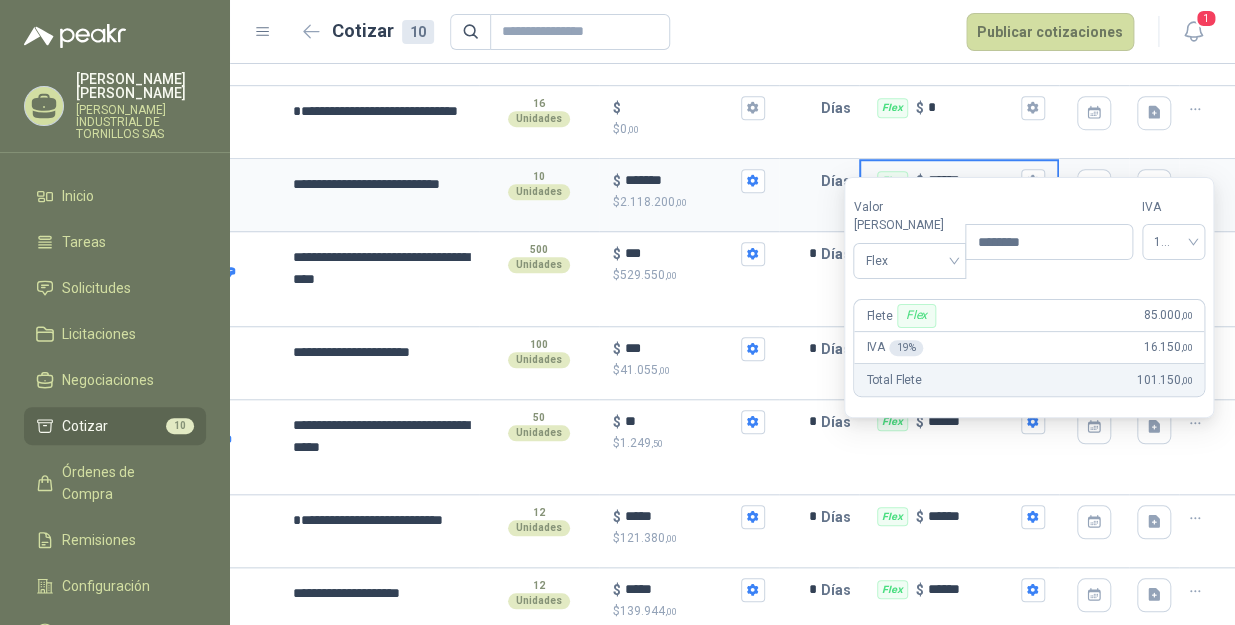 click at bounding box center (1207, 195) 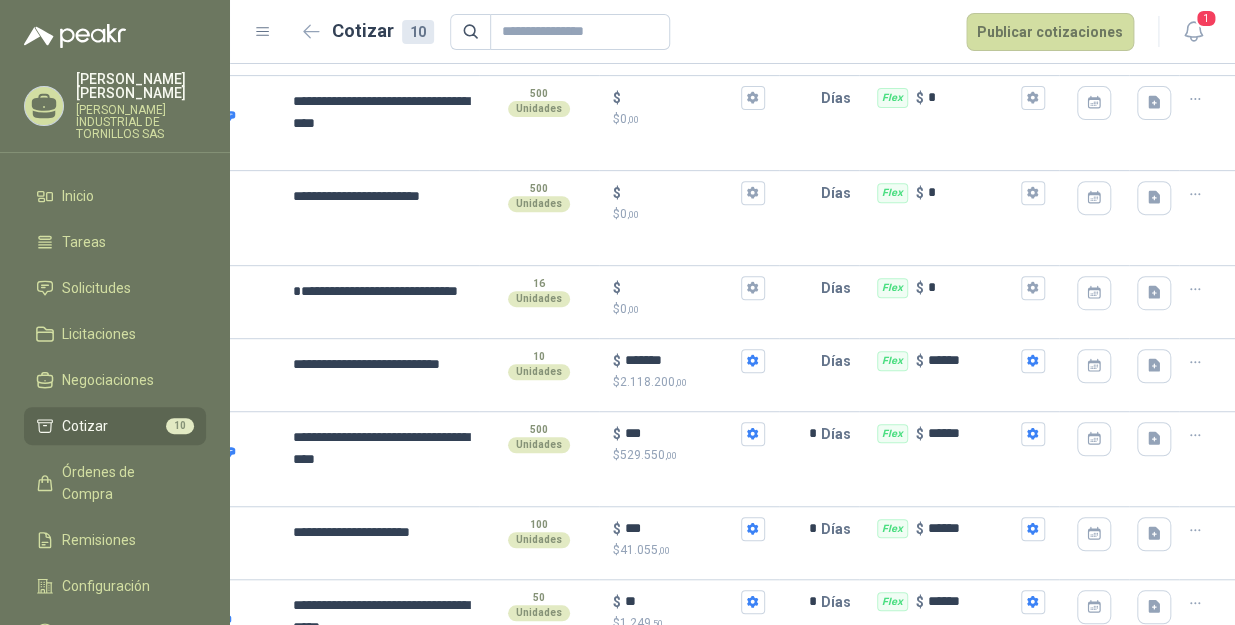 scroll, scrollTop: 242, scrollLeft: 0, axis: vertical 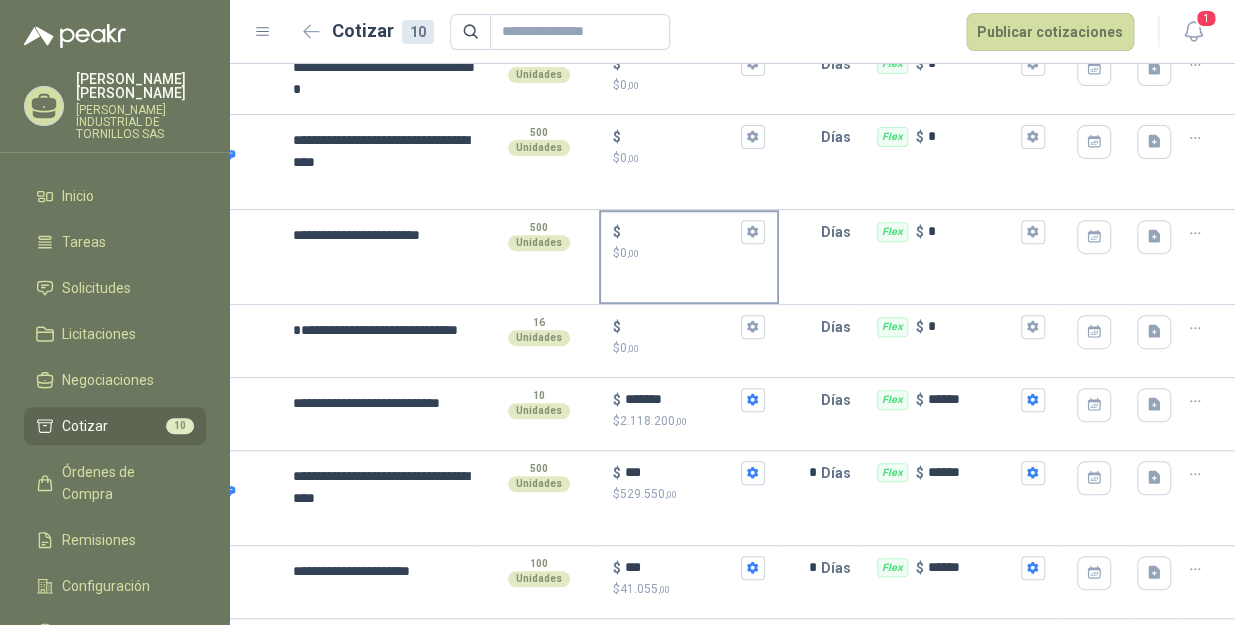 click on "$ $  0 ,00" at bounding box center [681, 231] 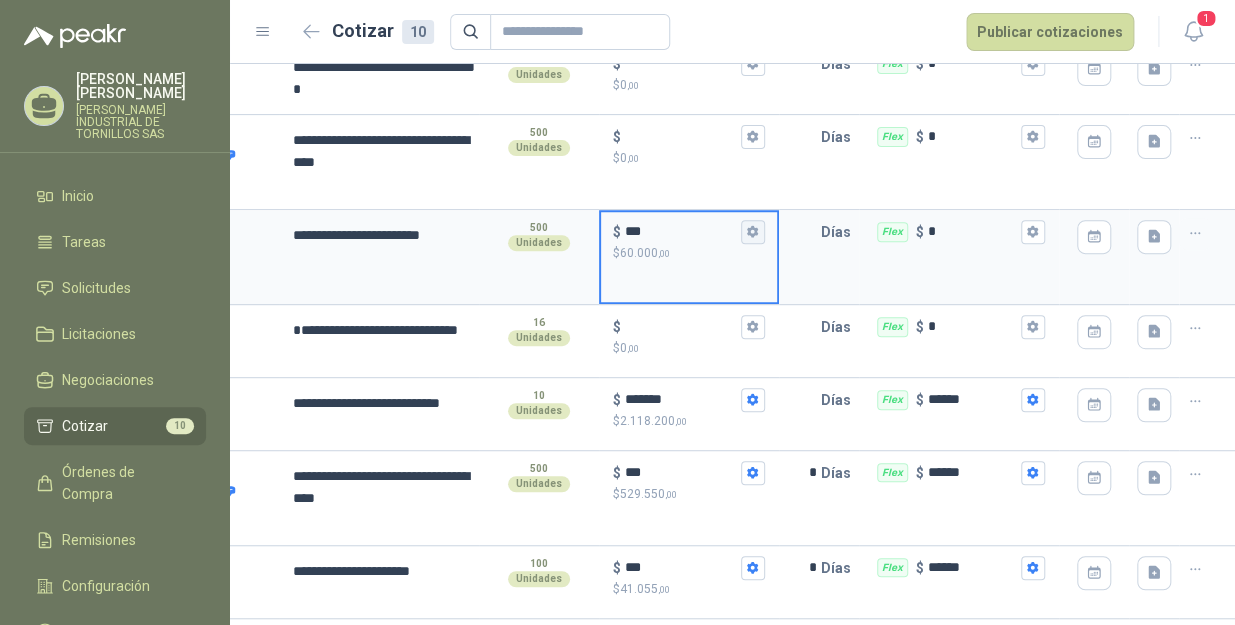 click 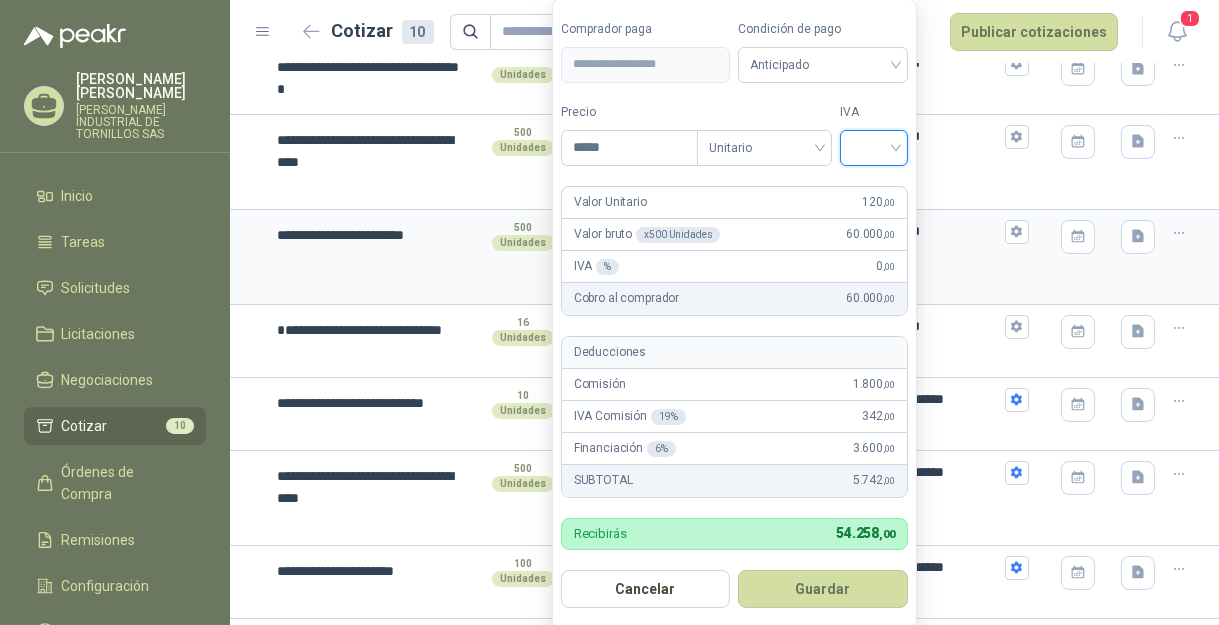 click at bounding box center [874, 146] 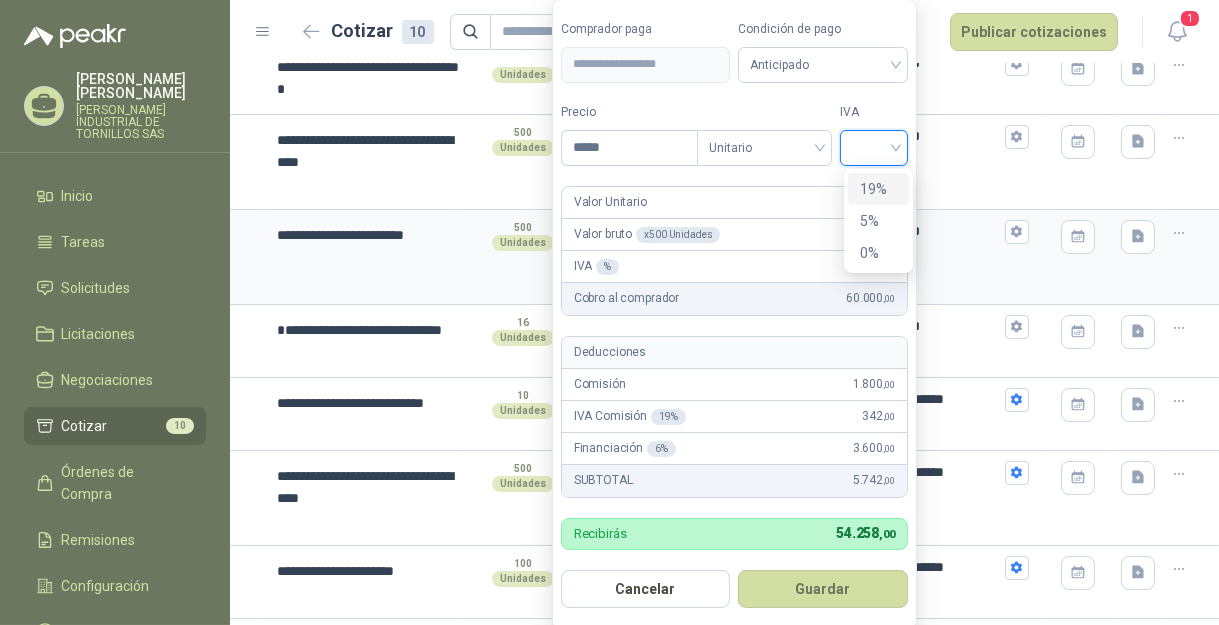 click on "19%" at bounding box center (878, 189) 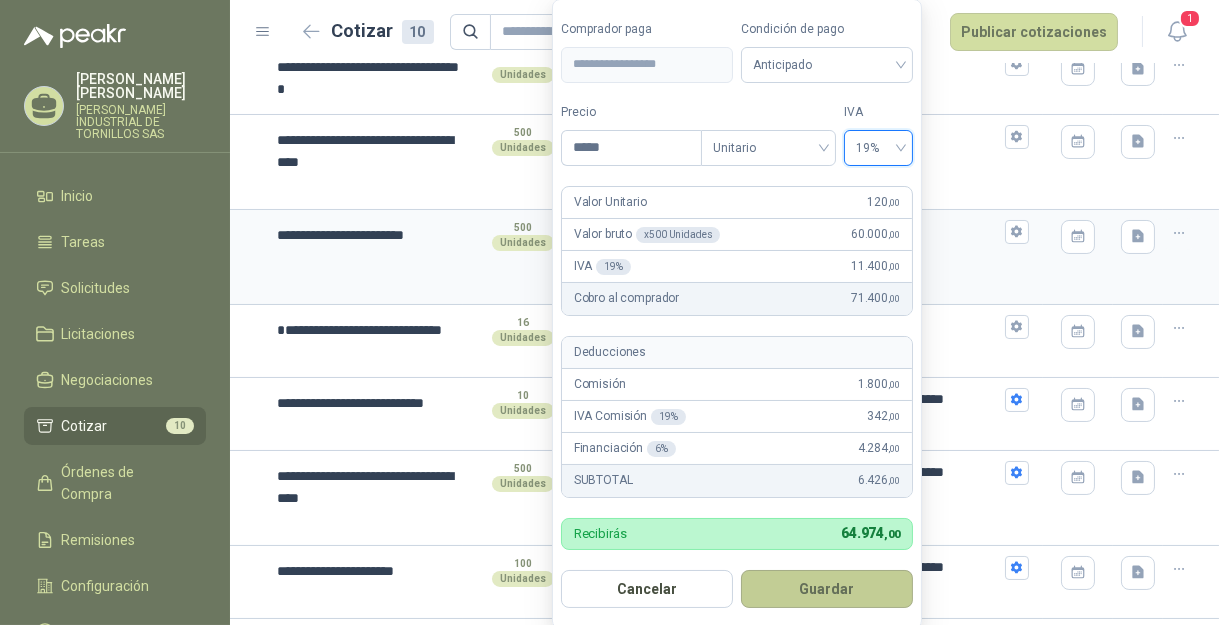 click on "Guardar" at bounding box center (827, 589) 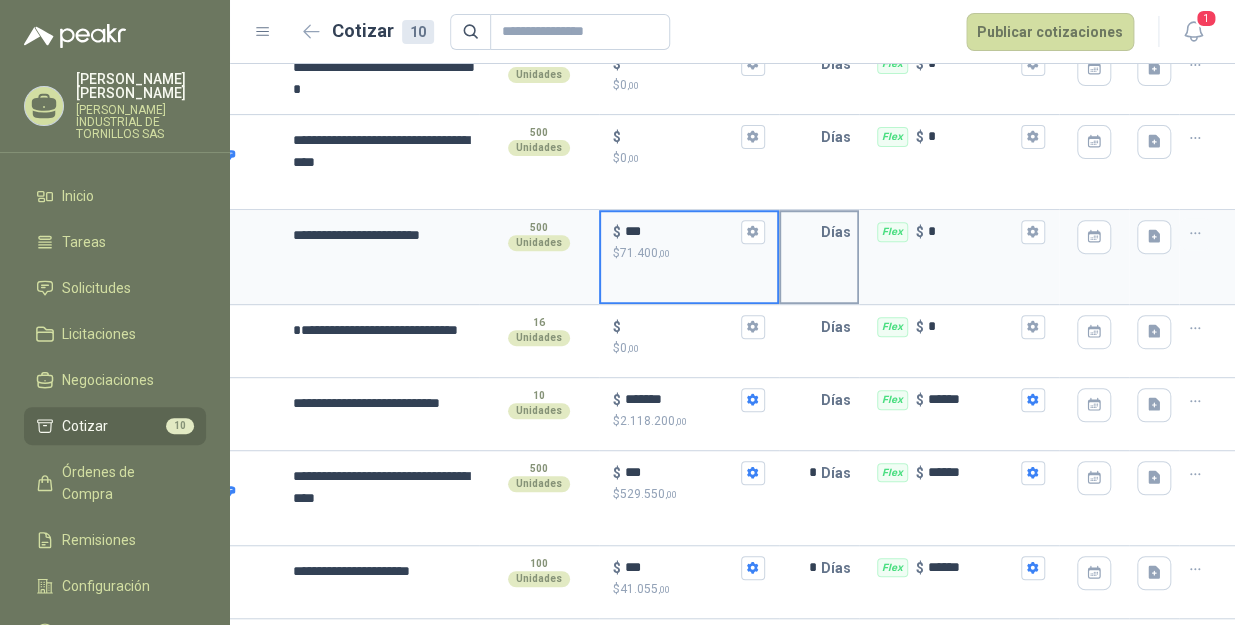 click at bounding box center (801, 232) 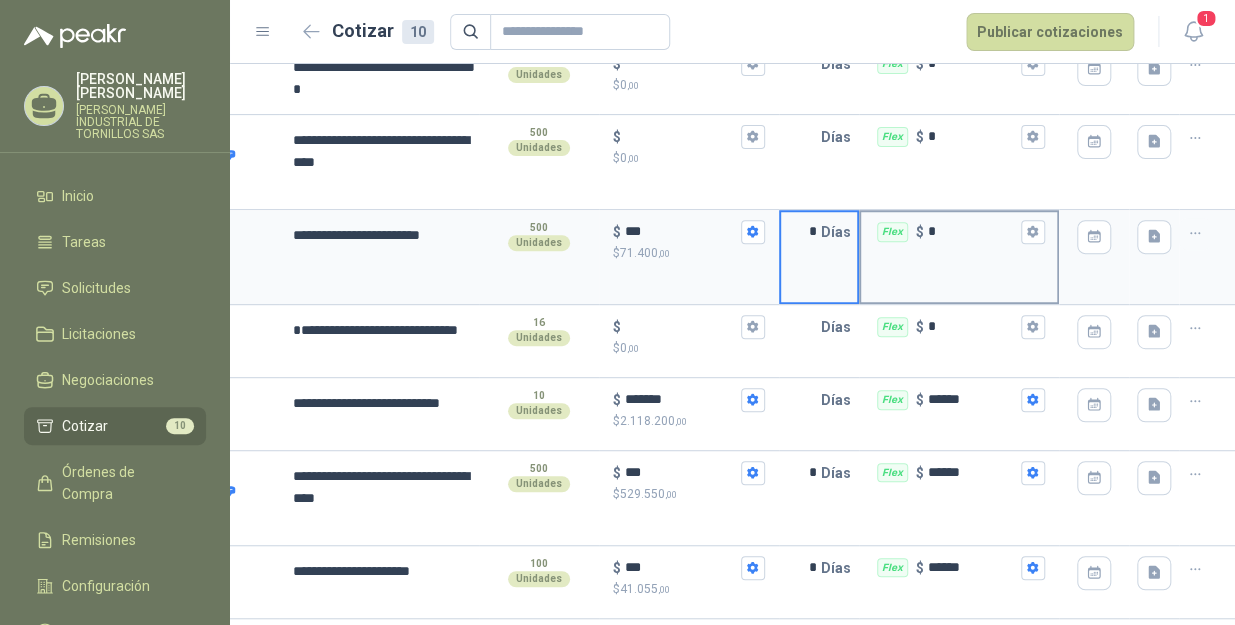 click on "*" at bounding box center (972, 231) 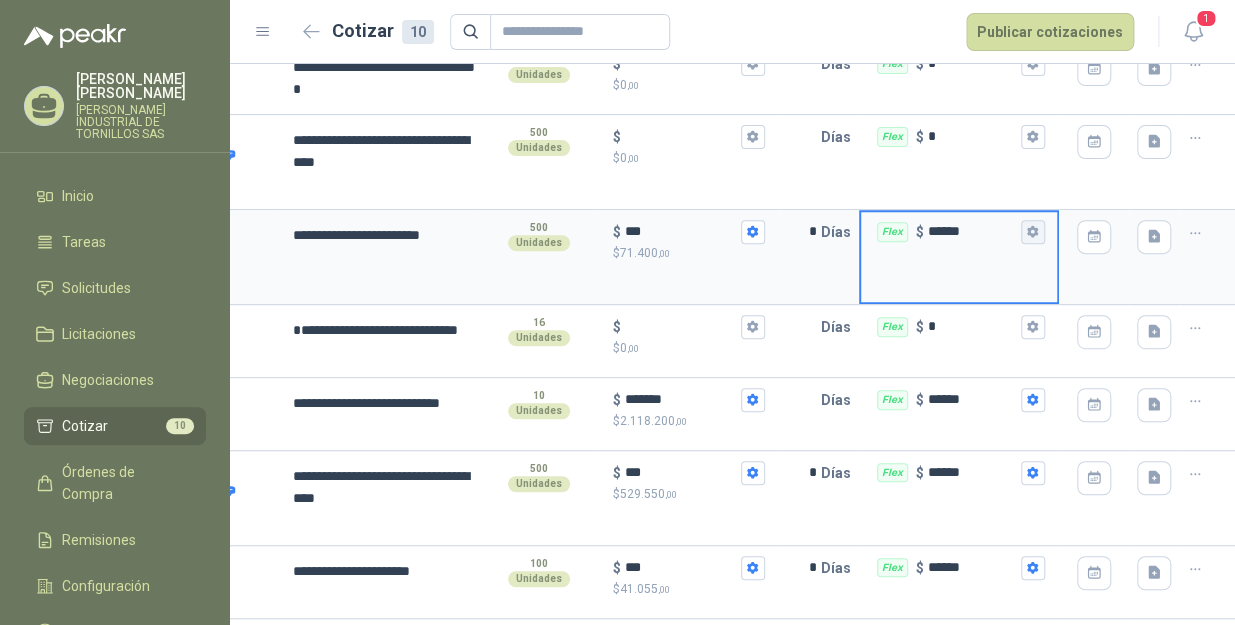 click on "Flex   $ ******" at bounding box center [1033, 232] 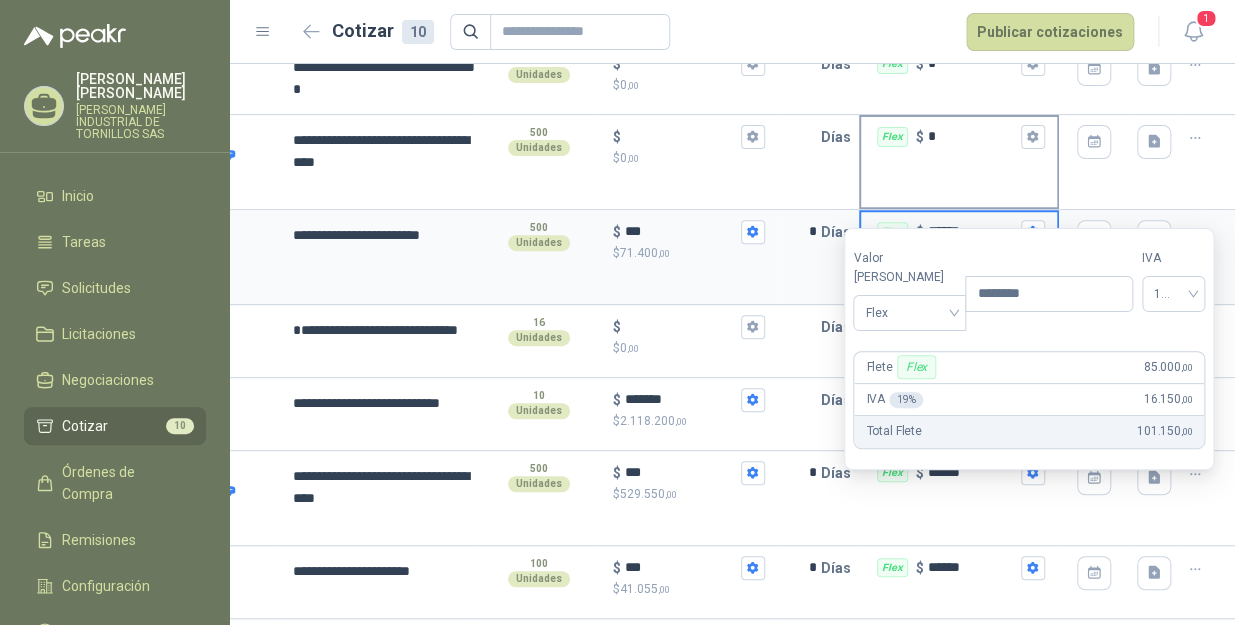 click on "Flex   $ *" at bounding box center [959, 162] 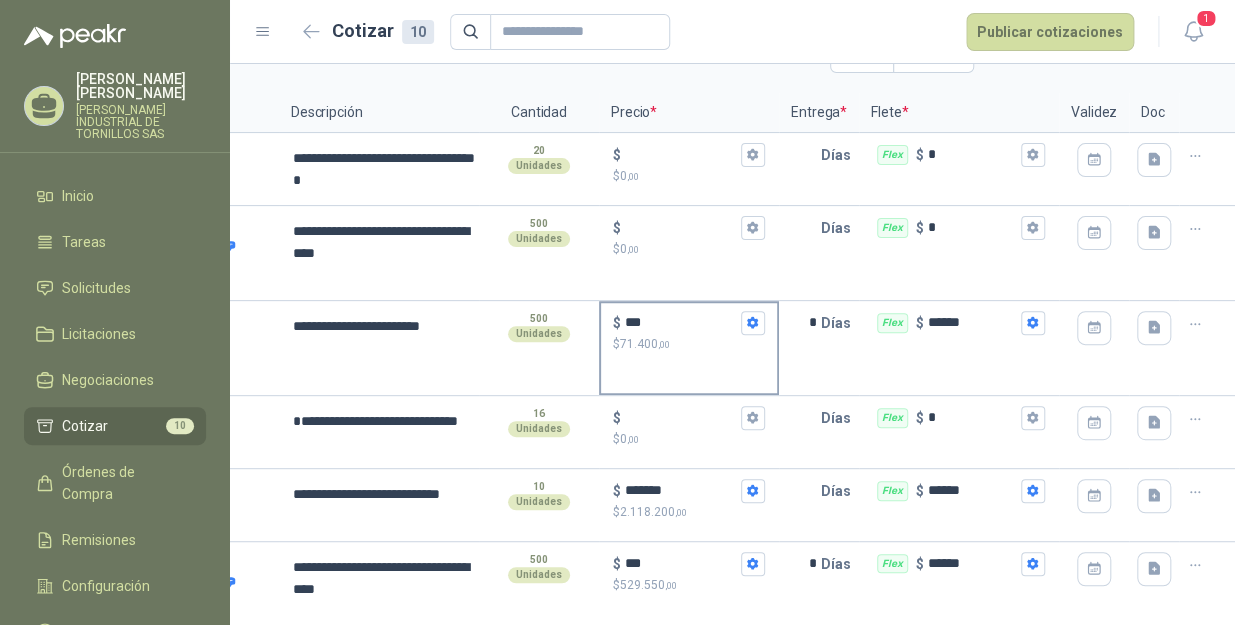 scroll, scrollTop: 60, scrollLeft: 0, axis: vertical 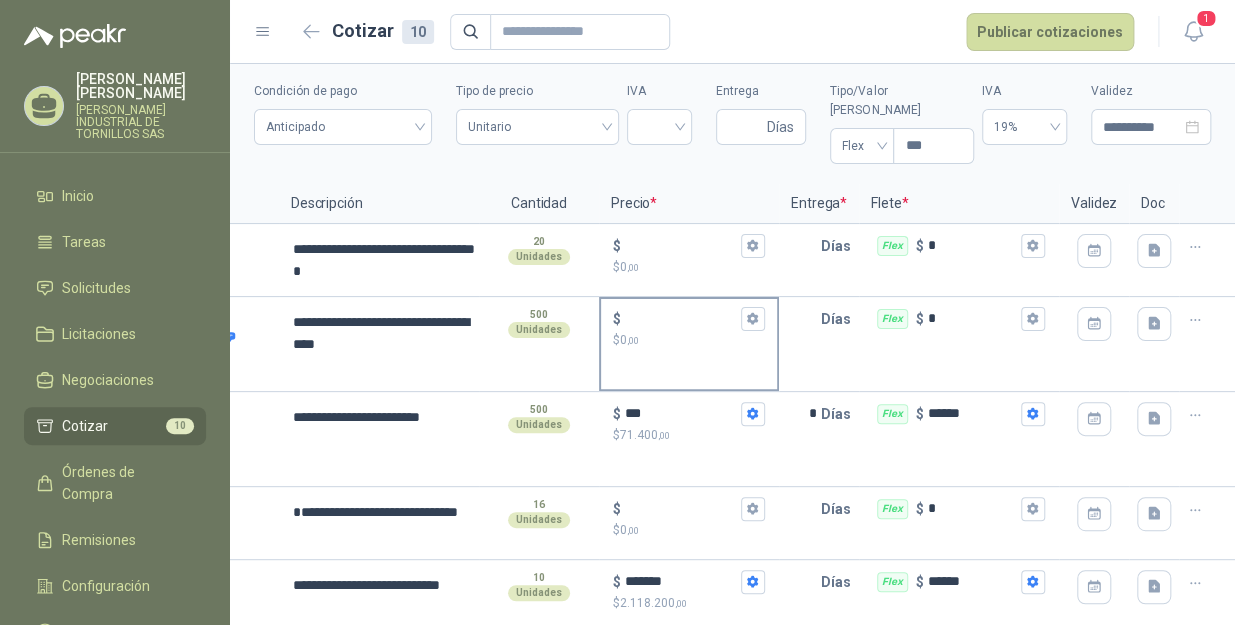 drag, startPoint x: 643, startPoint y: 302, endPoint x: 652, endPoint y: 307, distance: 10.29563 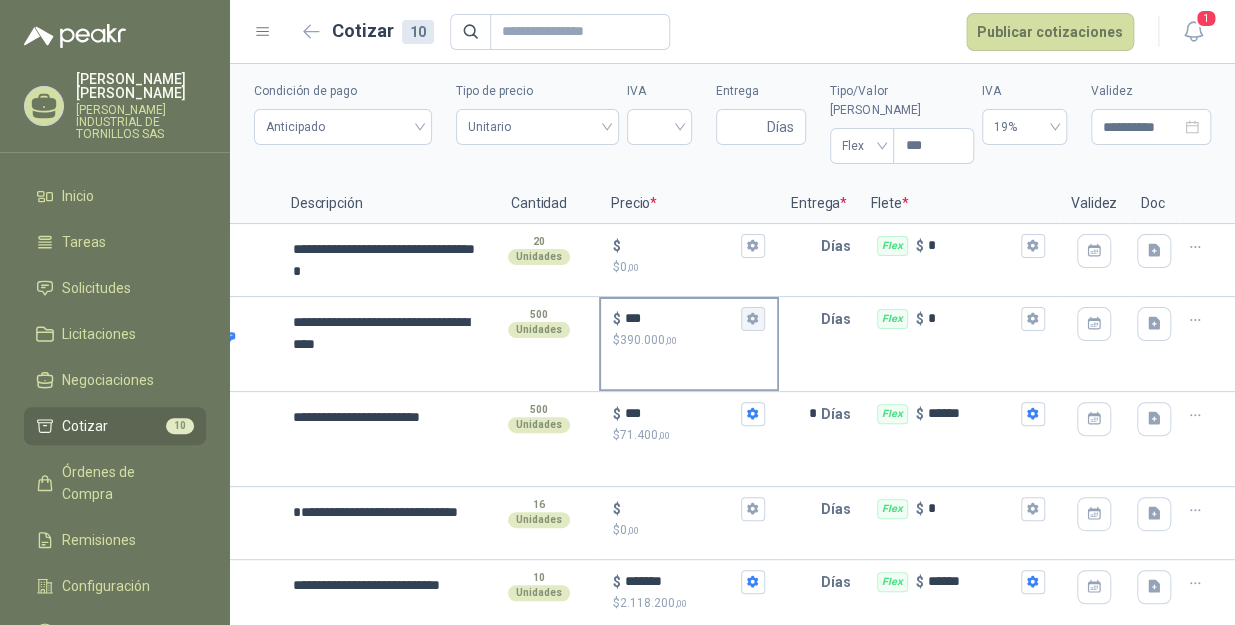 click 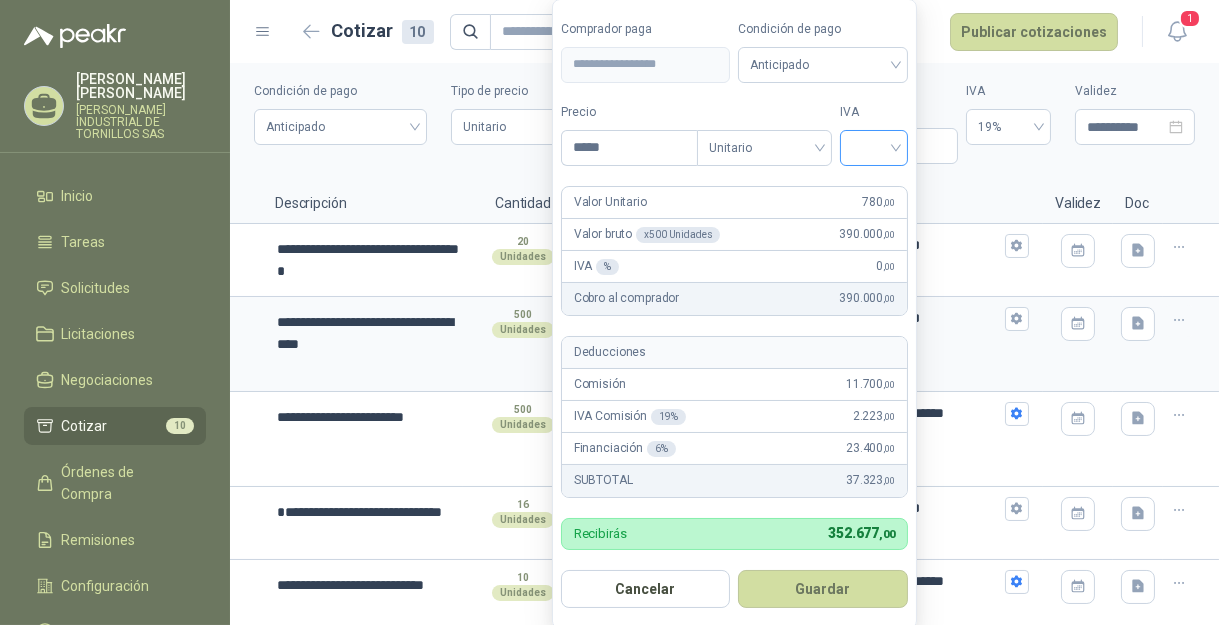 click at bounding box center (874, 146) 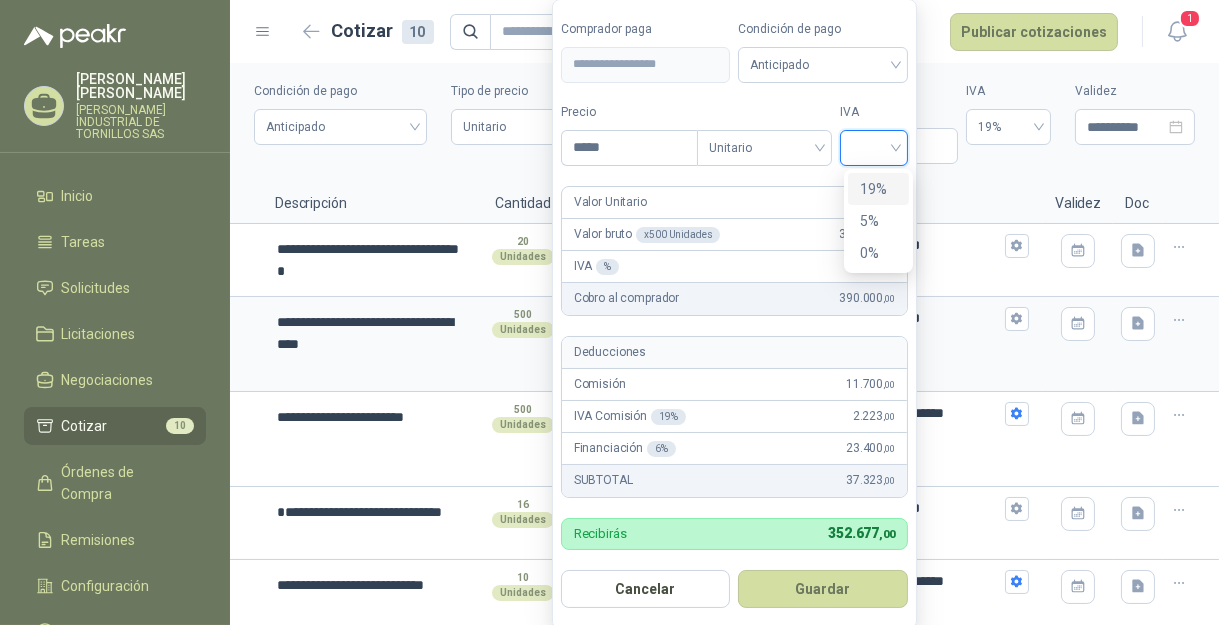 click on "19%" at bounding box center [878, 189] 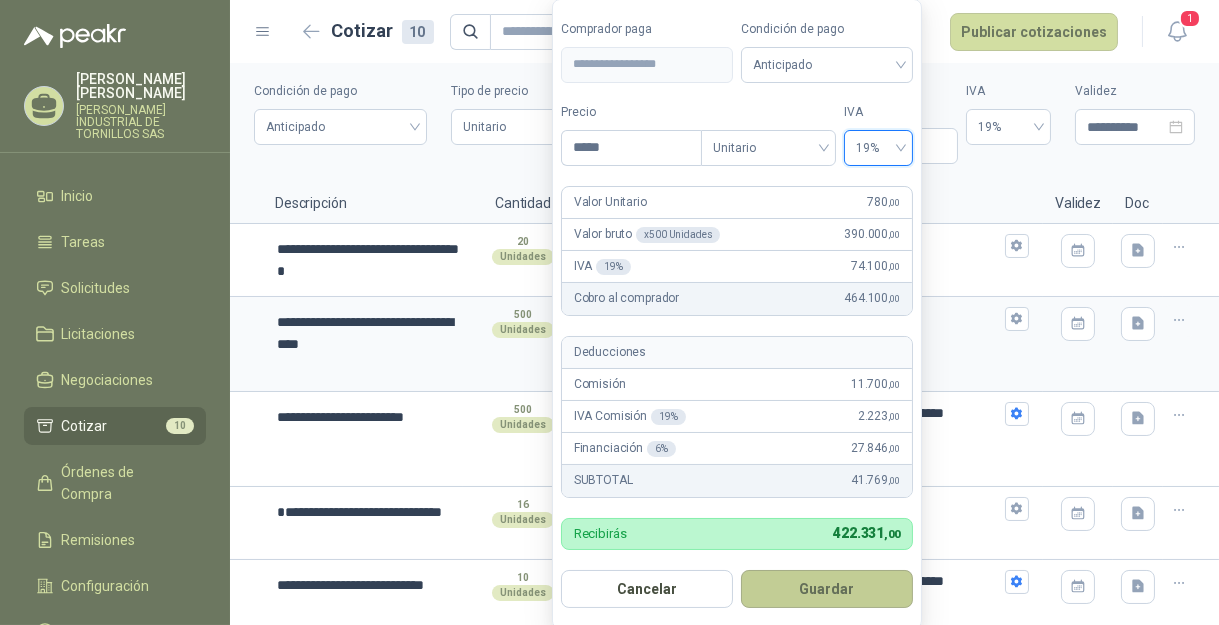 click on "Guardar" at bounding box center [827, 589] 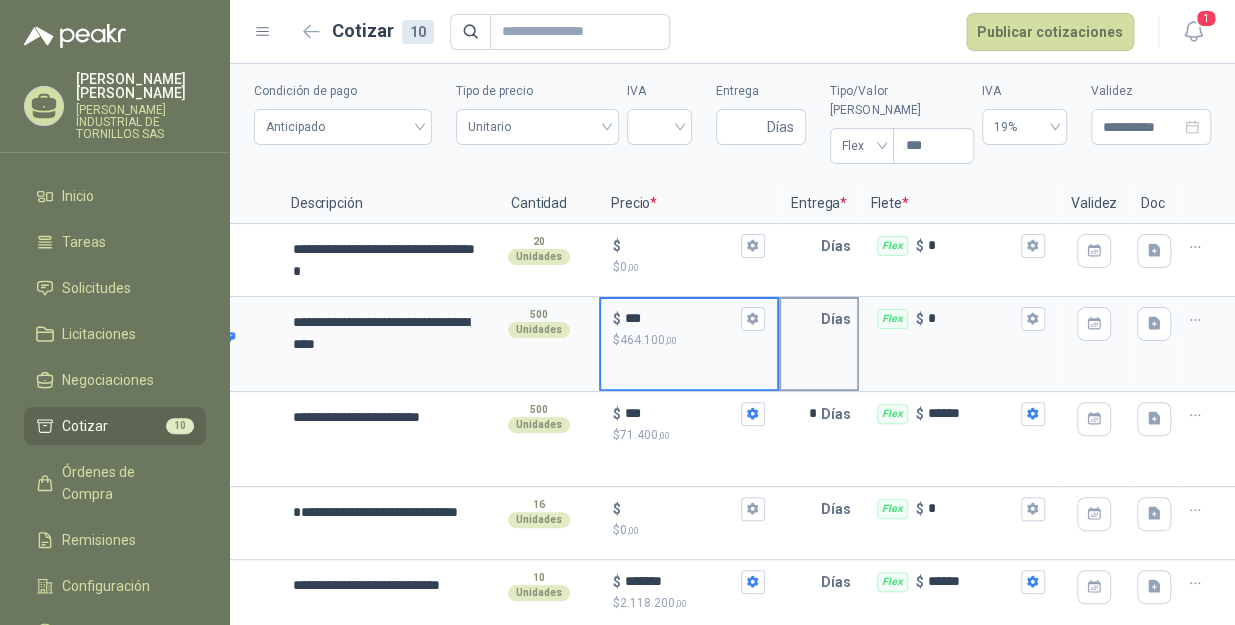 click at bounding box center [801, 319] 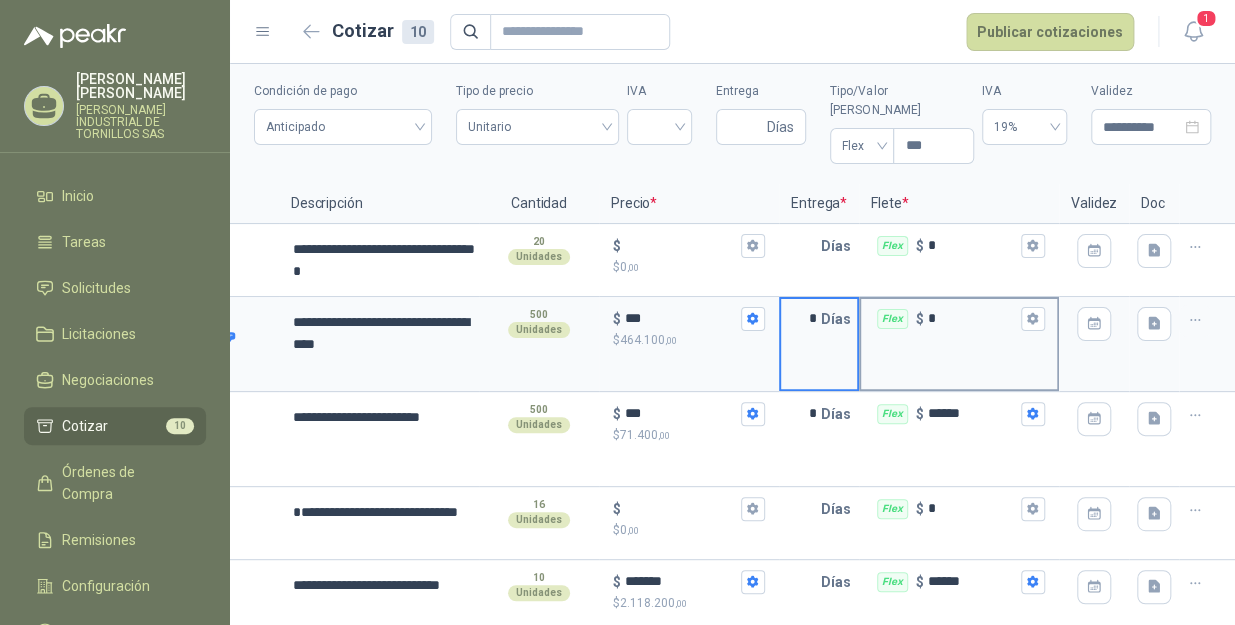 click on "*" at bounding box center (972, 318) 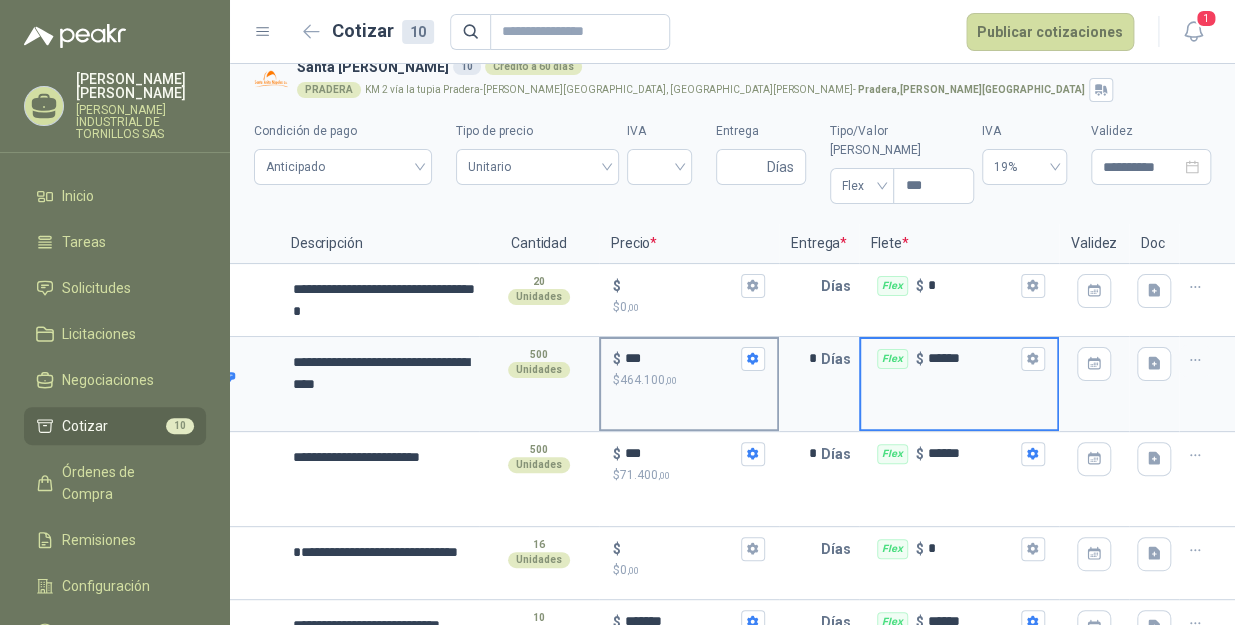 scroll, scrollTop: 0, scrollLeft: 0, axis: both 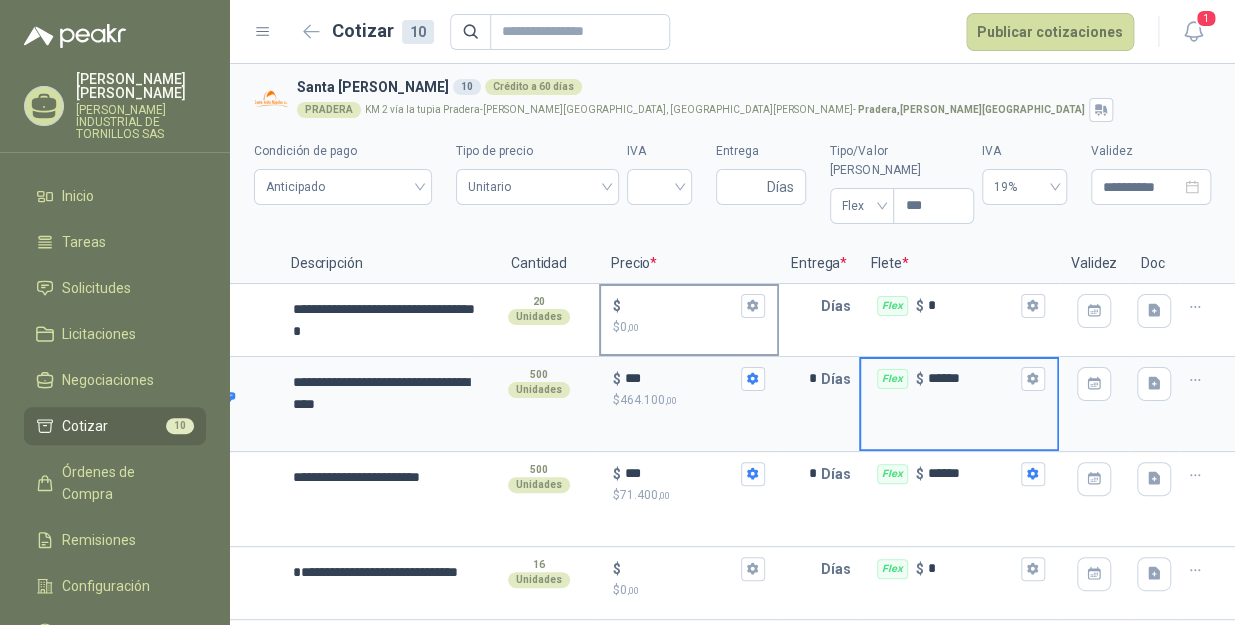 click on "$ $  0 ,00" at bounding box center (681, 305) 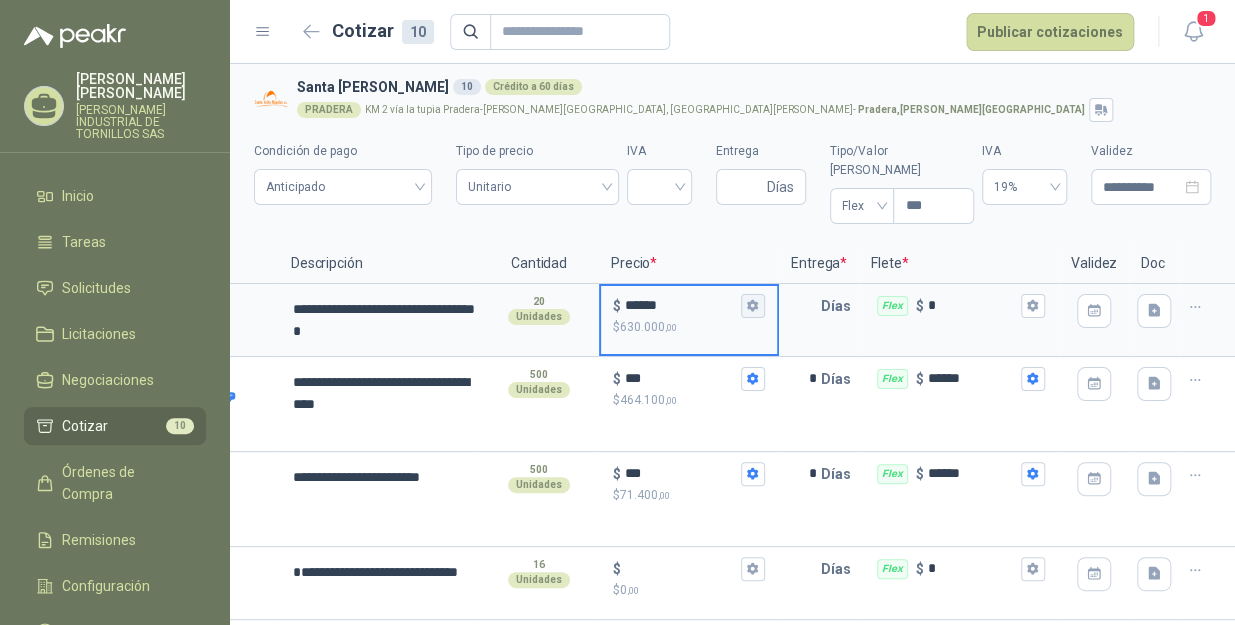 click 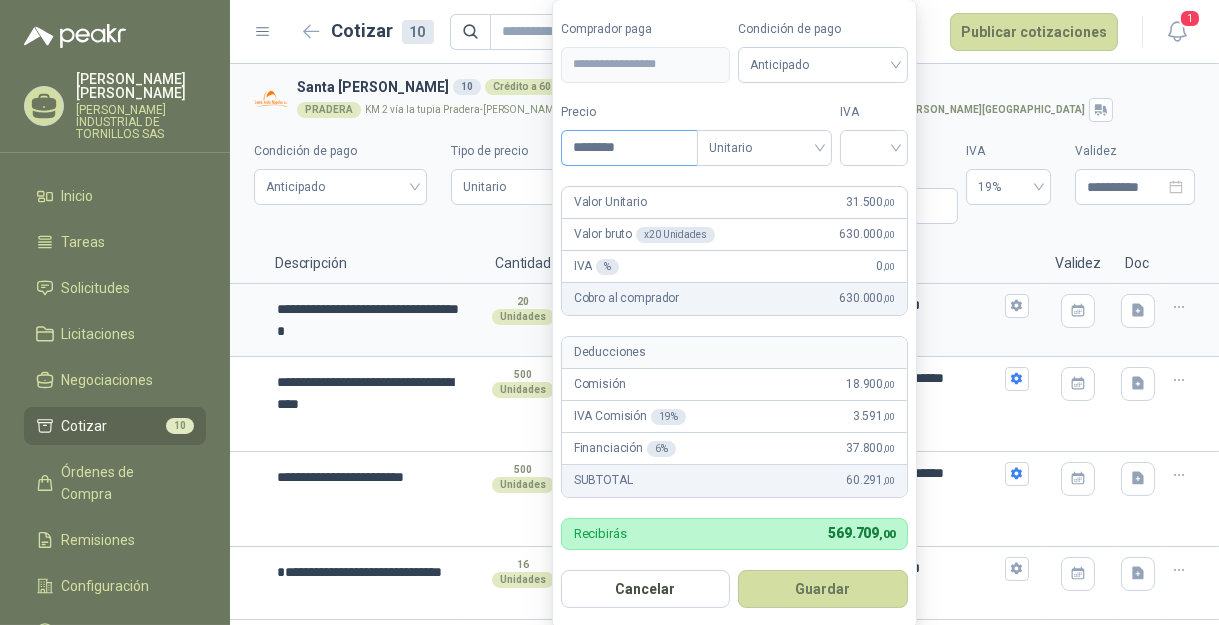click on "********" at bounding box center (629, 148) 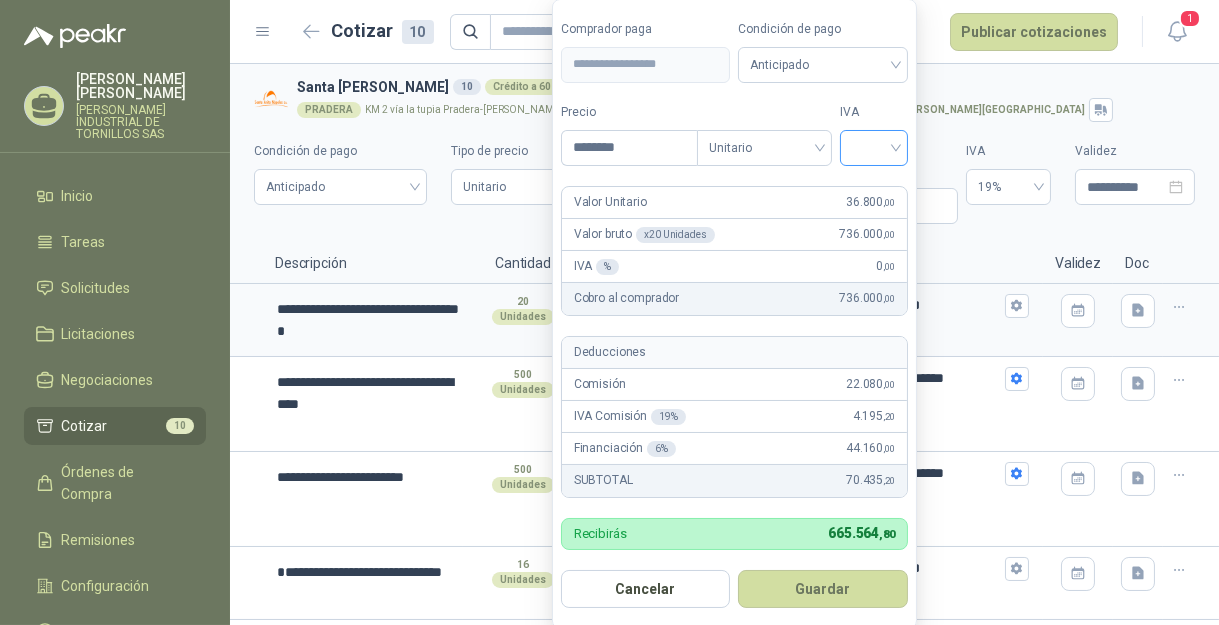 click at bounding box center (874, 146) 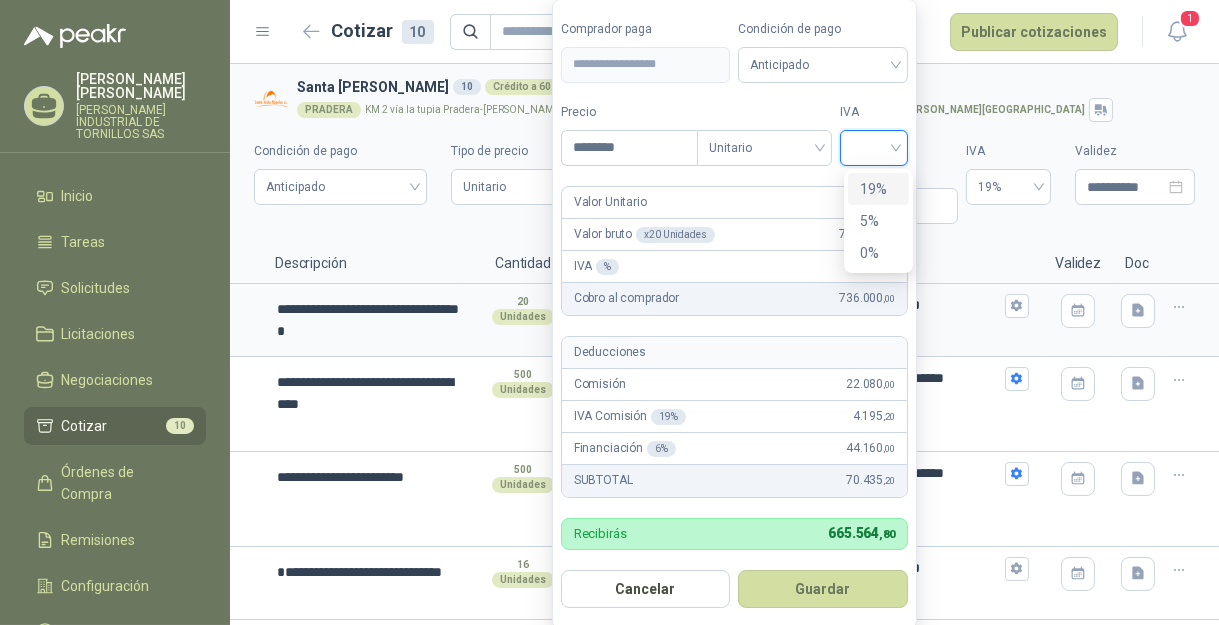 click on "19 5 19% 5% 0%" at bounding box center [878, 221] 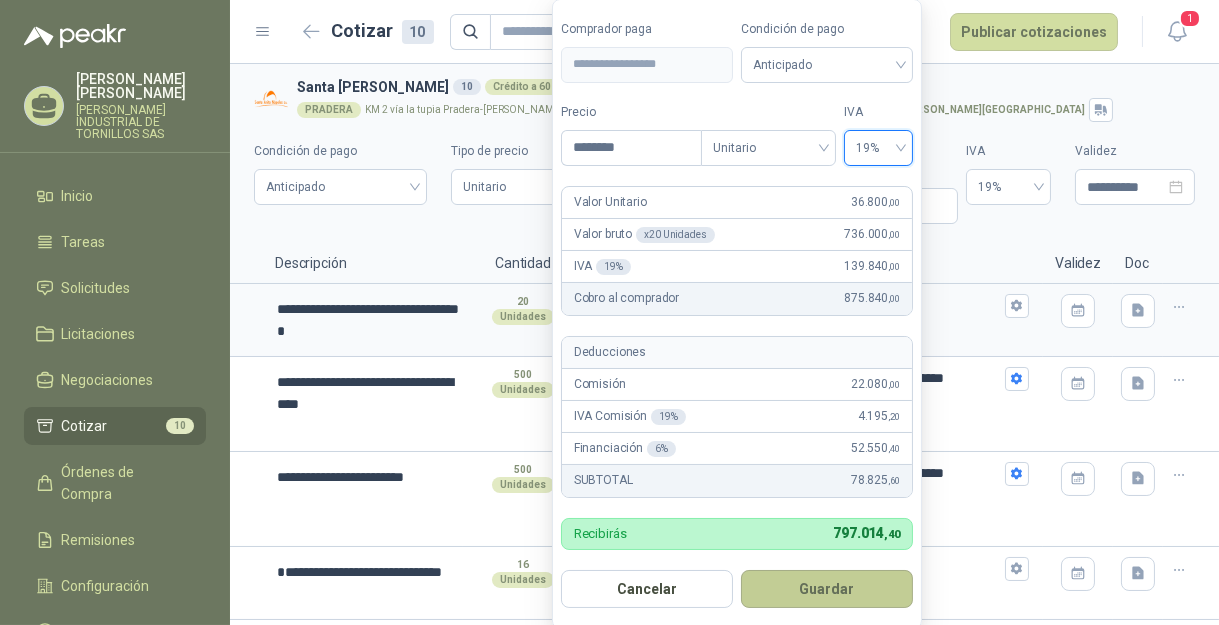 click on "Guardar" at bounding box center [827, 589] 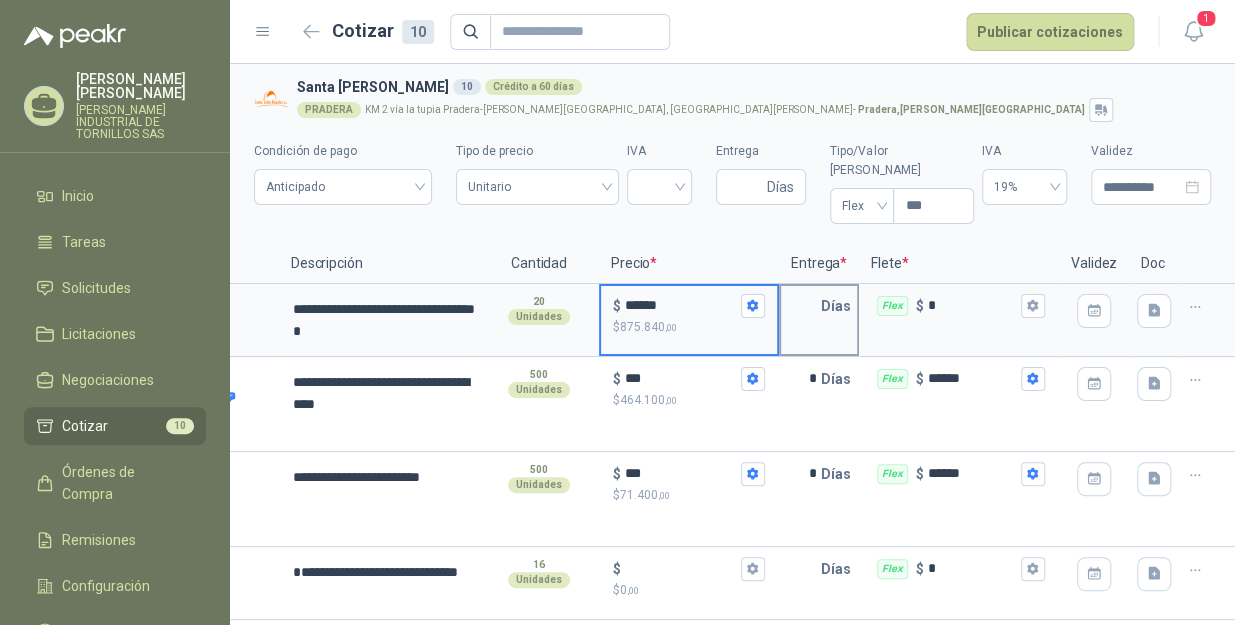 click on "Días" at bounding box center (840, 306) 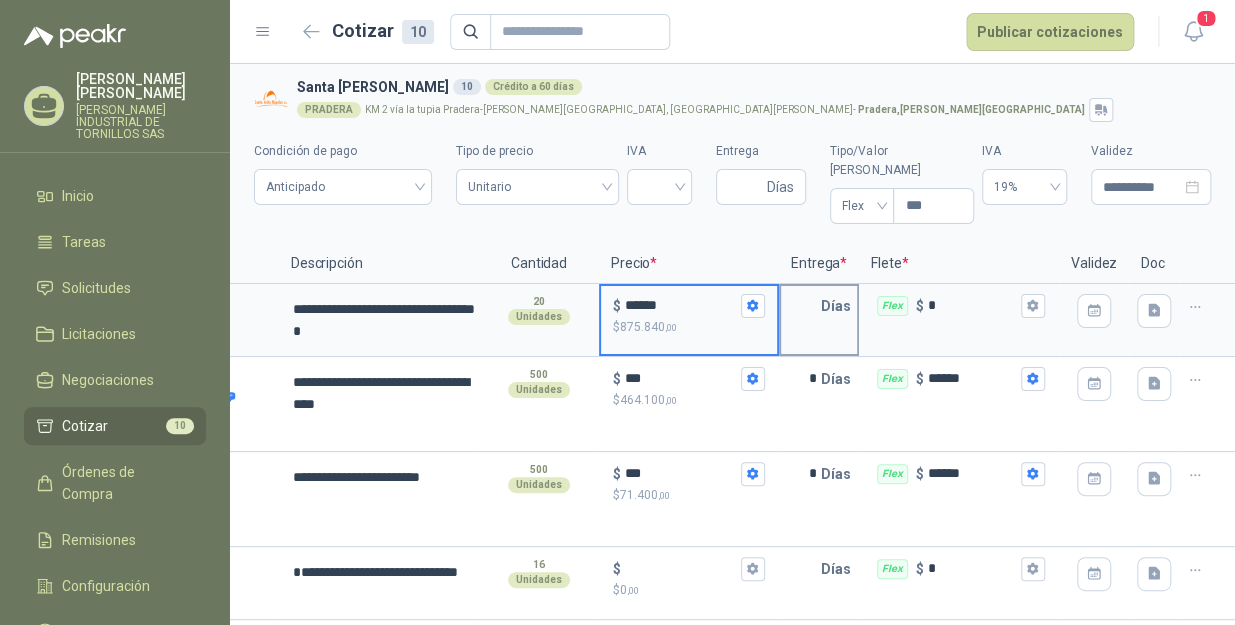 click on "Días" at bounding box center [840, 306] 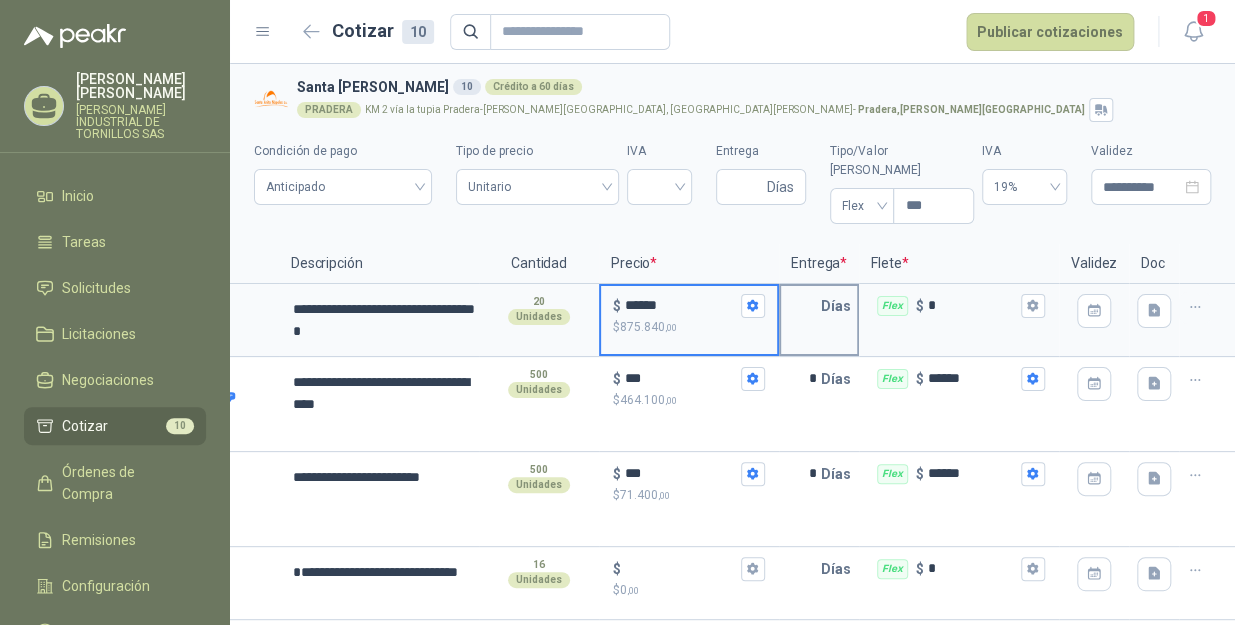 click at bounding box center (801, 306) 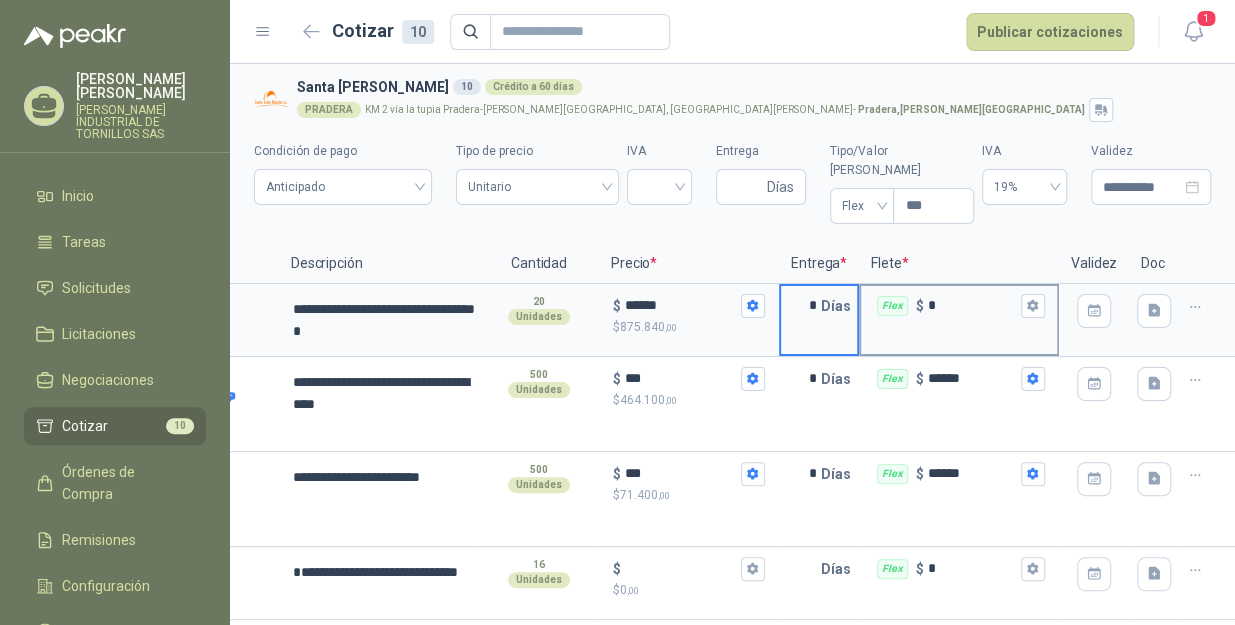 click on "*" at bounding box center [972, 305] 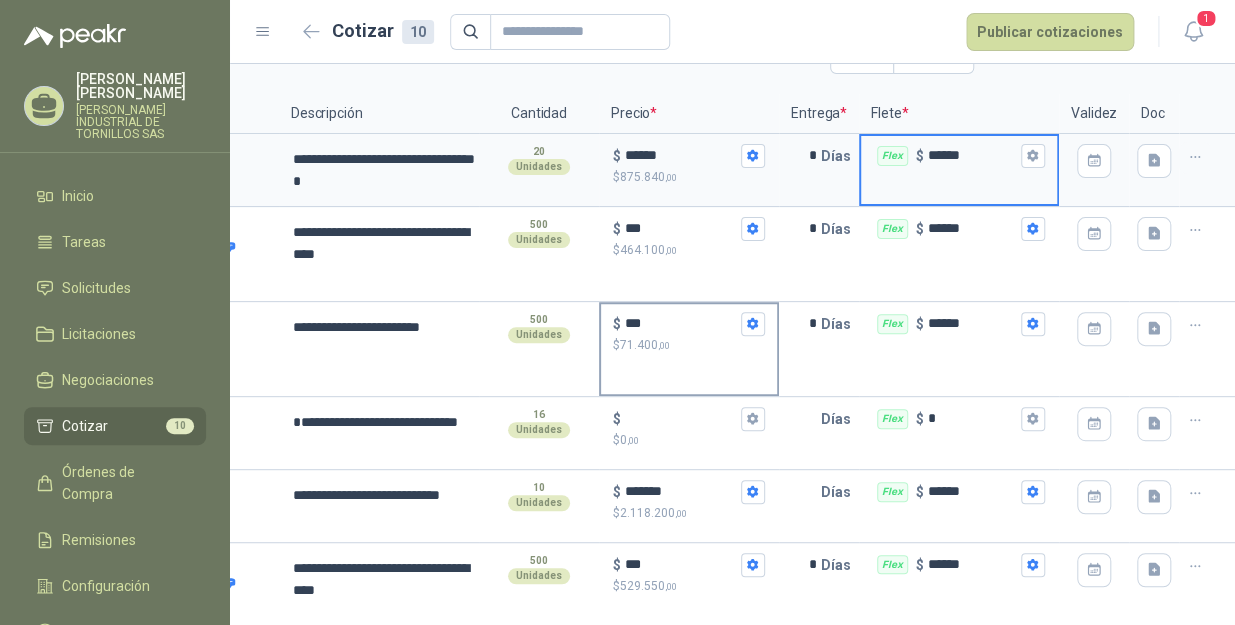 scroll, scrollTop: 181, scrollLeft: 0, axis: vertical 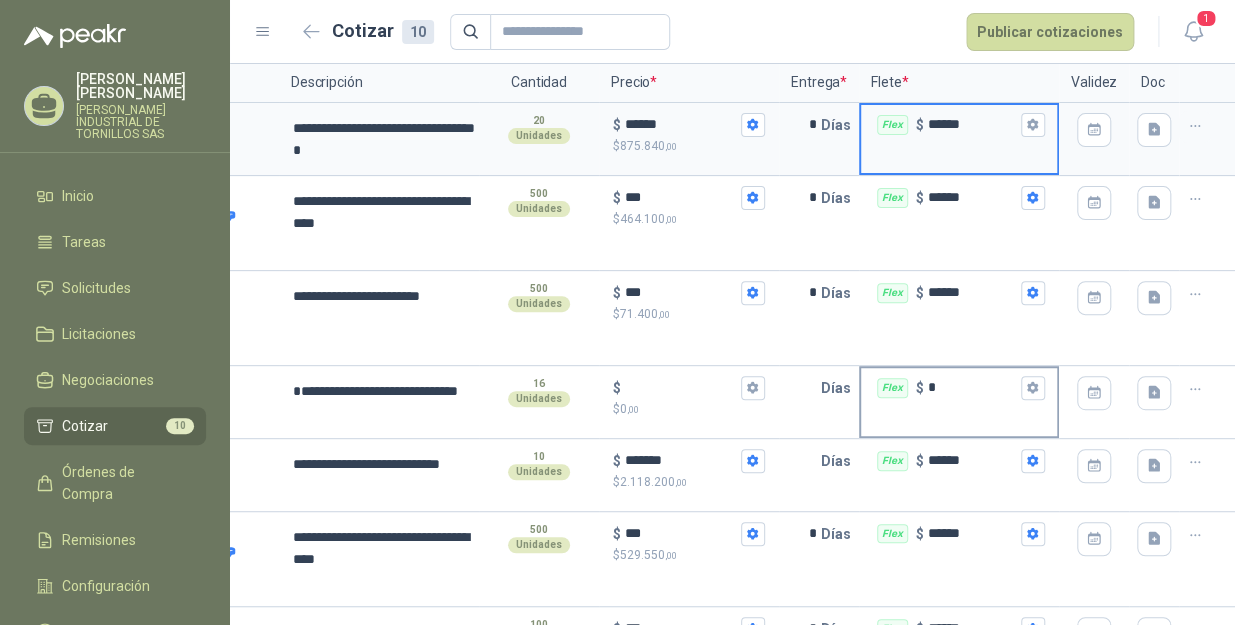 click on "*" at bounding box center (972, 387) 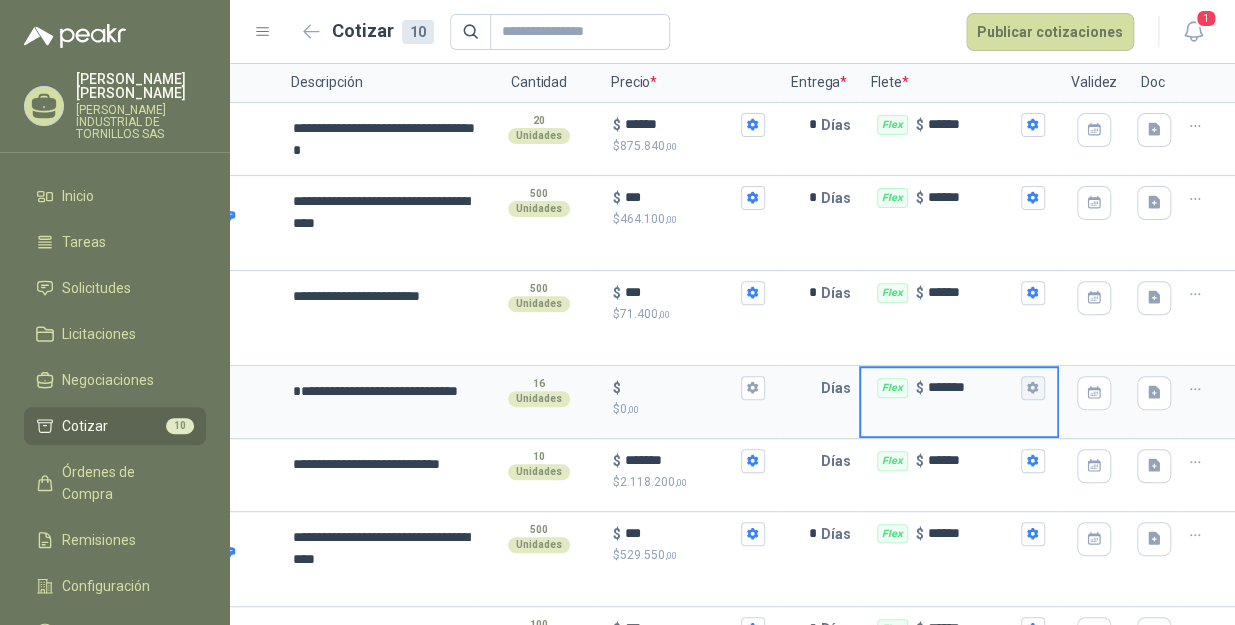 click on "Flex   $ *******" at bounding box center (1033, 388) 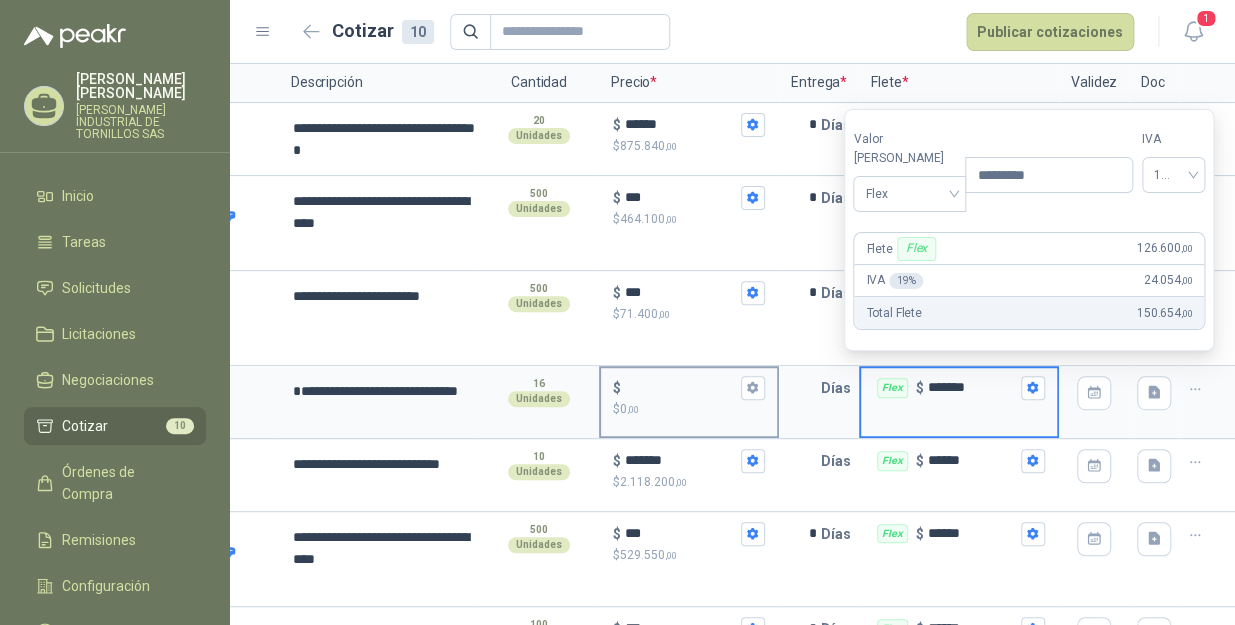 click on "$ $  0 ,00" at bounding box center [681, 387] 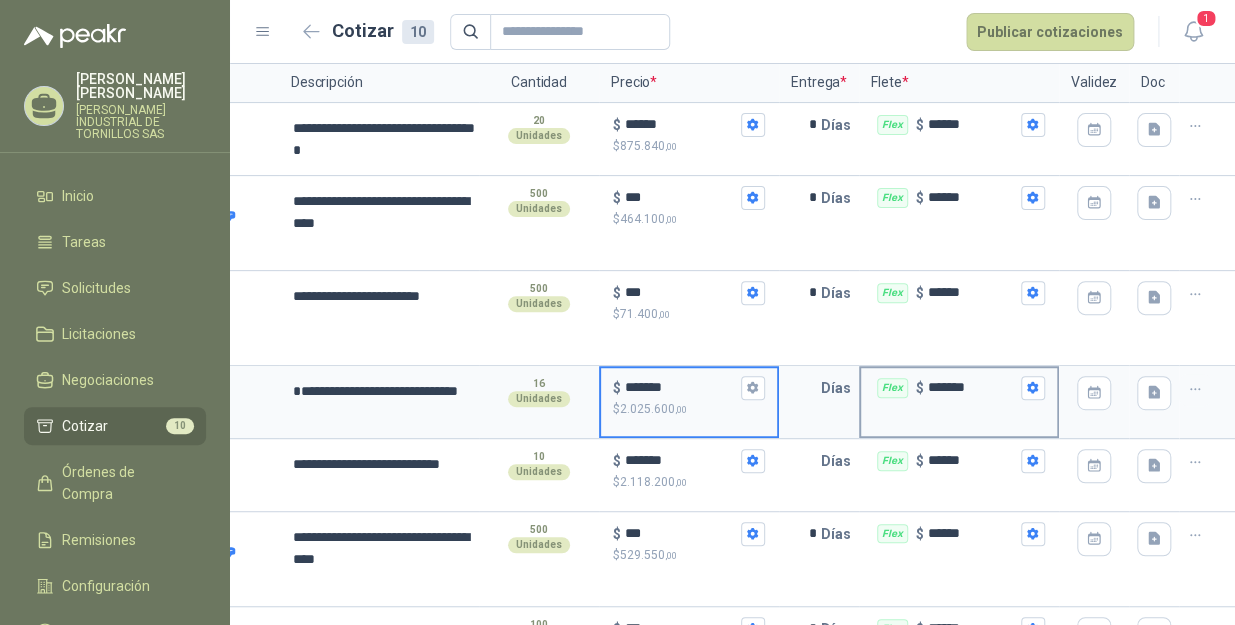 click on "*******" at bounding box center [972, 387] 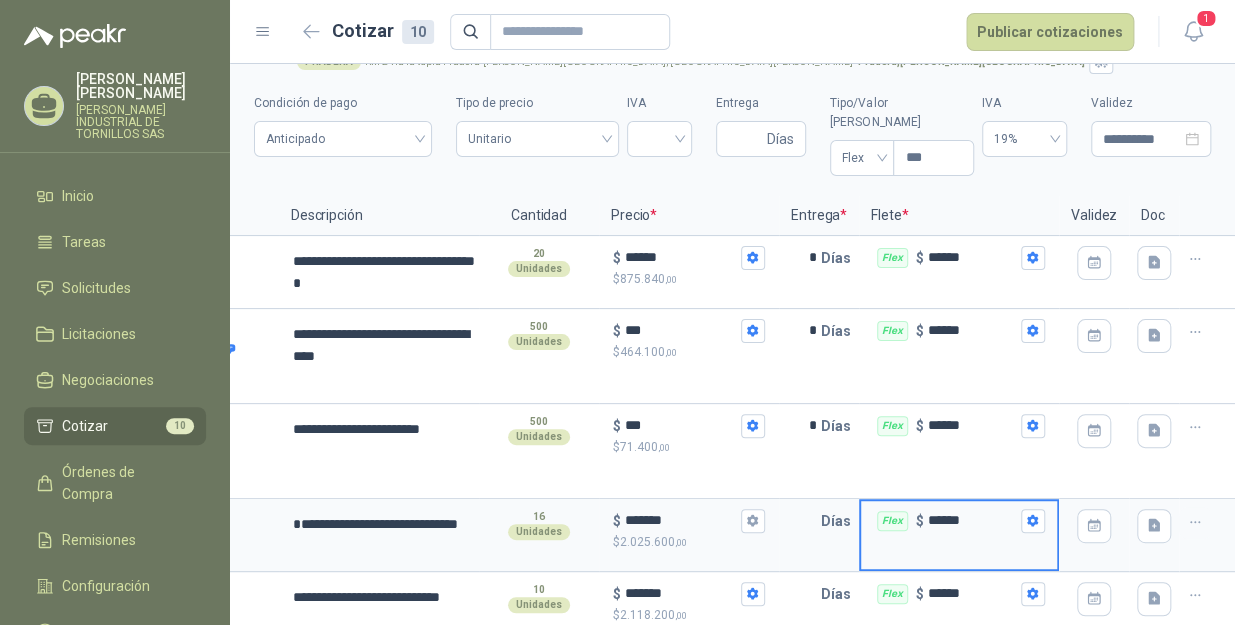 scroll, scrollTop: 0, scrollLeft: 0, axis: both 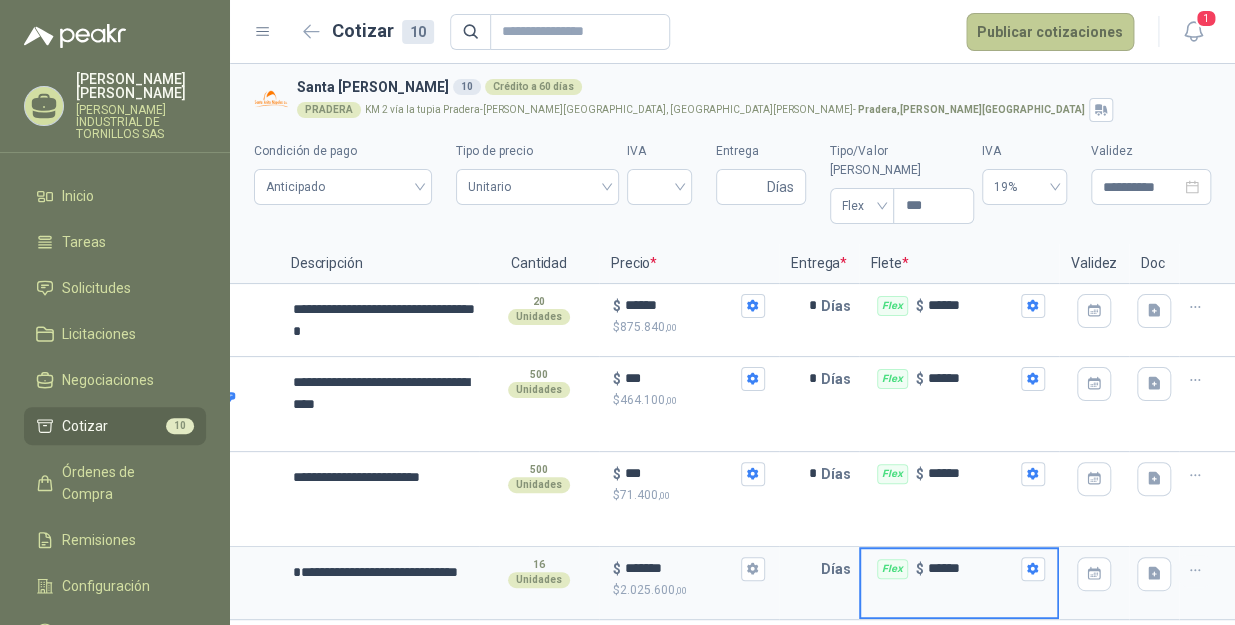 click on "Publicar cotizaciones" at bounding box center (1050, 32) 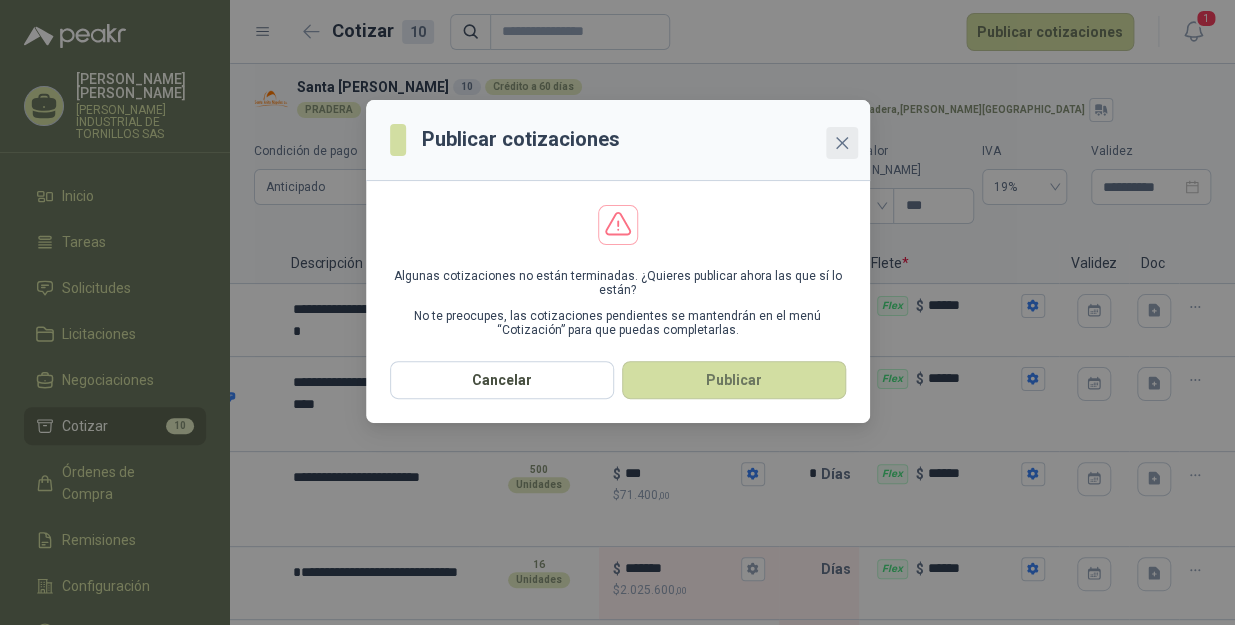 click 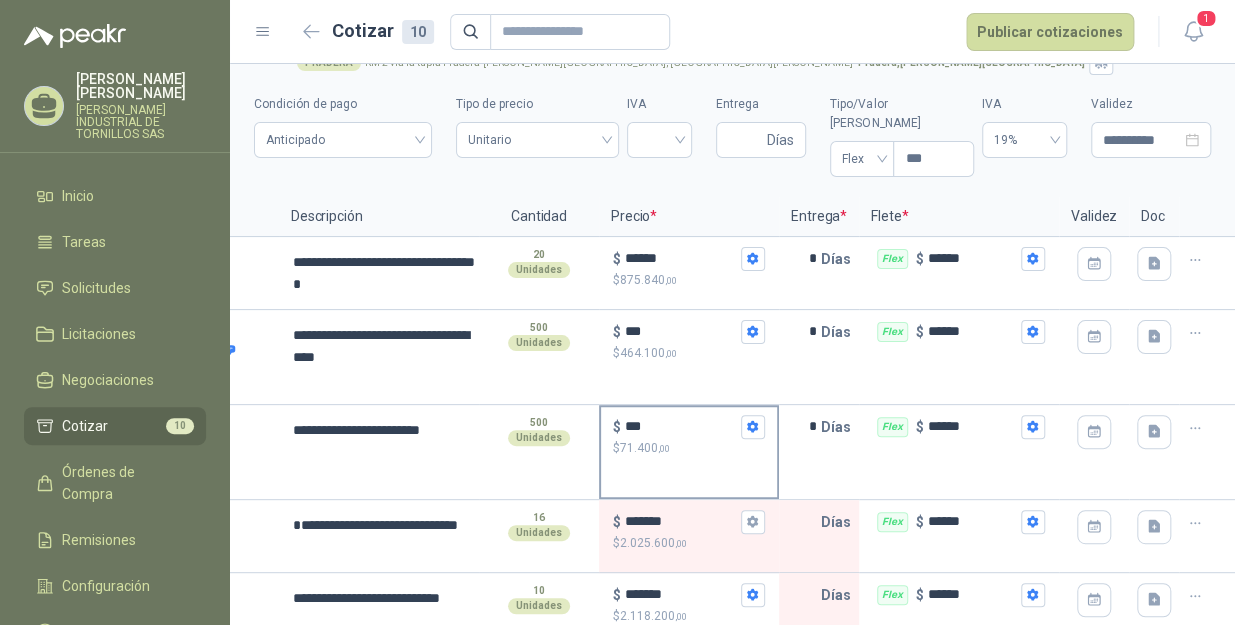 scroll, scrollTop: 90, scrollLeft: 0, axis: vertical 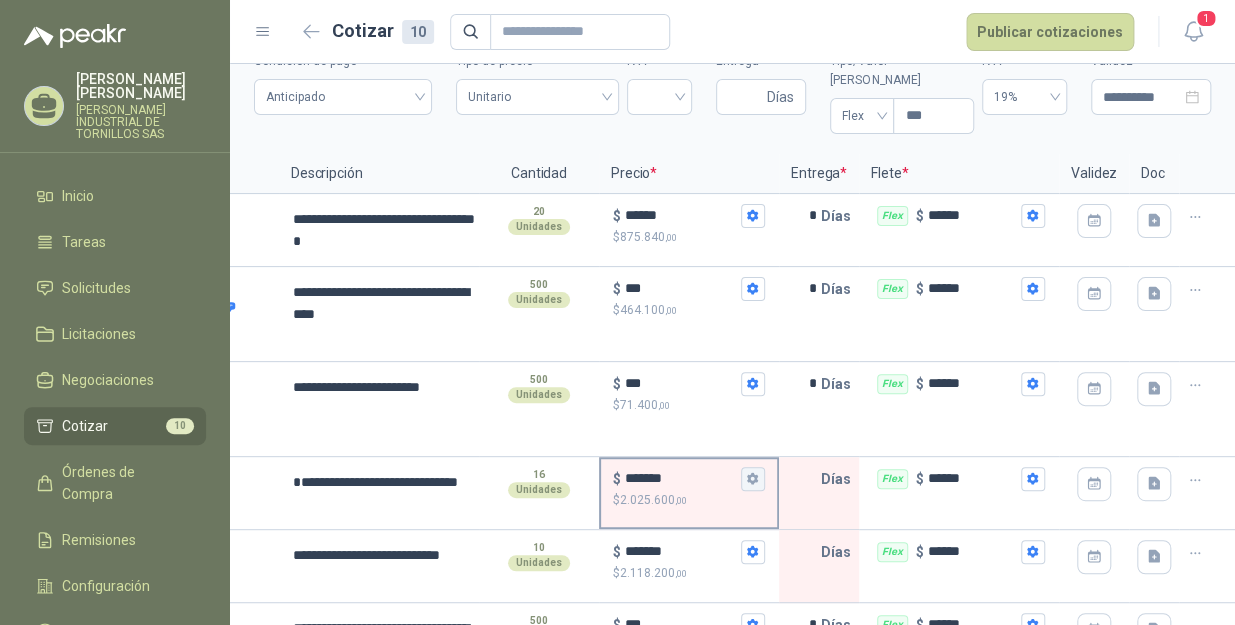 click on "$ ******* $  2.025.600 ,00" at bounding box center [753, 479] 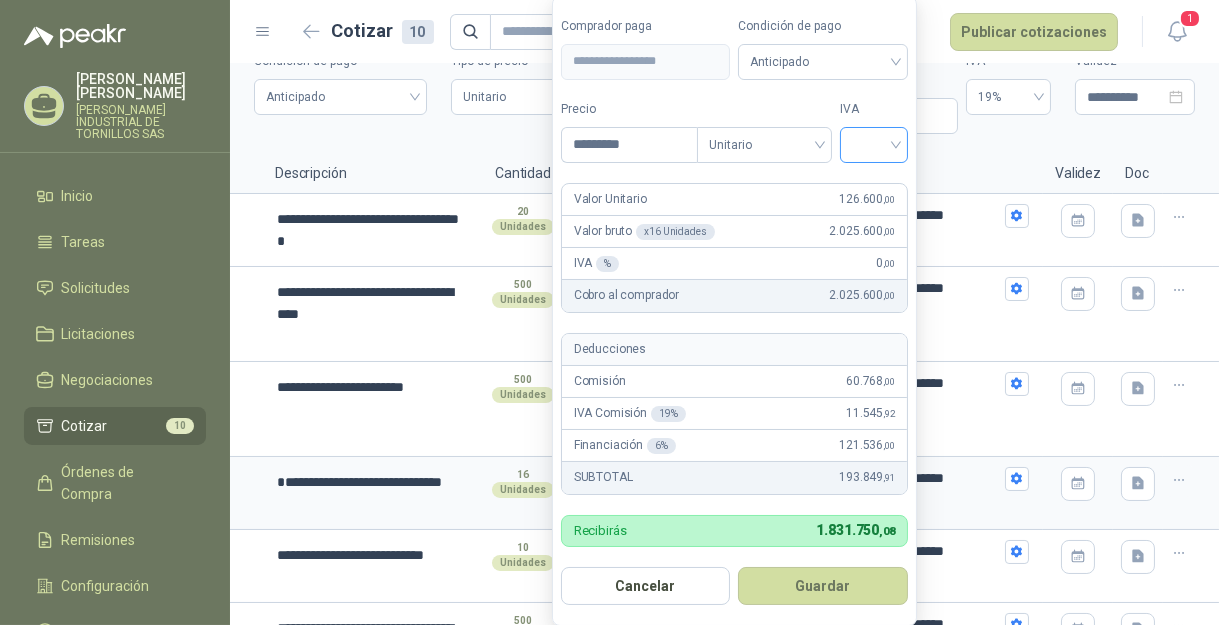 click at bounding box center (874, 145) 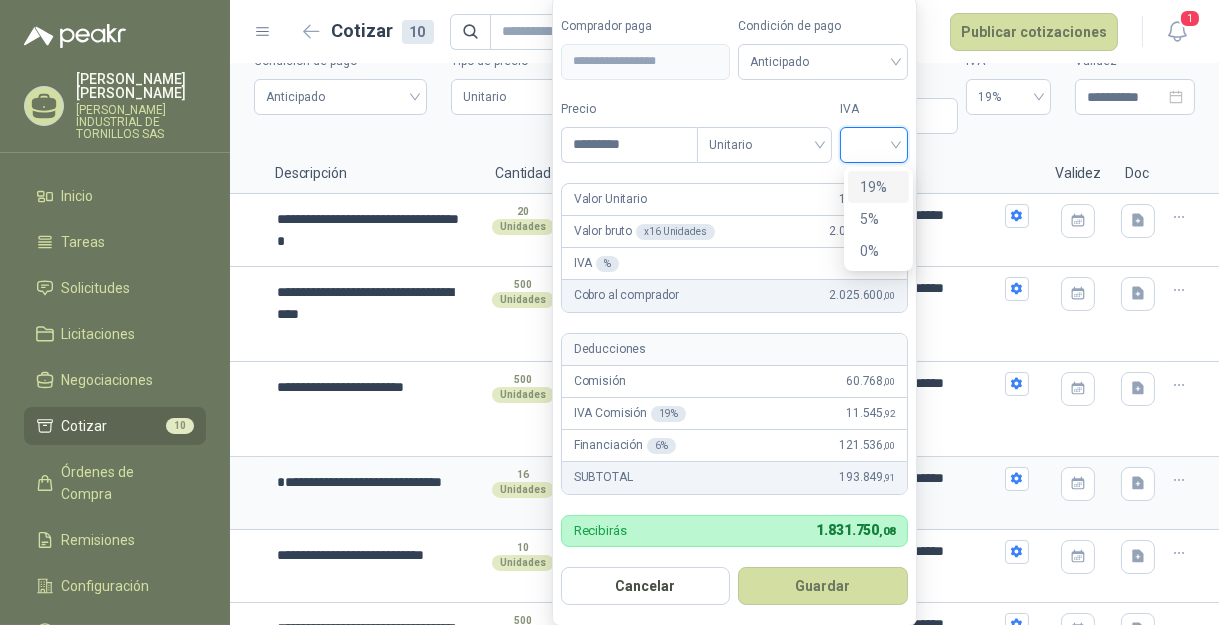 click on "19%" at bounding box center (878, 187) 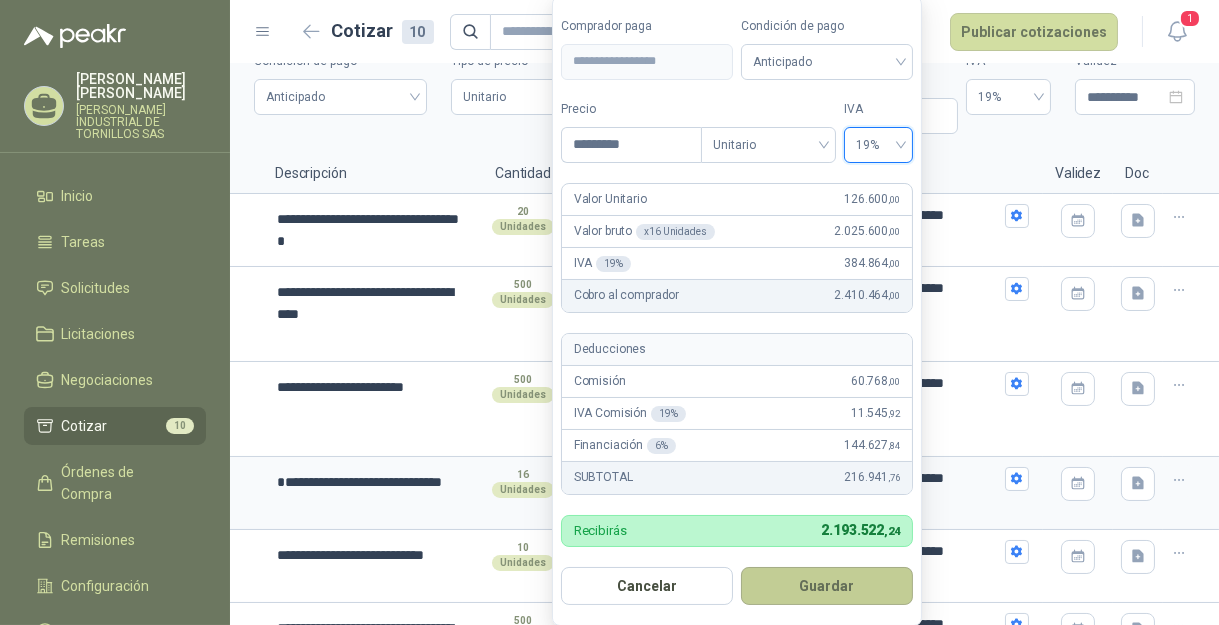 click on "Guardar" at bounding box center (827, 586) 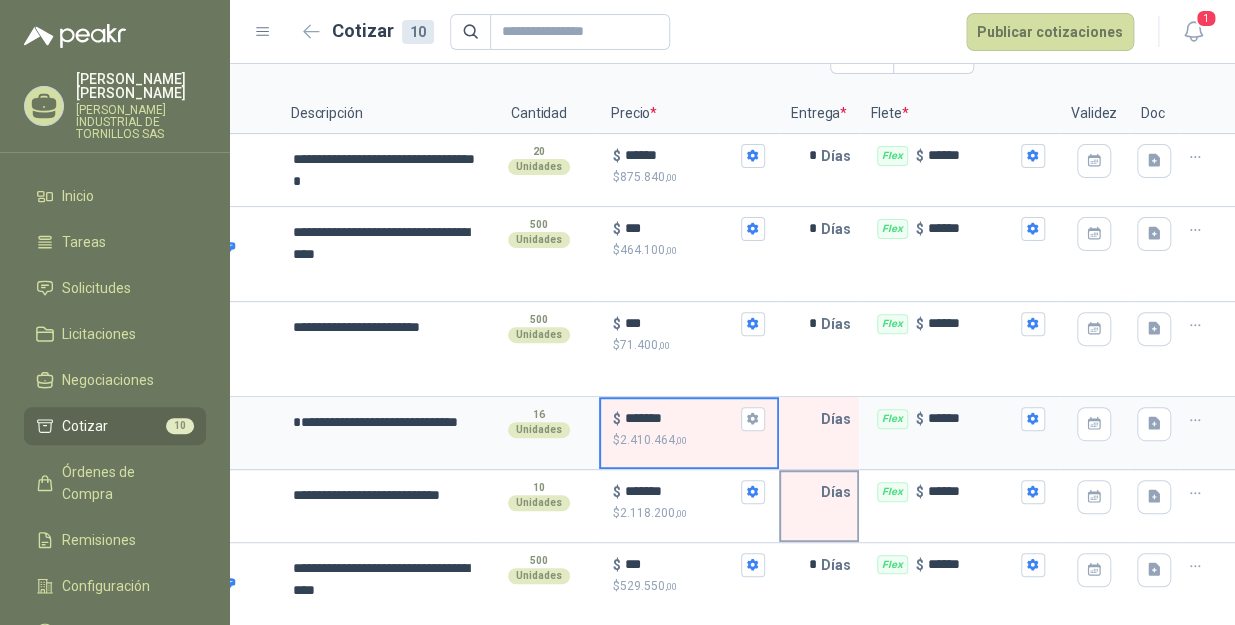 scroll, scrollTop: 181, scrollLeft: 0, axis: vertical 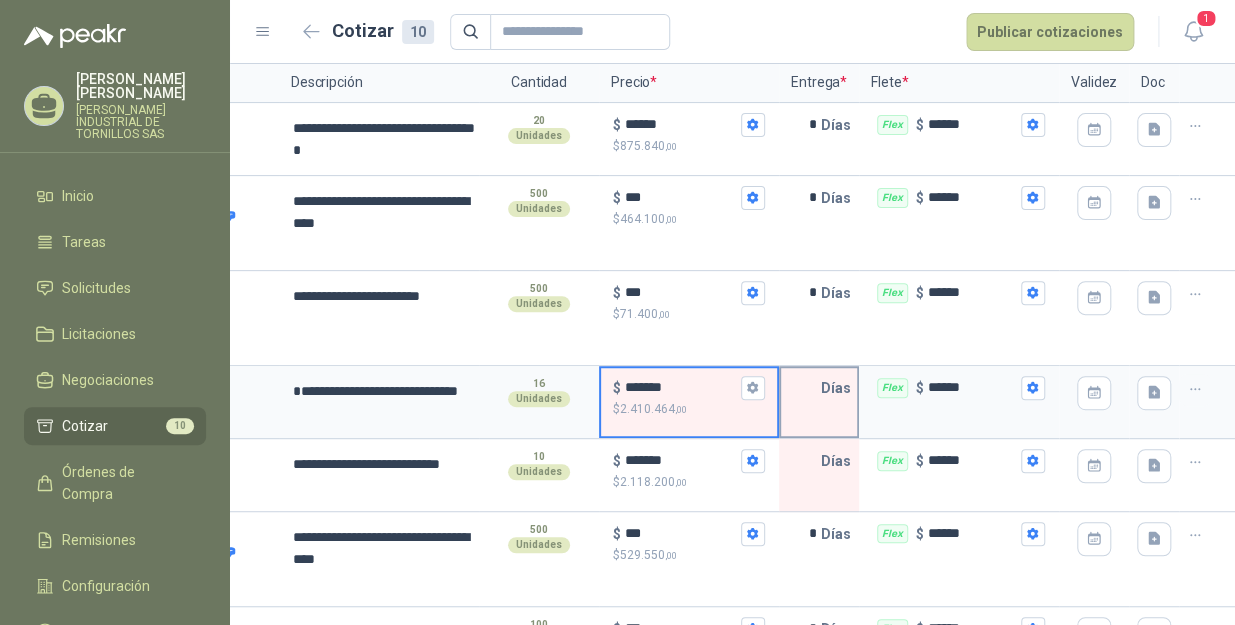 click at bounding box center (801, 388) 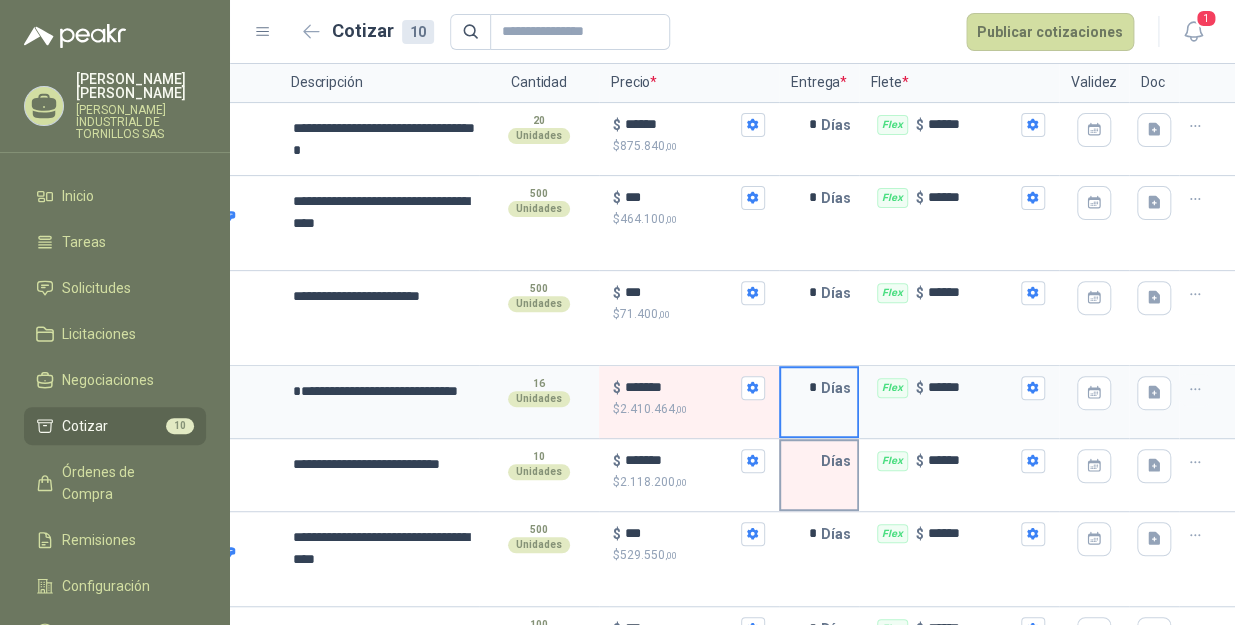 click at bounding box center [801, 461] 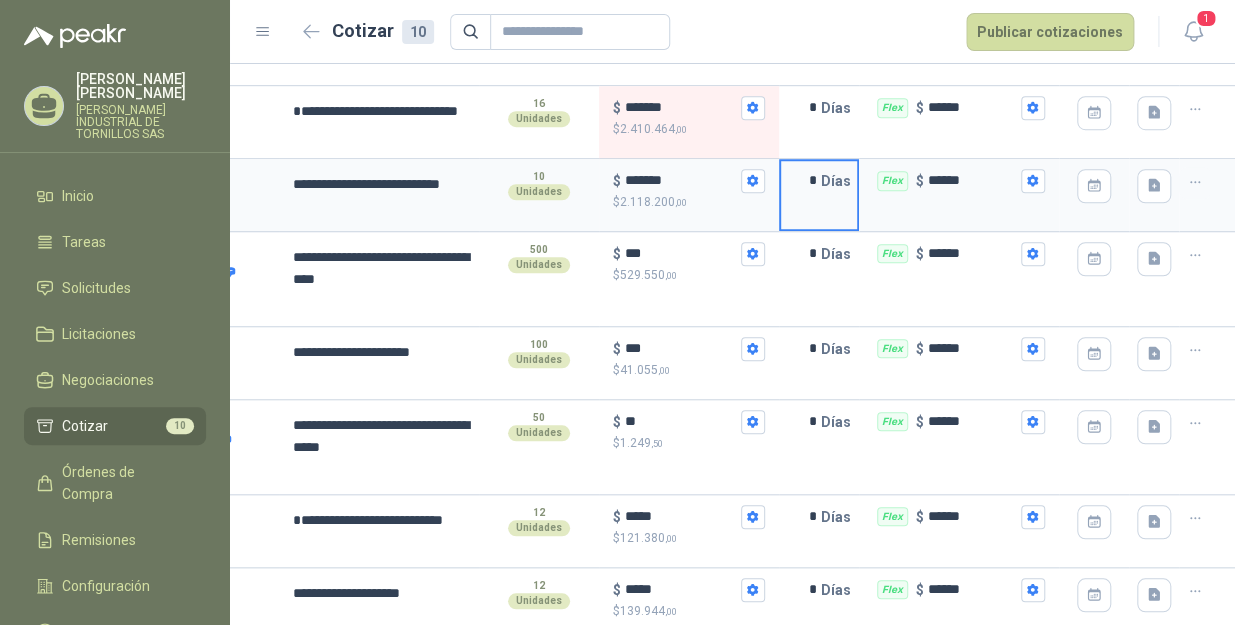 scroll, scrollTop: 7, scrollLeft: 0, axis: vertical 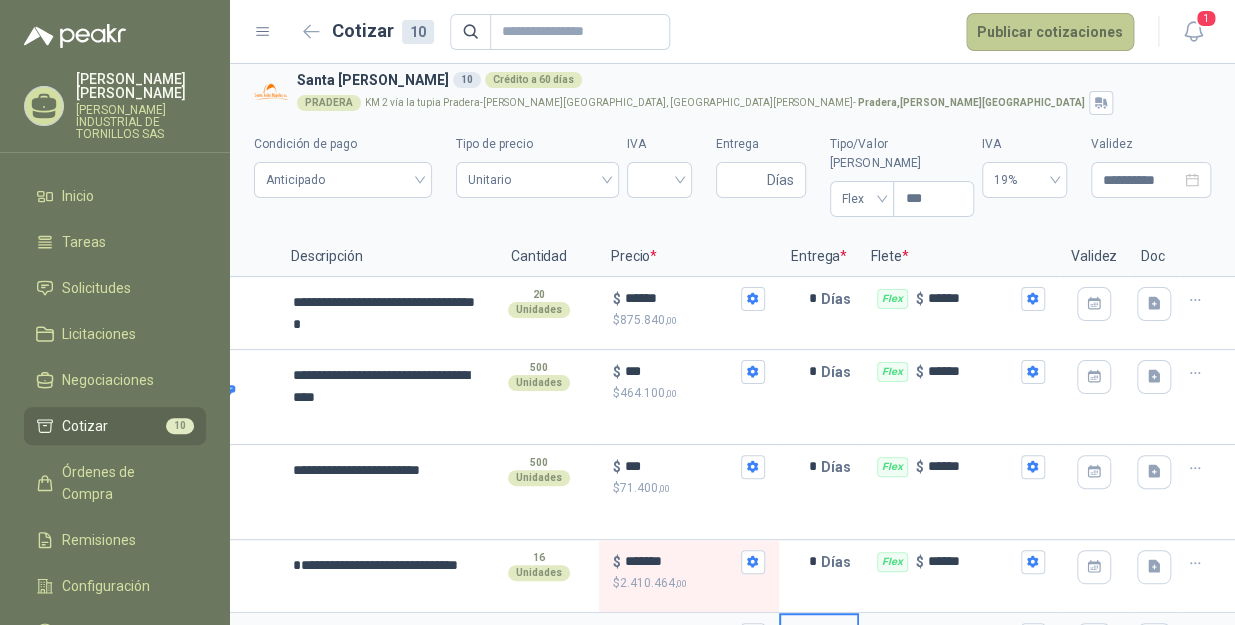 click on "Publicar cotizaciones" at bounding box center [1050, 32] 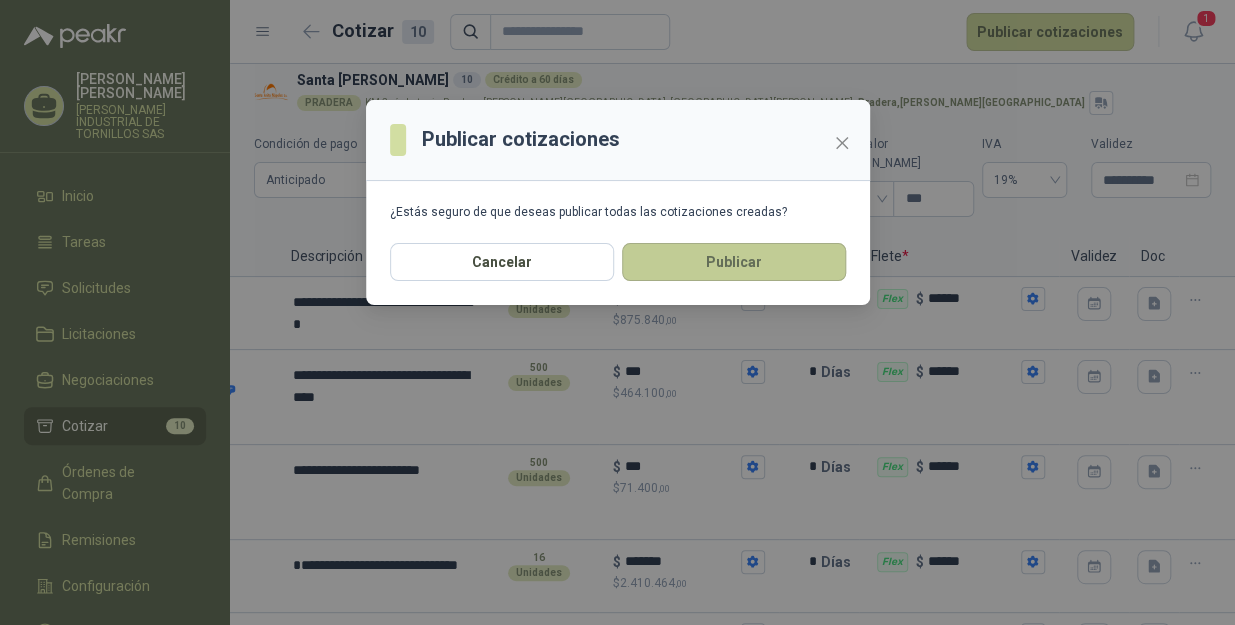 click on "Publicar" at bounding box center (734, 262) 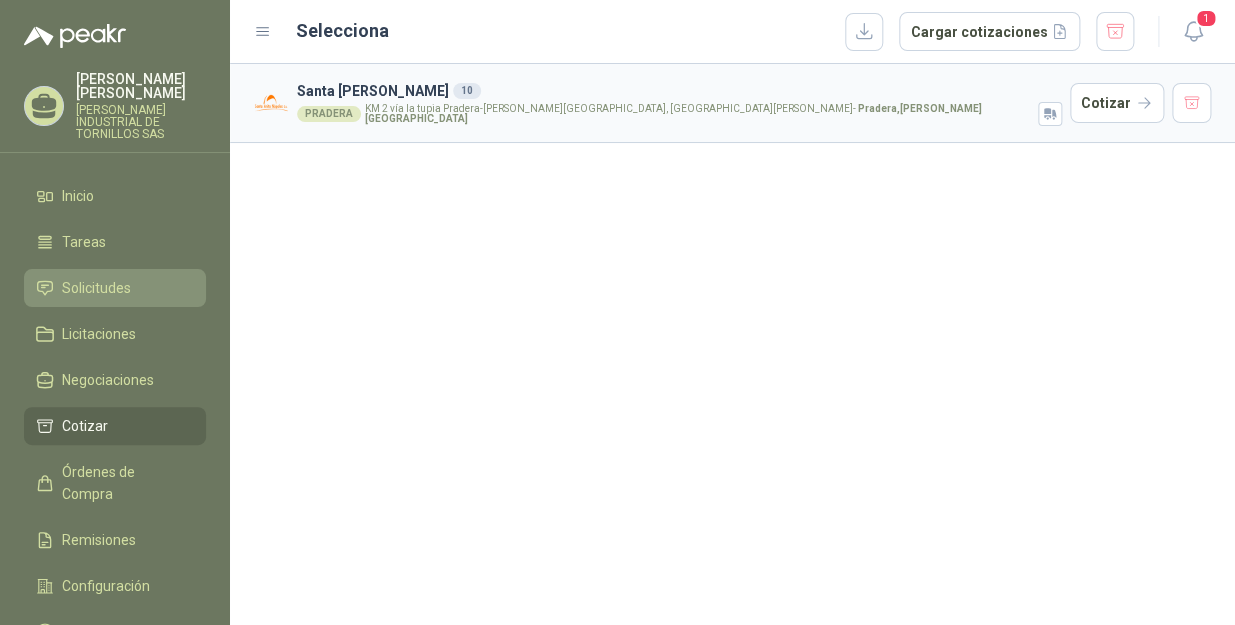 click on "Solicitudes" at bounding box center [96, 288] 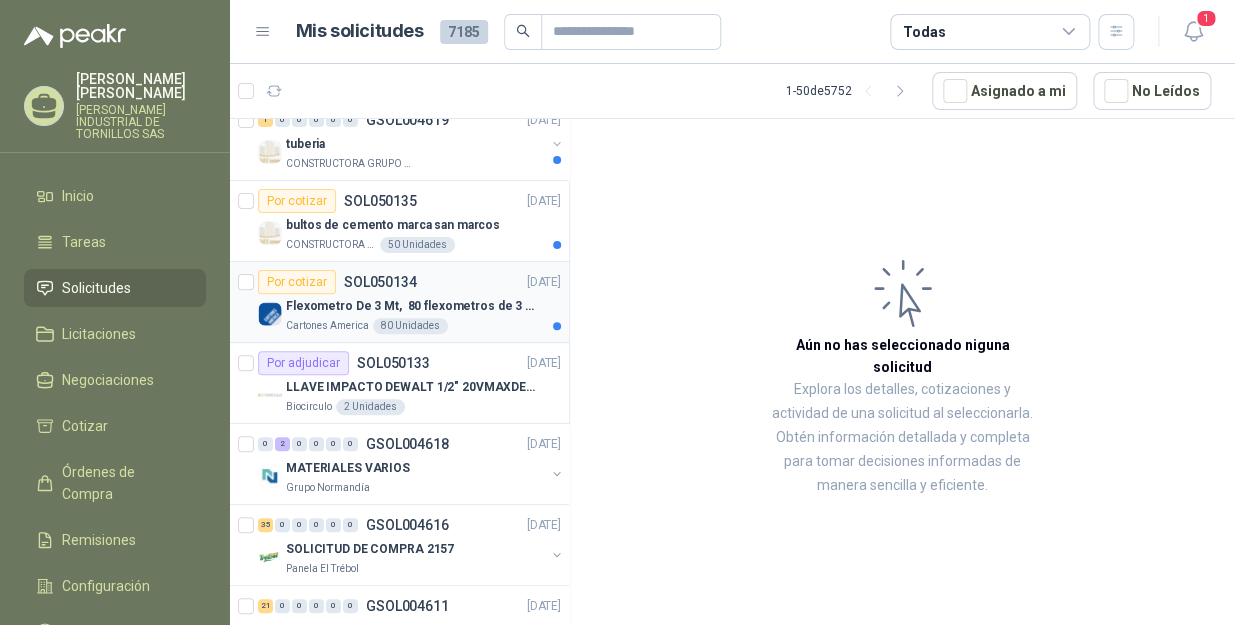 scroll, scrollTop: 0, scrollLeft: 0, axis: both 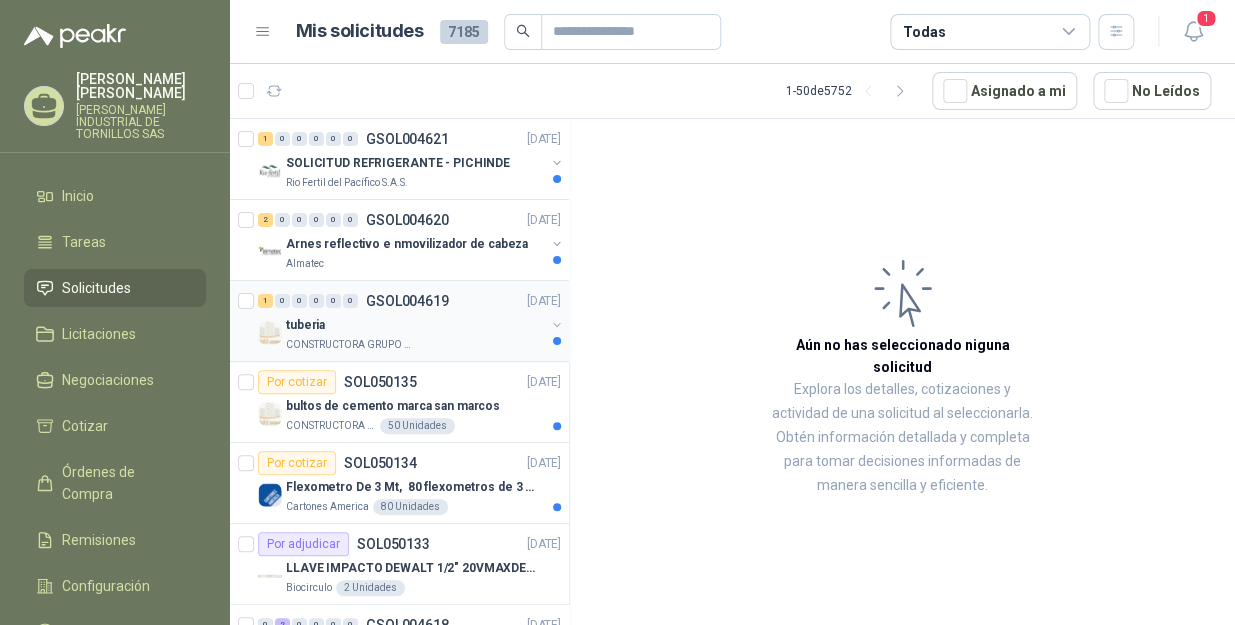 click on "tuberia" at bounding box center [415, 325] 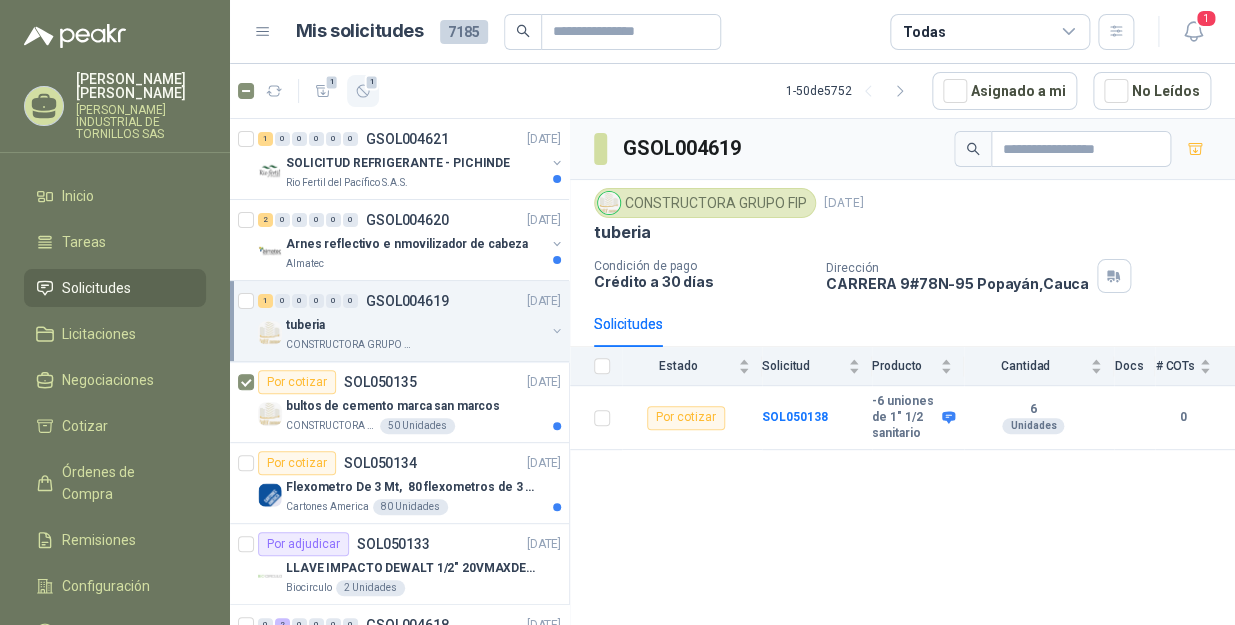 click 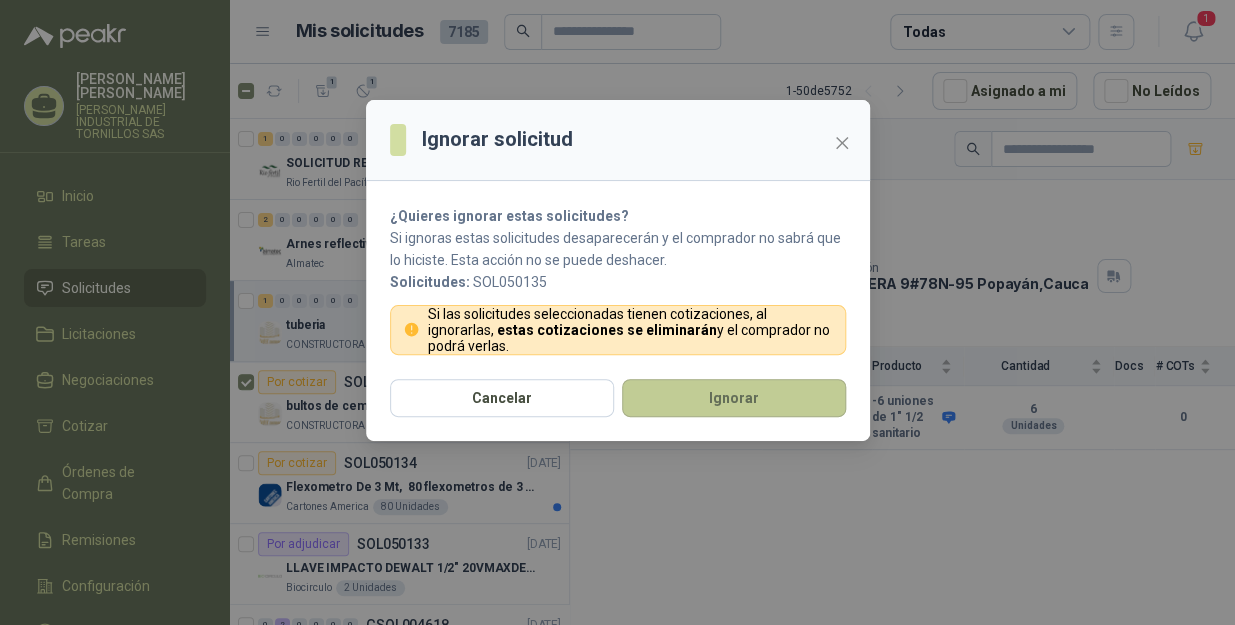 click on "Ignorar" at bounding box center (734, 398) 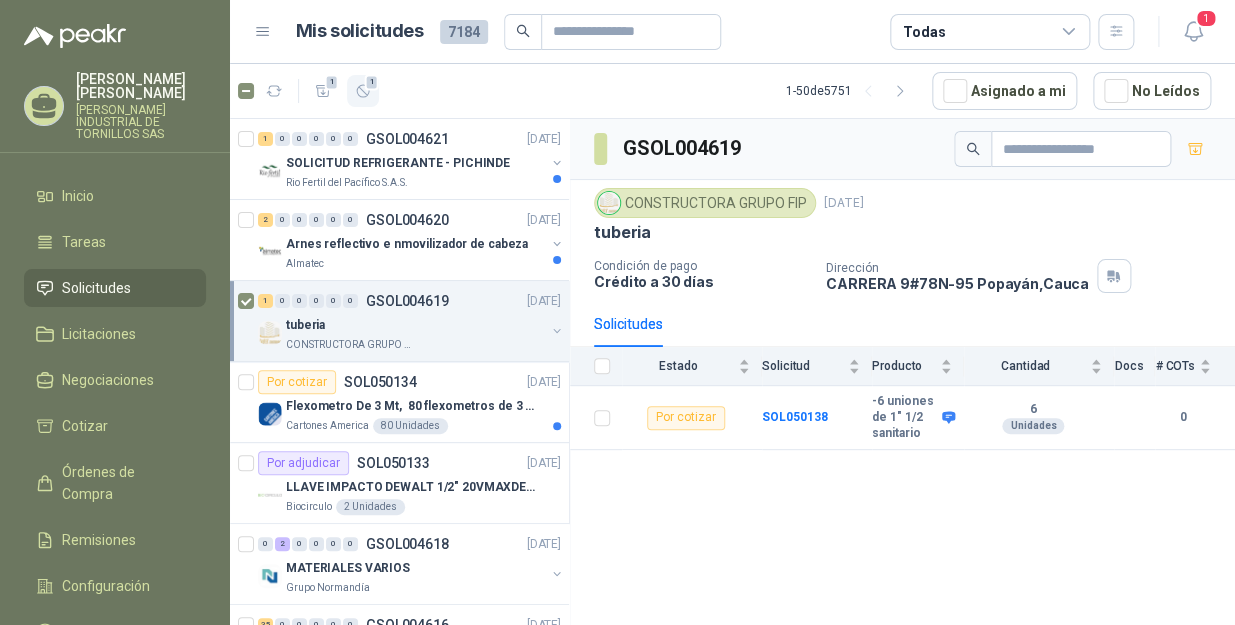 click on "1" at bounding box center [363, 91] 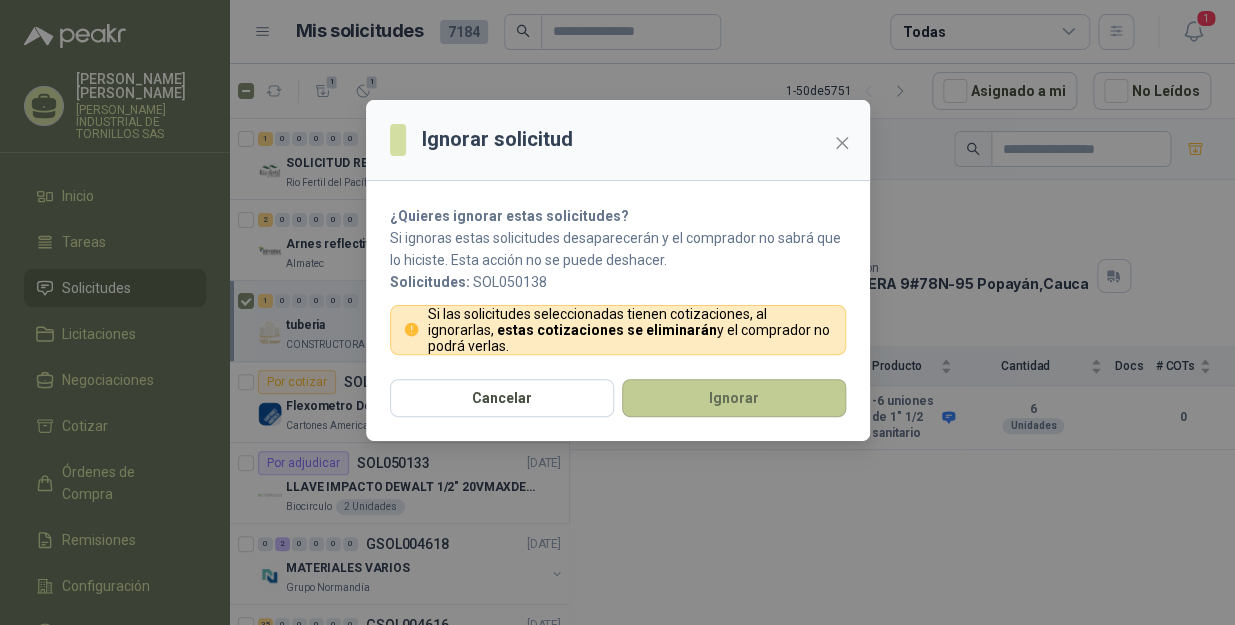 click on "Ignorar" at bounding box center (734, 398) 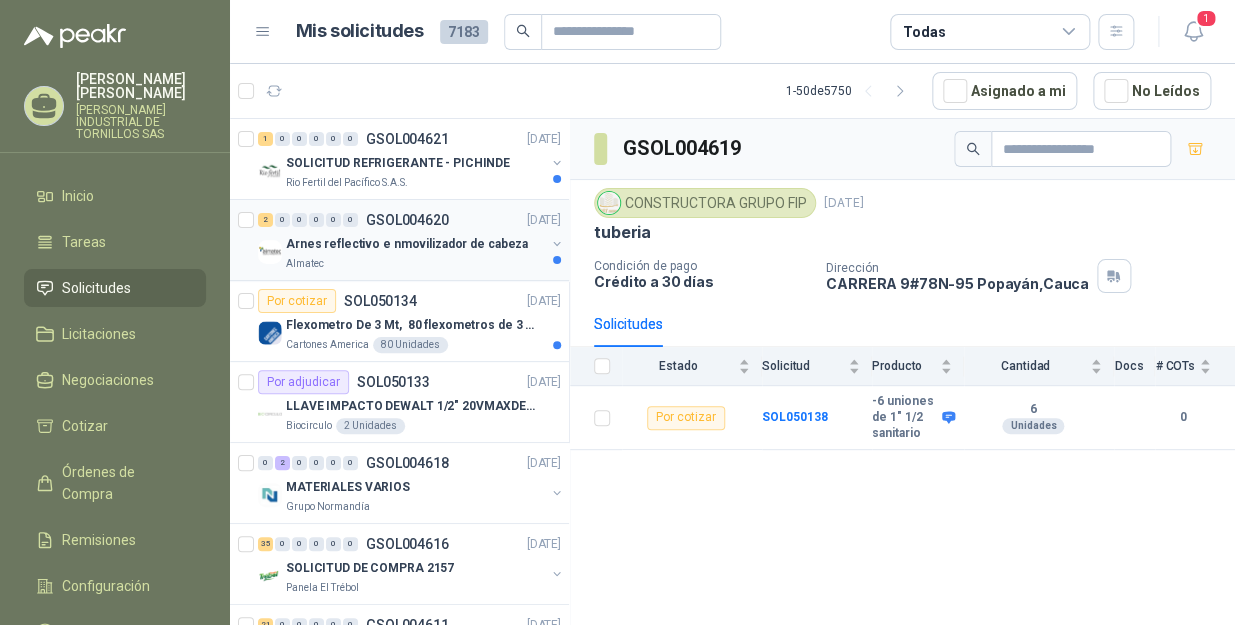 click on "Almatec" at bounding box center [415, 264] 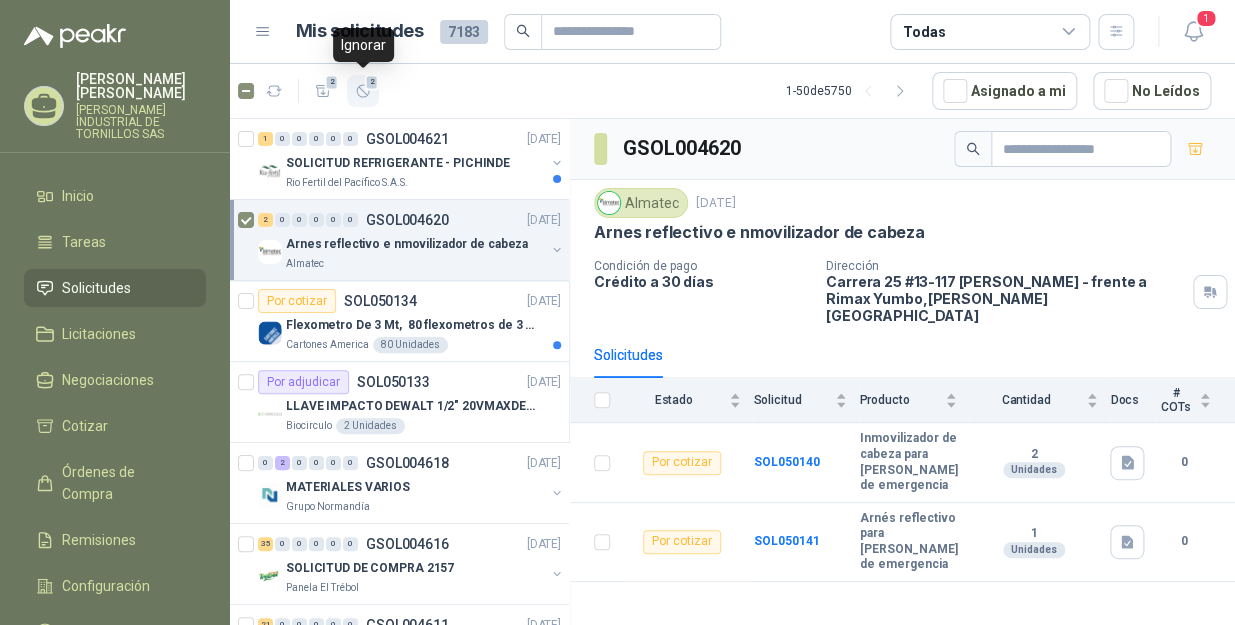 click 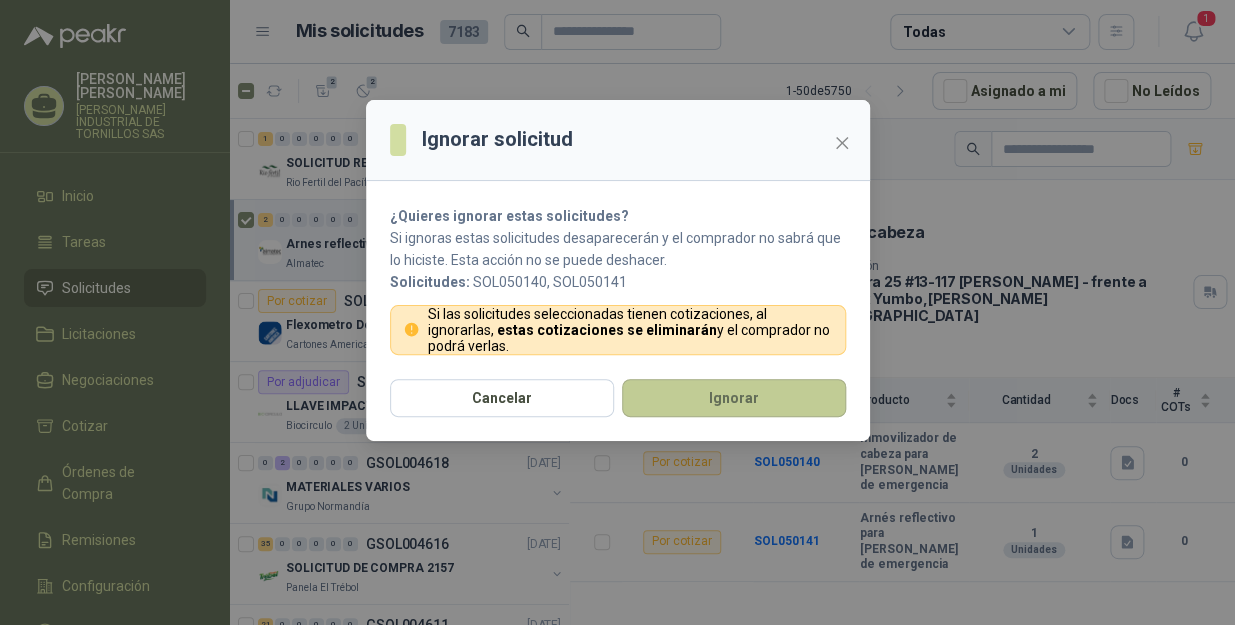 click on "Ignorar" at bounding box center (734, 398) 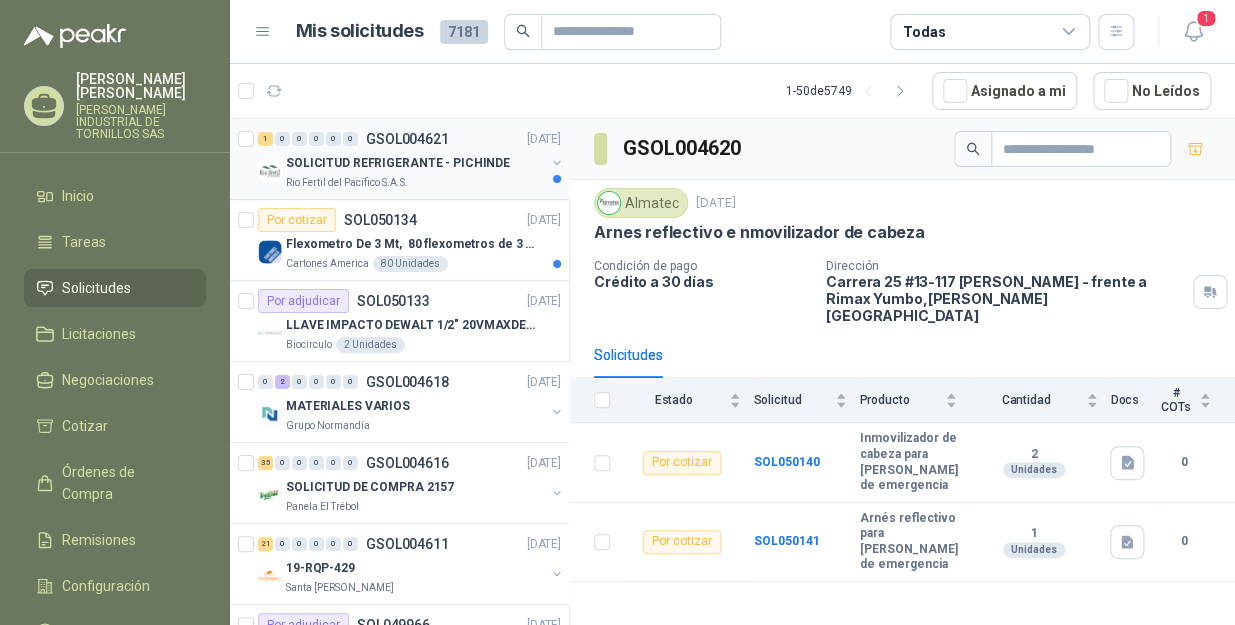 click on "Rio Fertil del Pacífico S.A.S." at bounding box center [415, 183] 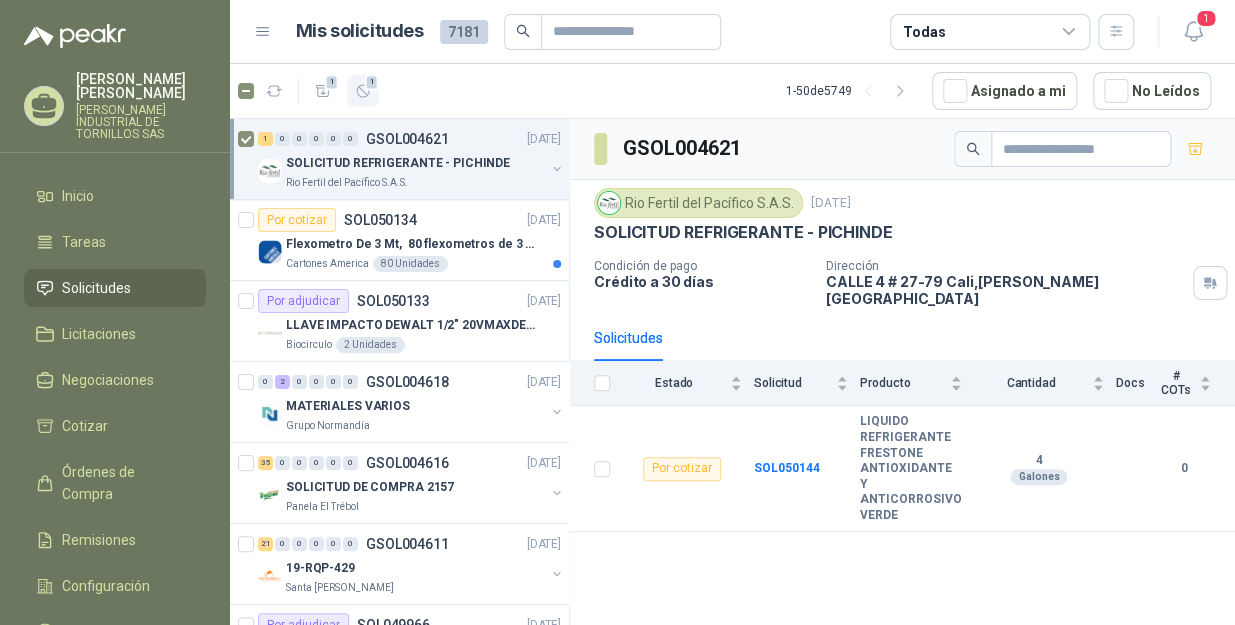 click 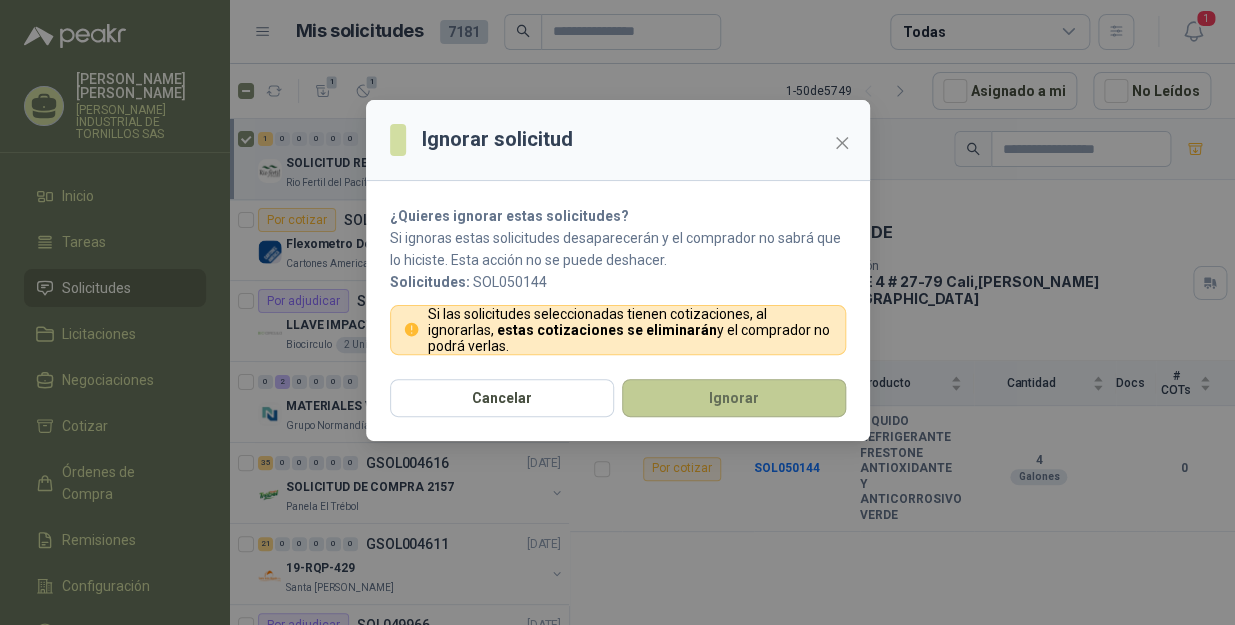 click on "Ignorar" at bounding box center (734, 398) 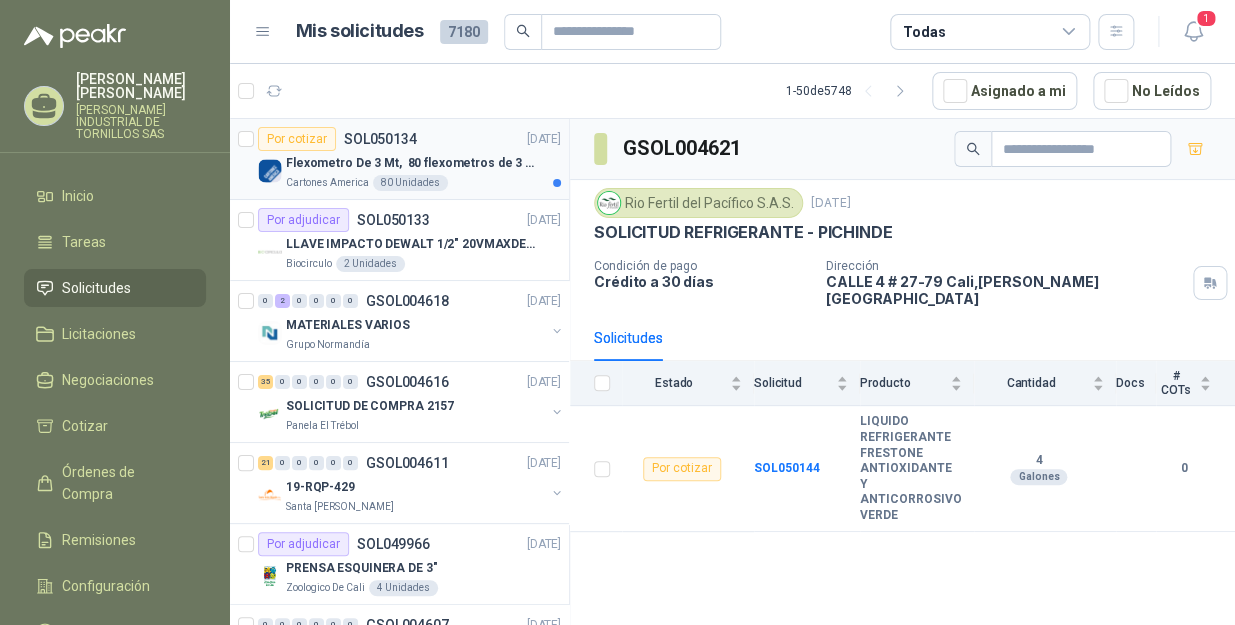 click on "Flexometro De 3 Mt,  80 flexometros de 3 m Marca Tajima" at bounding box center (423, 163) 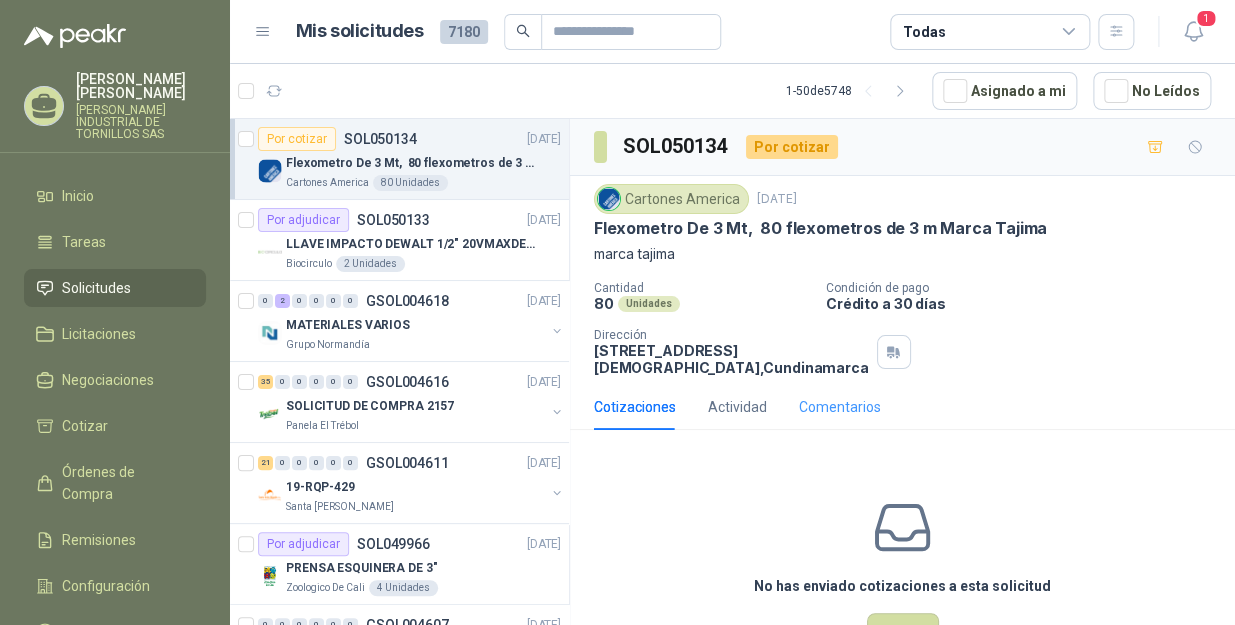 scroll, scrollTop: 88, scrollLeft: 0, axis: vertical 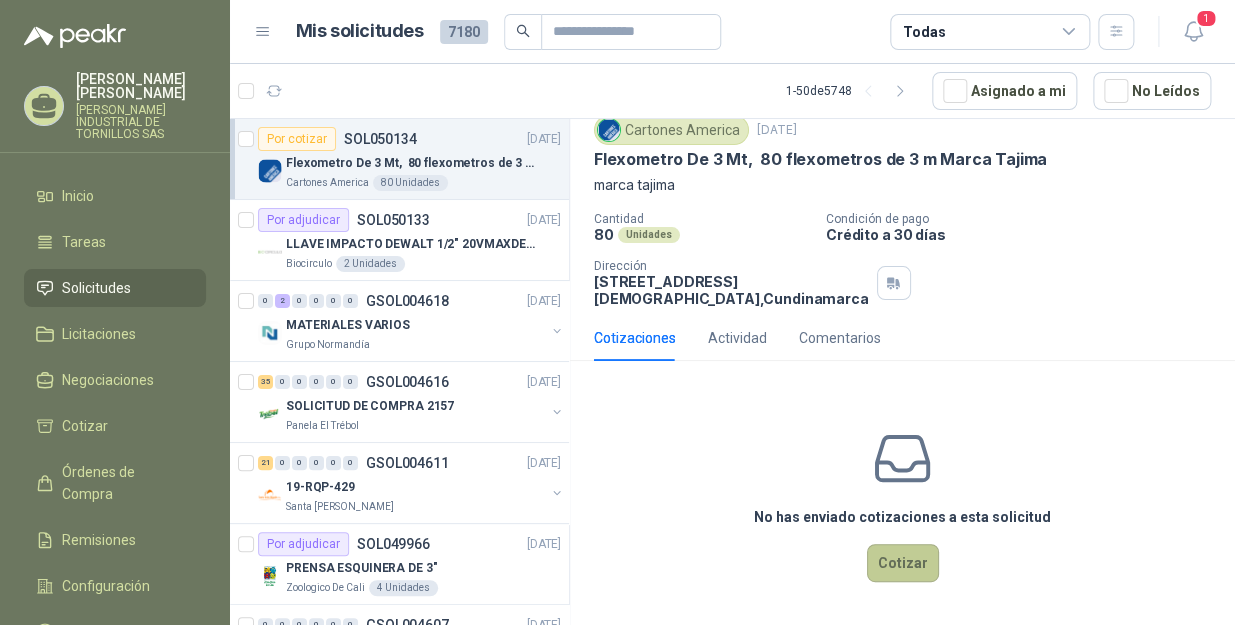 click on "Cotizar" at bounding box center (903, 563) 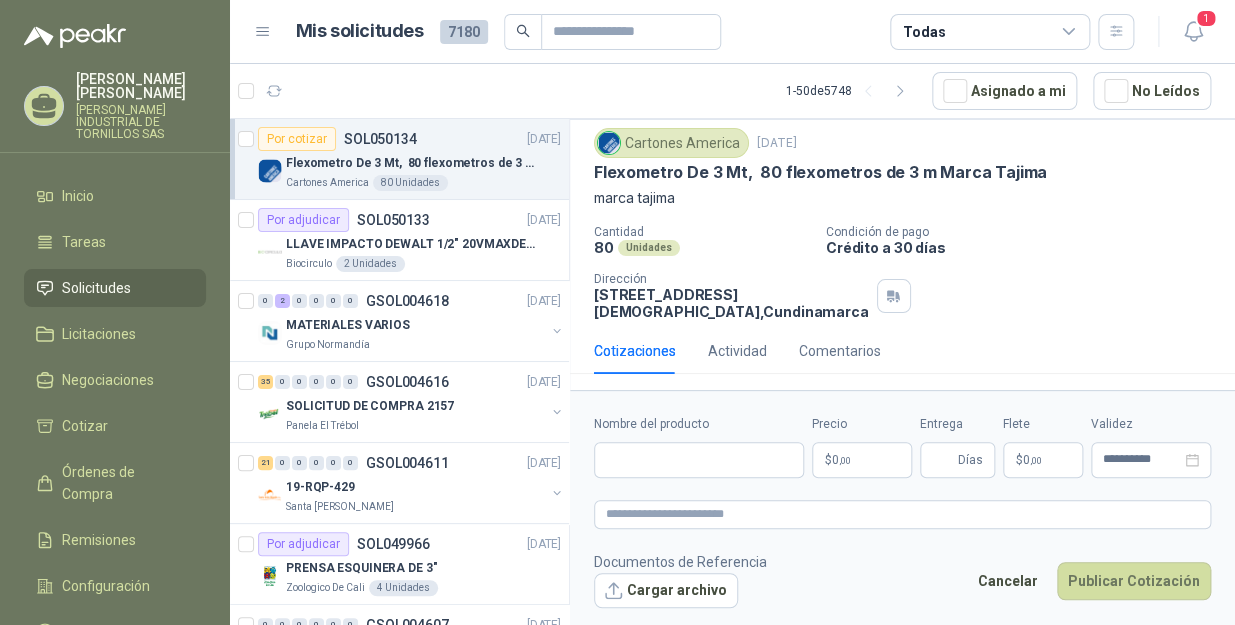 scroll, scrollTop: 74, scrollLeft: 0, axis: vertical 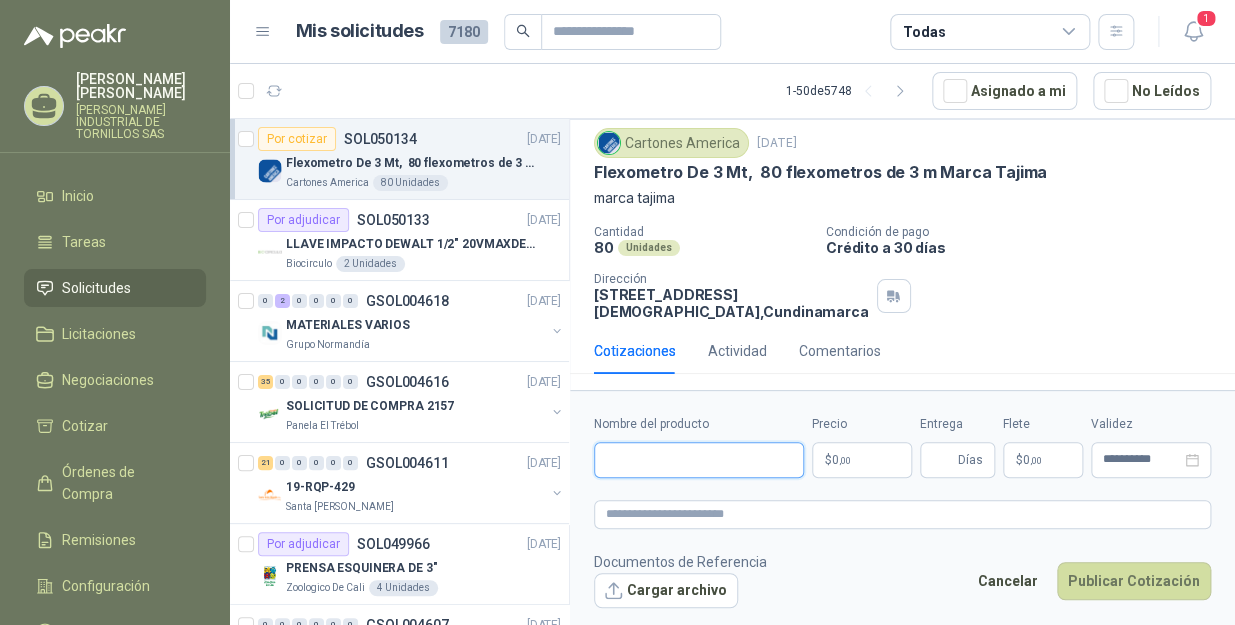 click on "Nombre del producto" at bounding box center (699, 460) 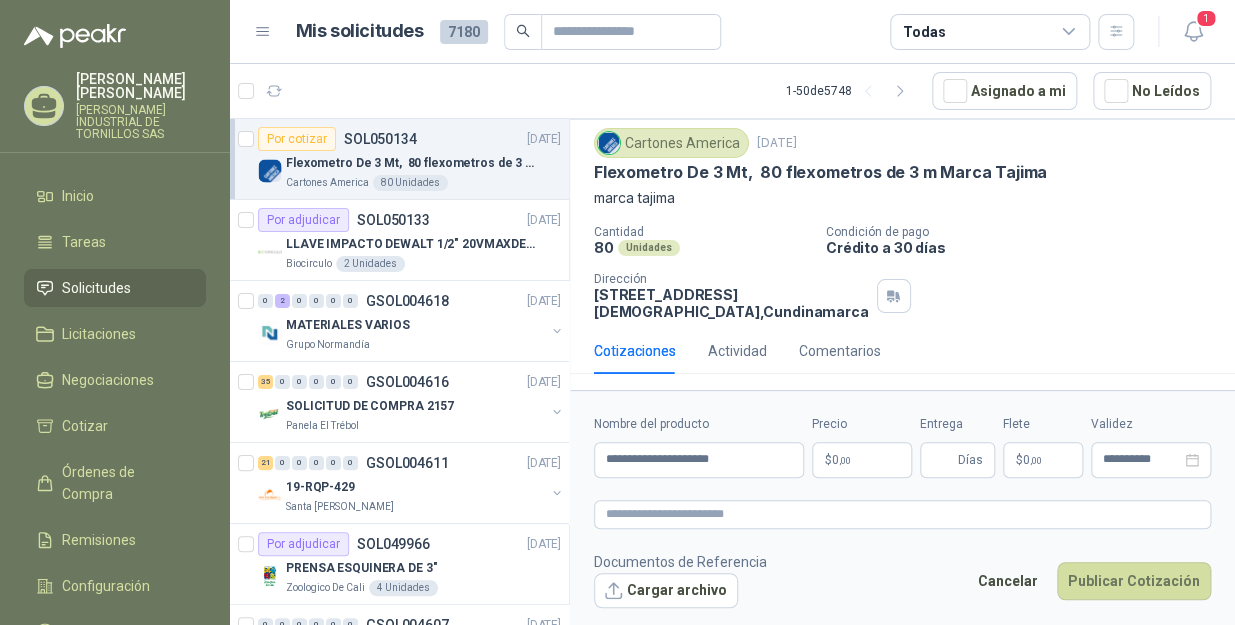 click on "$  0 ,00" at bounding box center [862, 460] 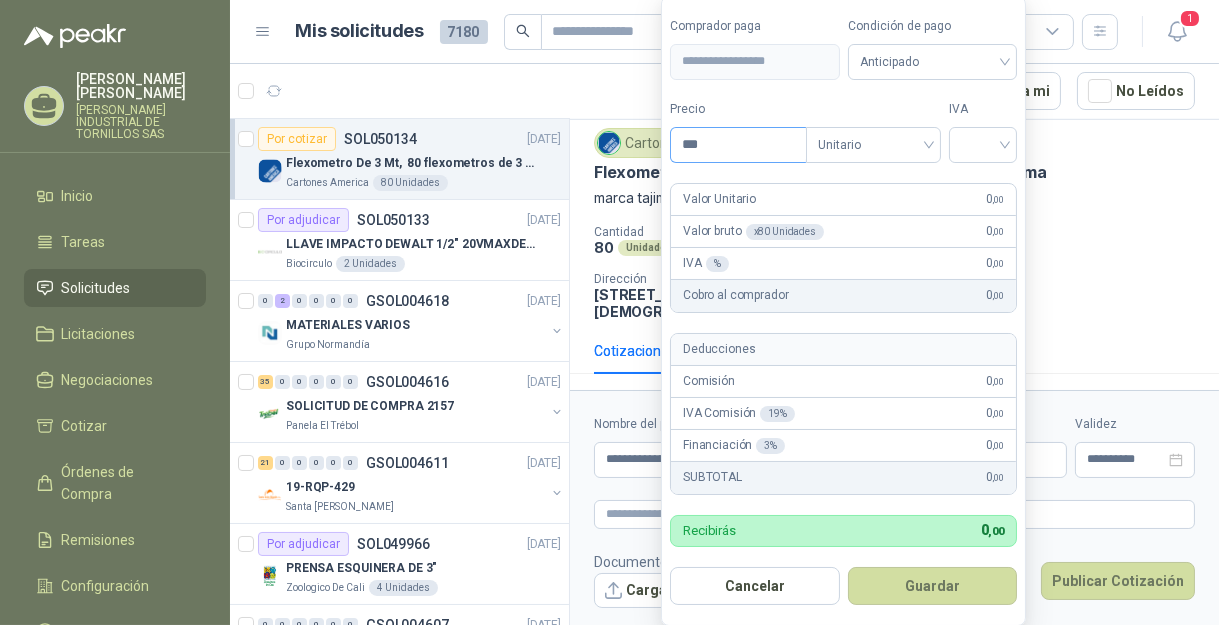 click on "***" at bounding box center [738, 145] 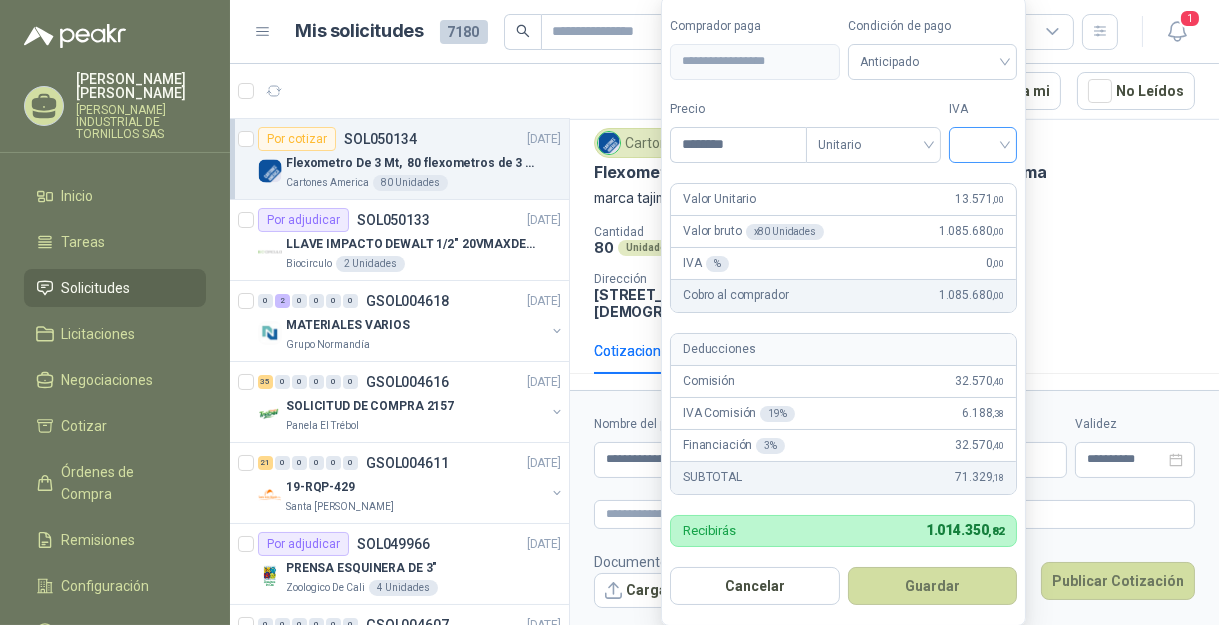 click at bounding box center (983, 143) 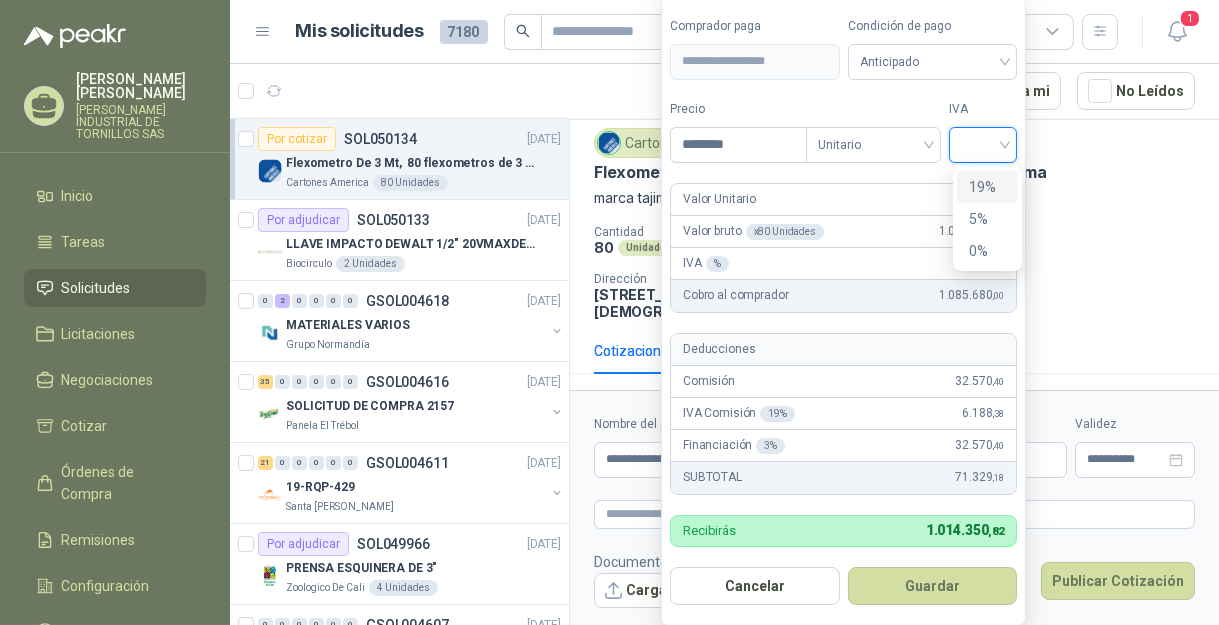 click on "19%" at bounding box center (987, 187) 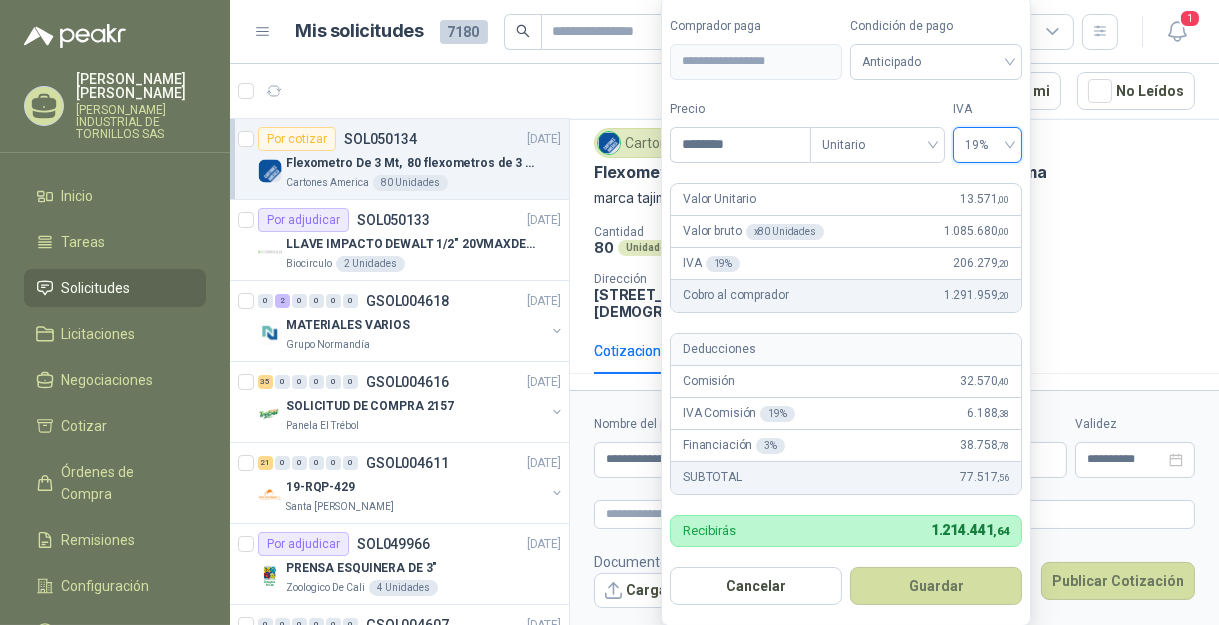 drag, startPoint x: 925, startPoint y: 595, endPoint x: 941, endPoint y: 586, distance: 18.35756 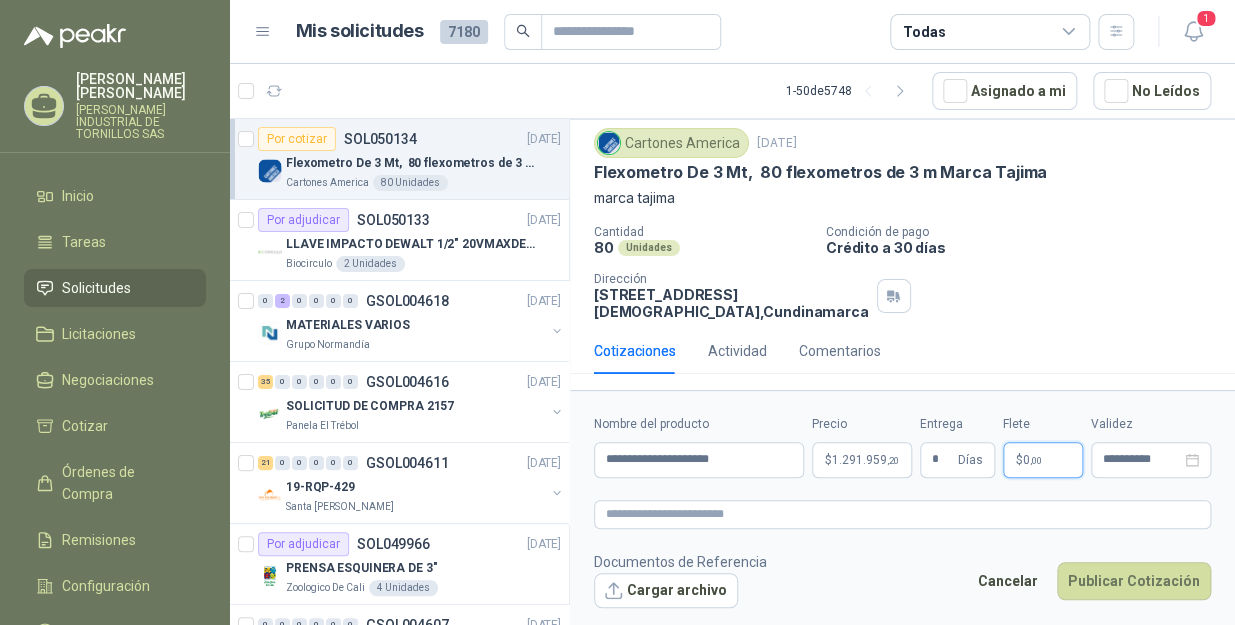 click on "$    0 ,00" at bounding box center [1043, 460] 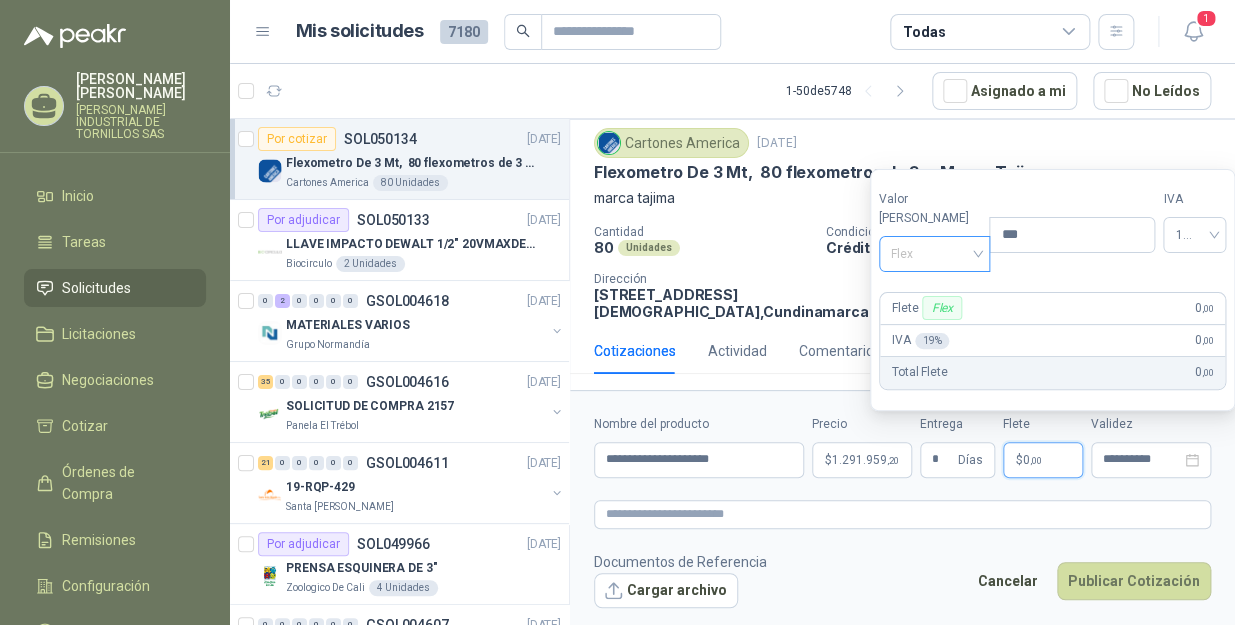 click on "Flex" at bounding box center [934, 254] 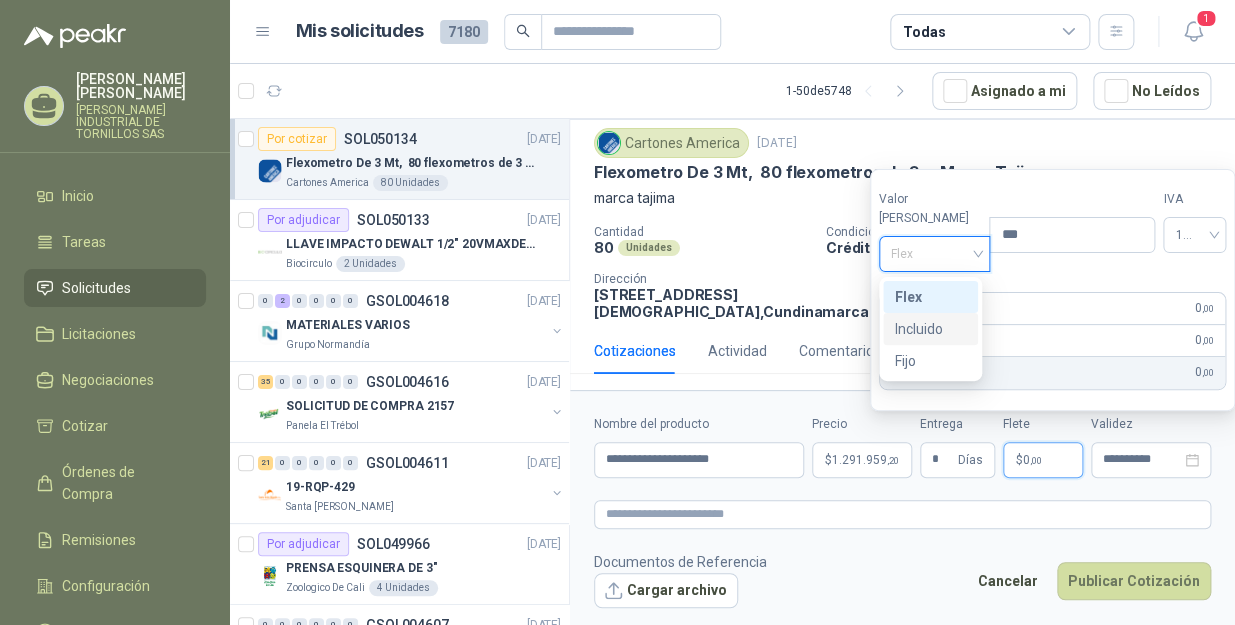 click on "Incluido" at bounding box center (930, 329) 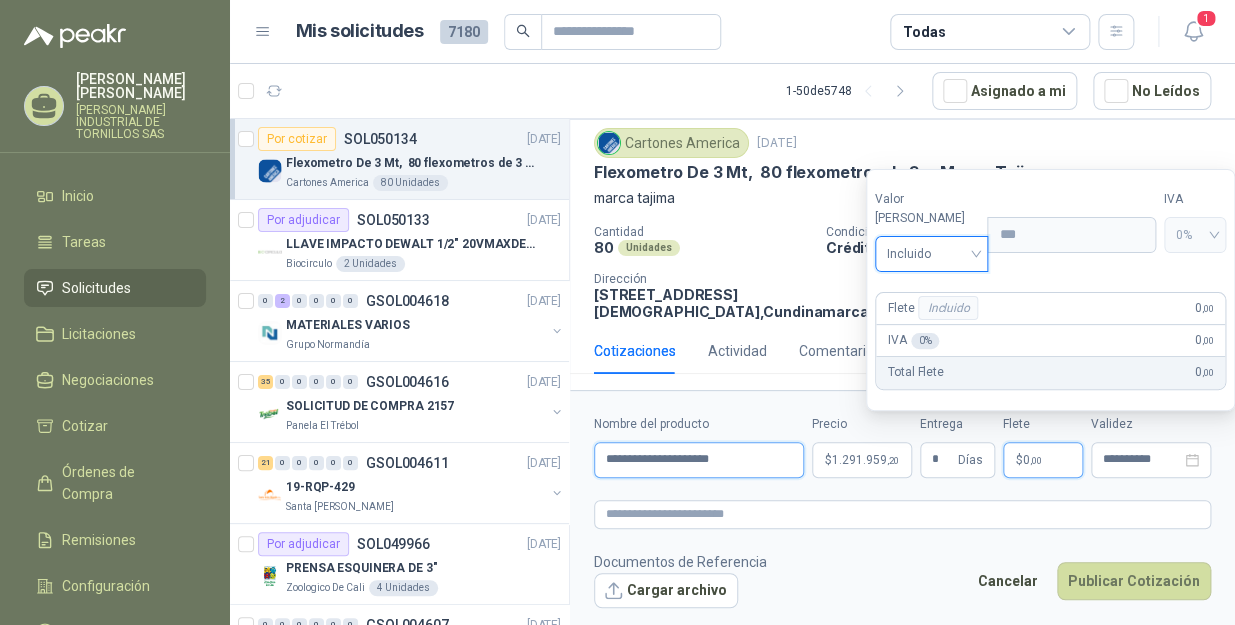 click on "**********" at bounding box center [699, 460] 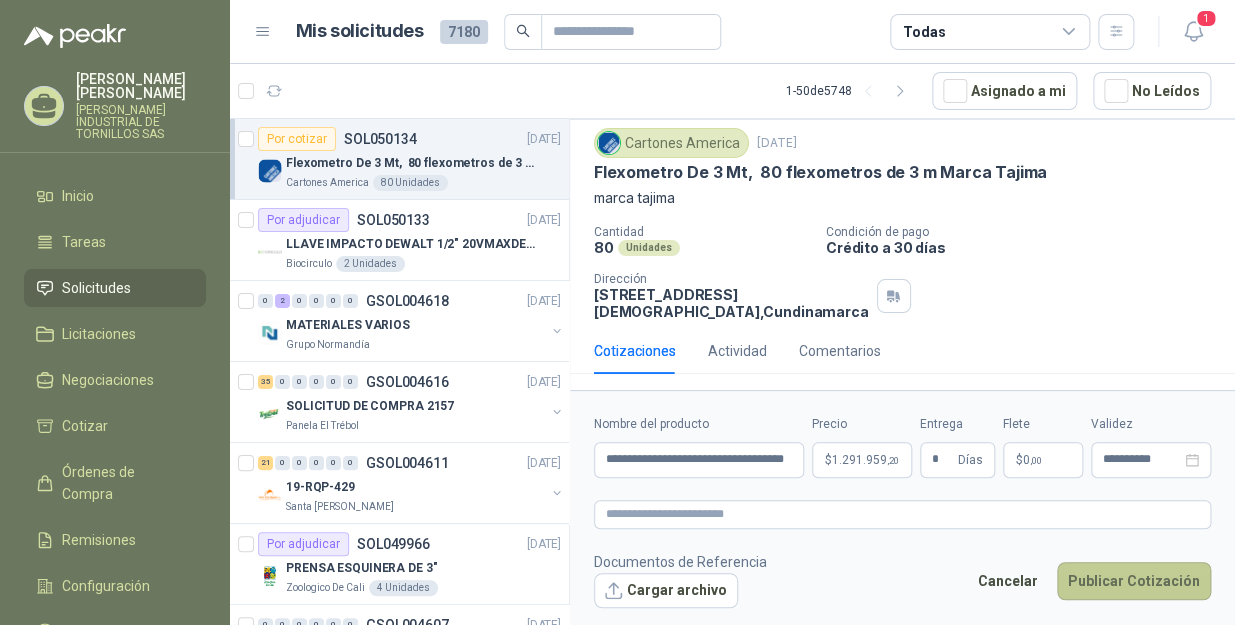 click on "Publicar Cotización" at bounding box center (1134, 581) 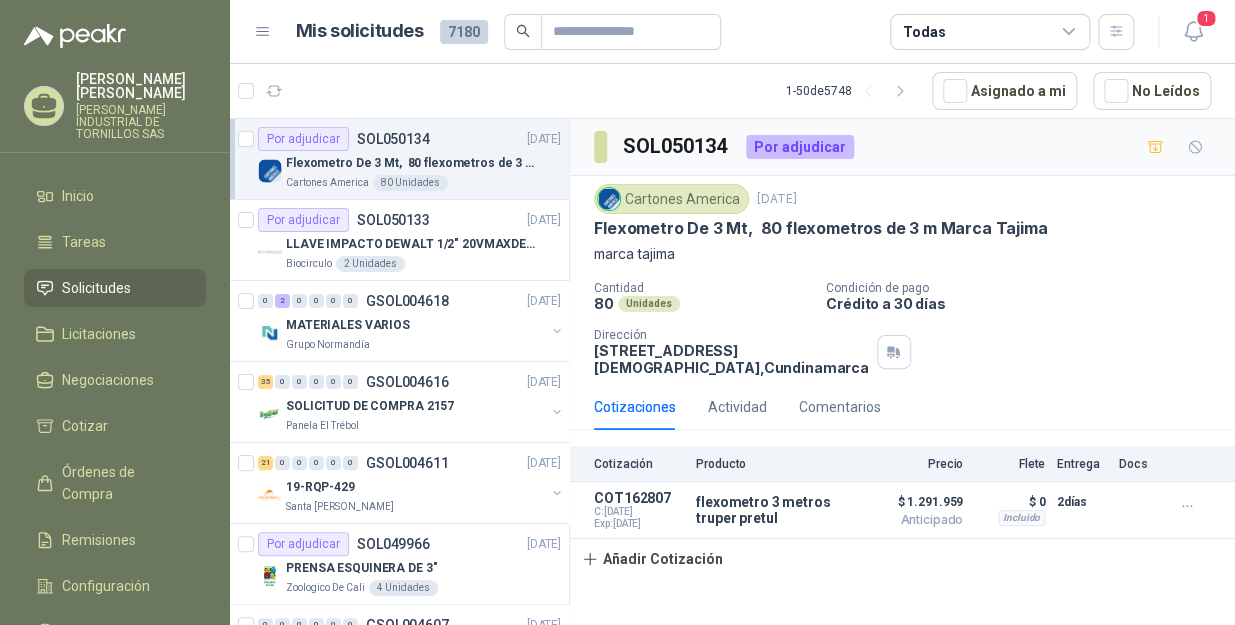 scroll, scrollTop: 0, scrollLeft: 0, axis: both 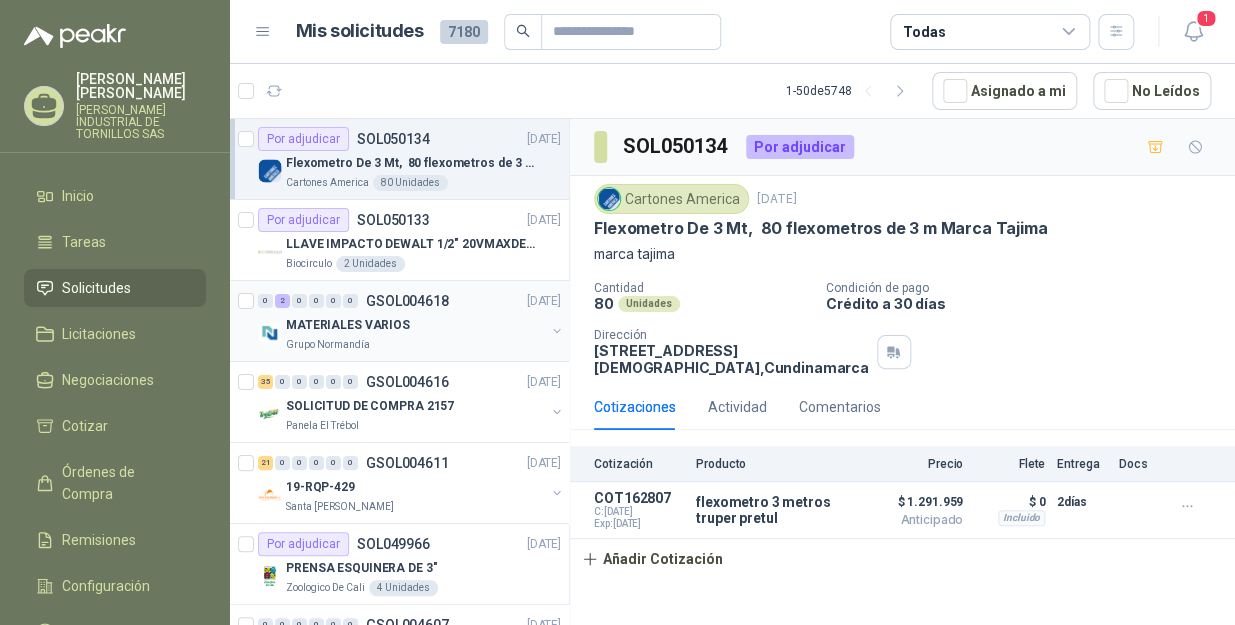 click on "MATERIALES VARIOS" at bounding box center [415, 325] 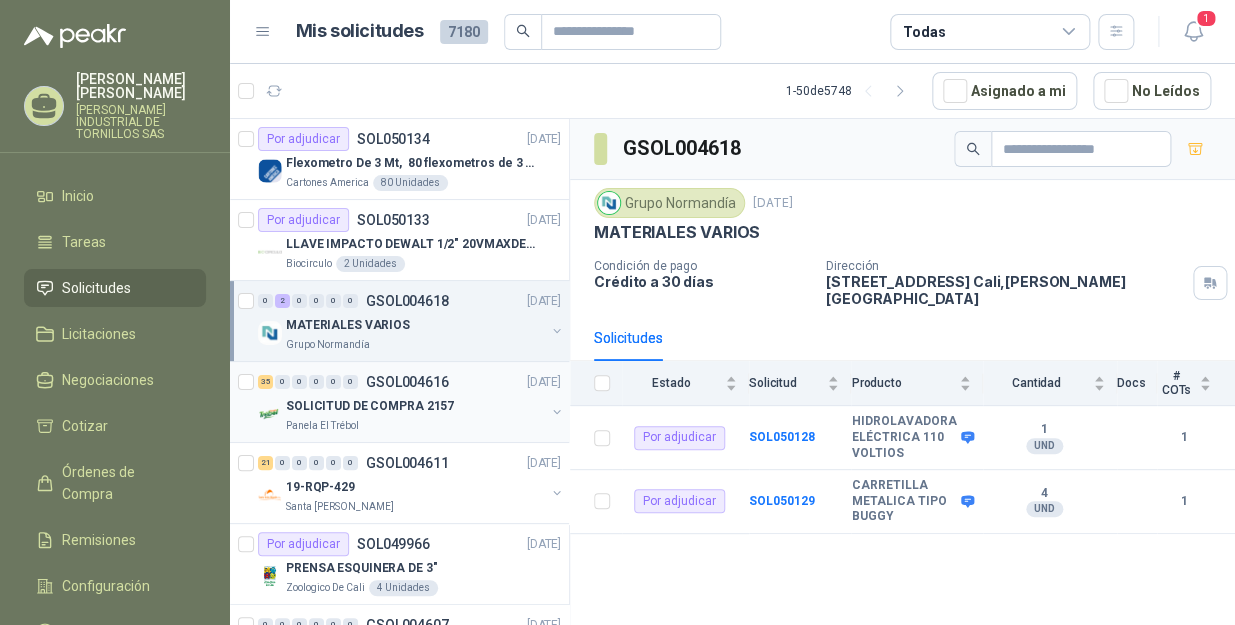 click on "GSOL004616" at bounding box center [407, 382] 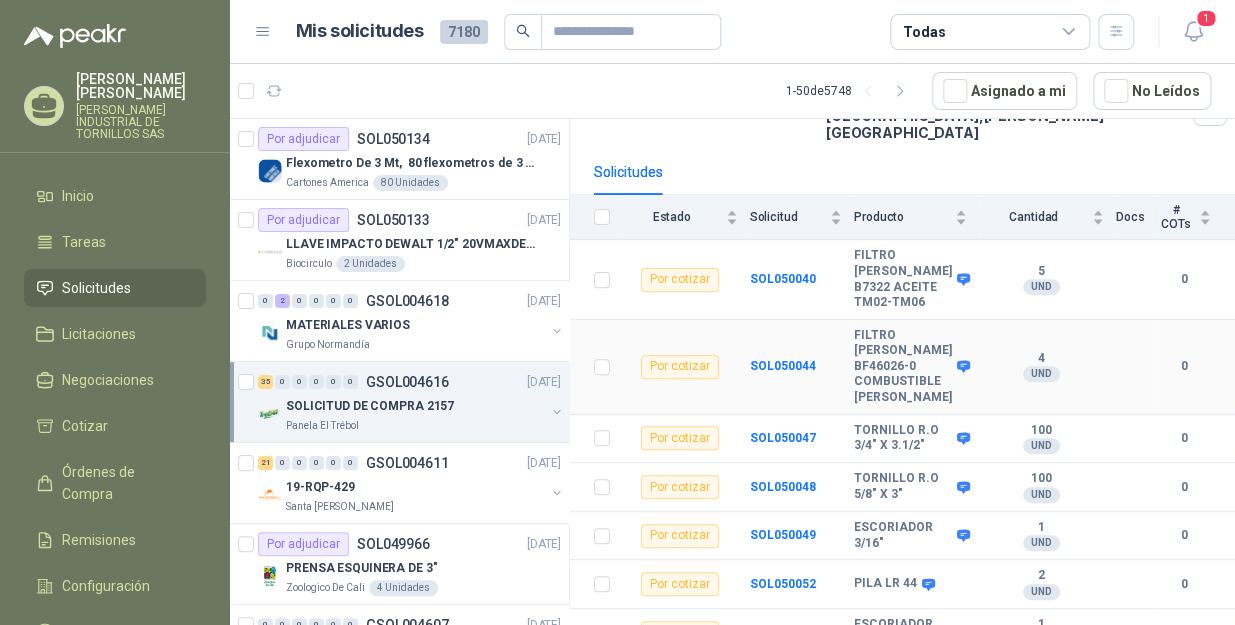scroll, scrollTop: 181, scrollLeft: 0, axis: vertical 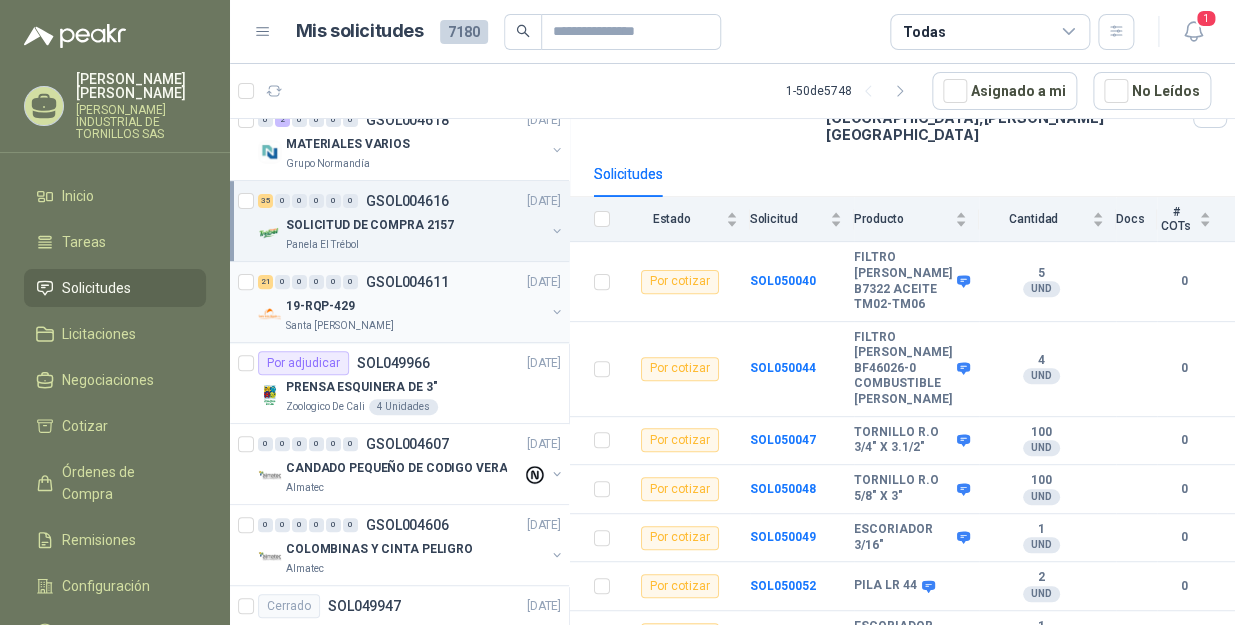 click on "19-RQP-429" at bounding box center [415, 306] 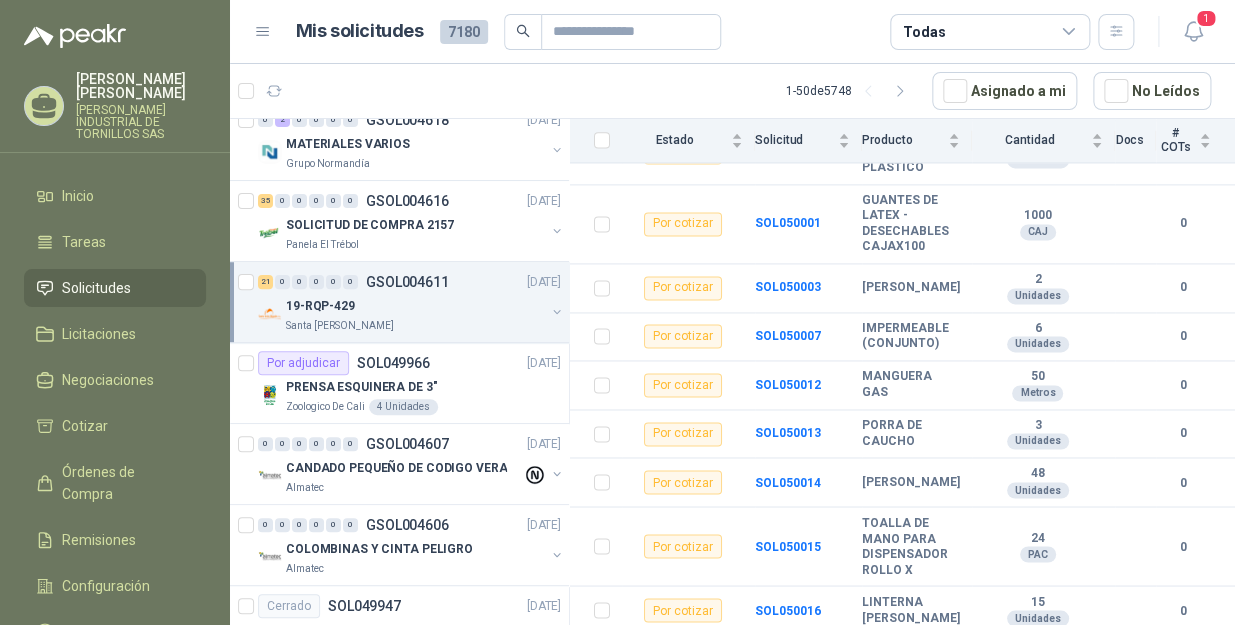 scroll, scrollTop: 1011, scrollLeft: 0, axis: vertical 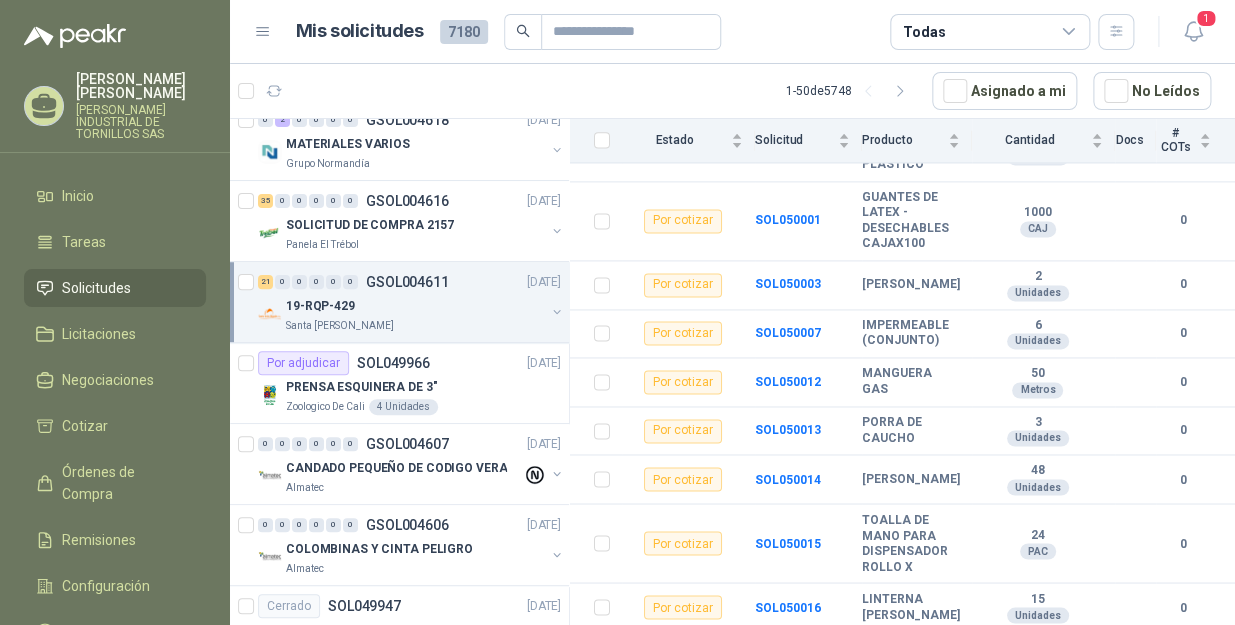 click at bounding box center [248, 302] 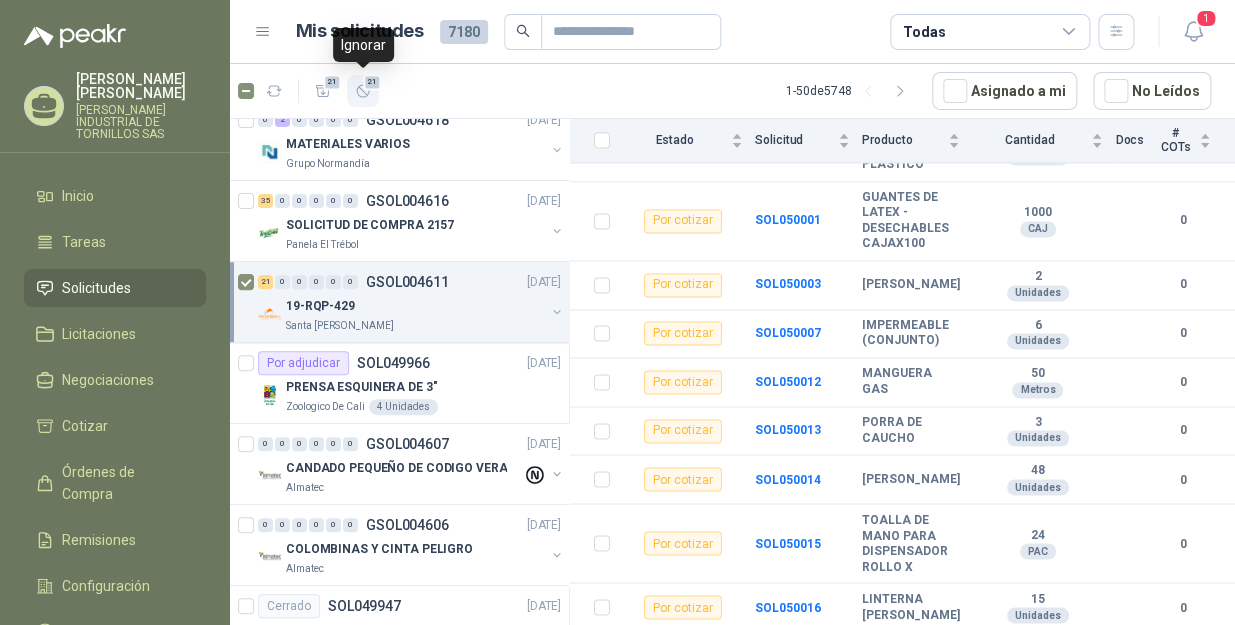 click on "21" at bounding box center (372, 82) 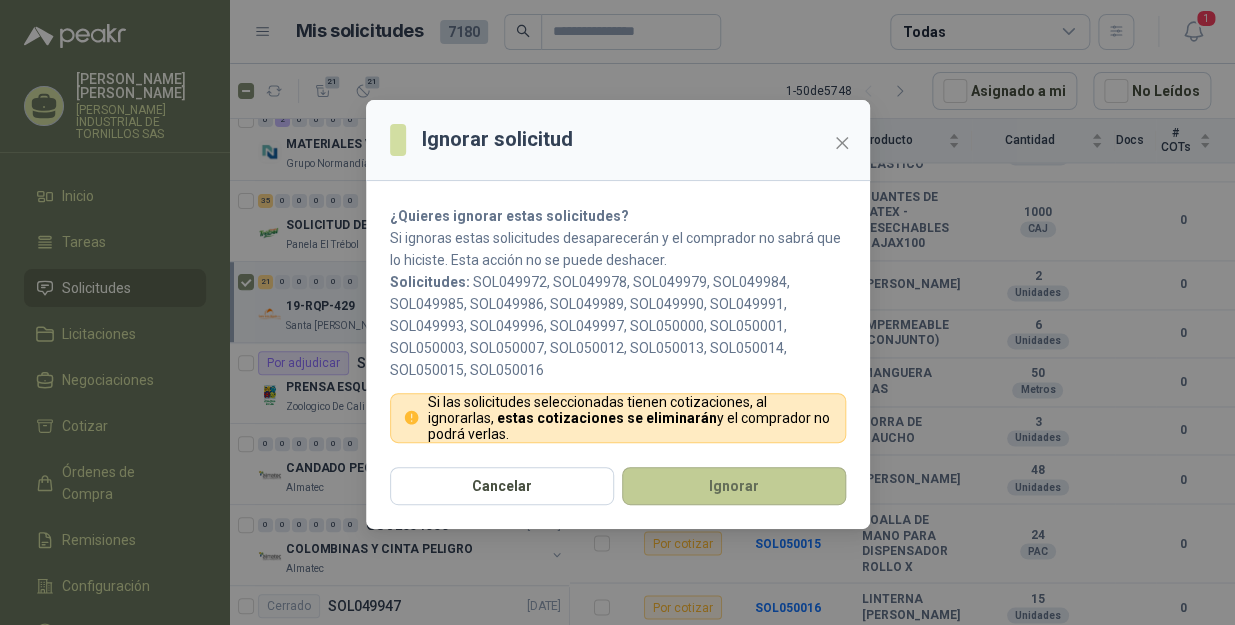 click on "Ignorar" at bounding box center (734, 486) 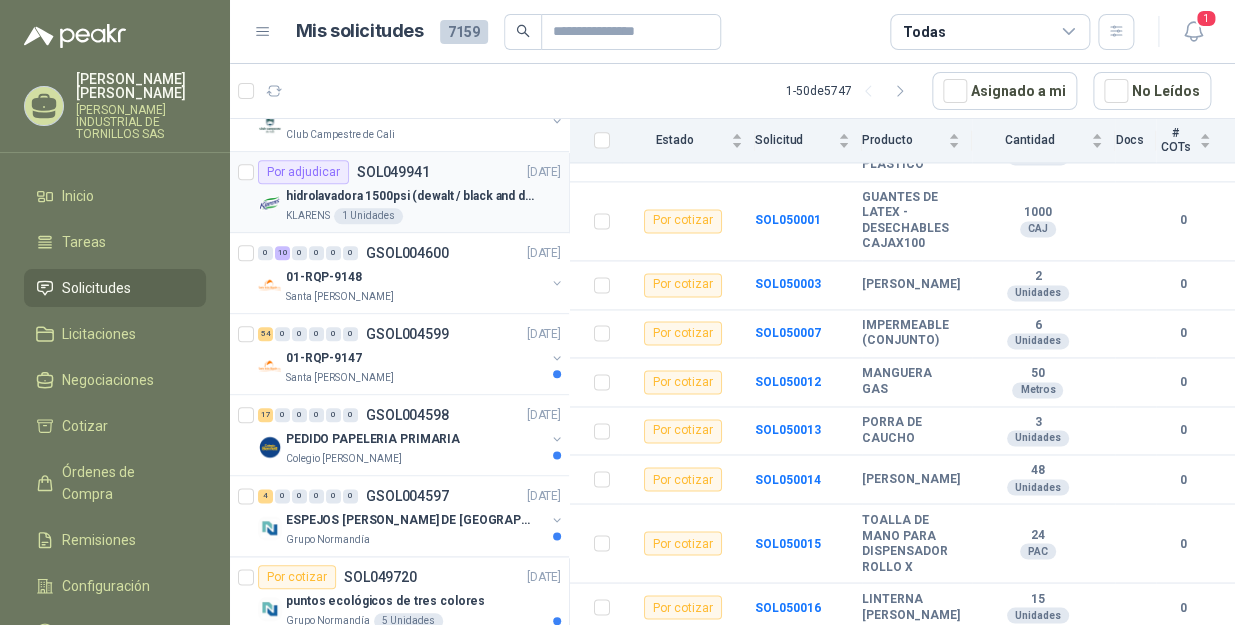 scroll, scrollTop: 727, scrollLeft: 0, axis: vertical 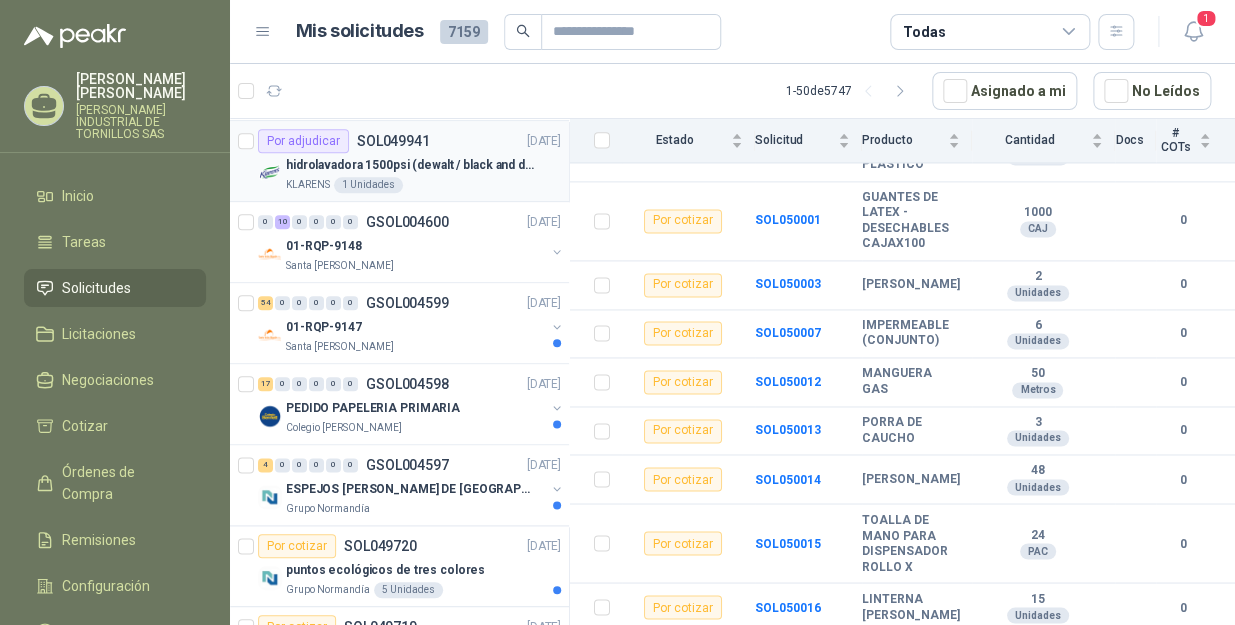 click on "01-RQP-9148" at bounding box center (415, 246) 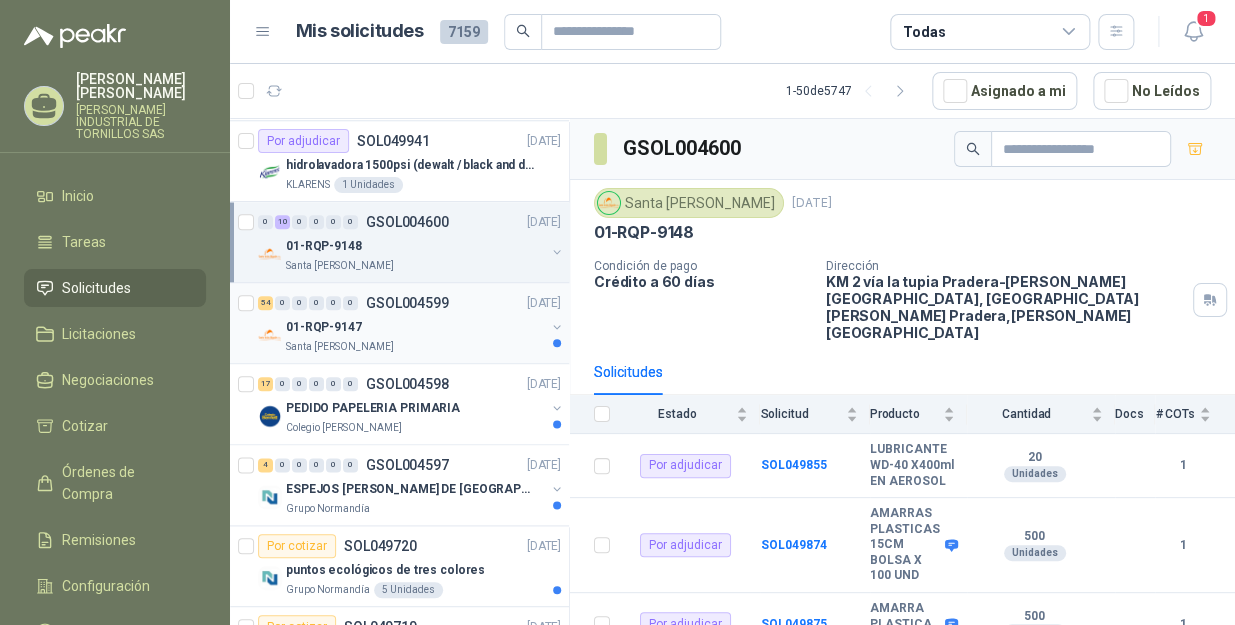 click on "01-RQP-9147" at bounding box center (324, 327) 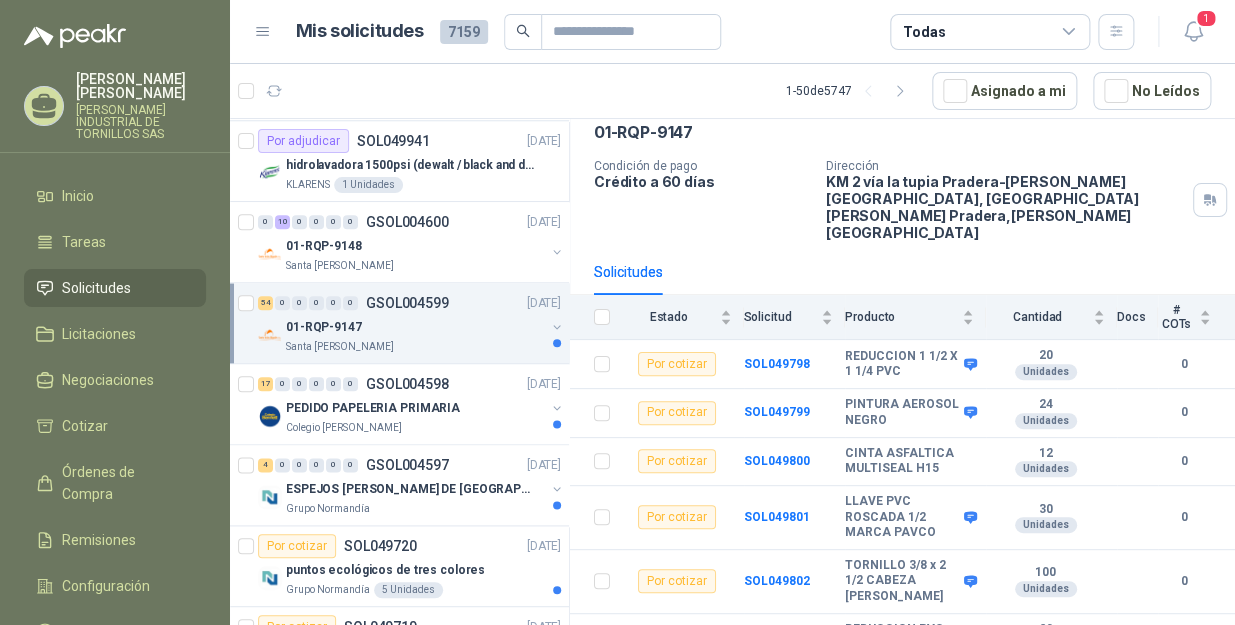 scroll, scrollTop: 90, scrollLeft: 0, axis: vertical 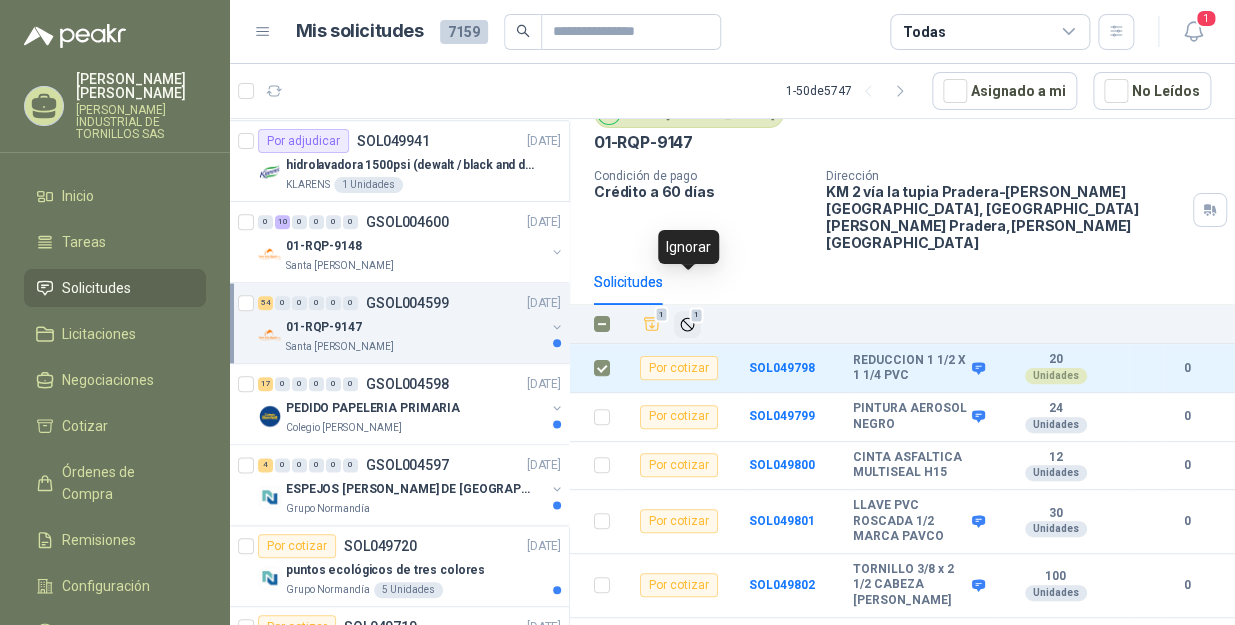 click 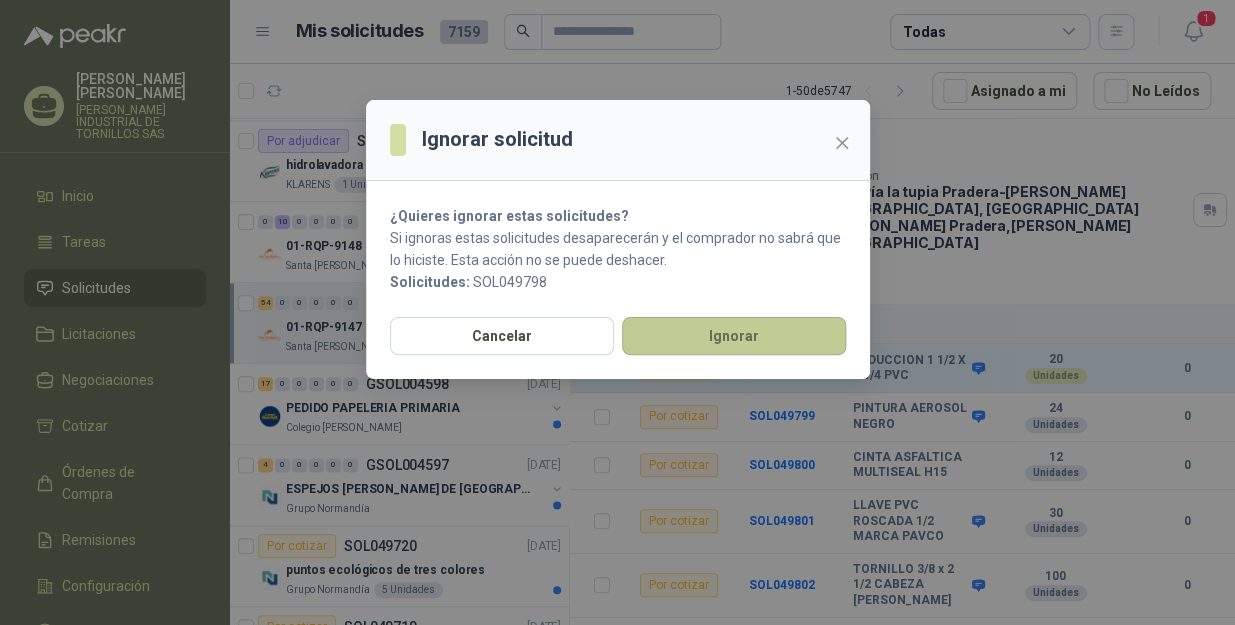 click on "Ignorar" at bounding box center (734, 336) 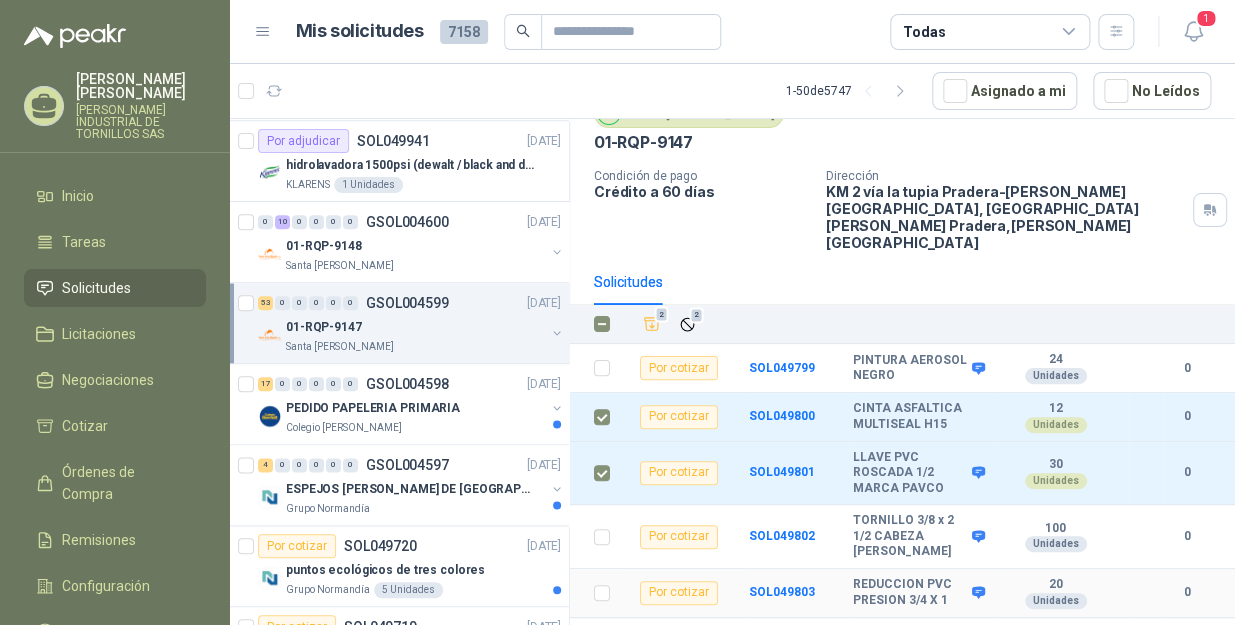 scroll, scrollTop: 181, scrollLeft: 0, axis: vertical 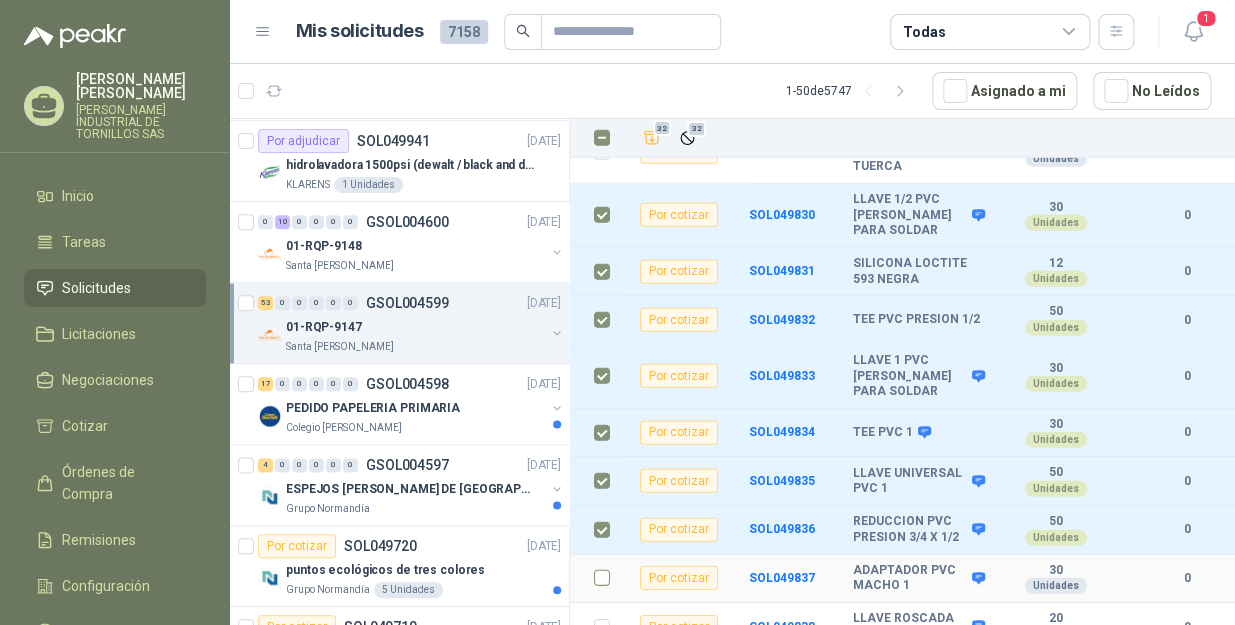 click at bounding box center (602, 578) 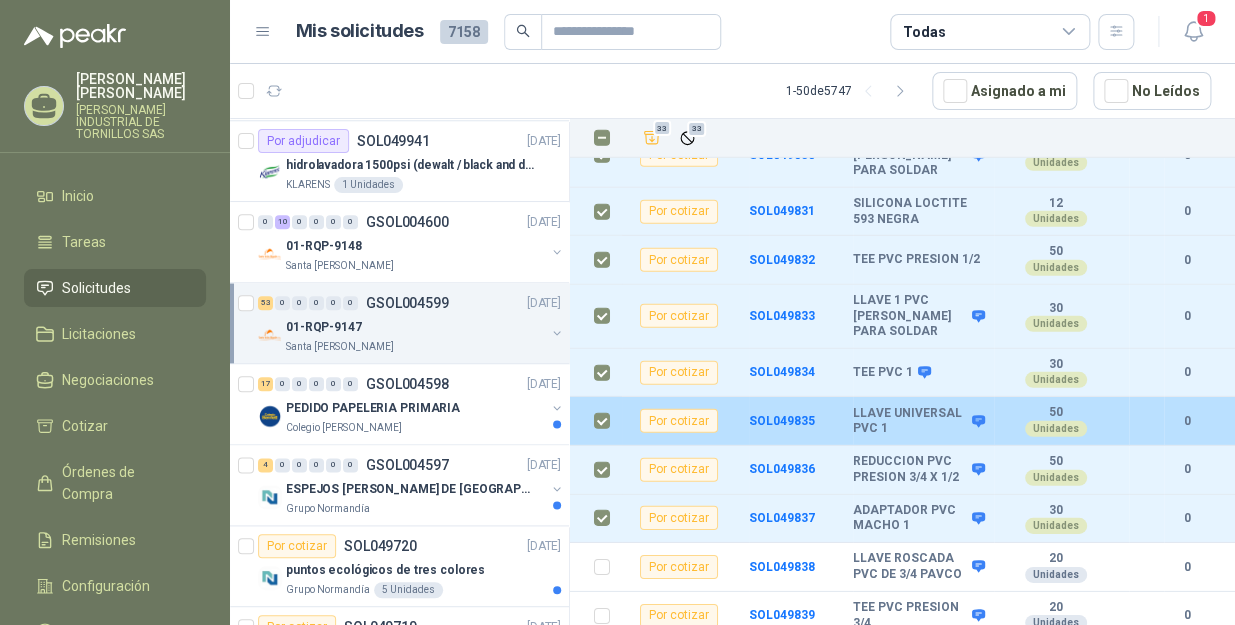 scroll, scrollTop: 2000, scrollLeft: 0, axis: vertical 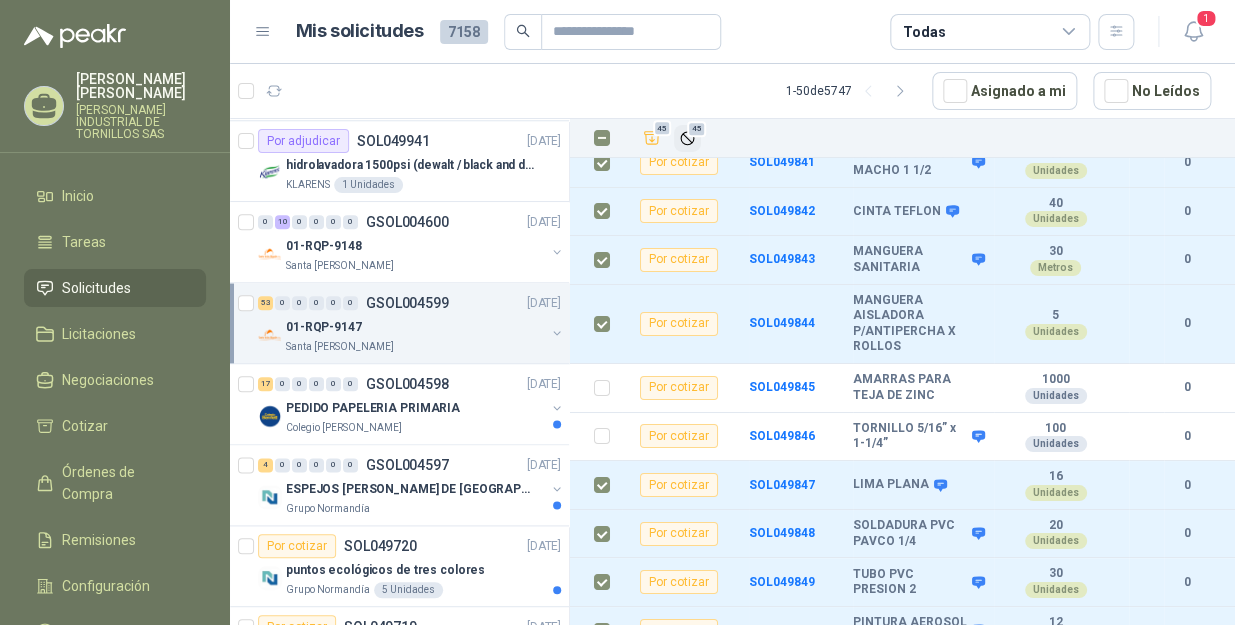 click on "45   45" at bounding box center [928, 138] 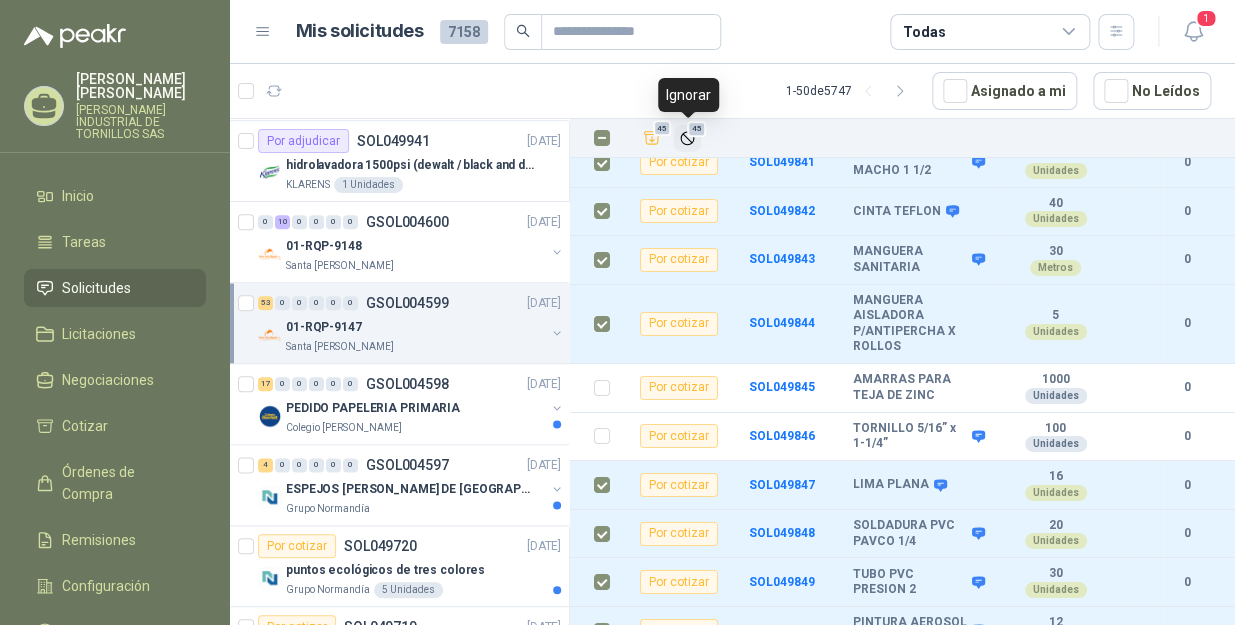 click 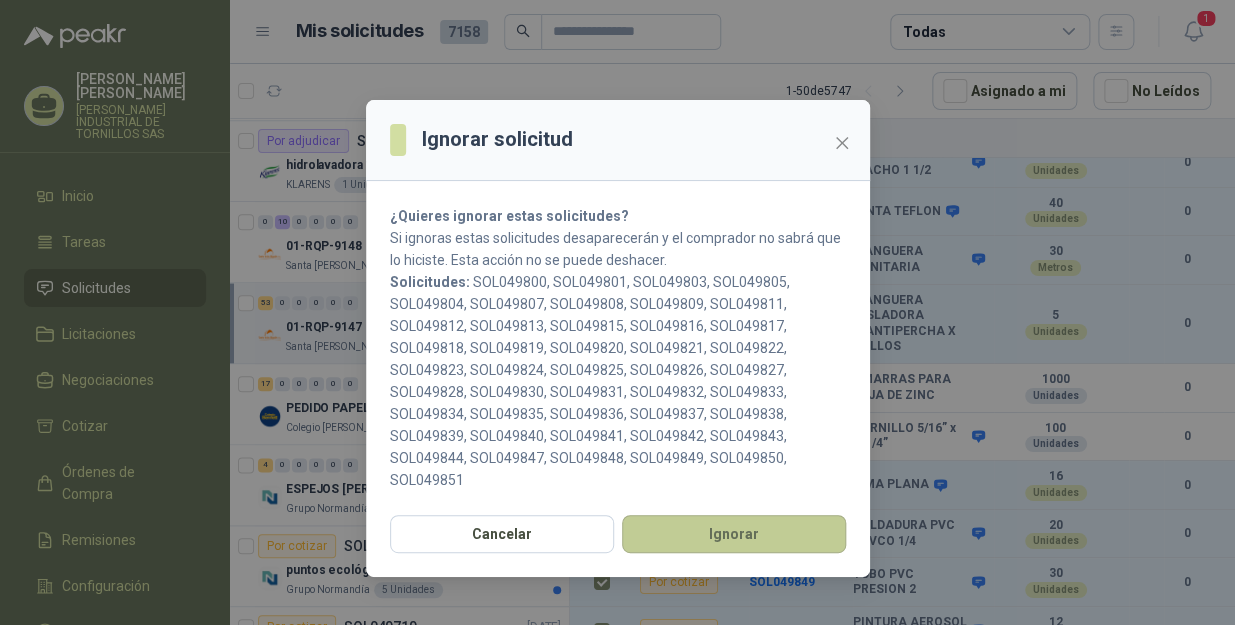 click on "Ignorar" at bounding box center [734, 534] 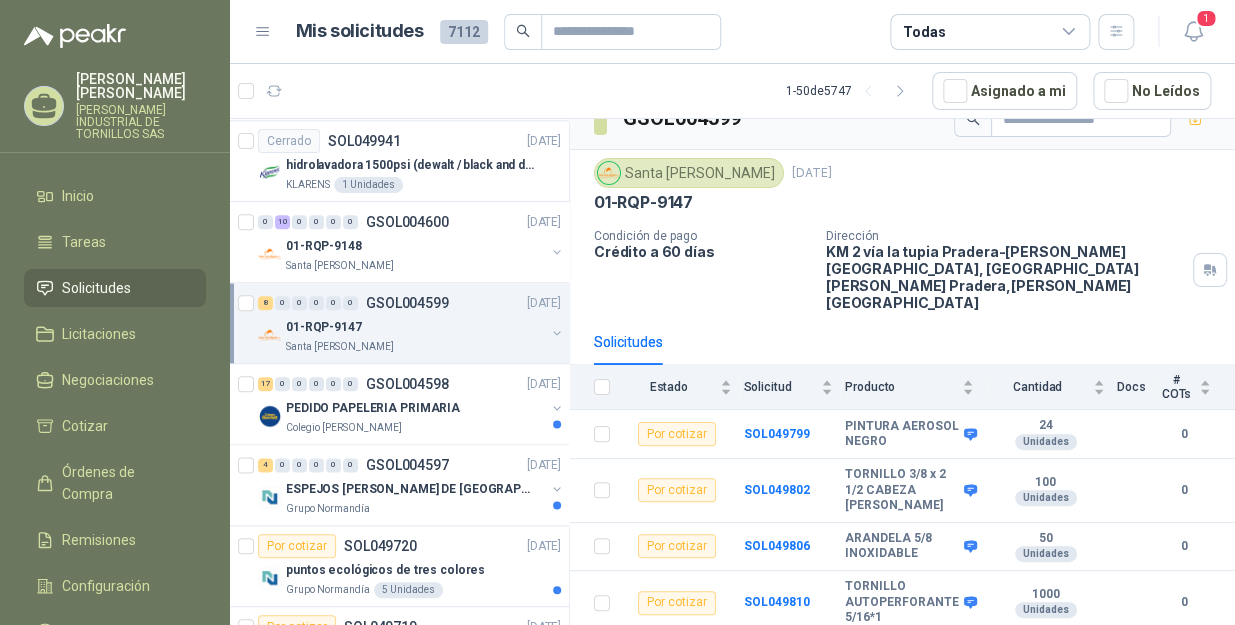 scroll, scrollTop: 0, scrollLeft: 0, axis: both 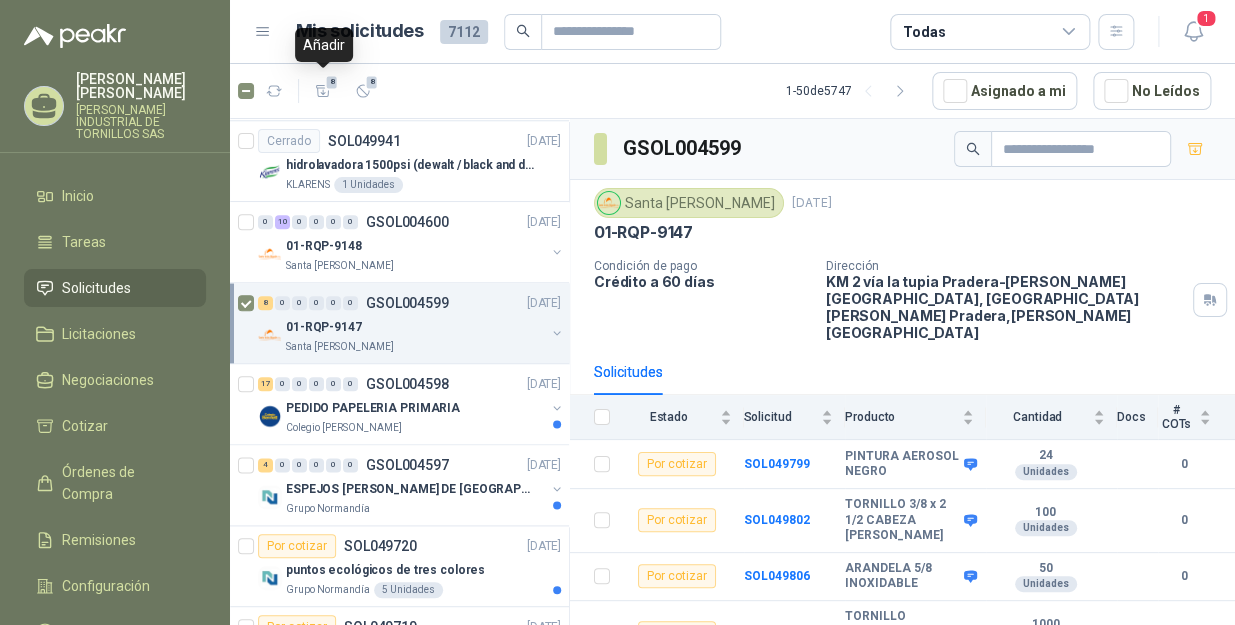 click 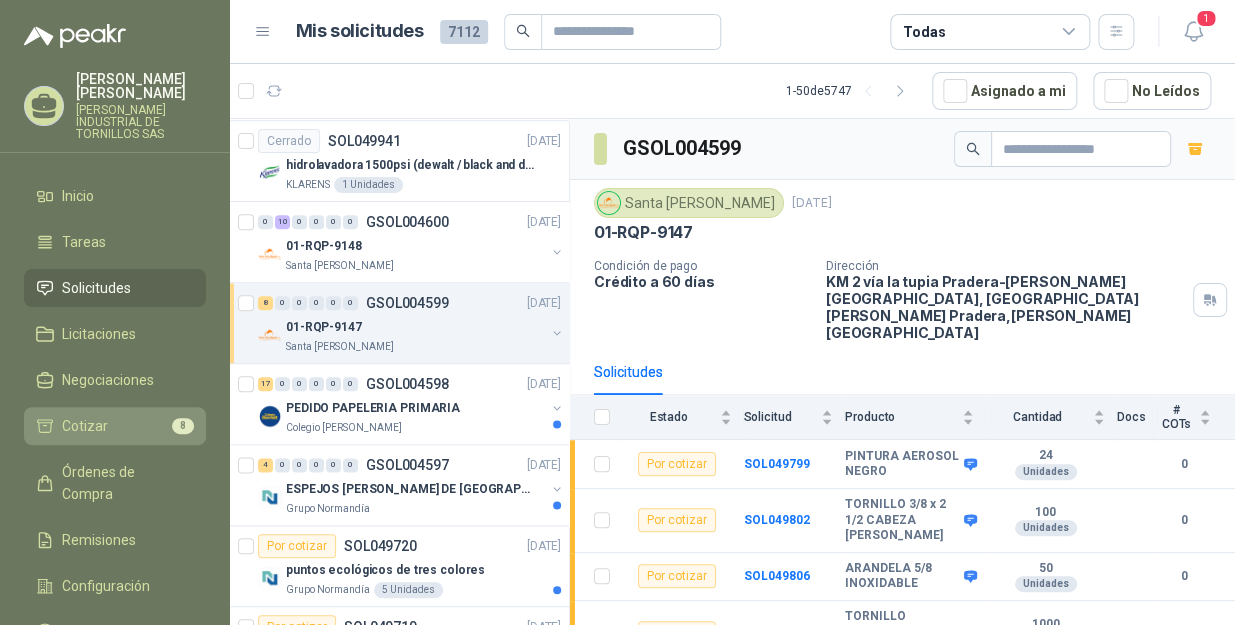 click on "Cotizar 8" at bounding box center (115, 426) 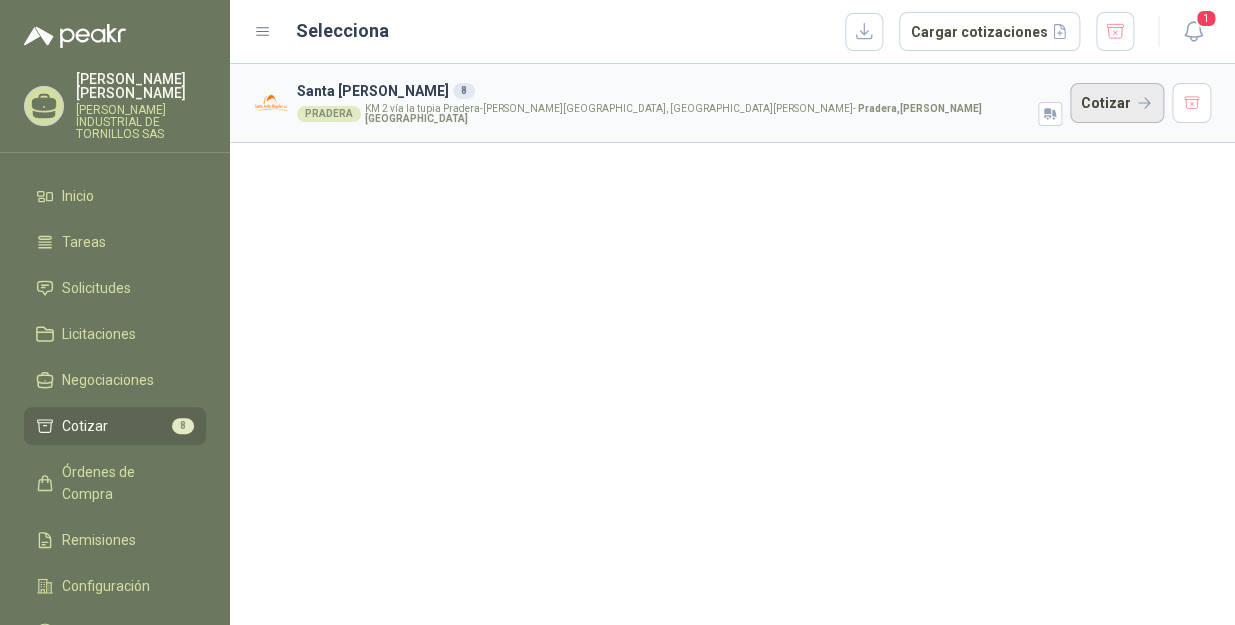click on "Cotizar" at bounding box center (1117, 103) 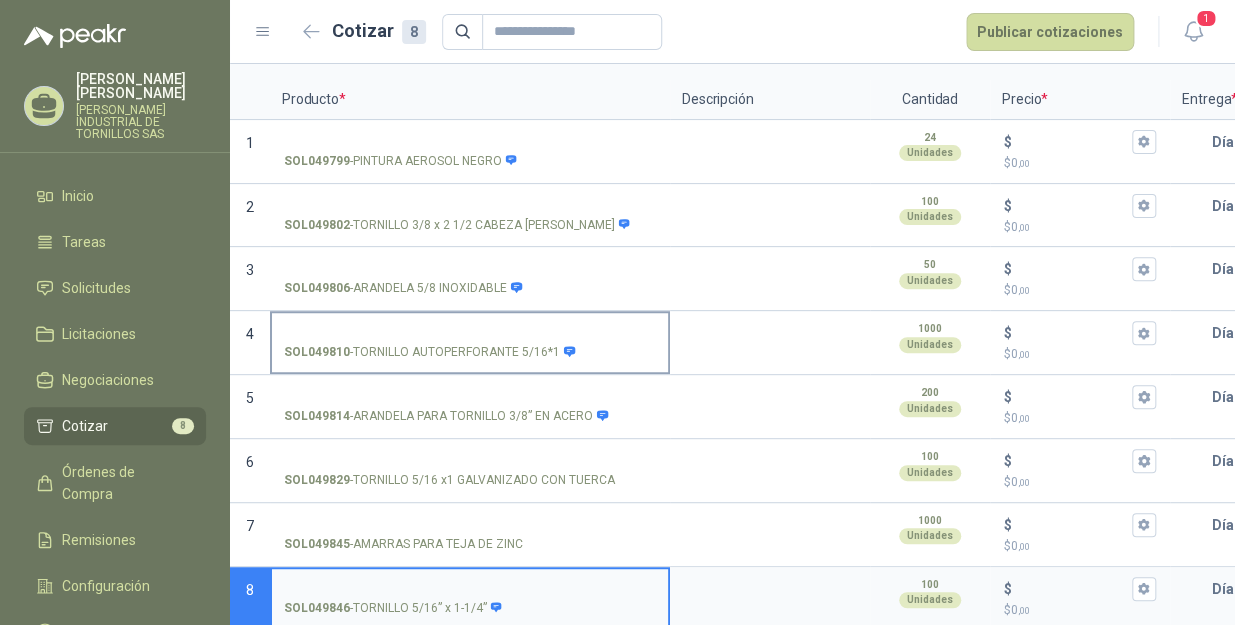 scroll, scrollTop: 0, scrollLeft: 0, axis: both 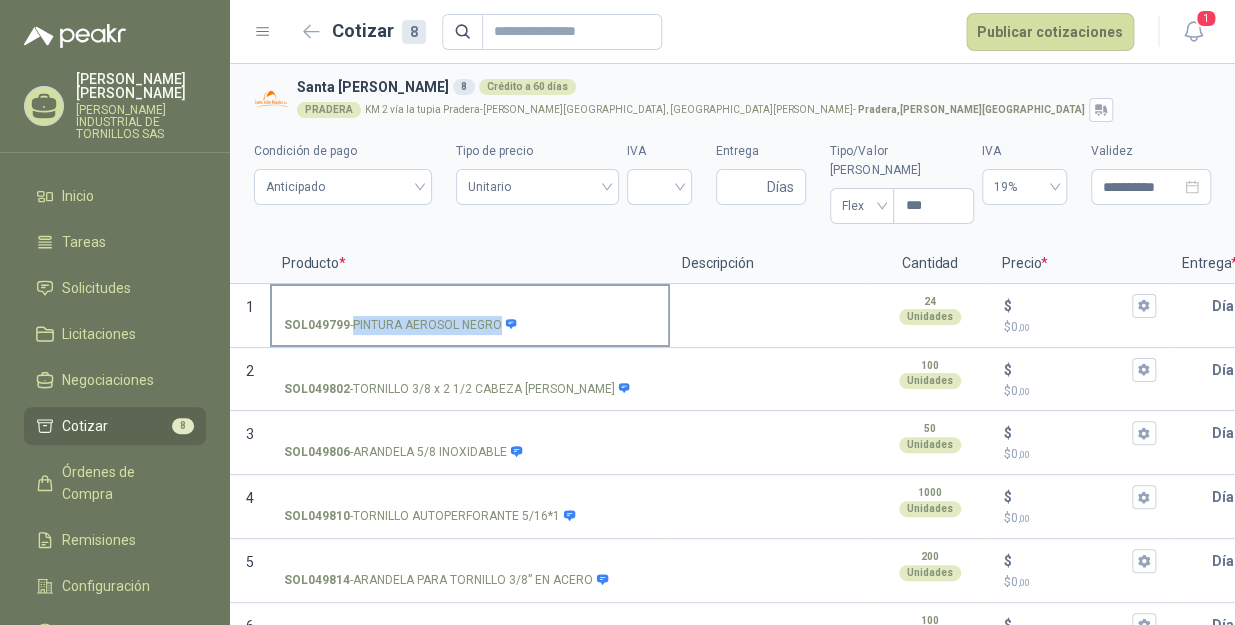 drag, startPoint x: 354, startPoint y: 305, endPoint x: 500, endPoint y: 319, distance: 146.6697 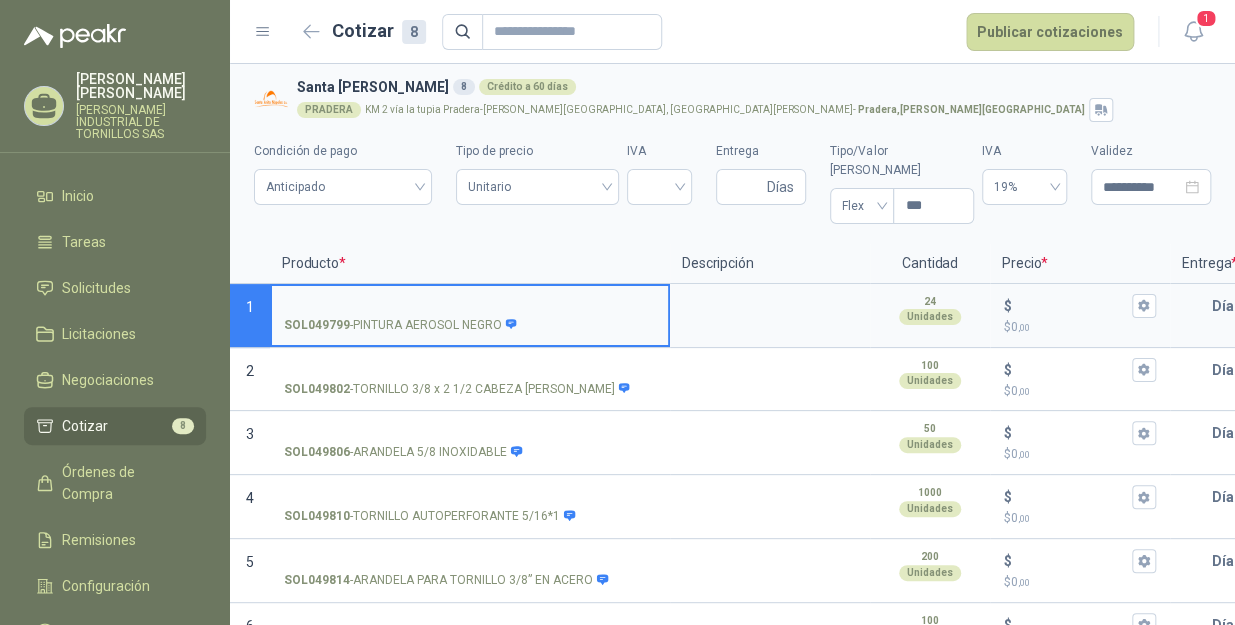 click on "SOL049799  -  PINTURA AEROSOL NEGRO" at bounding box center (470, 306) 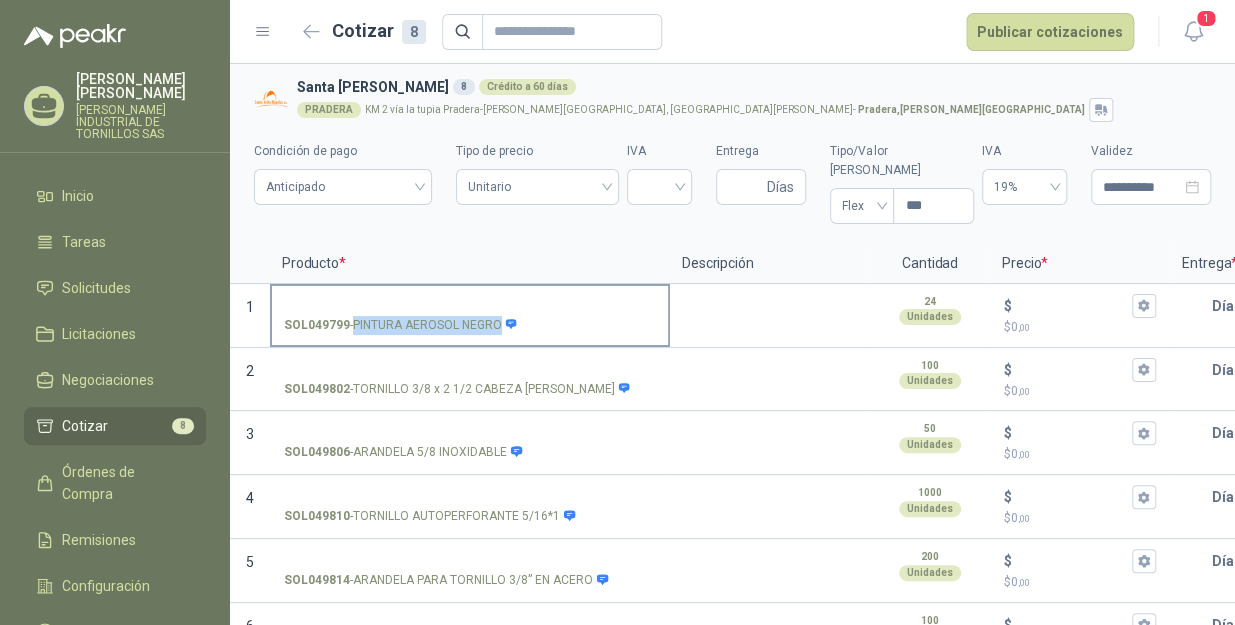 drag, startPoint x: 354, startPoint y: 310, endPoint x: 503, endPoint y: 319, distance: 149.27156 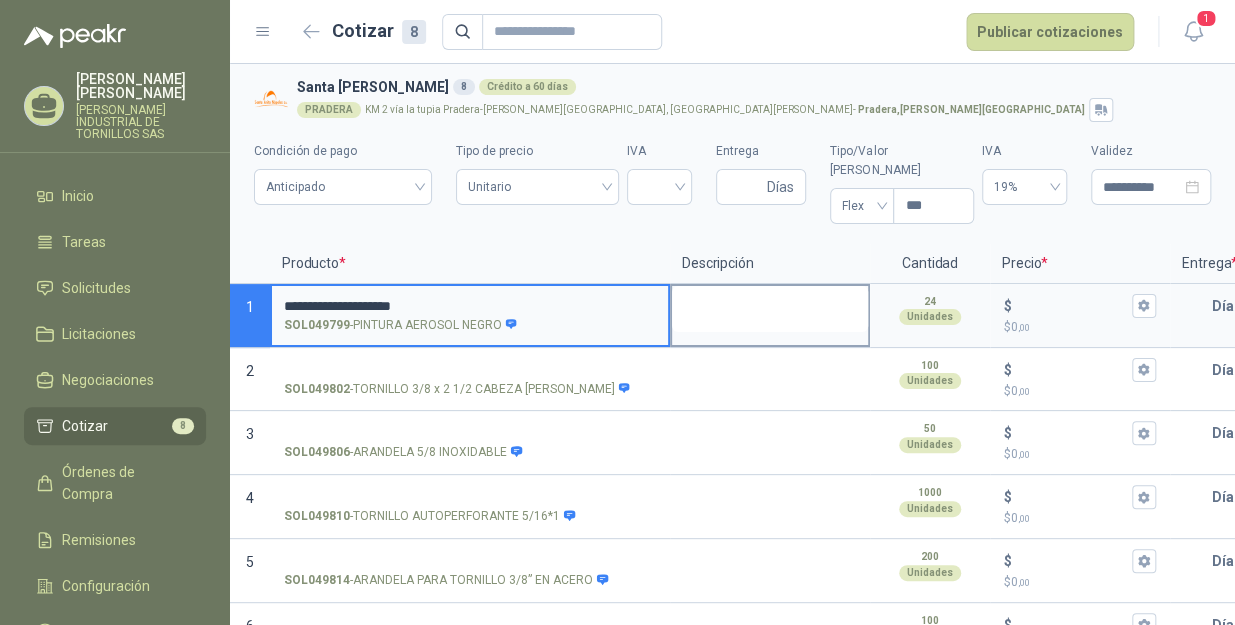click at bounding box center (770, 309) 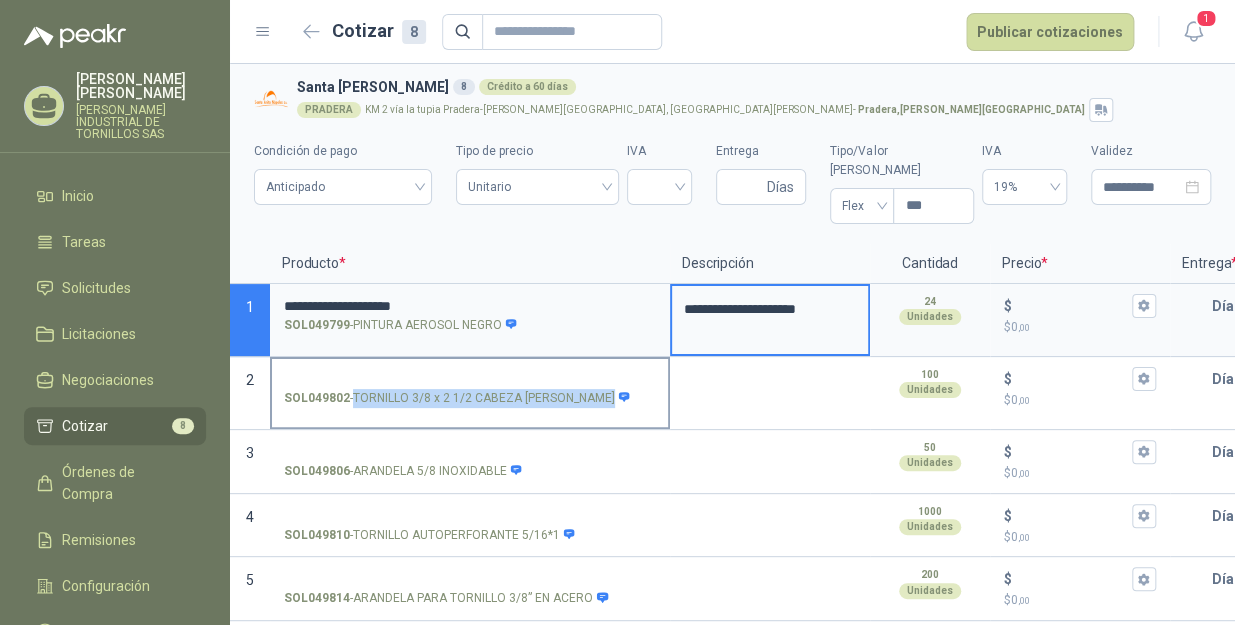 drag, startPoint x: 355, startPoint y: 378, endPoint x: 562, endPoint y: 397, distance: 207.87015 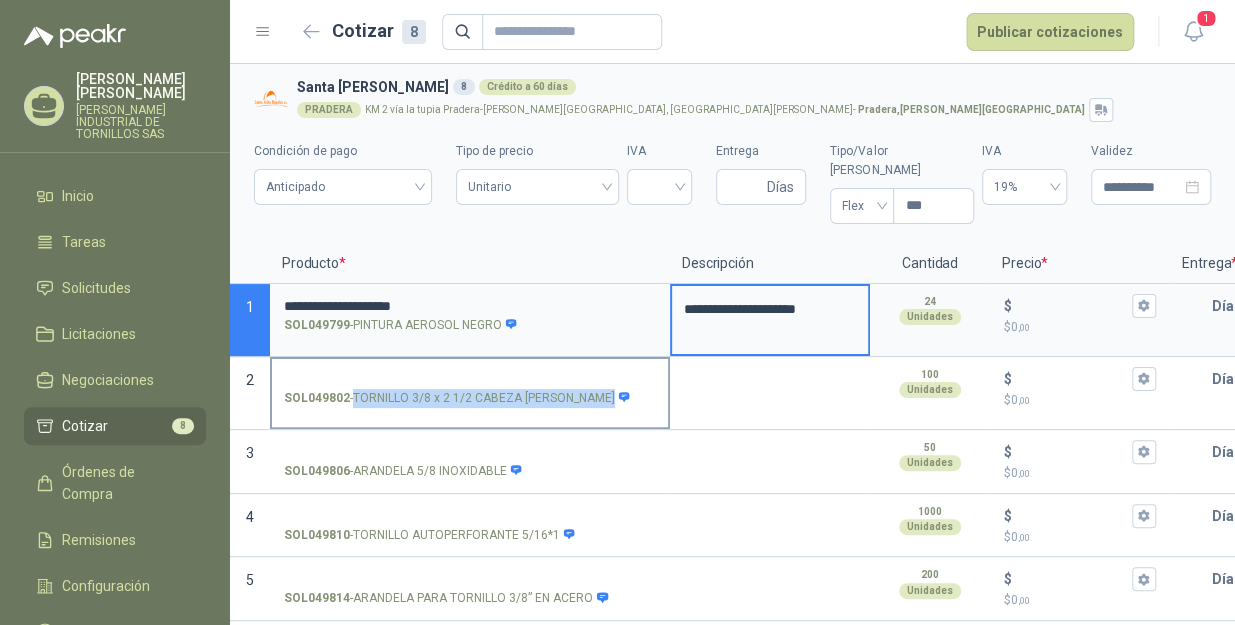 click on "SOL049802  -  TORNILLO 3/8 x 2 1/2  CABEZA [PERSON_NAME]" at bounding box center (470, 393) 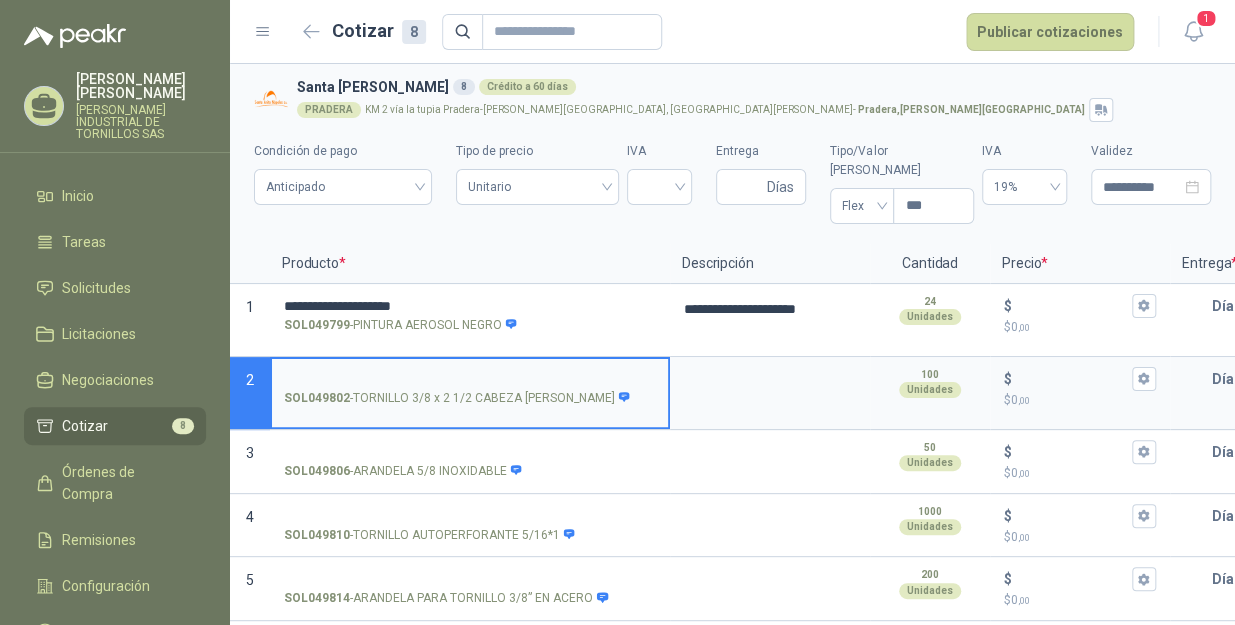 click on "SOL049802  -  TORNILLO 3/8 x 2 1/2  CABEZA [PERSON_NAME]" at bounding box center [470, 379] 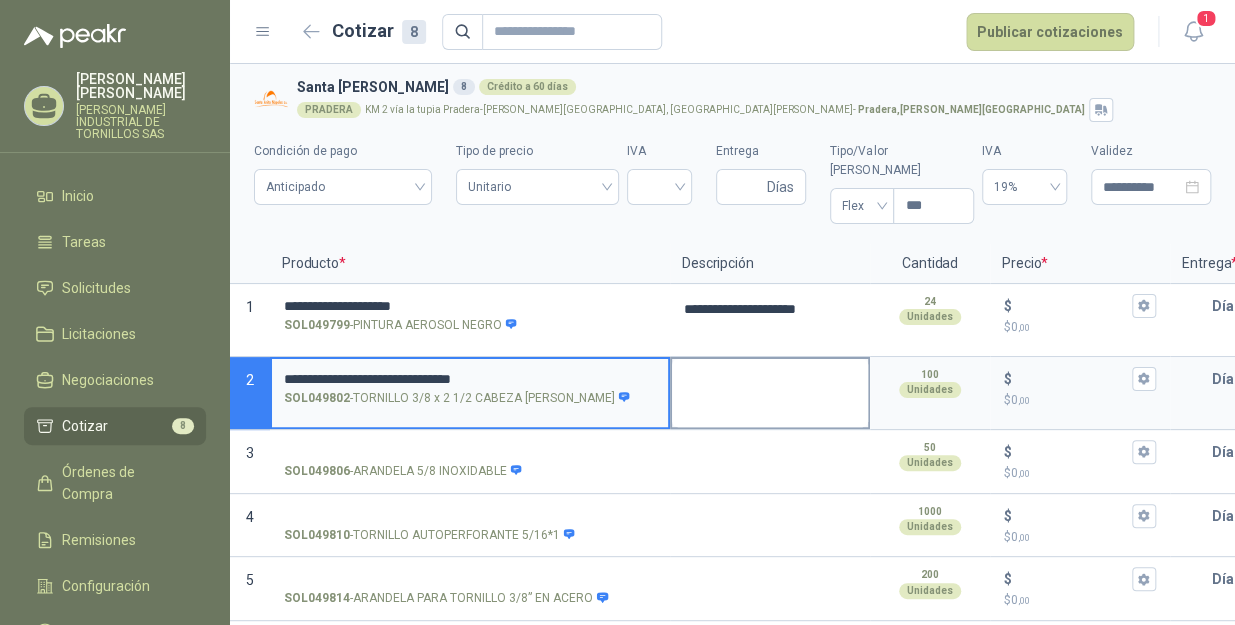 click at bounding box center (770, 393) 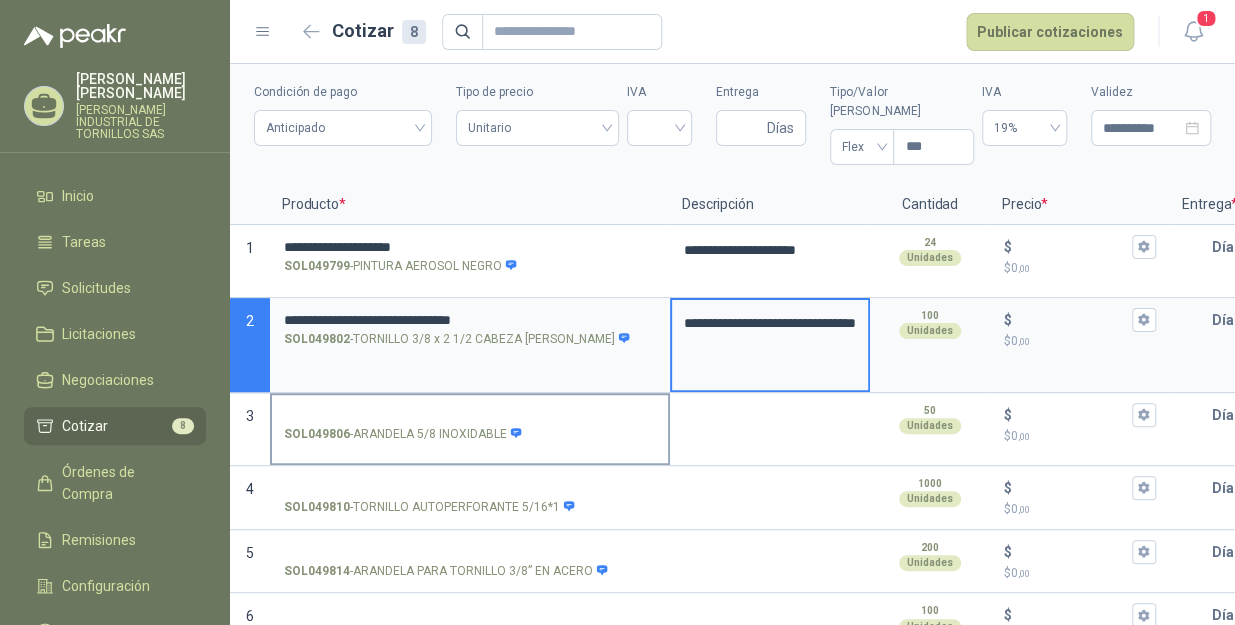 scroll, scrollTop: 90, scrollLeft: 0, axis: vertical 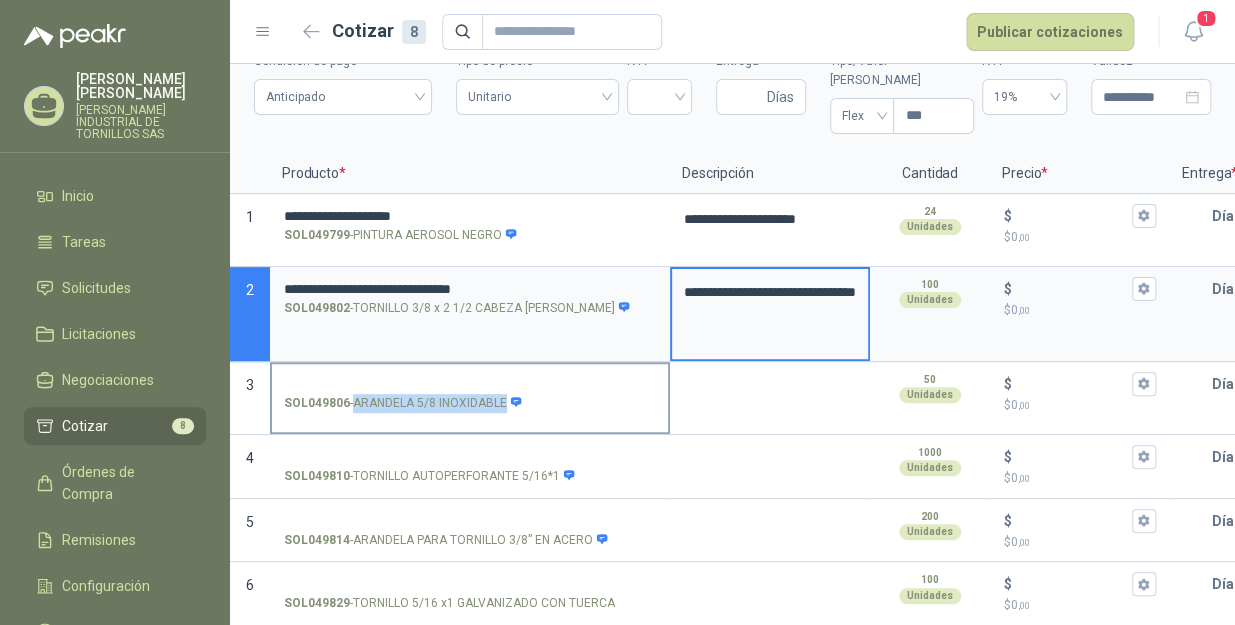 drag, startPoint x: 352, startPoint y: 381, endPoint x: 510, endPoint y: 389, distance: 158.20241 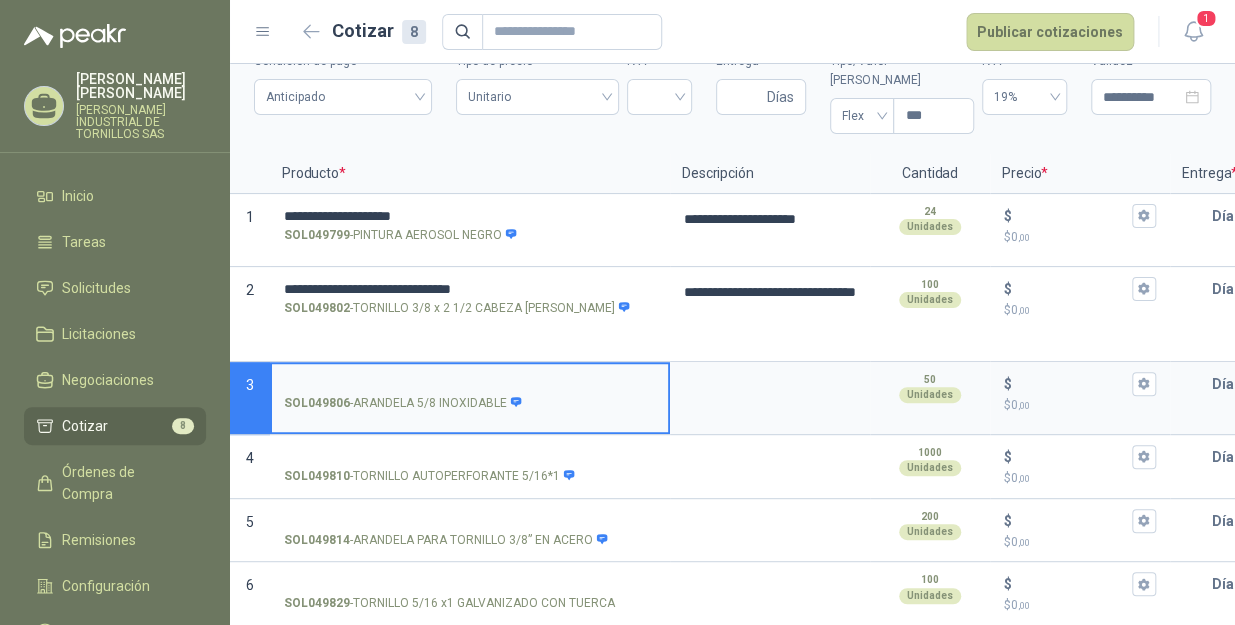 click on "SOL049806  -  ARANDELA 5/8 INOXIDABLE" at bounding box center [470, 384] 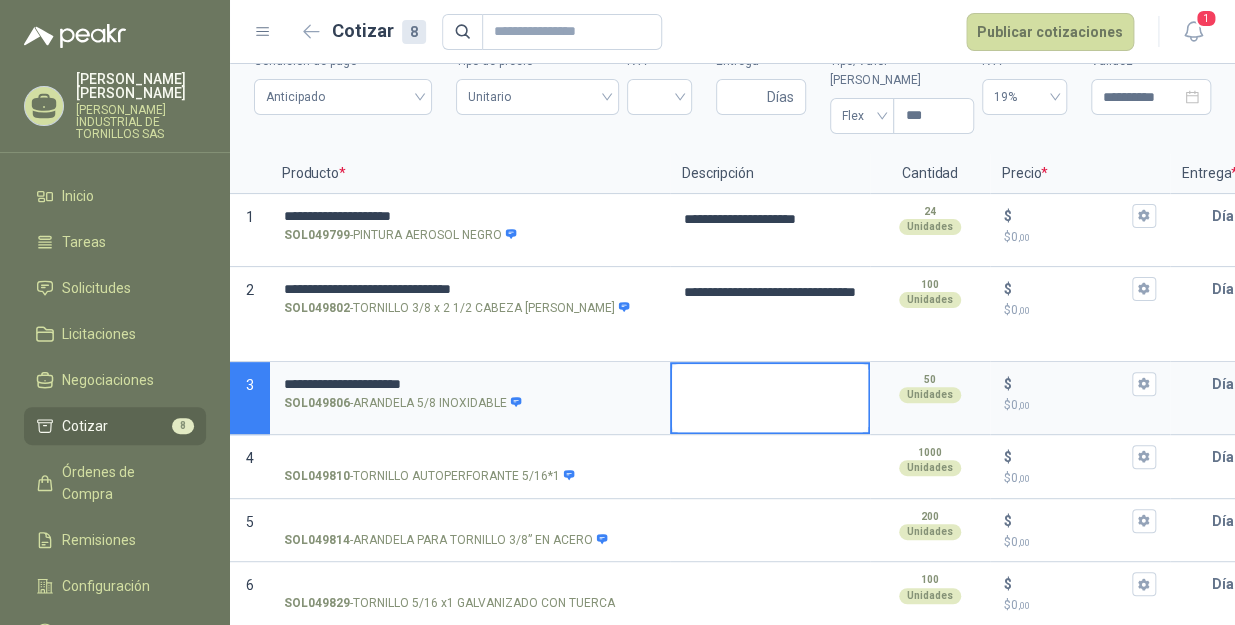 click at bounding box center (770, 398) 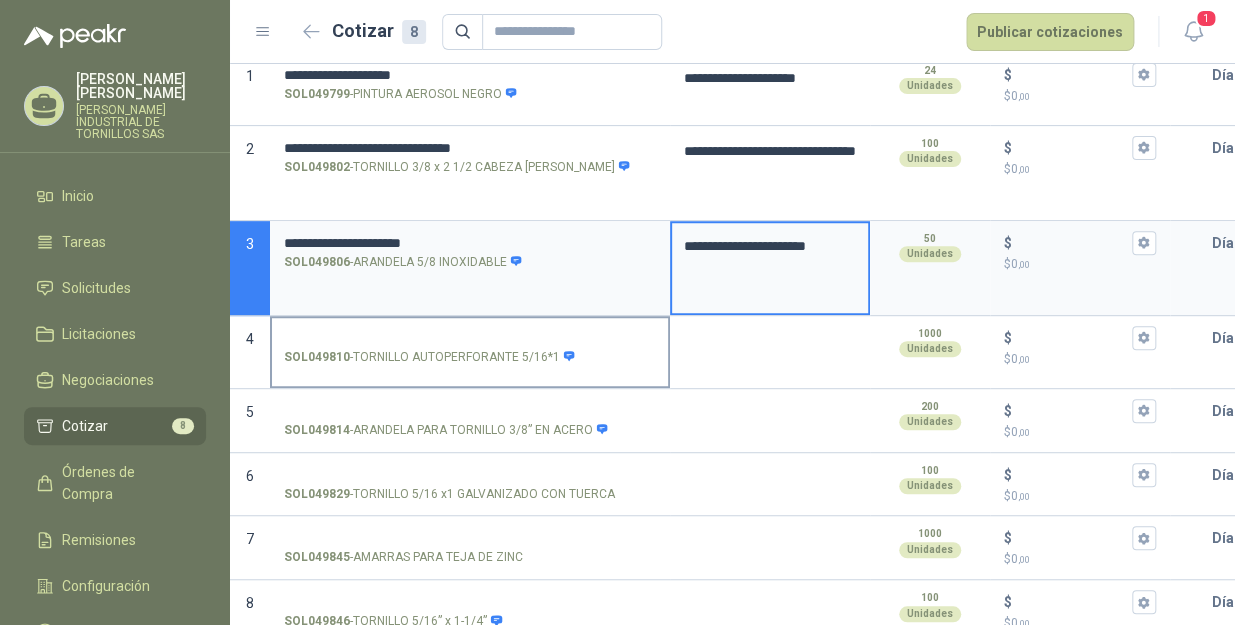 scroll, scrollTop: 244, scrollLeft: 0, axis: vertical 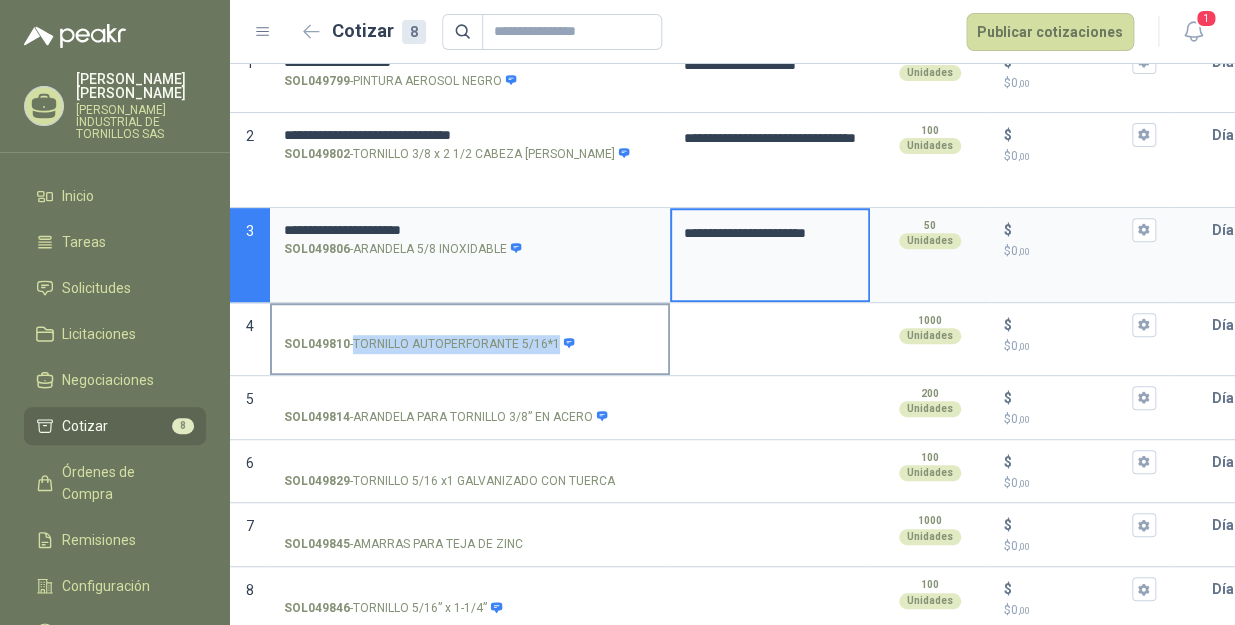 drag, startPoint x: 353, startPoint y: 326, endPoint x: 570, endPoint y: 334, distance: 217.14742 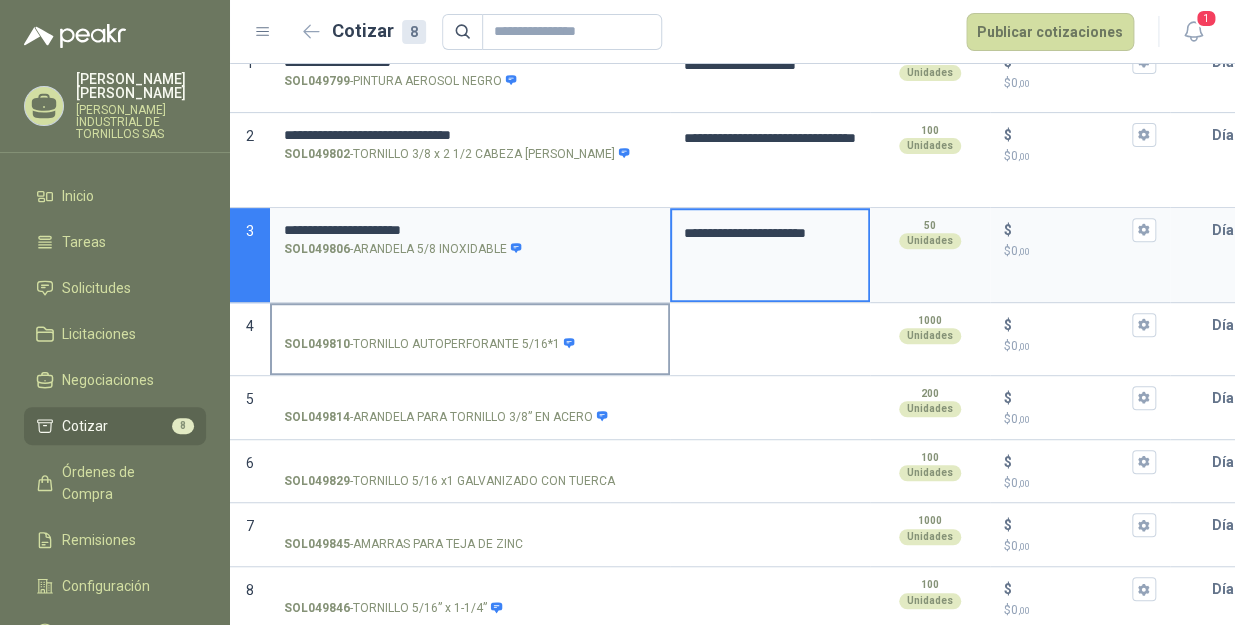 click on "SOL049810  -  TORNILLO AUTOPERFORANTE 5/16*1" at bounding box center [470, 333] 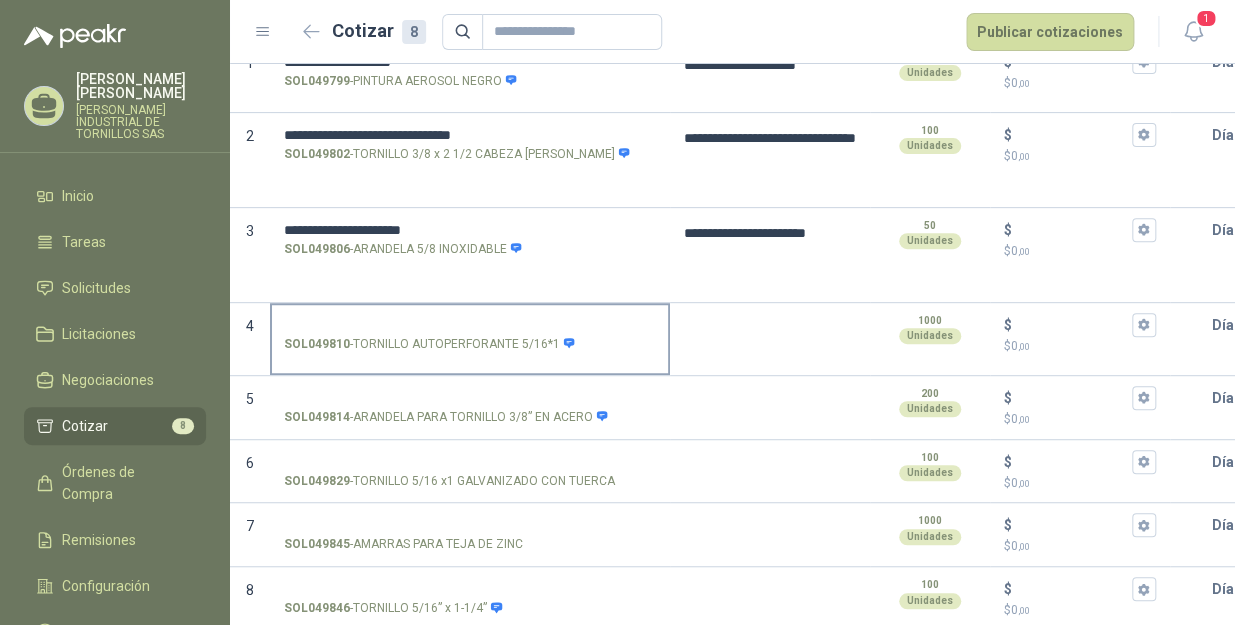 click on "SOL049810  -  TORNILLO AUTOPERFORANTE 5/16*1" at bounding box center [470, 333] 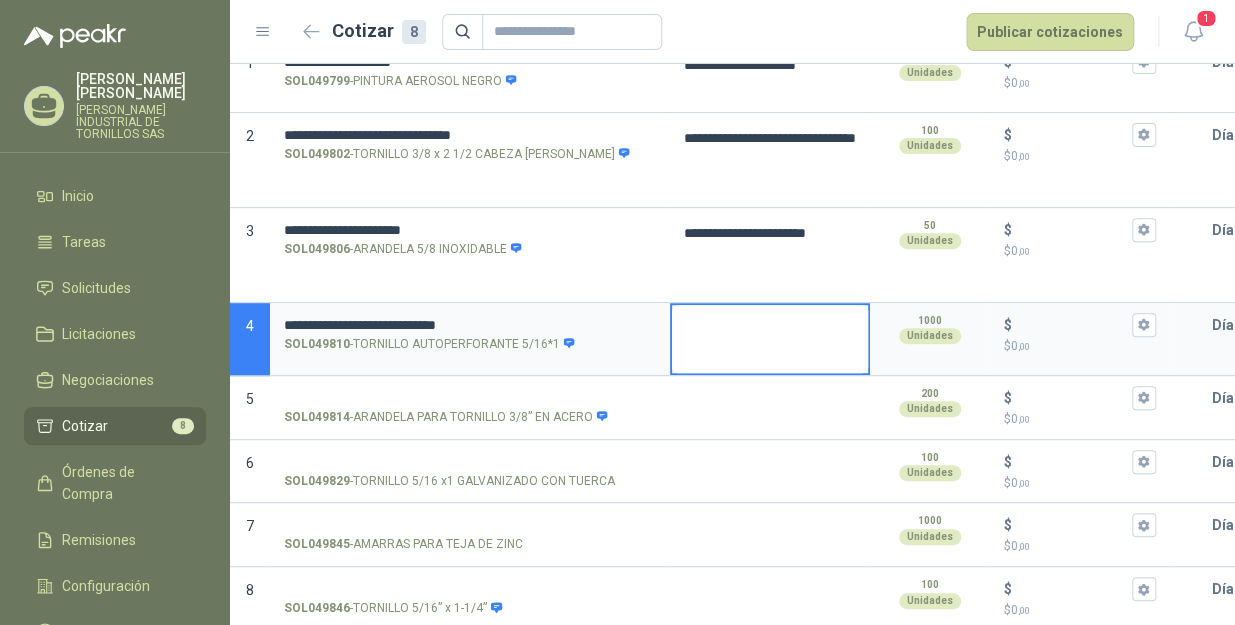 click at bounding box center (770, 339) 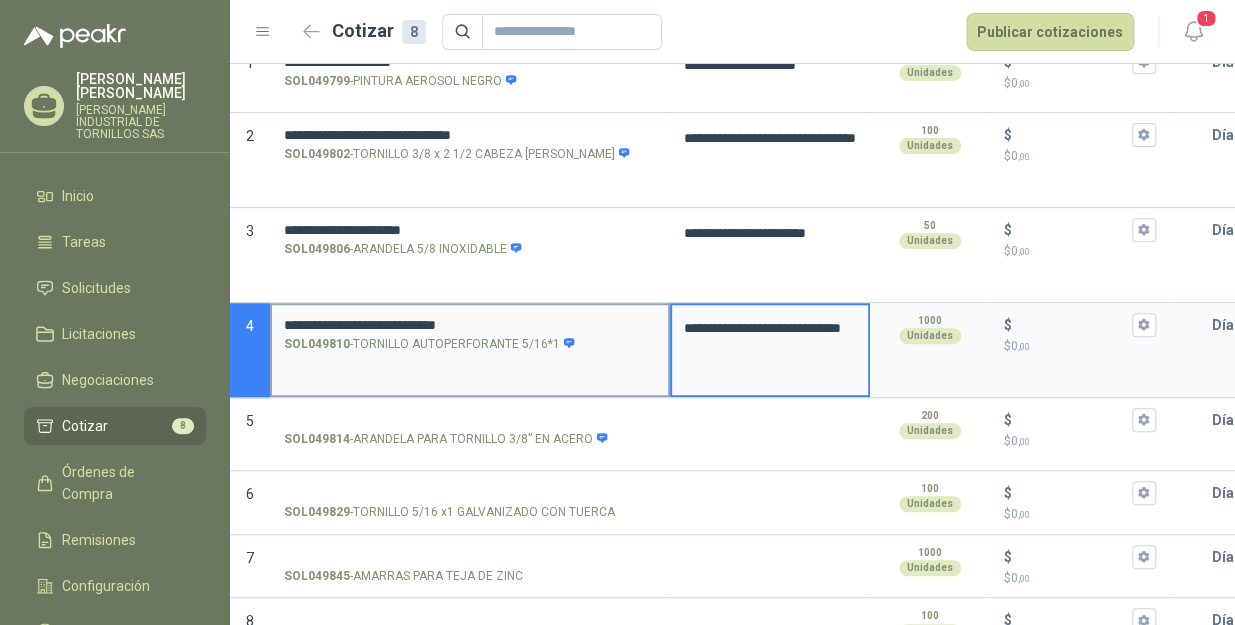 scroll, scrollTop: 276, scrollLeft: 0, axis: vertical 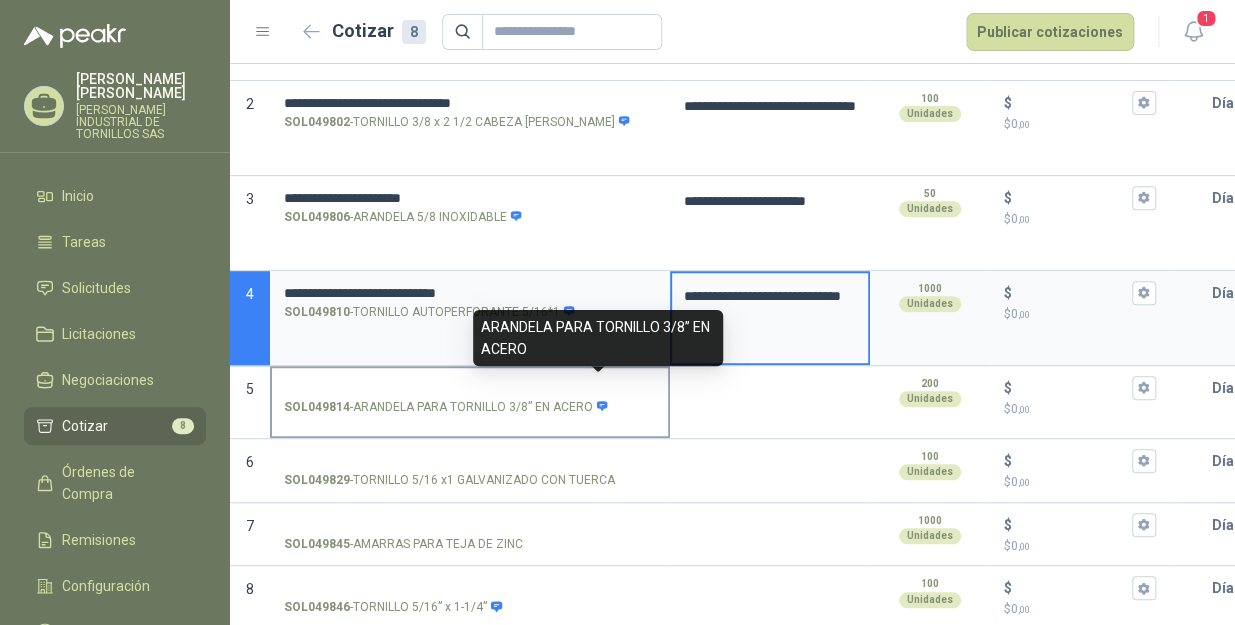 drag, startPoint x: 351, startPoint y: 384, endPoint x: 590, endPoint y: 396, distance: 239.30107 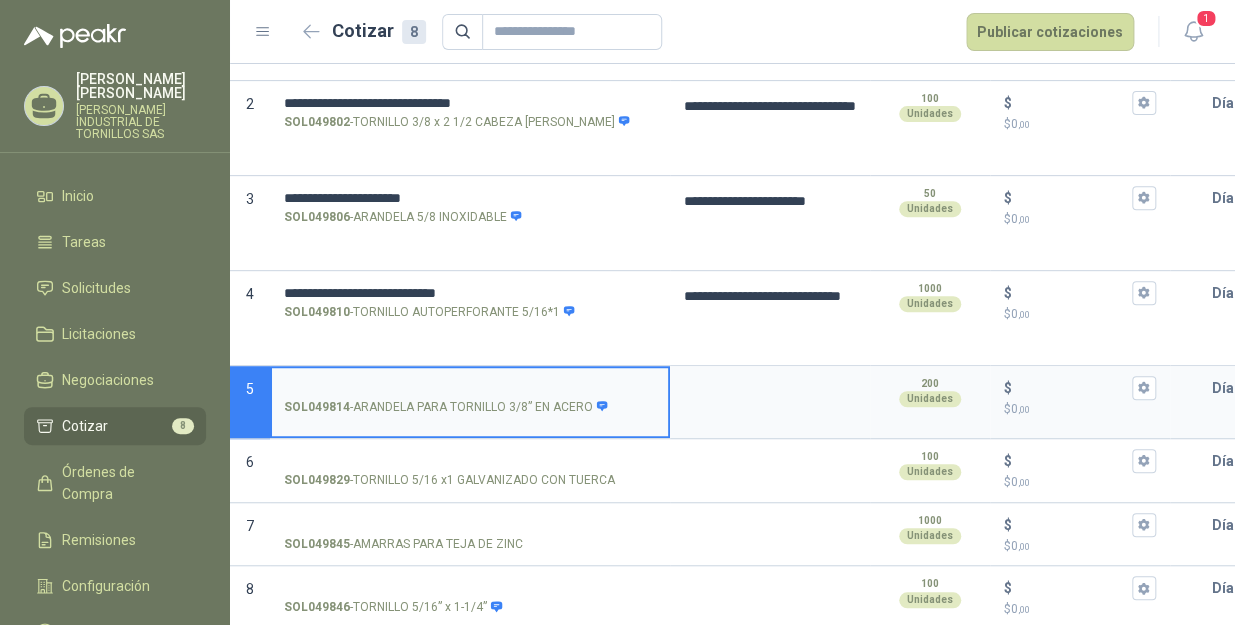 click on "SOL049814  -  ARANDELA PARA TORNILLO 3/8” EN ACERO" at bounding box center (470, 388) 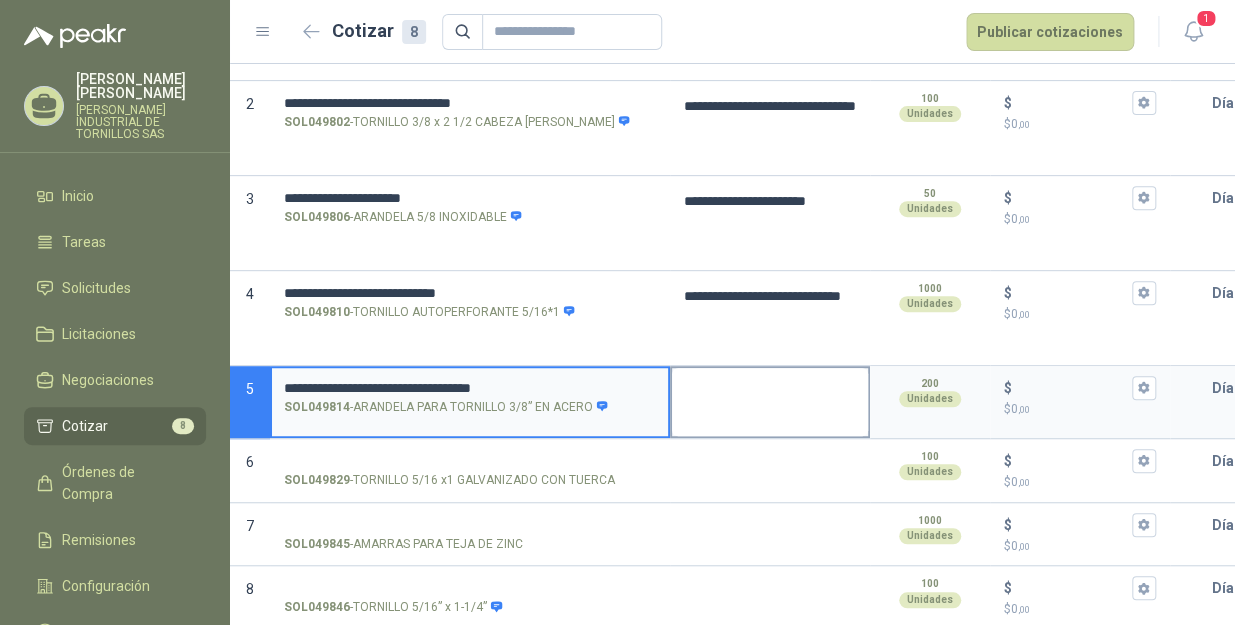 click at bounding box center [770, 402] 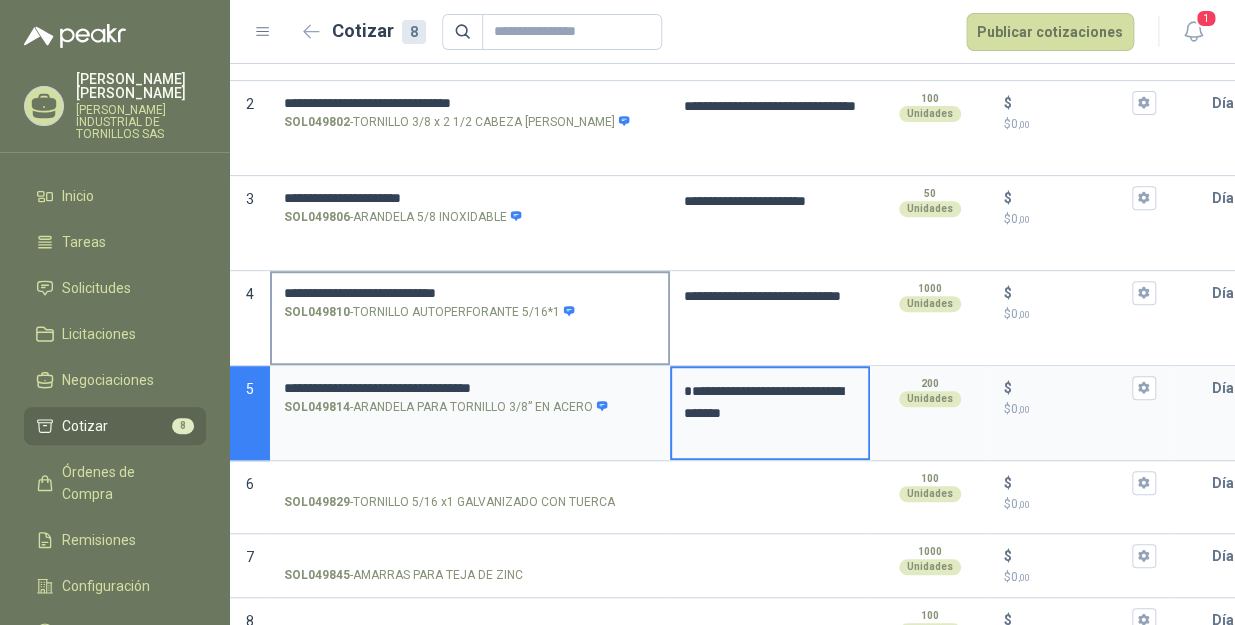 scroll, scrollTop: 307, scrollLeft: 0, axis: vertical 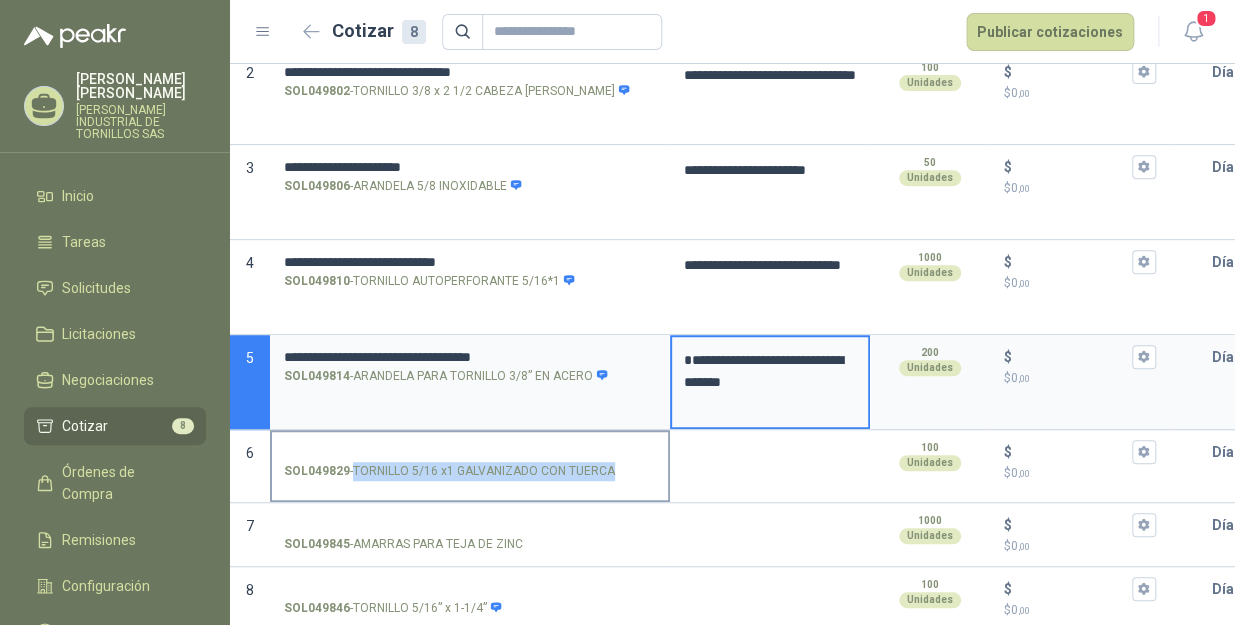 drag, startPoint x: 354, startPoint y: 451, endPoint x: 610, endPoint y: 461, distance: 256.19525 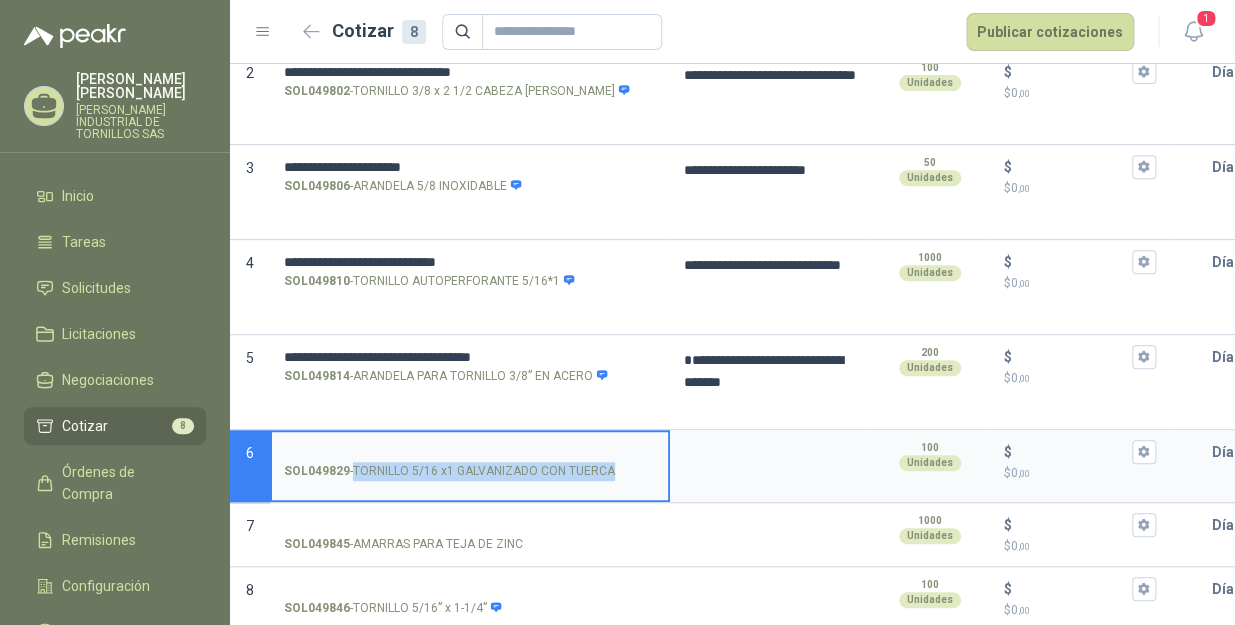 click on "SOL049829  -  TORNILLO 5/16 x1  GALVANIZADO CON TUERCA" at bounding box center (470, 452) 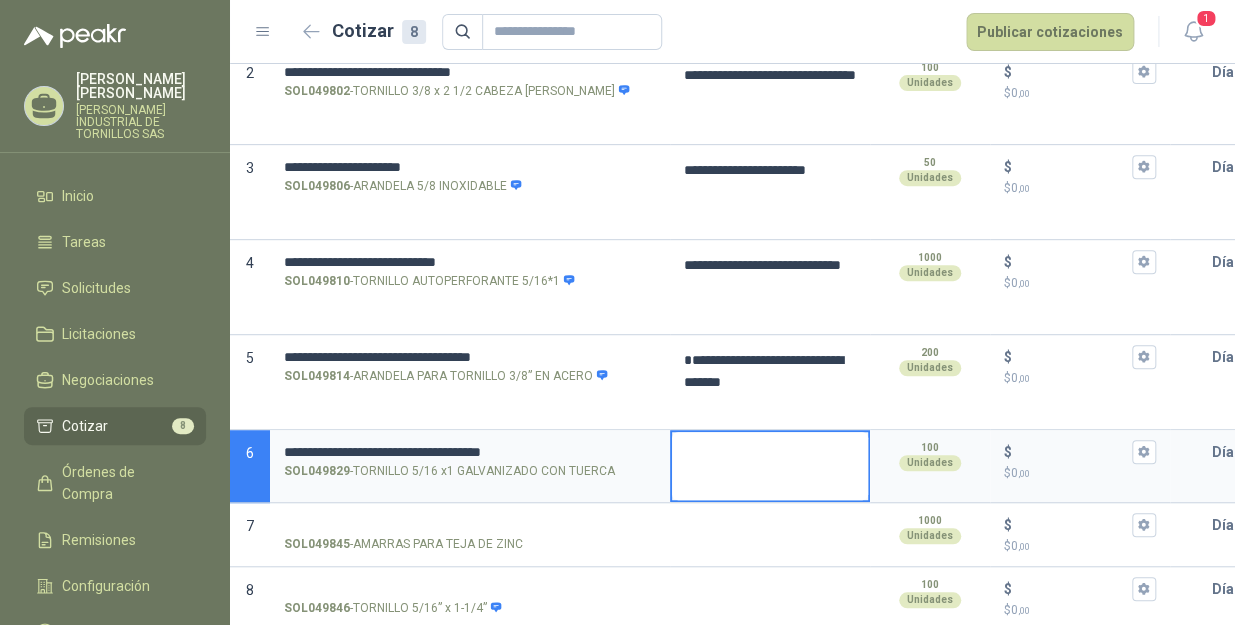 click at bounding box center [770, 466] 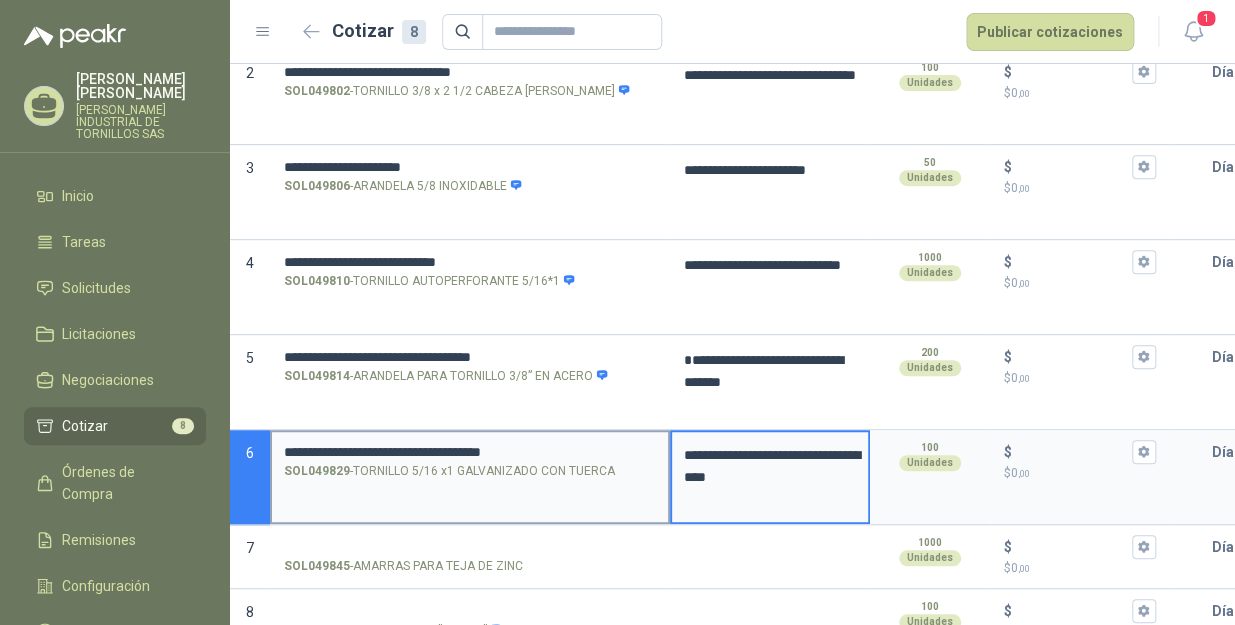 scroll, scrollTop: 329, scrollLeft: 0, axis: vertical 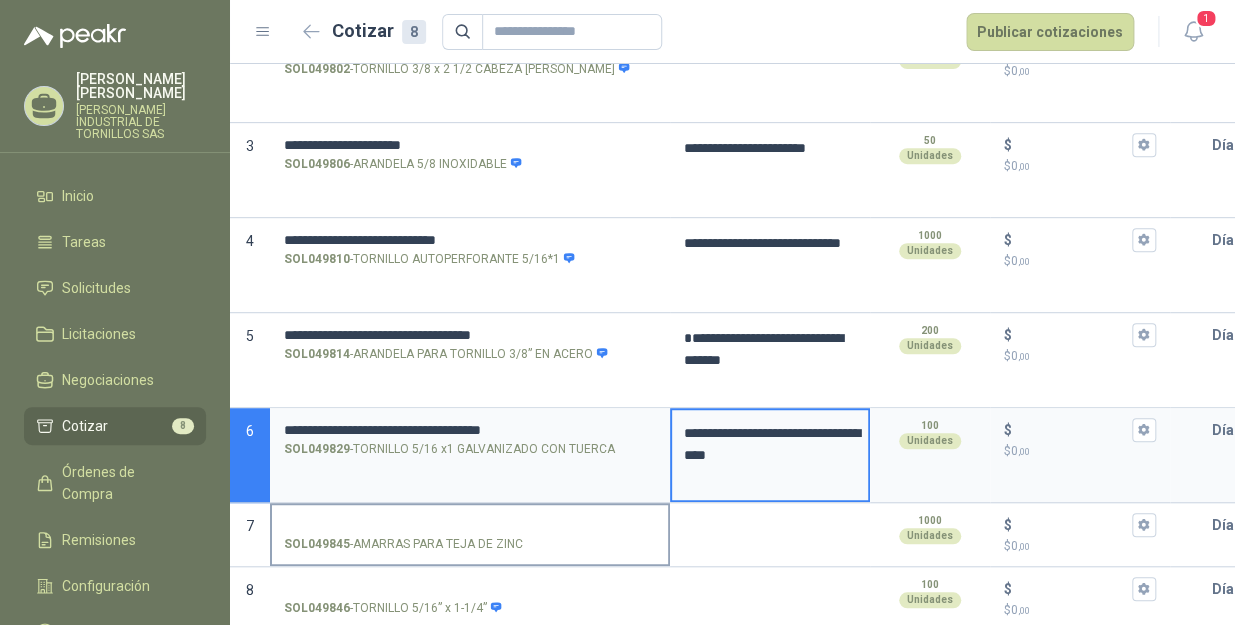 drag, startPoint x: 351, startPoint y: 523, endPoint x: 520, endPoint y: 522, distance: 169.00296 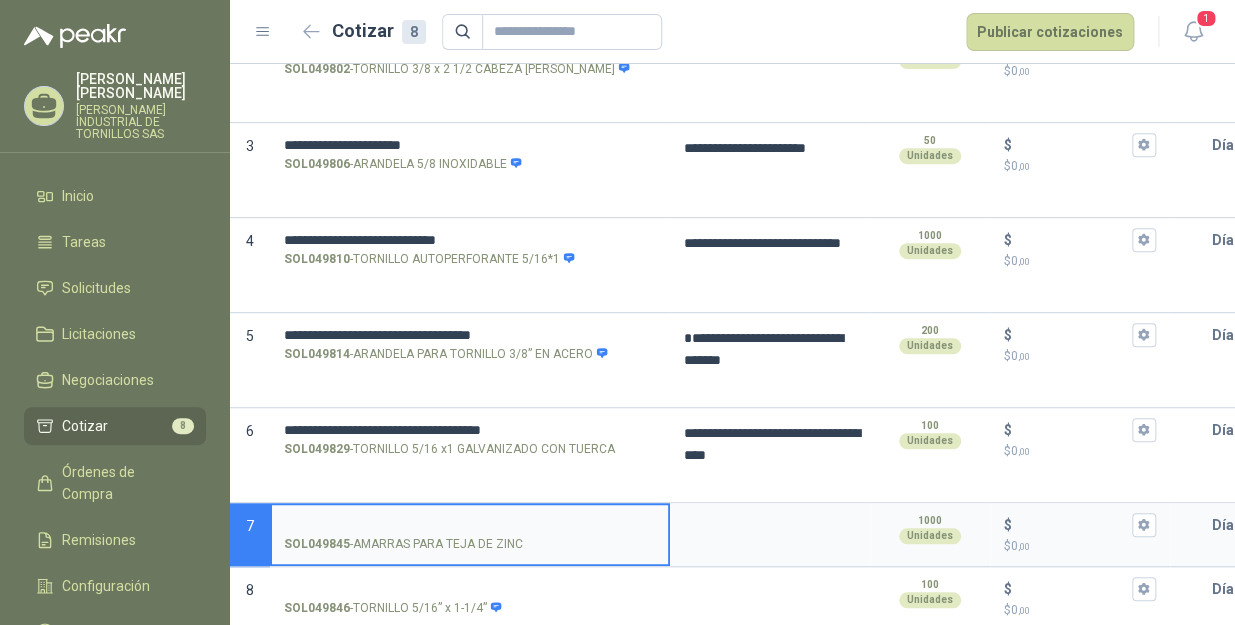 click on "SOL049845  -  AMARRAS PARA TEJA DE ZINC" at bounding box center [470, 525] 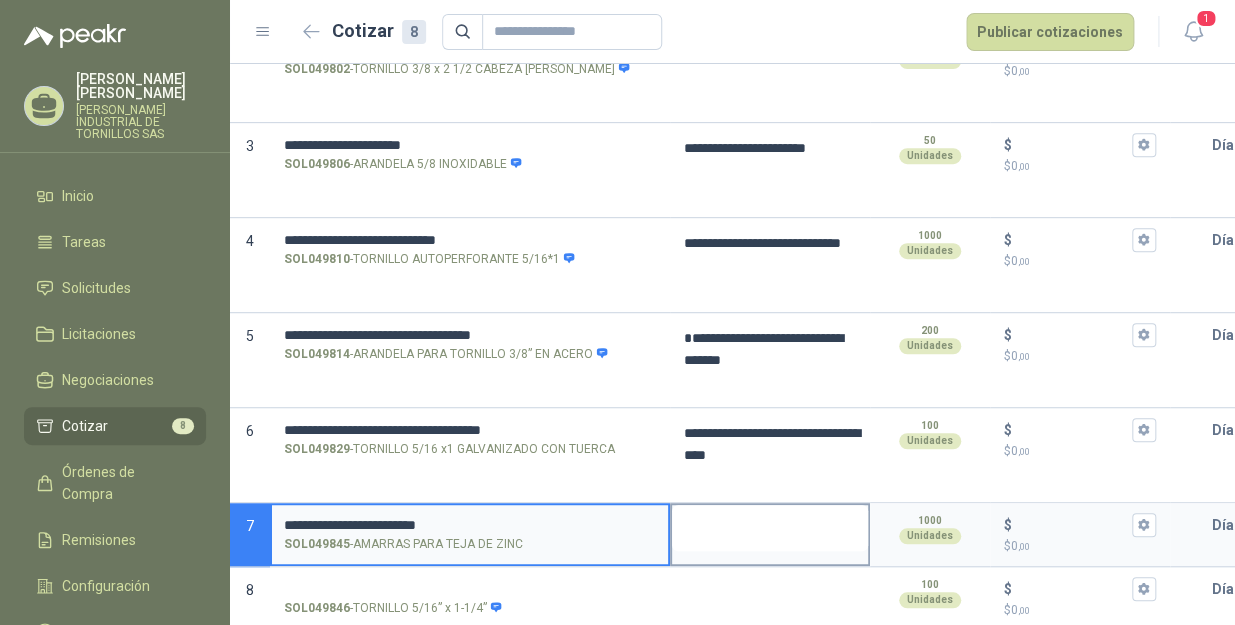 click at bounding box center [770, 528] 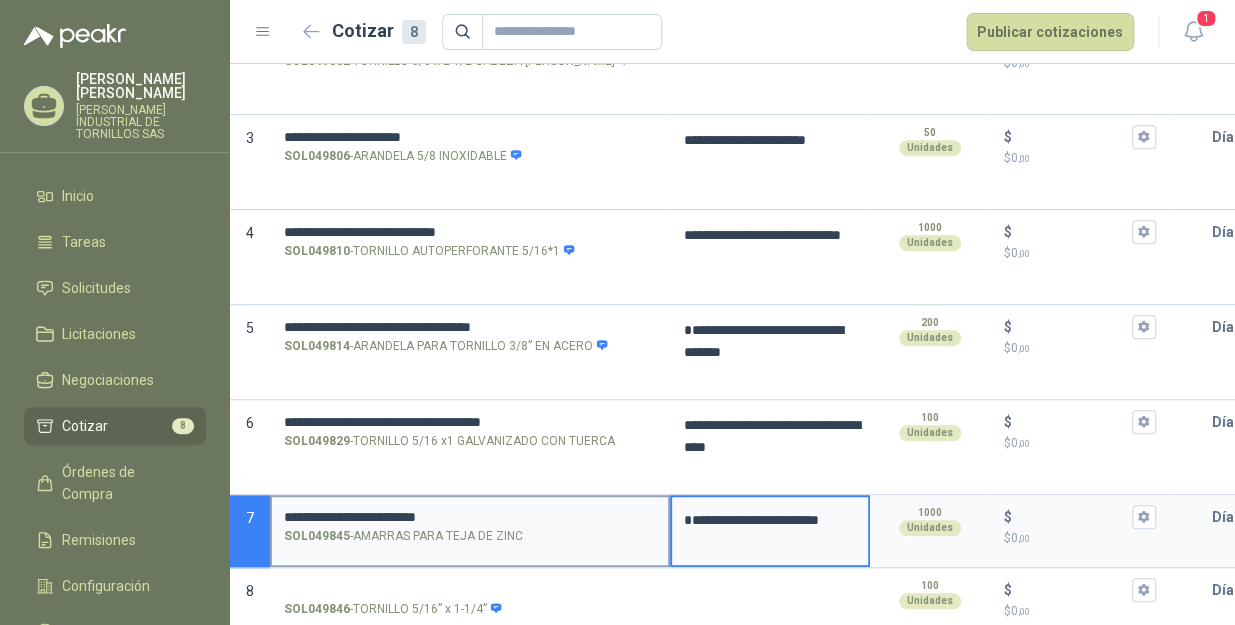 scroll, scrollTop: 338, scrollLeft: 0, axis: vertical 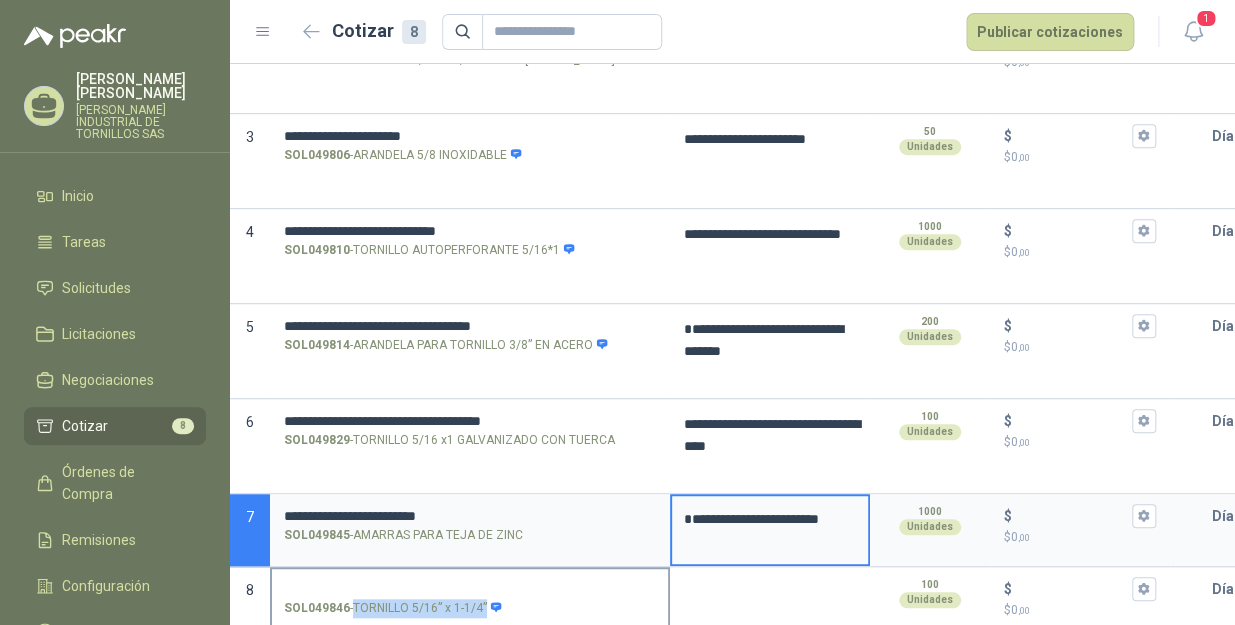 drag, startPoint x: 353, startPoint y: 585, endPoint x: 510, endPoint y: 590, distance: 157.0796 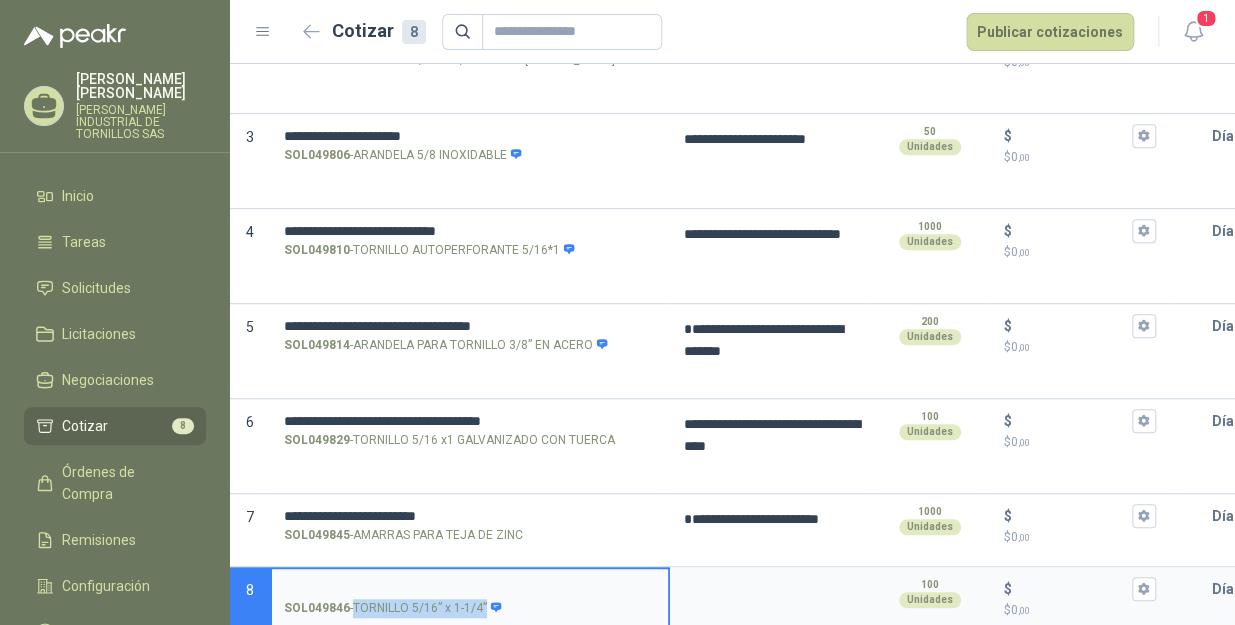 click on "SOL049846  -  TORNILLO 5/16” x 1-1/4”" at bounding box center [470, 589] 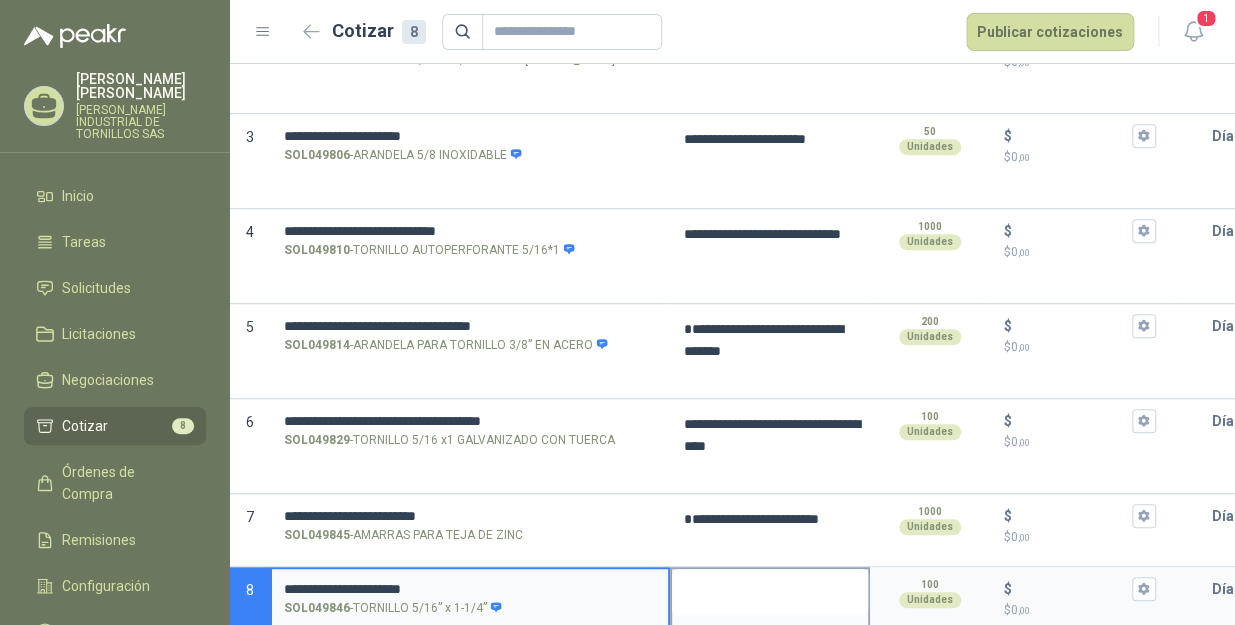 click at bounding box center (770, 592) 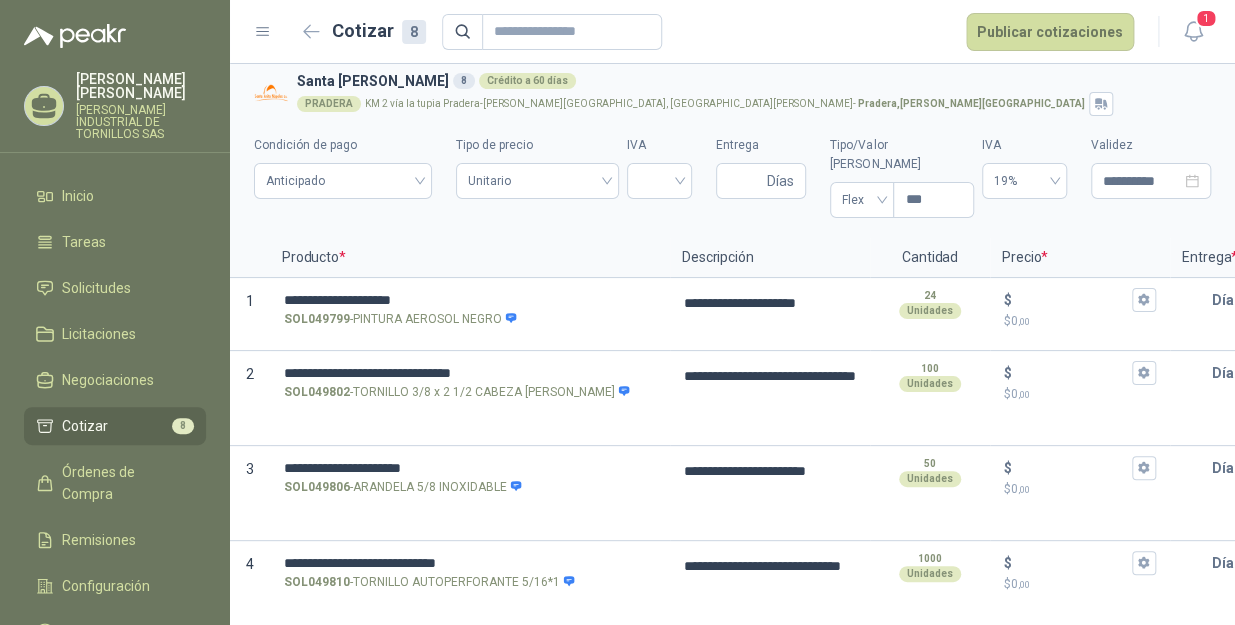 scroll, scrollTop: 0, scrollLeft: 0, axis: both 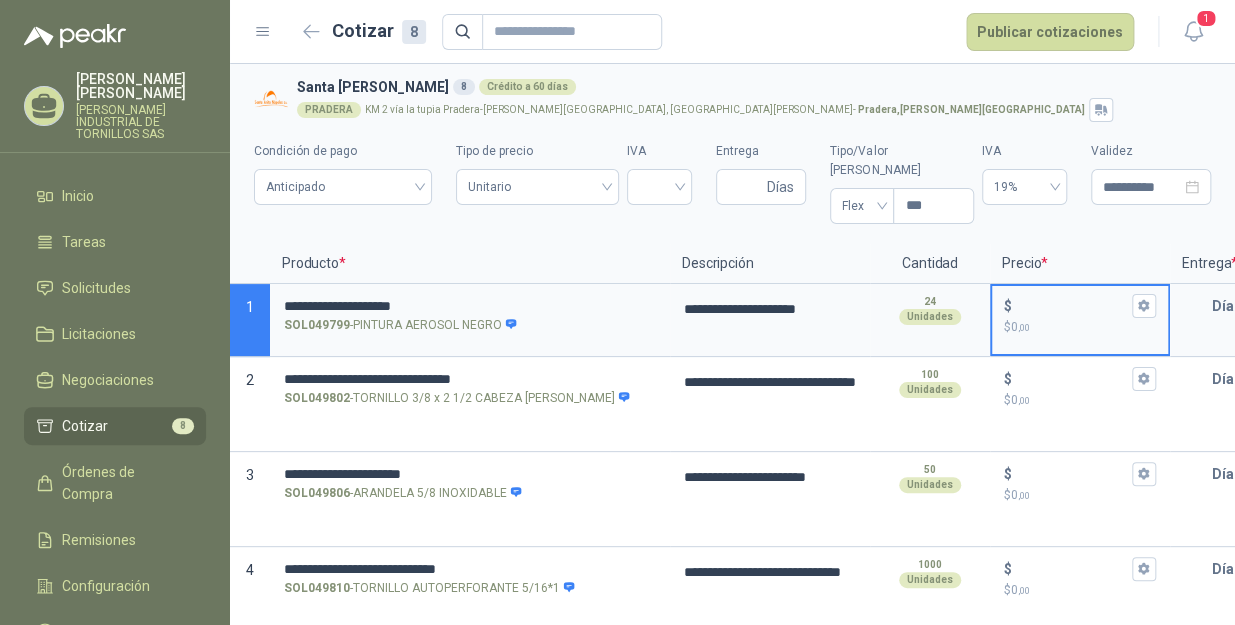 click on "$ $  0 ,00" at bounding box center [1072, 305] 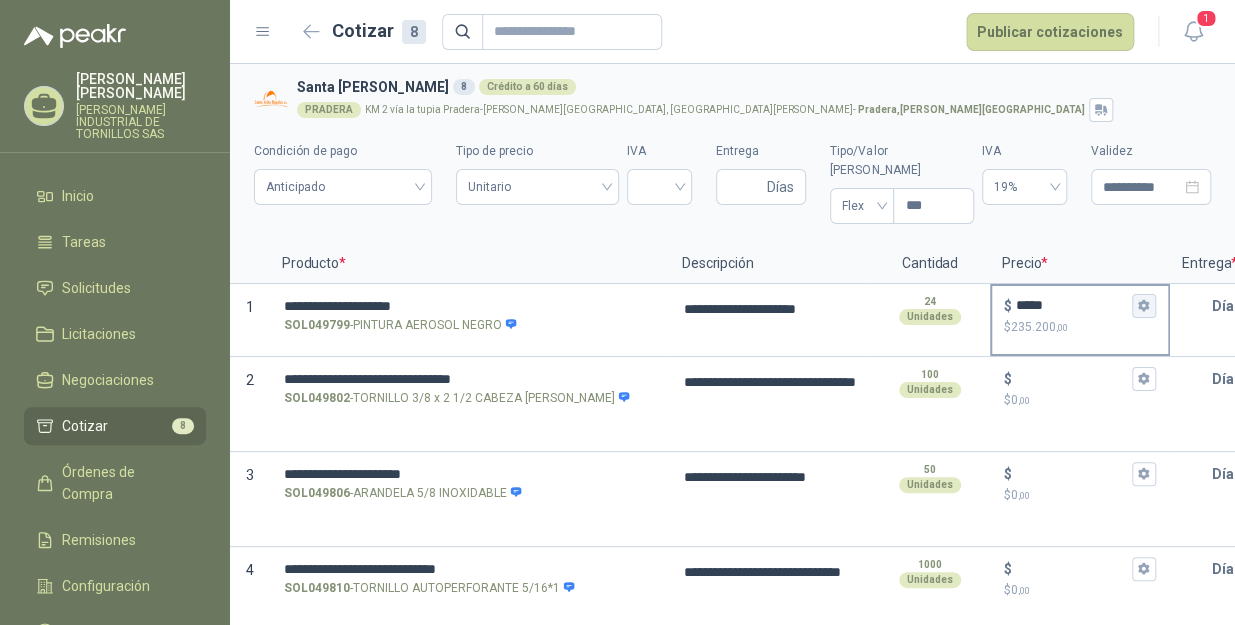 click 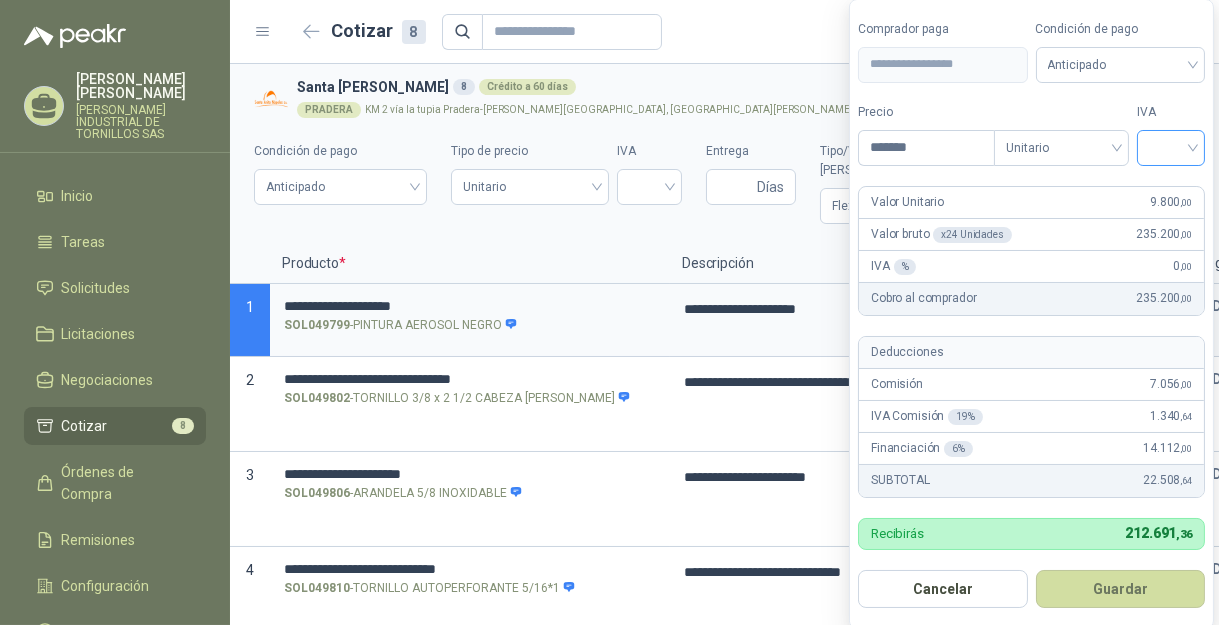 click at bounding box center [1171, 146] 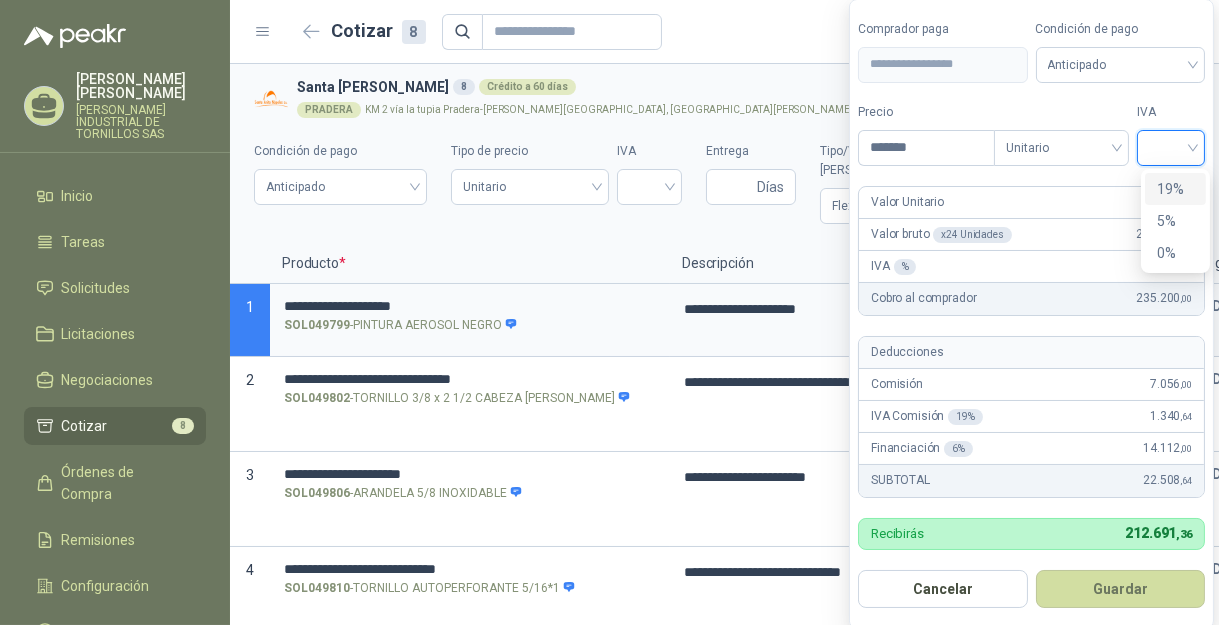 click on "19%" at bounding box center [1175, 189] 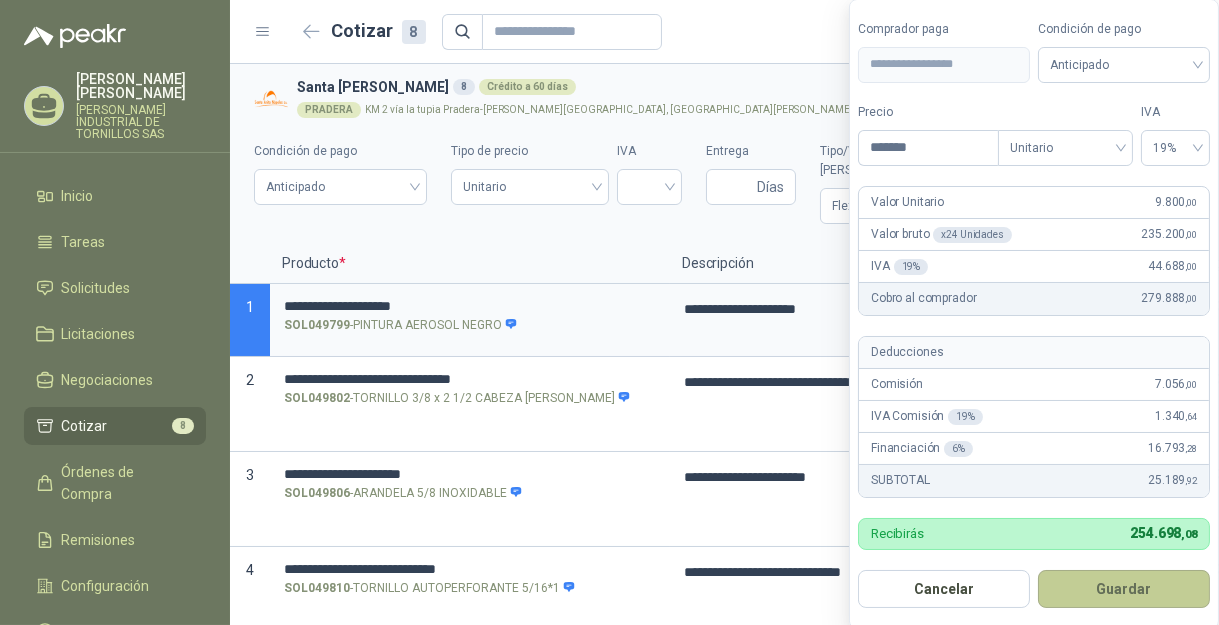 click on "Guardar" at bounding box center [1124, 589] 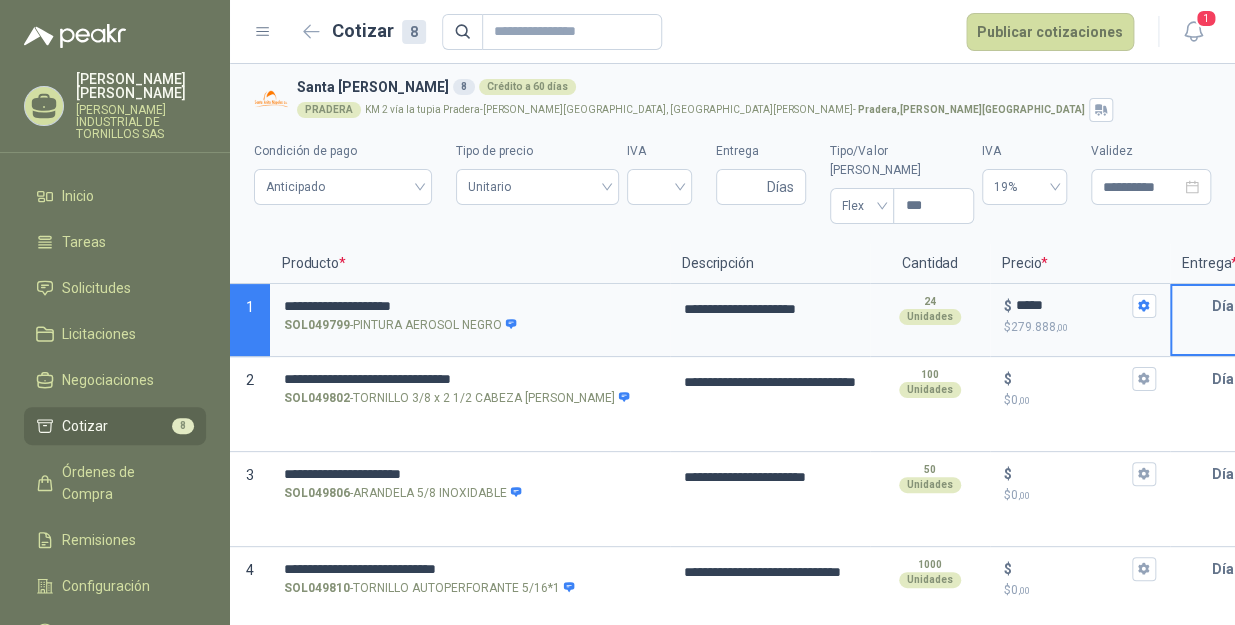 click at bounding box center (1192, 306) 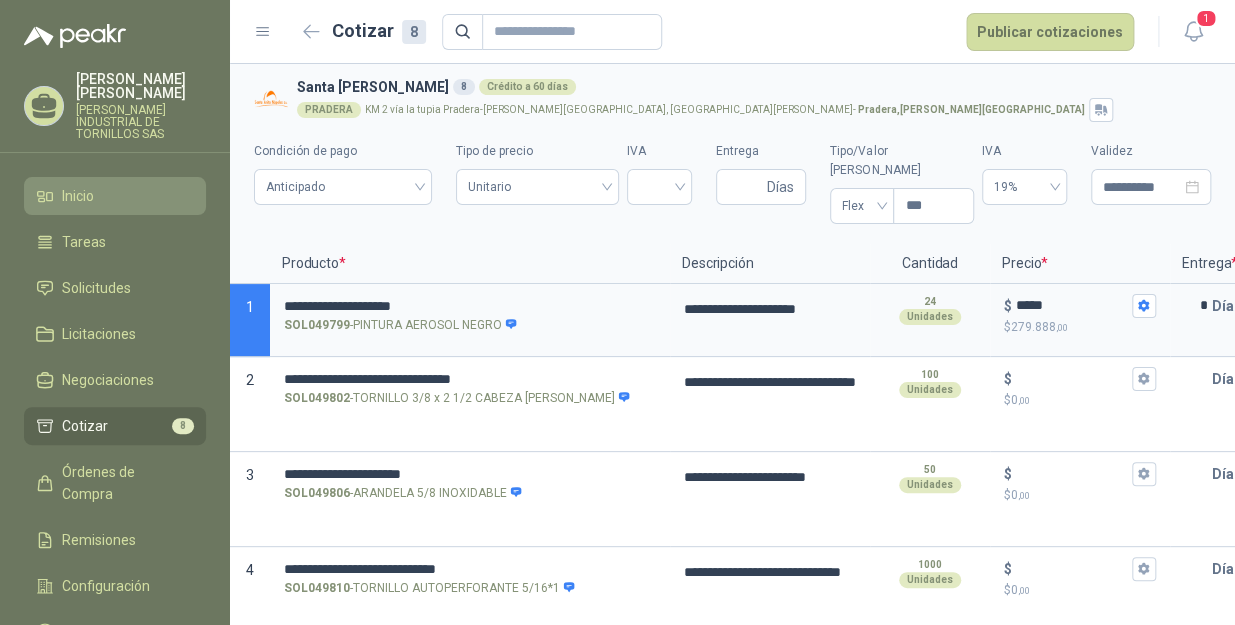 scroll, scrollTop: 0, scrollLeft: 407, axis: horizontal 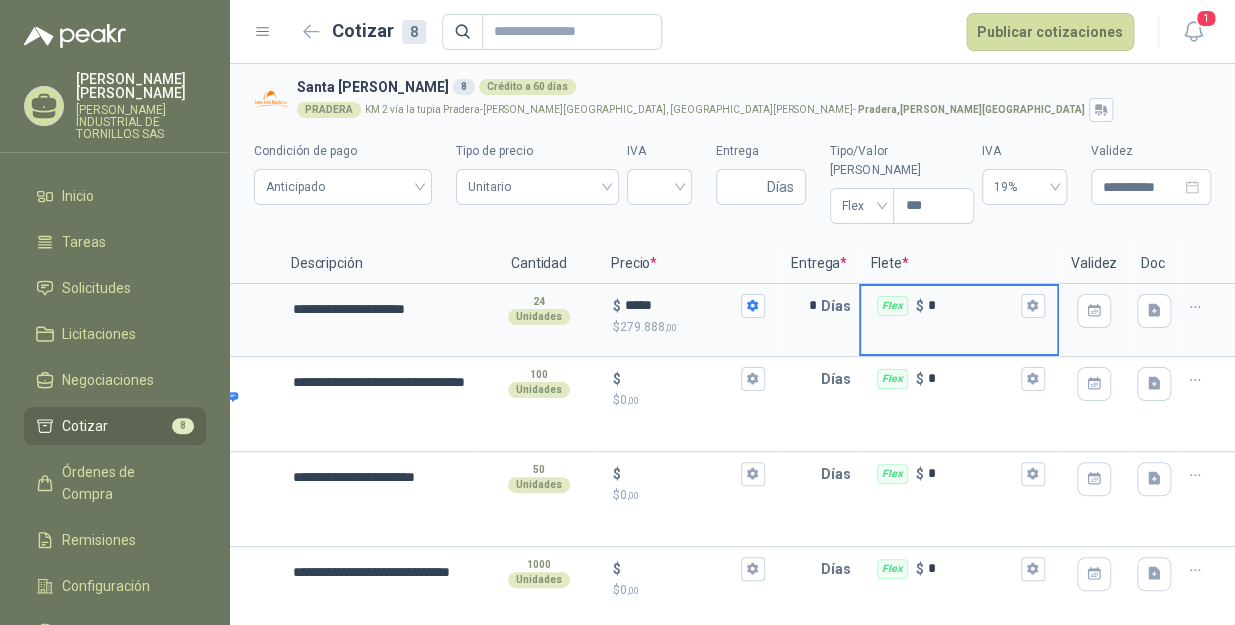 click on "*" at bounding box center (972, 305) 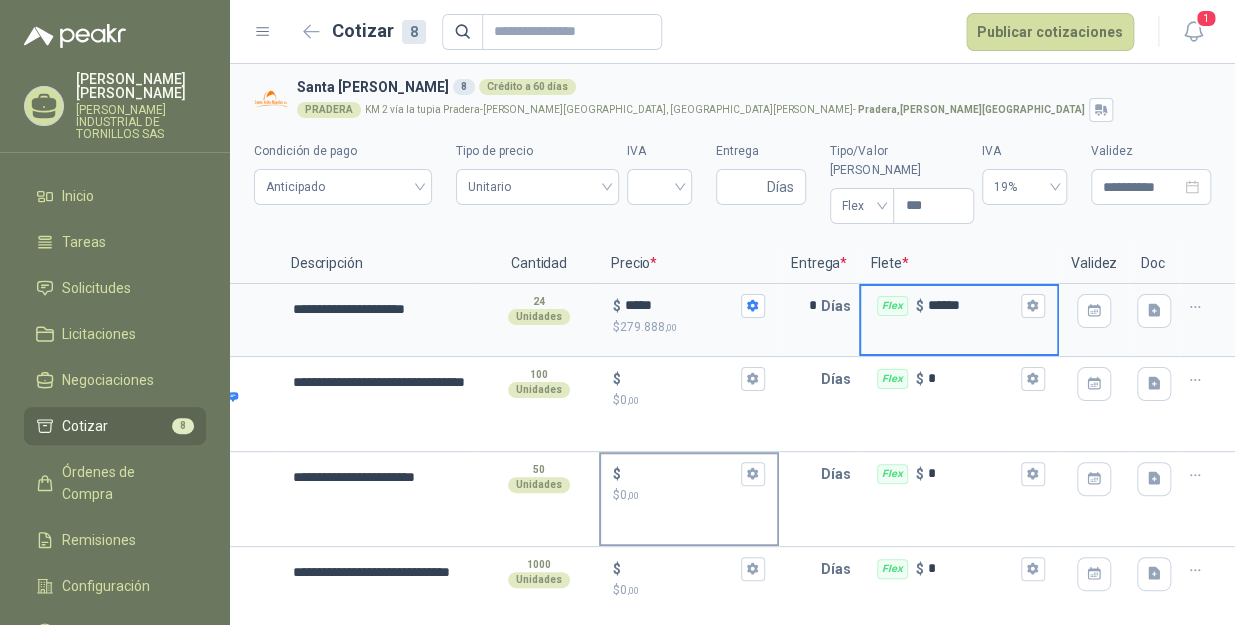 scroll, scrollTop: 347, scrollLeft: 0, axis: vertical 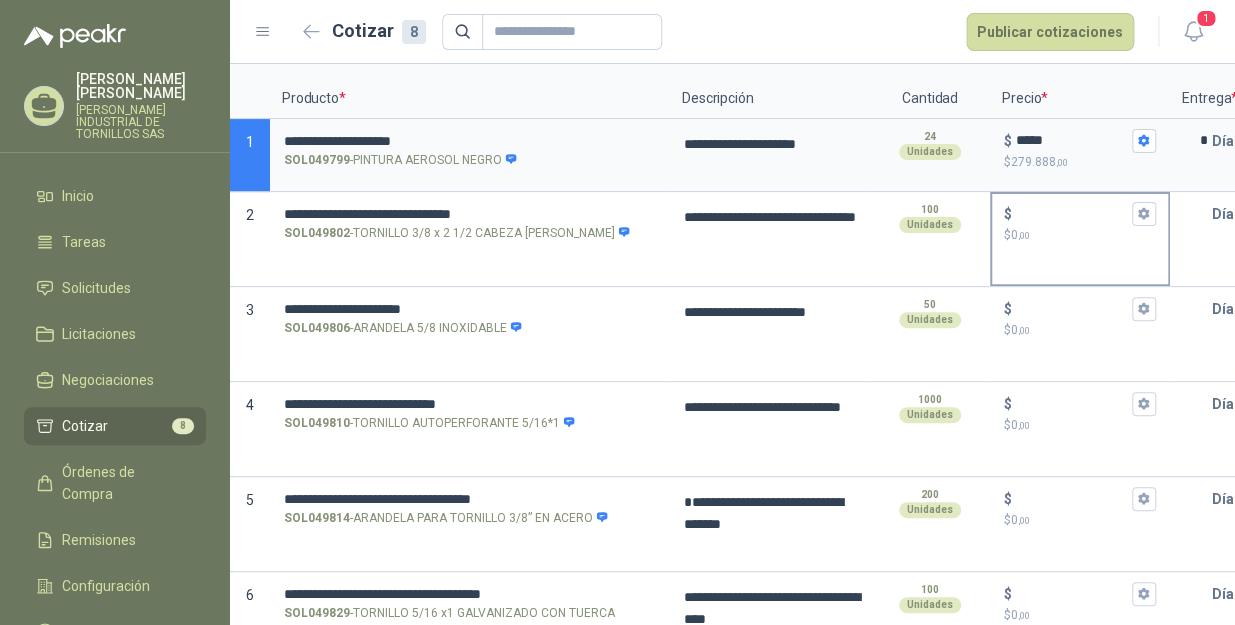click on "$" at bounding box center [1080, 214] 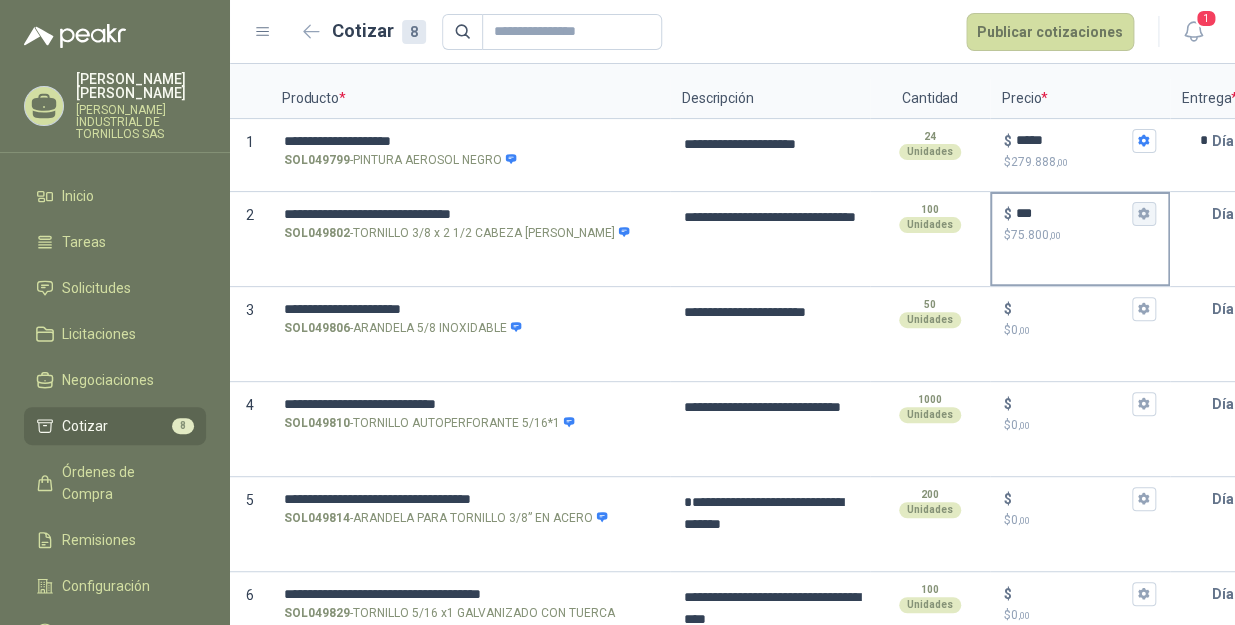 click 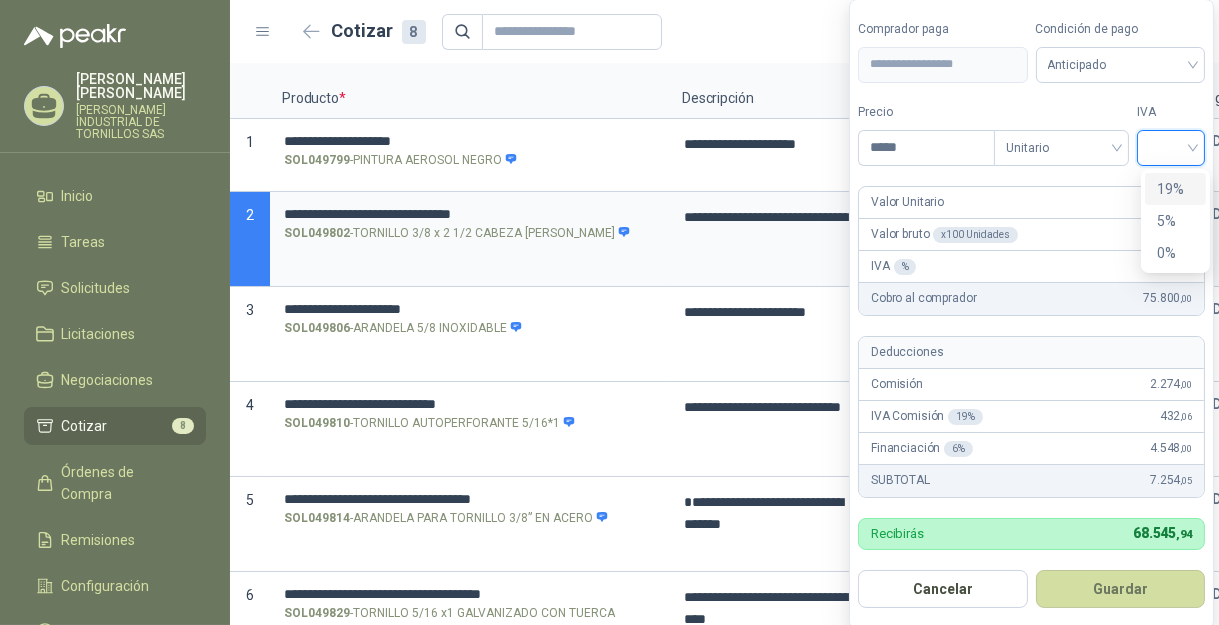 click at bounding box center (1171, 146) 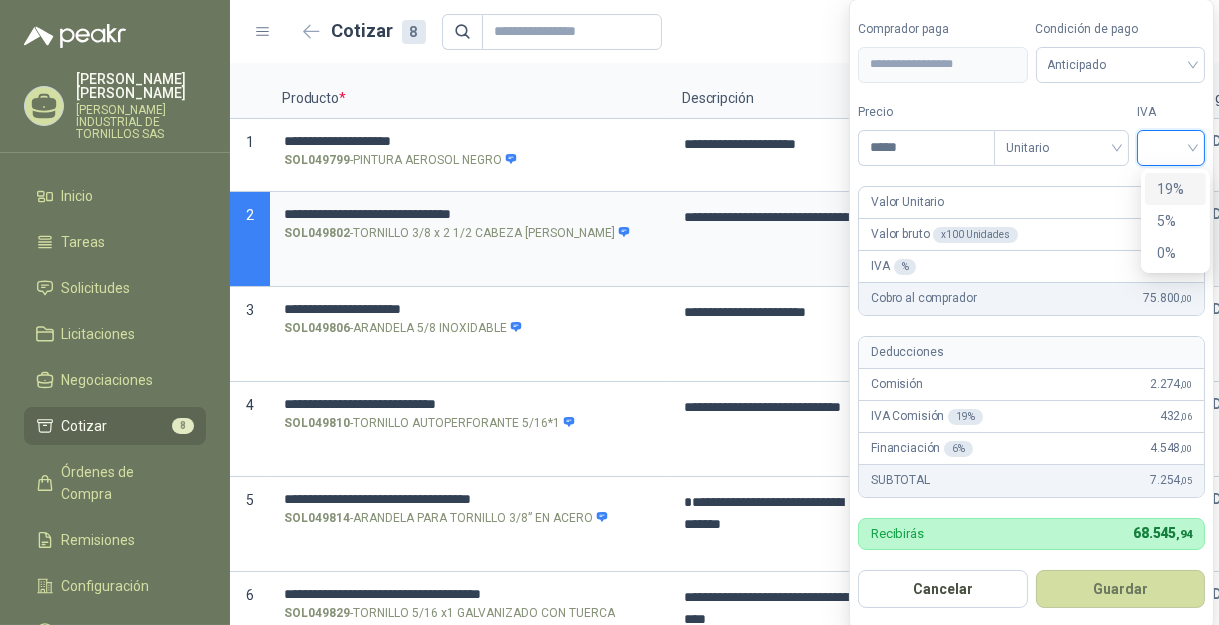 click on "19%" at bounding box center [1175, 189] 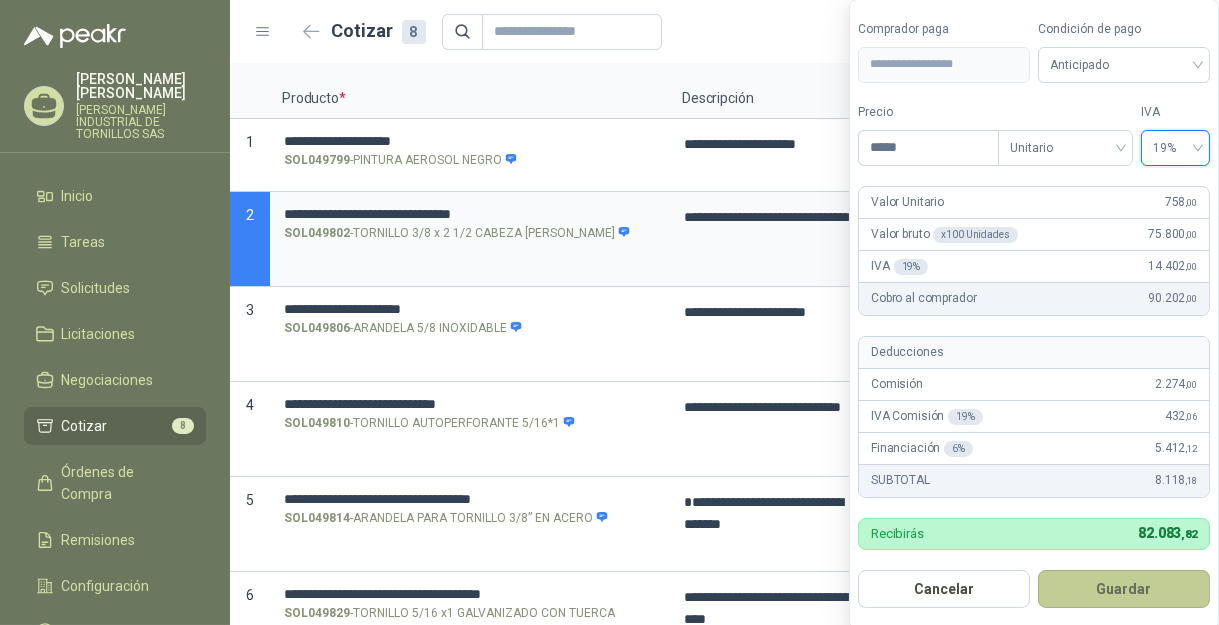 click on "Guardar" at bounding box center [1124, 589] 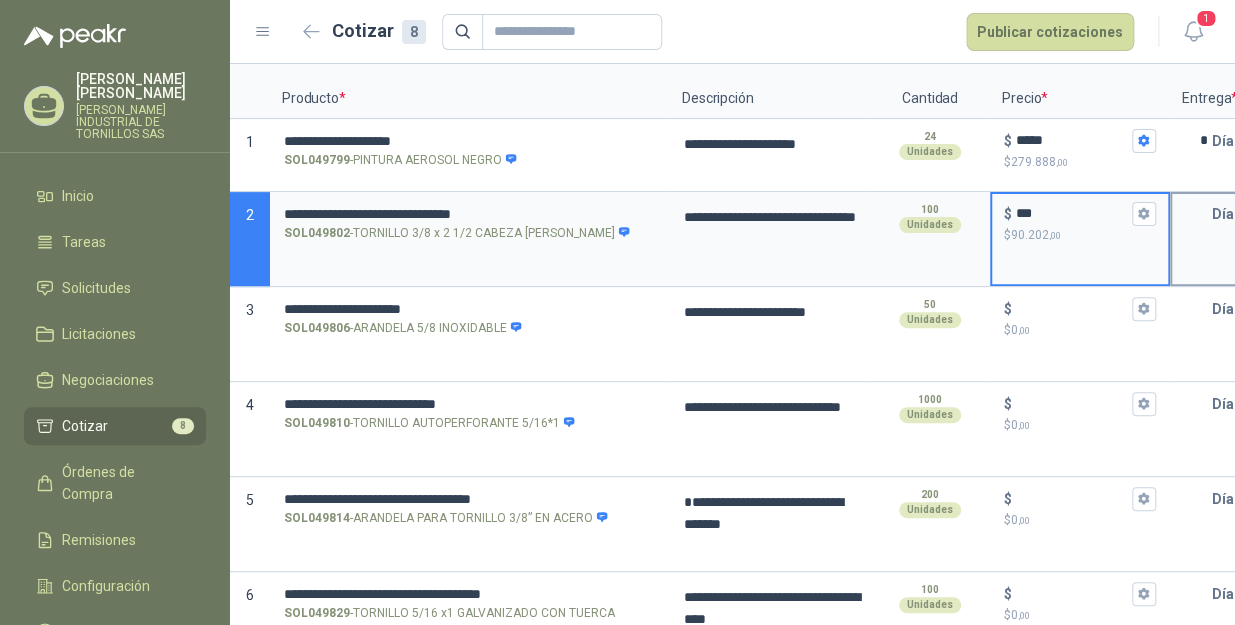 click at bounding box center [1192, 214] 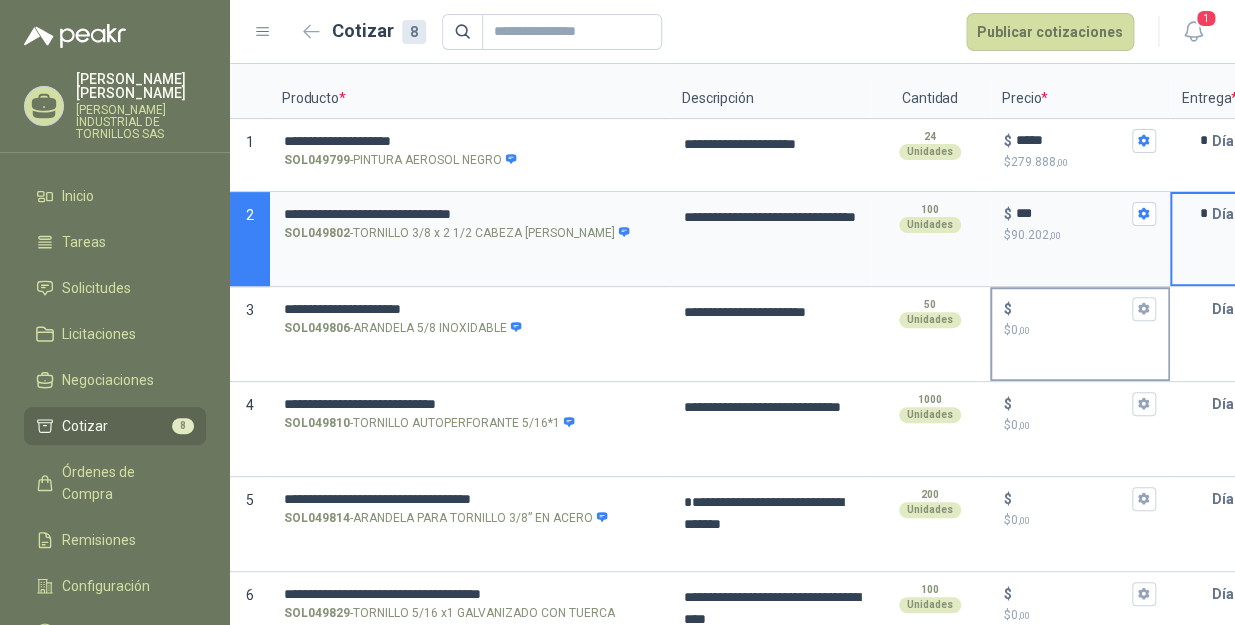 click on "$ $  0 ,00" at bounding box center (1072, 308) 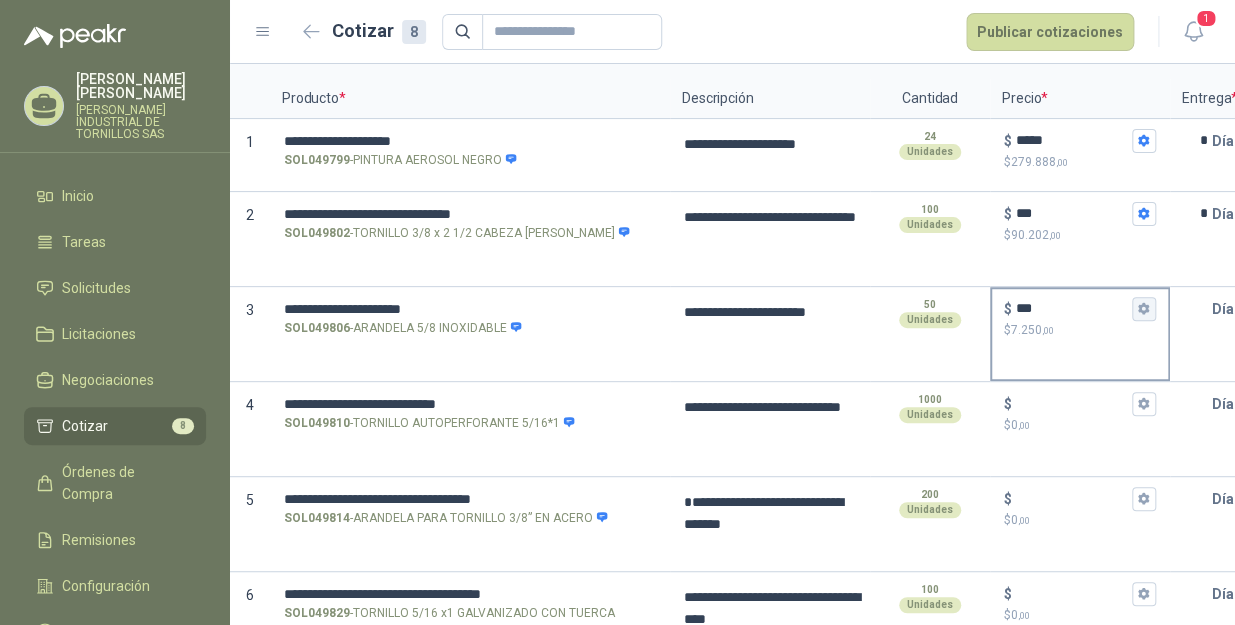 click 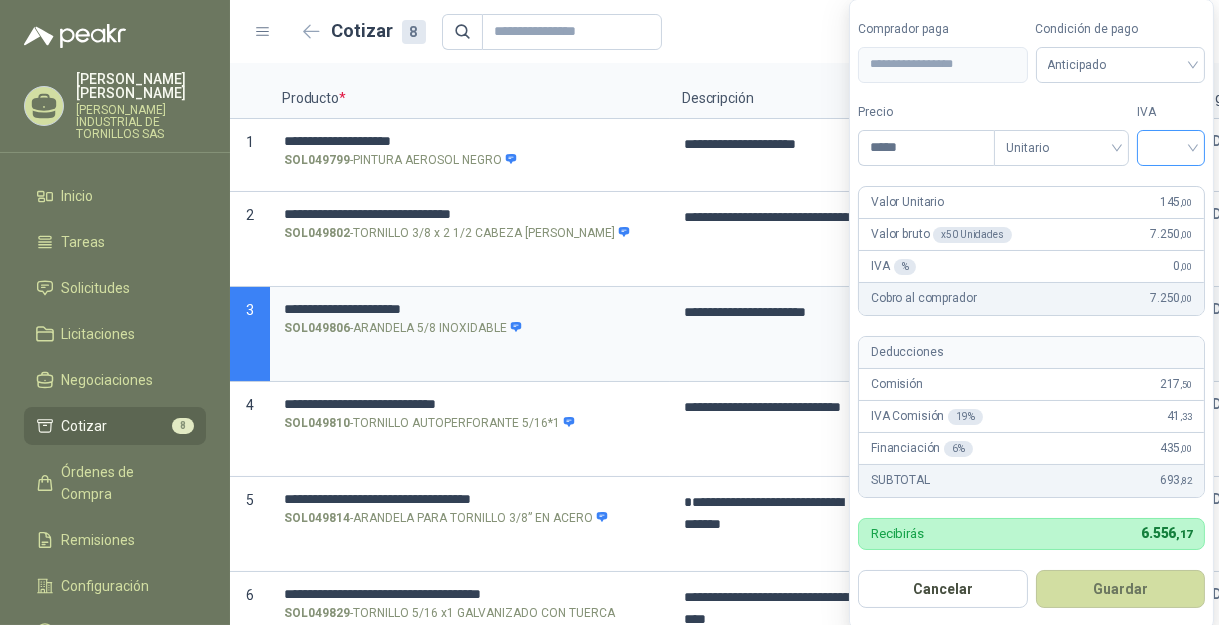 click at bounding box center (1171, 146) 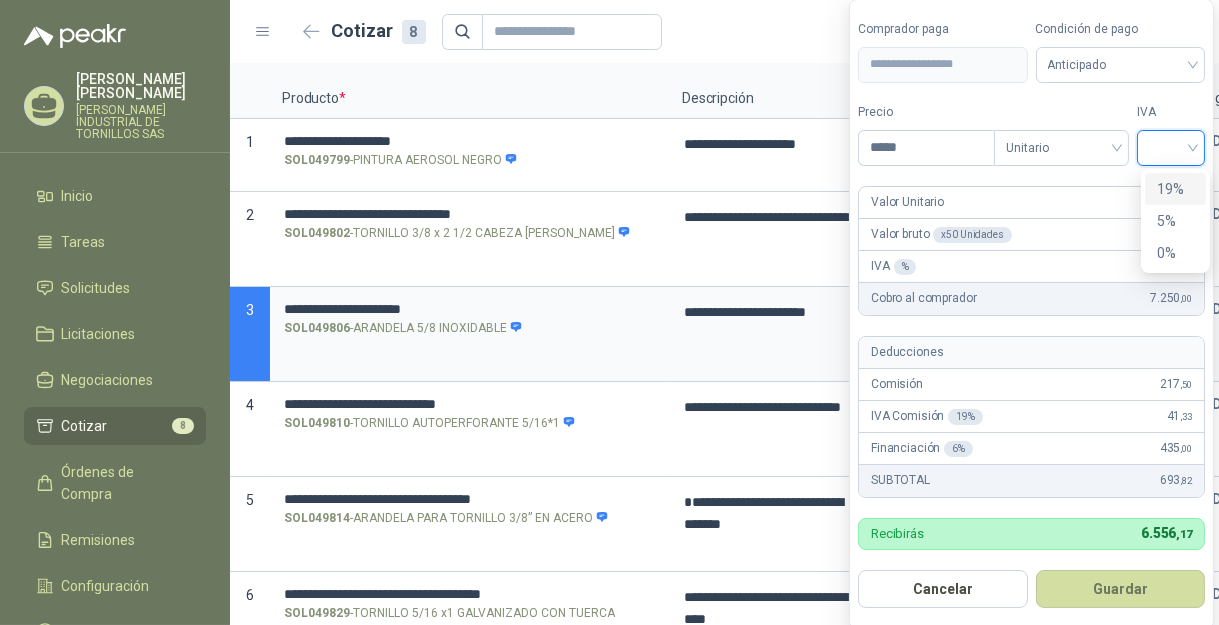 click on "19%" at bounding box center [1175, 189] 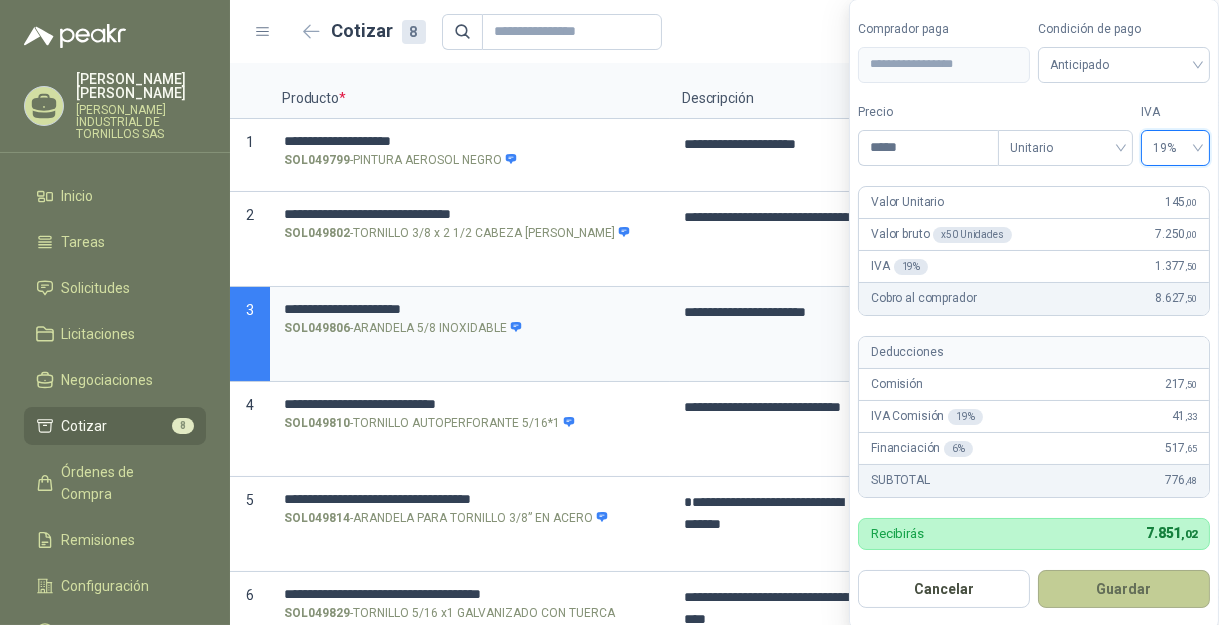 click on "Guardar" at bounding box center (1124, 589) 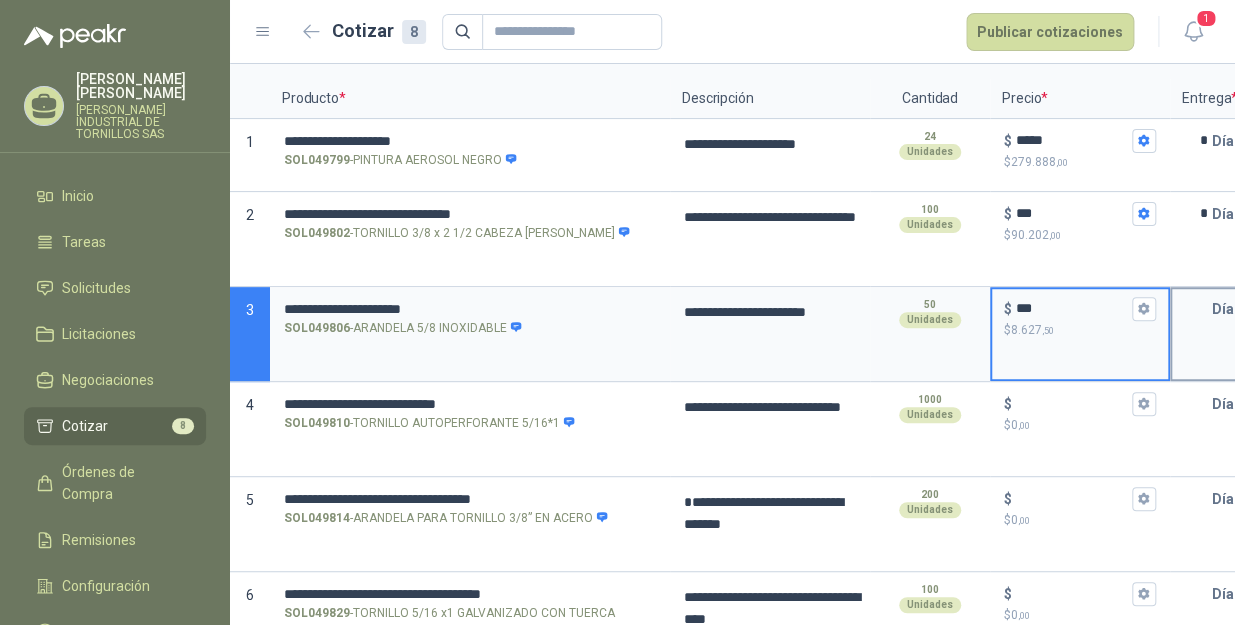 click at bounding box center (1192, 309) 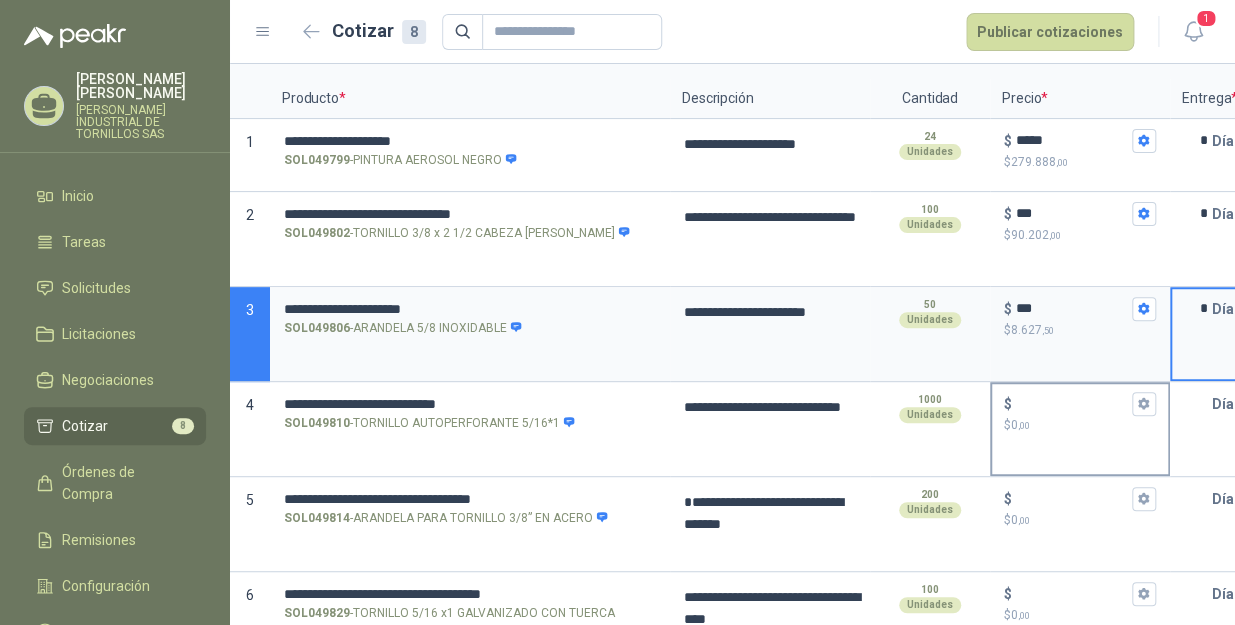 click on "$ $  0 ,00" at bounding box center (1072, 403) 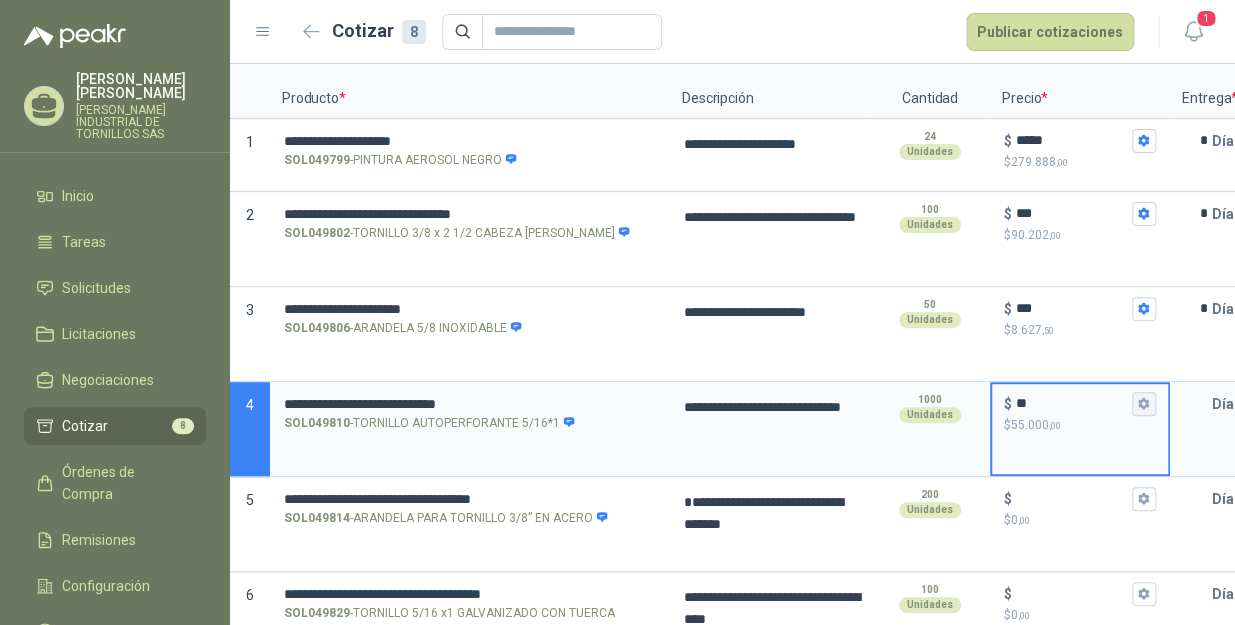 click 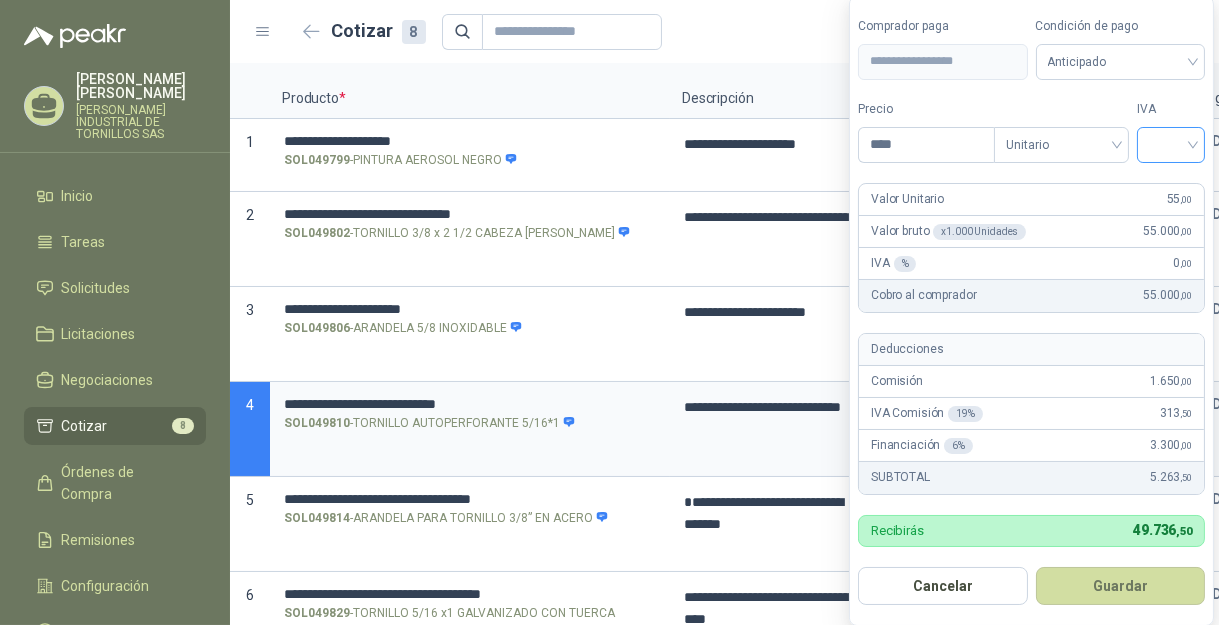 click at bounding box center [1171, 143] 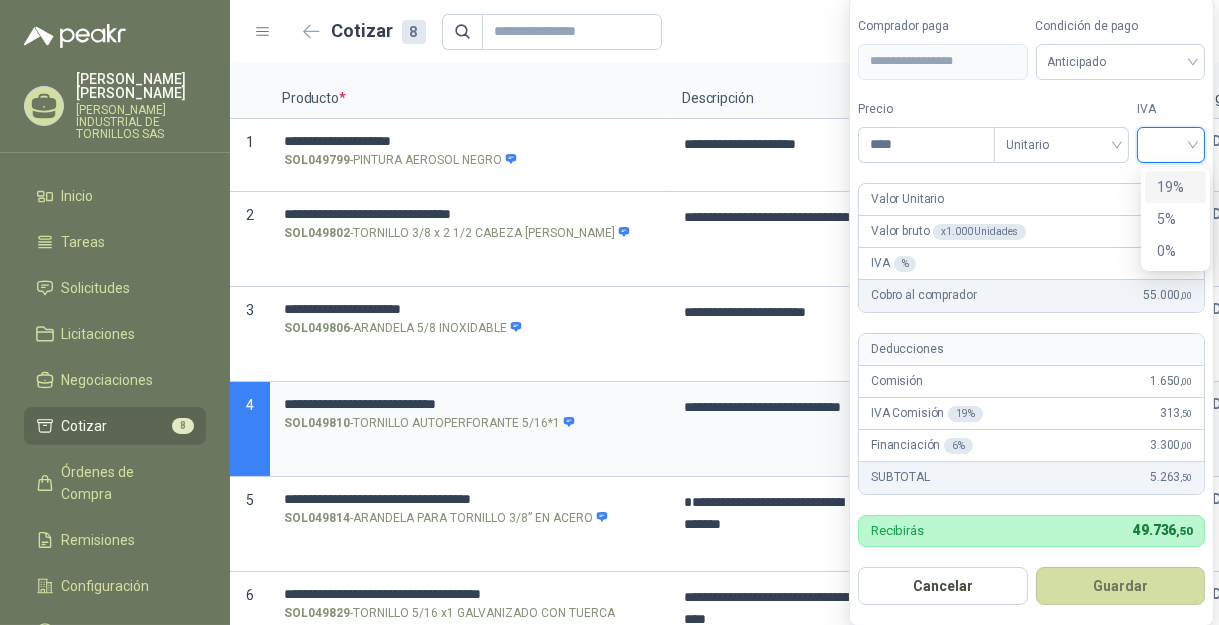 click on "19%" at bounding box center (1175, 187) 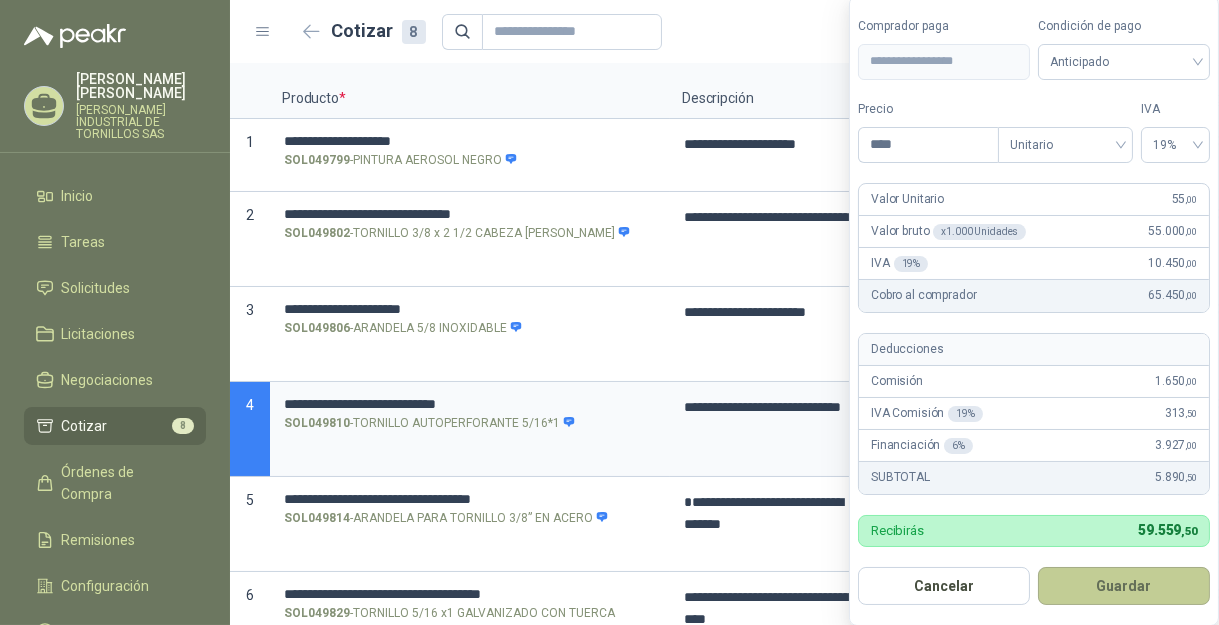 click on "Guardar" at bounding box center [1124, 586] 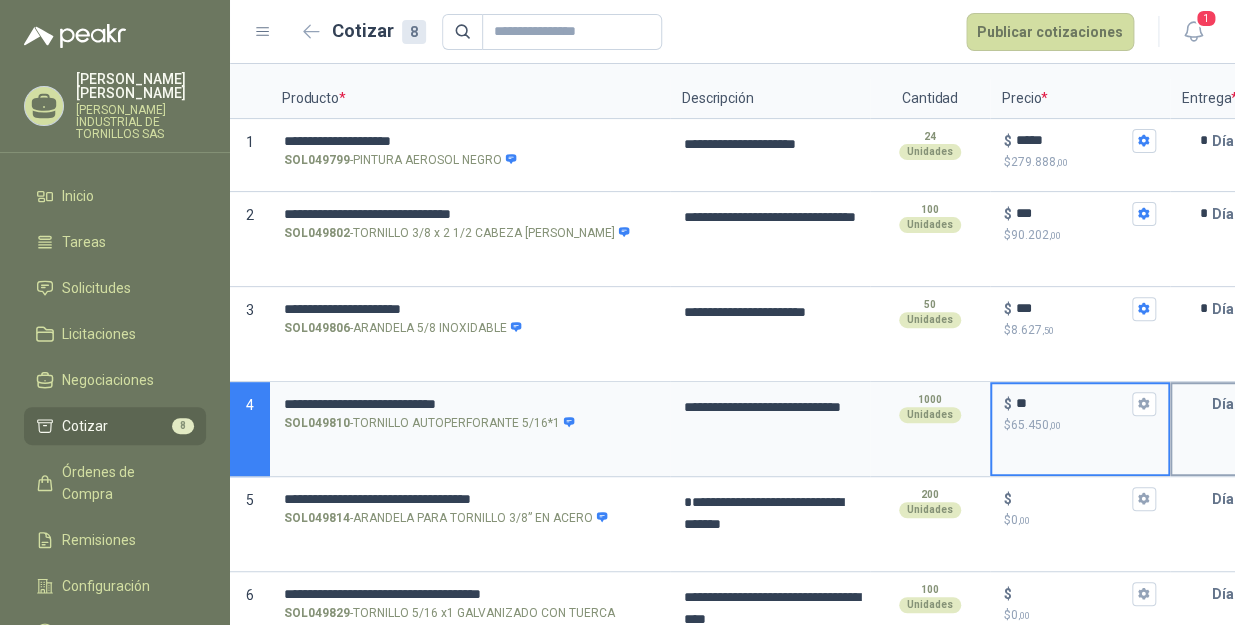 click at bounding box center [1192, 404] 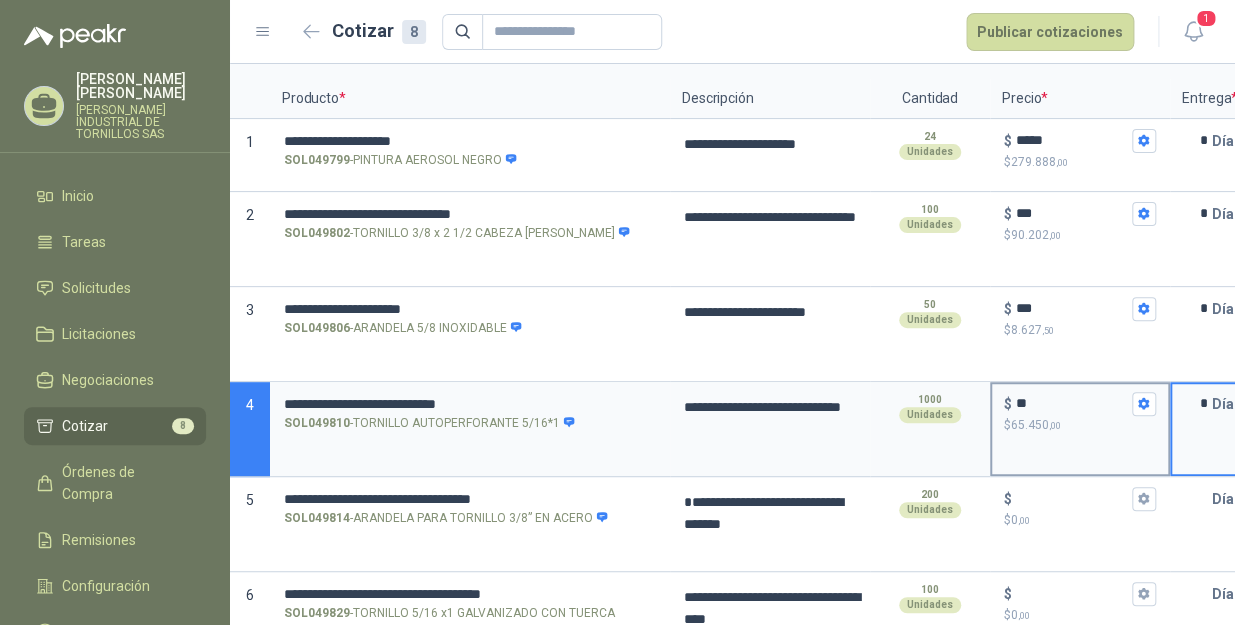 scroll, scrollTop: 256, scrollLeft: 0, axis: vertical 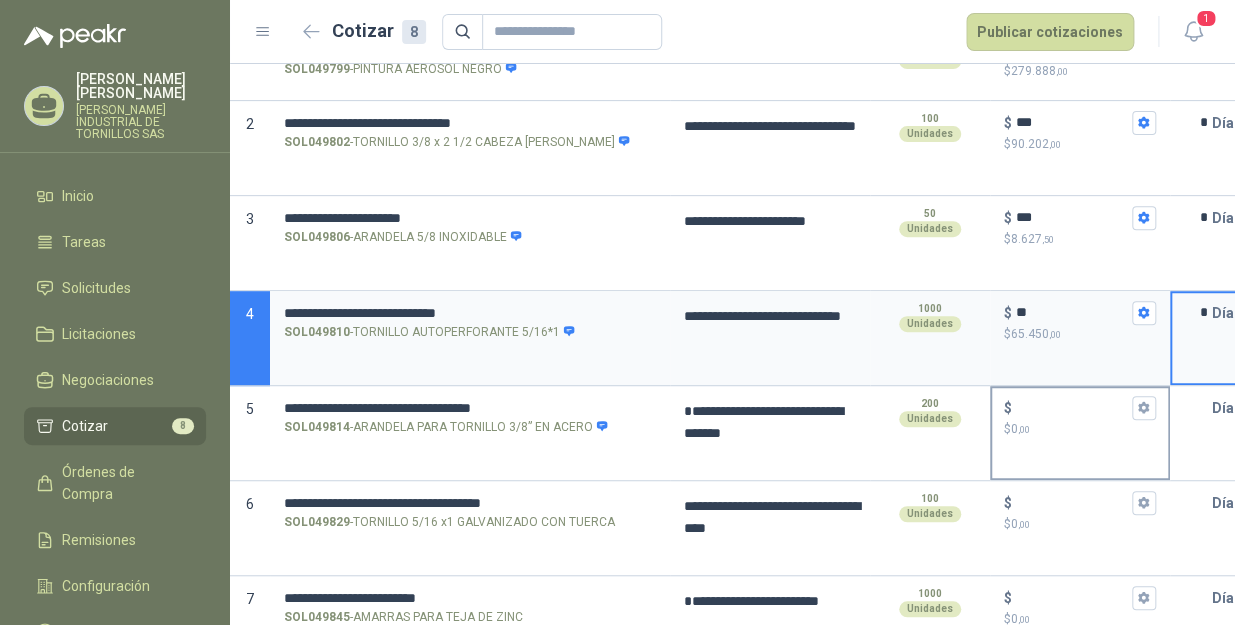 click on "$ $  0 ,00" at bounding box center (1072, 407) 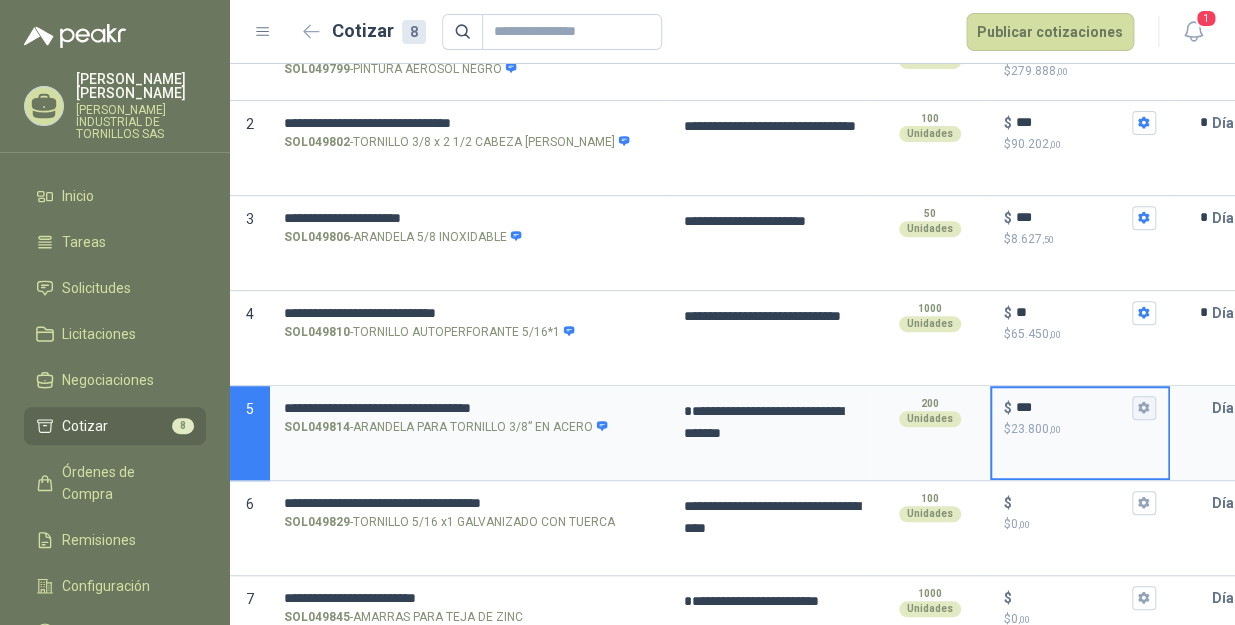 click 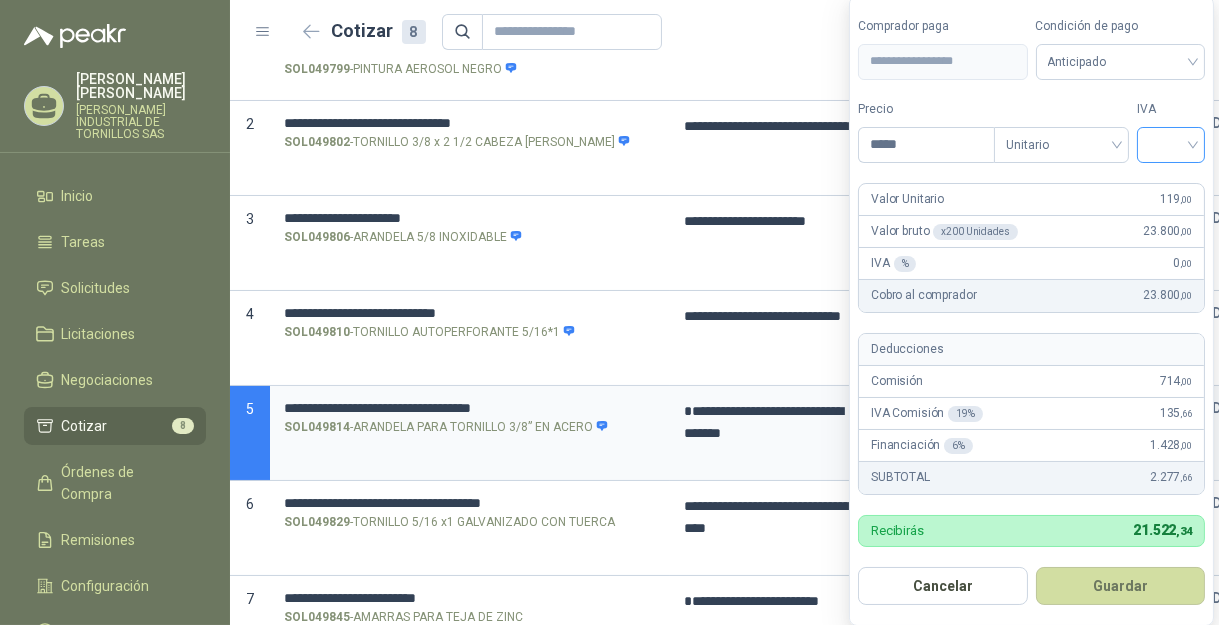 click at bounding box center [1171, 143] 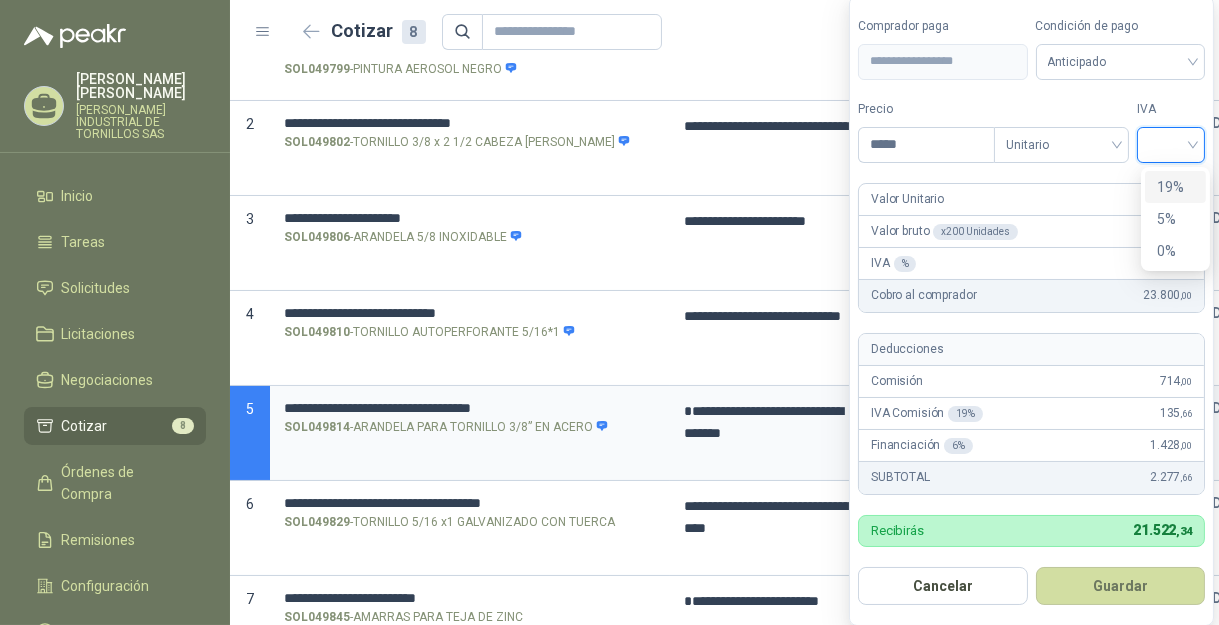 click on "19 5 19% 5% 0%" at bounding box center (1175, 219) 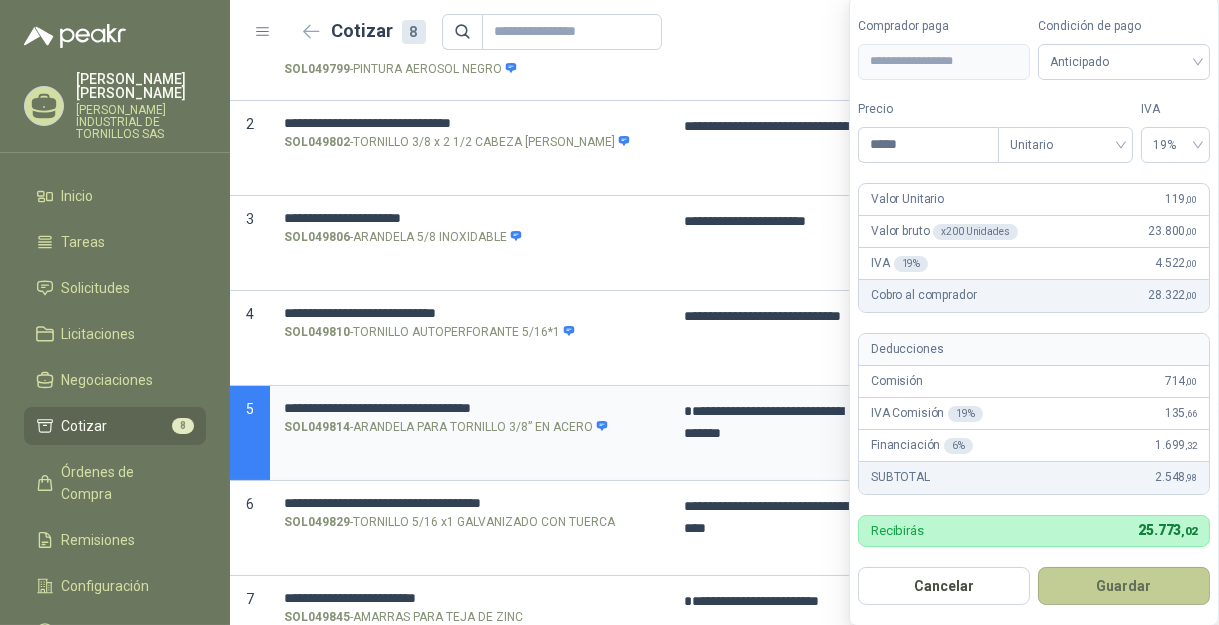 click on "Guardar" at bounding box center [1124, 586] 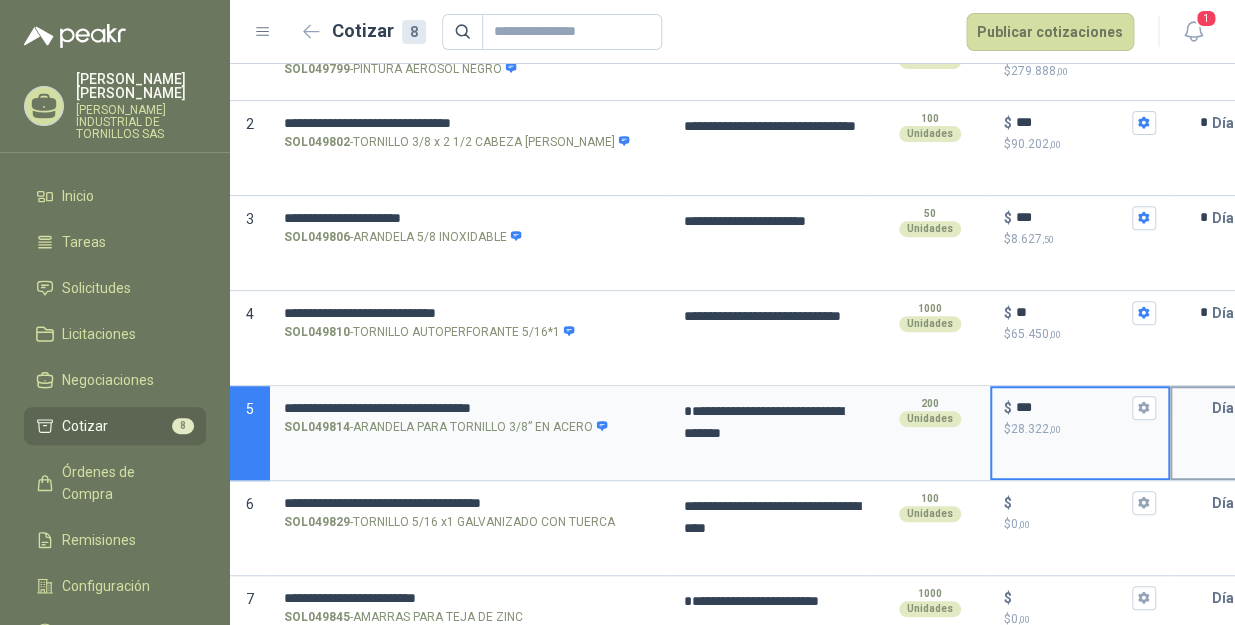 click at bounding box center [1192, 408] 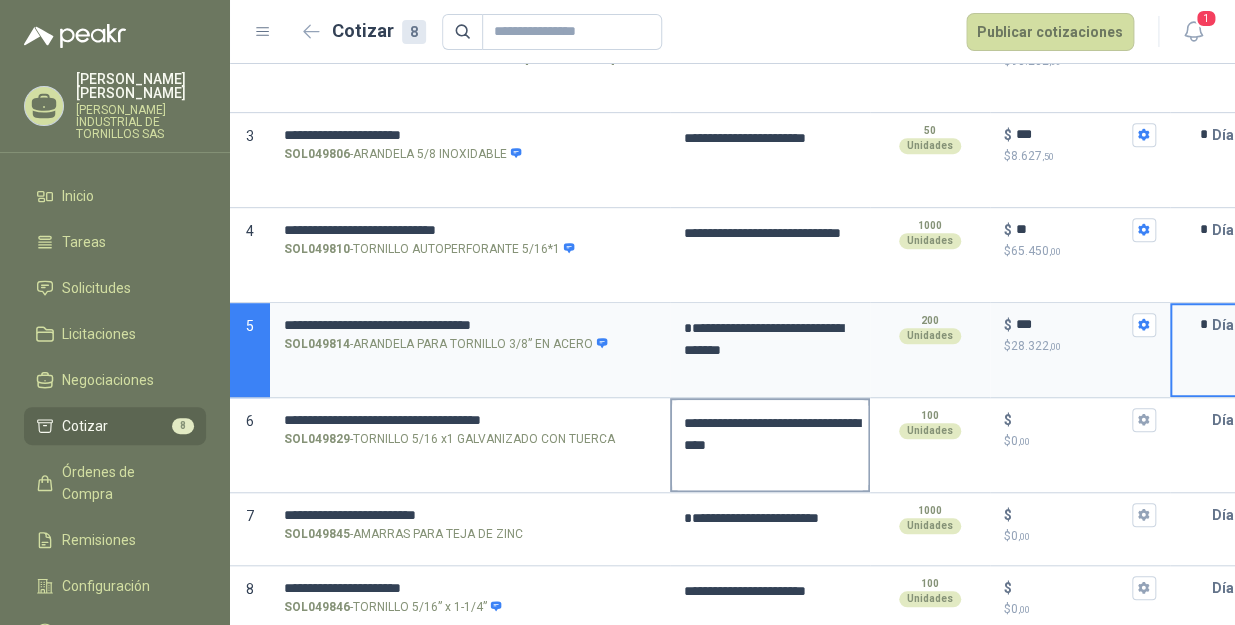 scroll, scrollTop: 347, scrollLeft: 0, axis: vertical 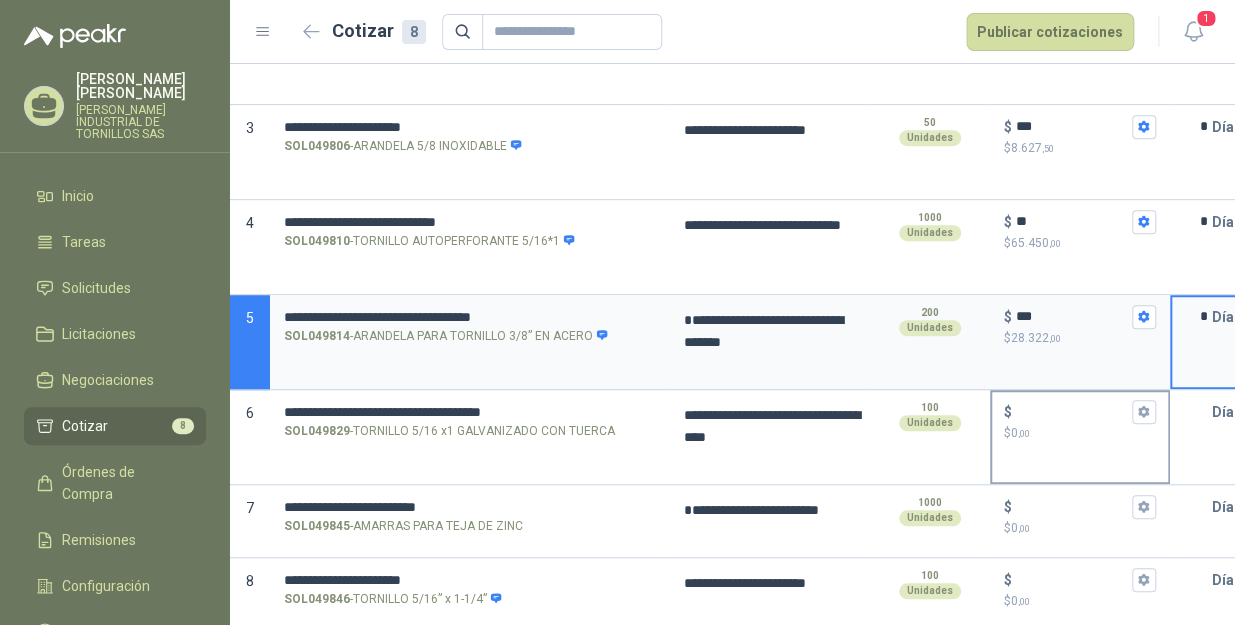 click on "$ $  0 ,00" at bounding box center (1072, 411) 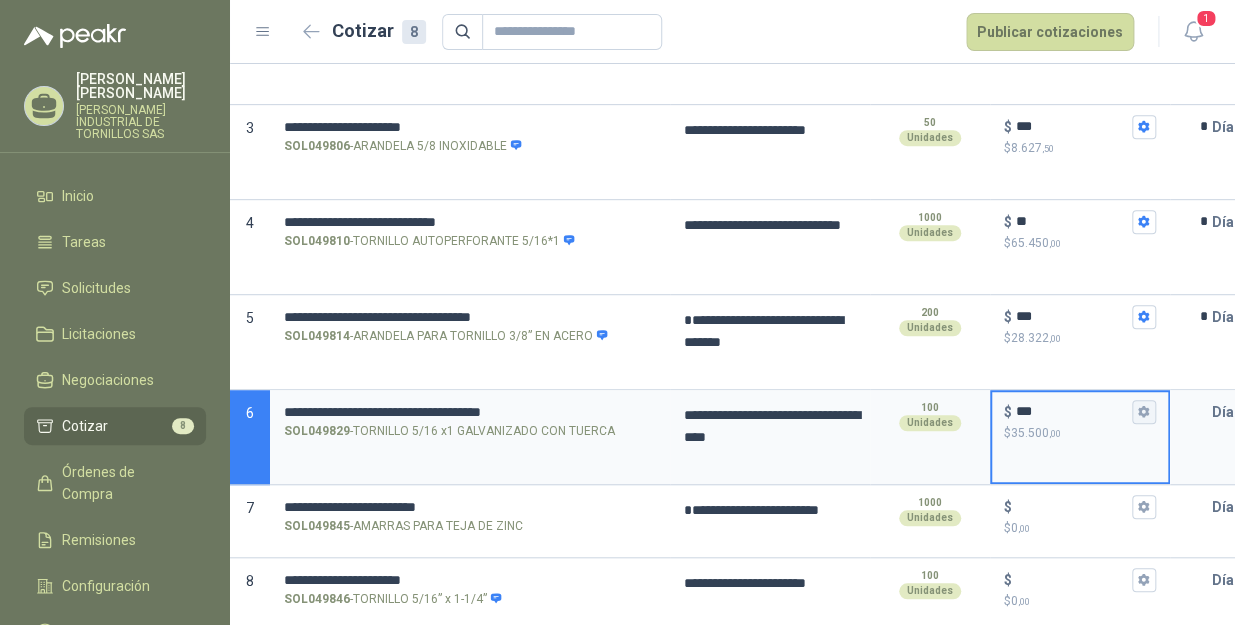 click 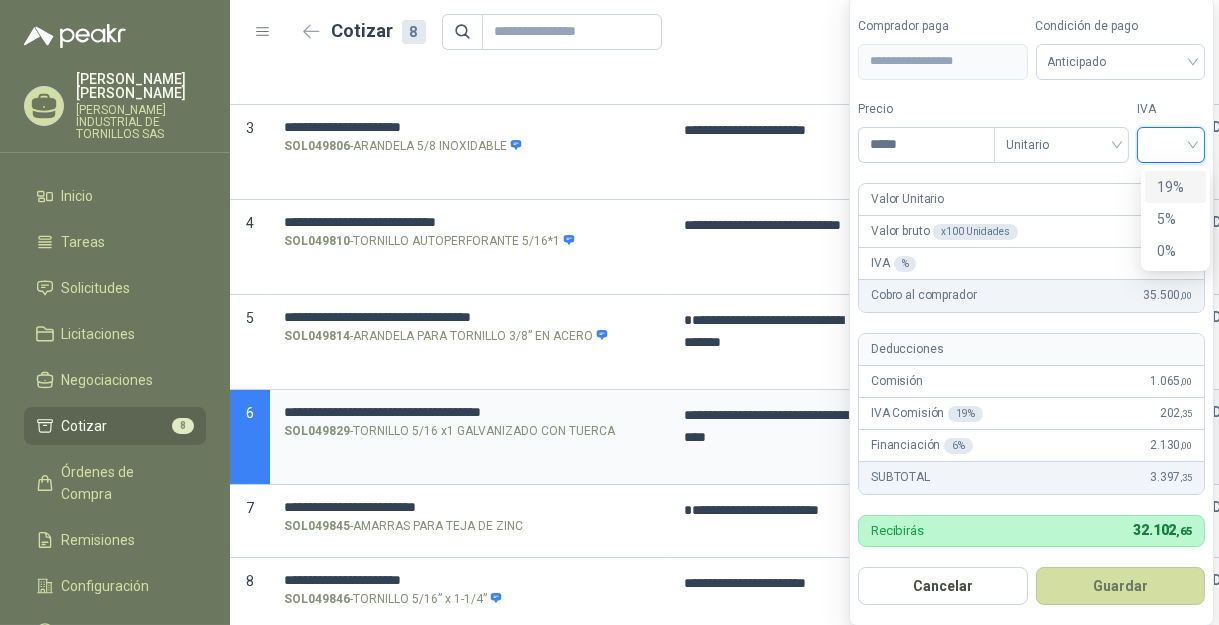 drag, startPoint x: 1178, startPoint y: 140, endPoint x: 1190, endPoint y: 154, distance: 18.439089 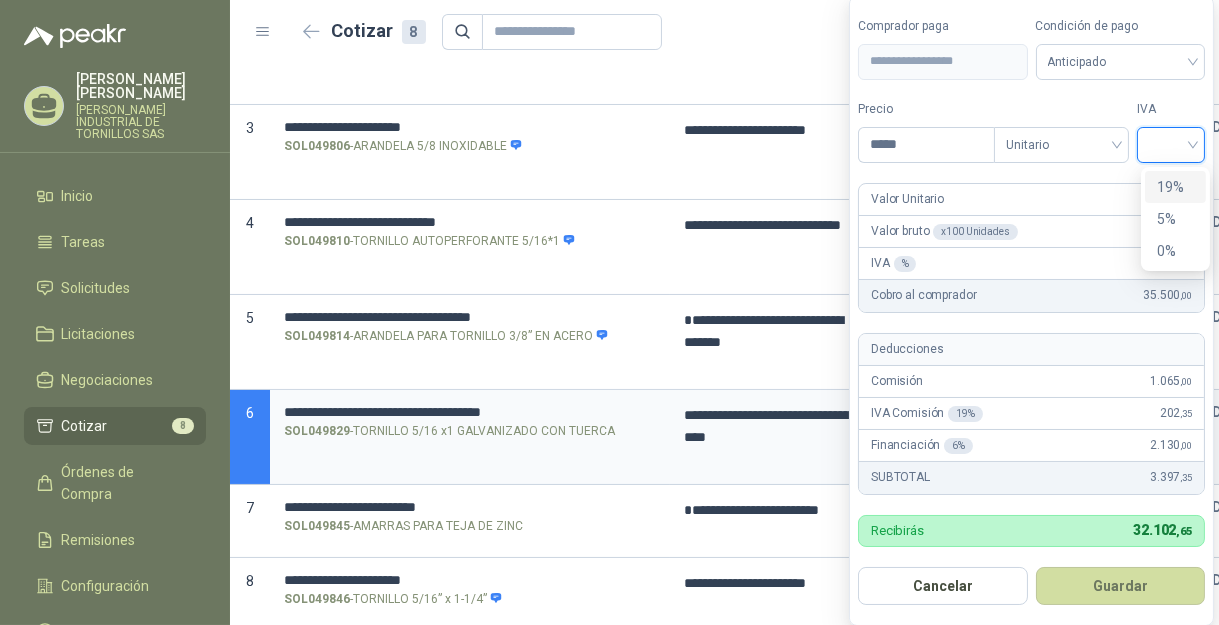 click on "19%" at bounding box center (1175, 187) 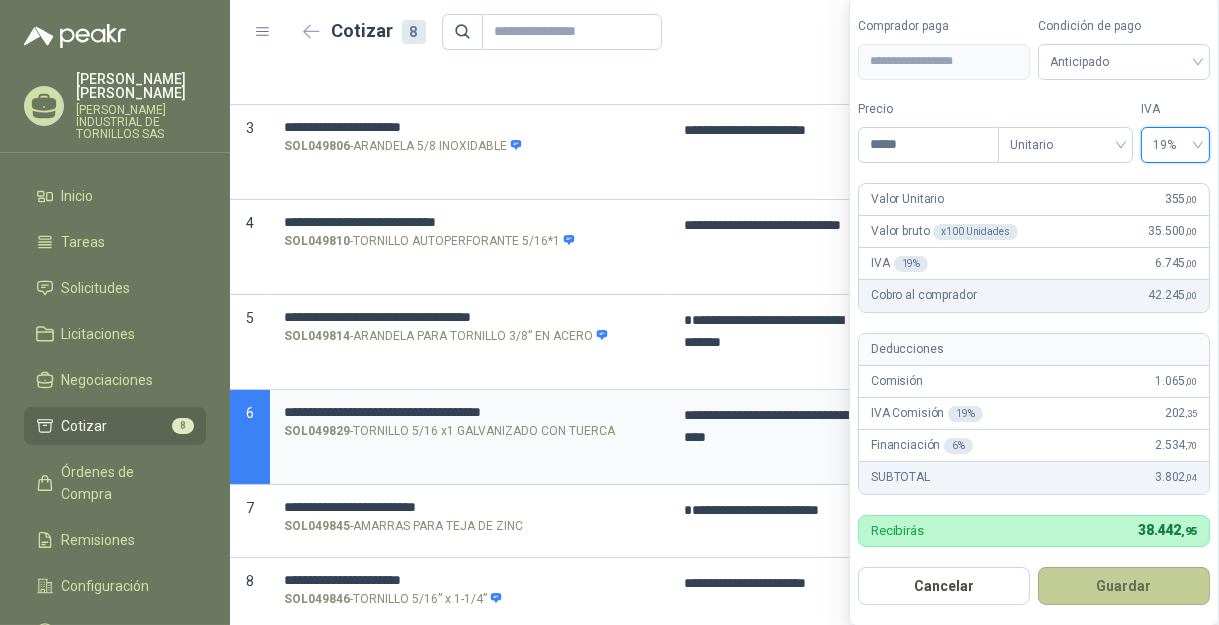 click on "Guardar" at bounding box center (1124, 586) 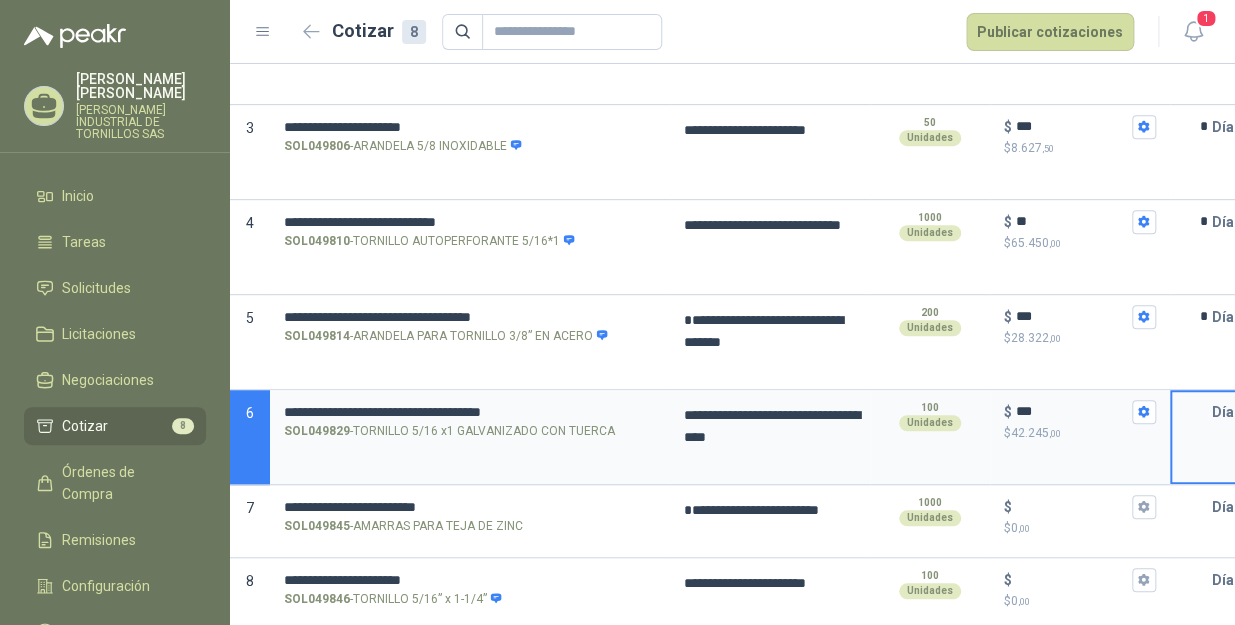 click at bounding box center (1192, 412) 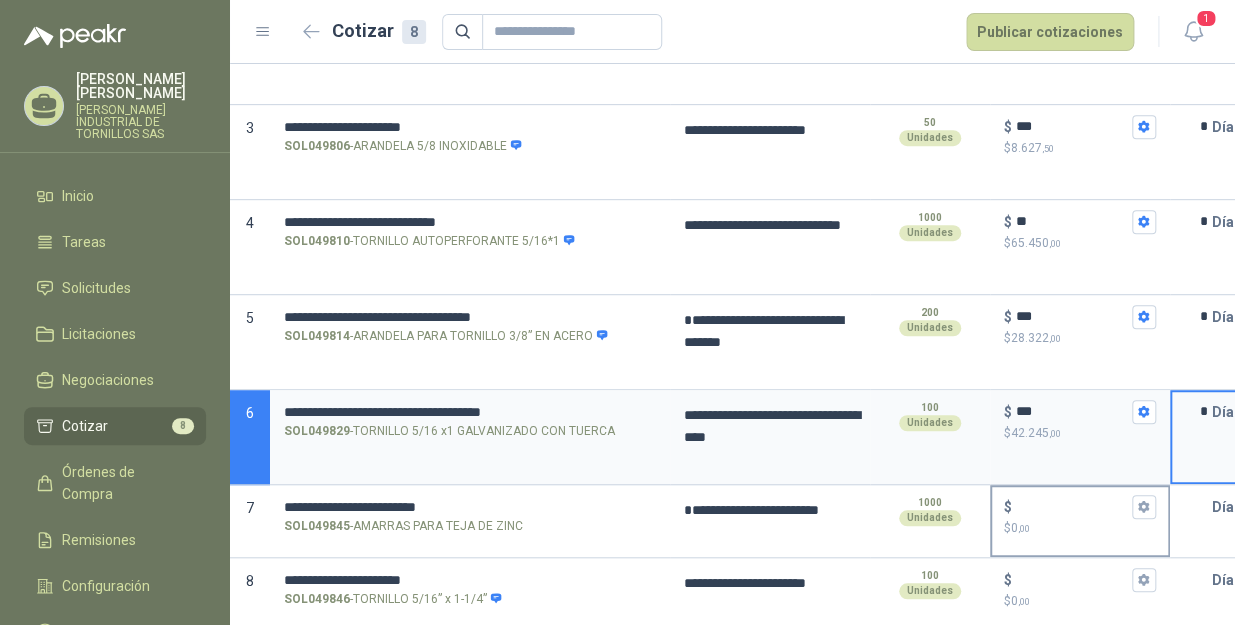 click on "$ $  0 ,00" at bounding box center [1072, 506] 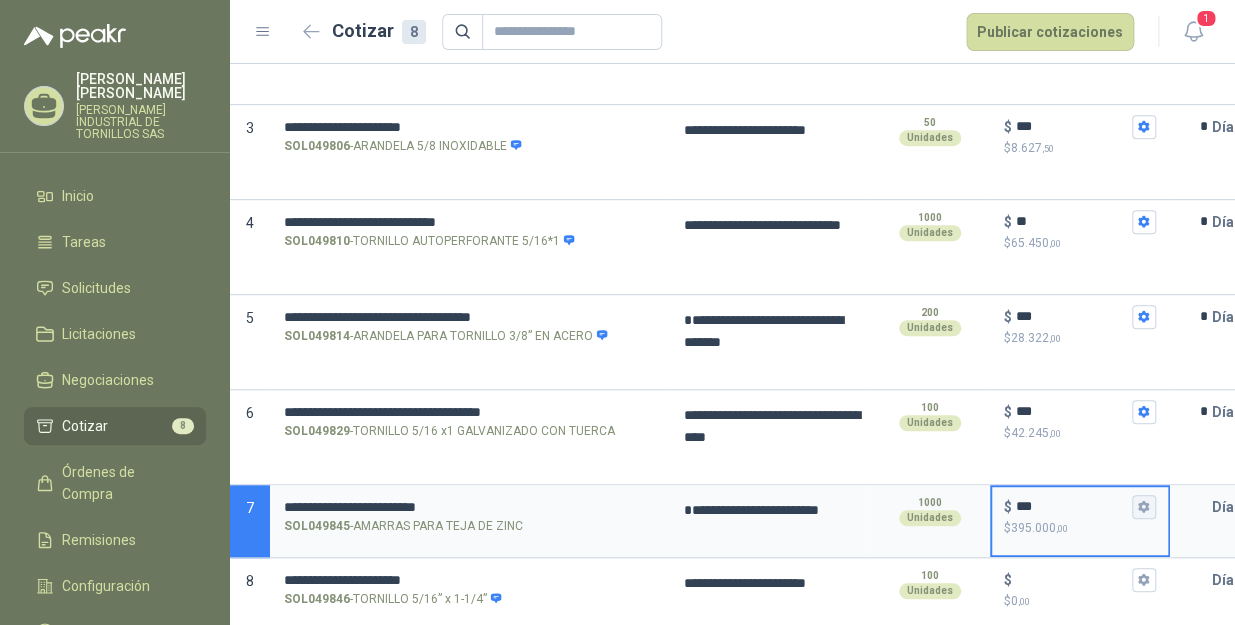 click 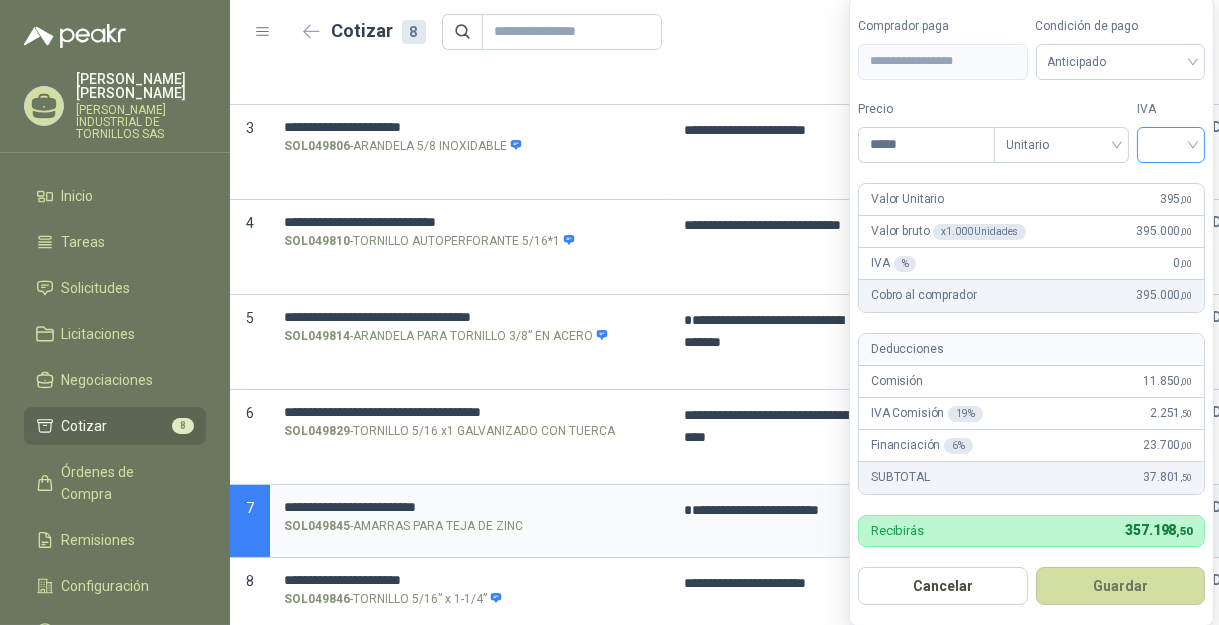 click at bounding box center [1171, 143] 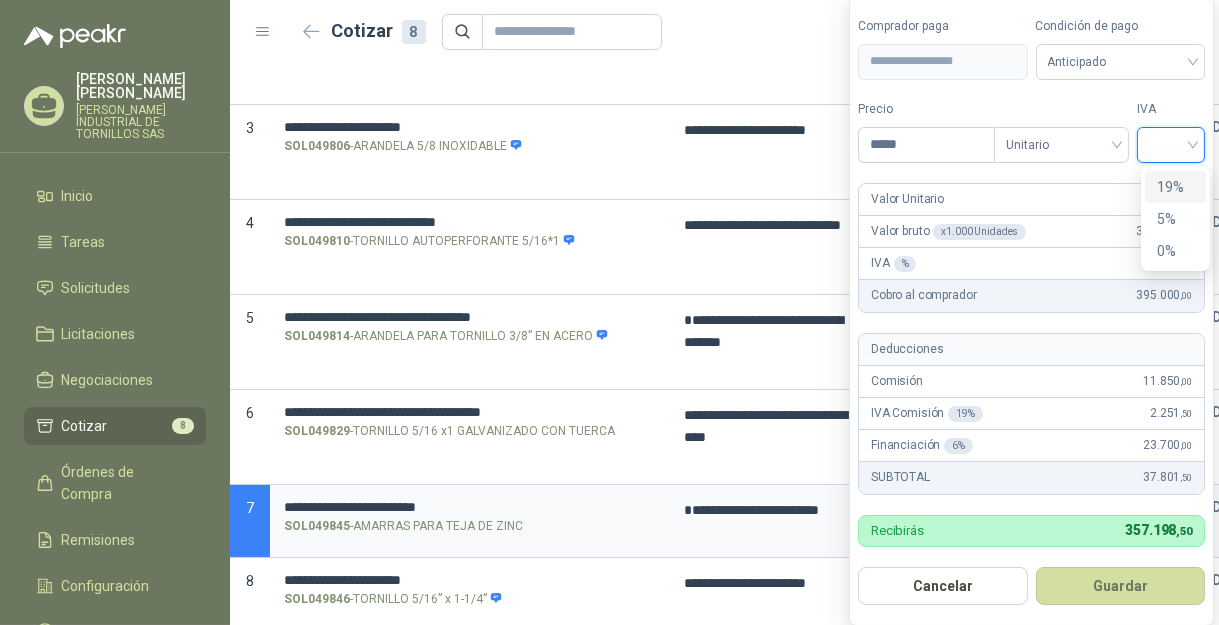 click on "19%" at bounding box center [1175, 187] 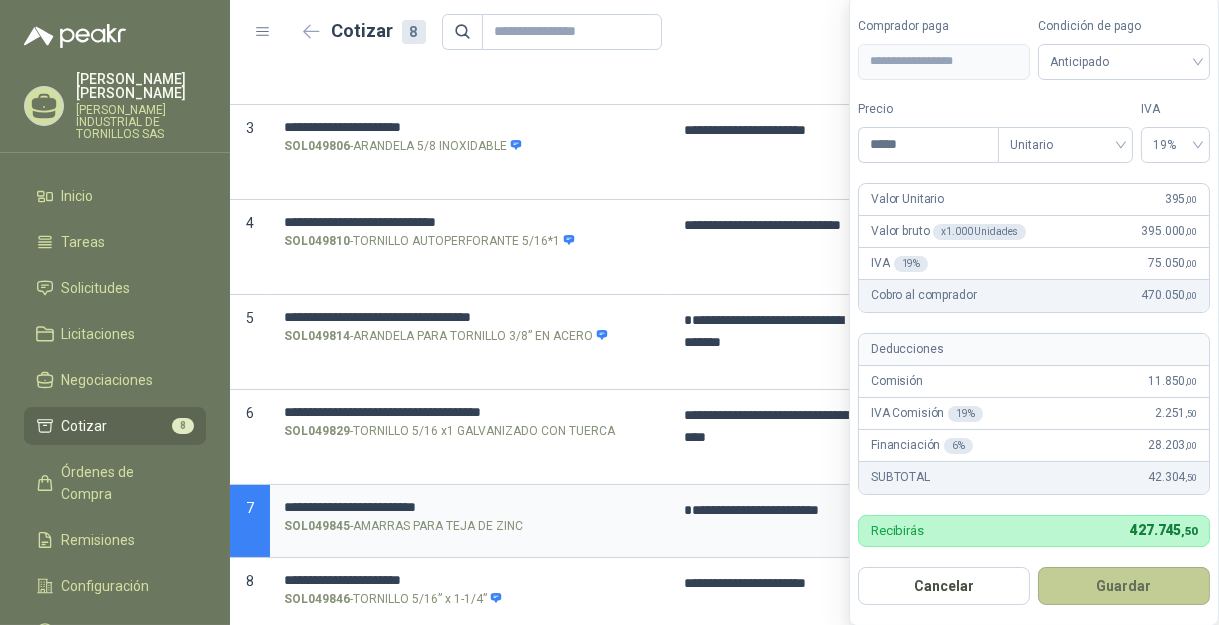 click on "Guardar" at bounding box center (1124, 586) 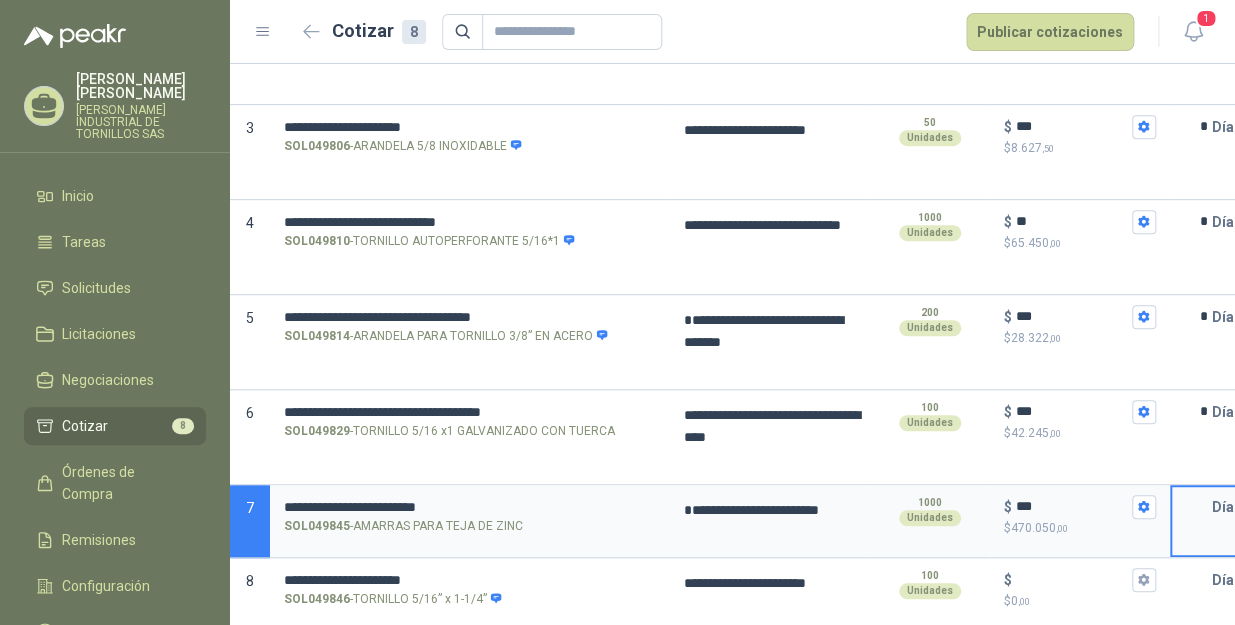 click at bounding box center [1192, 507] 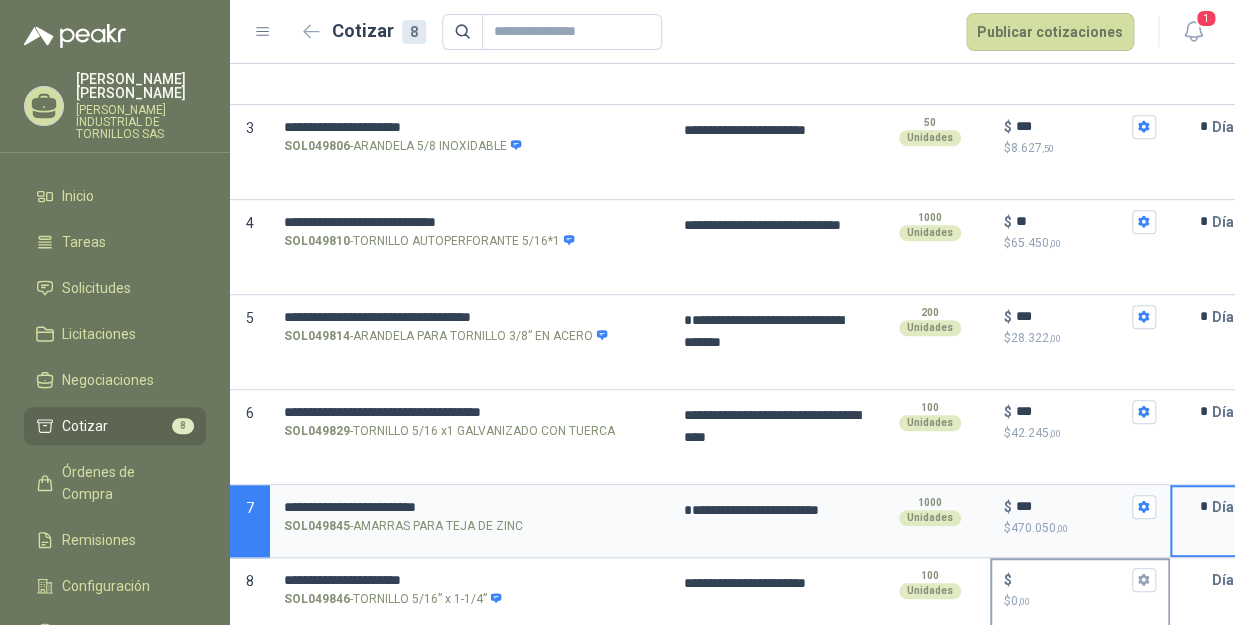 click on "$ $  0 ,00" at bounding box center [1072, 579] 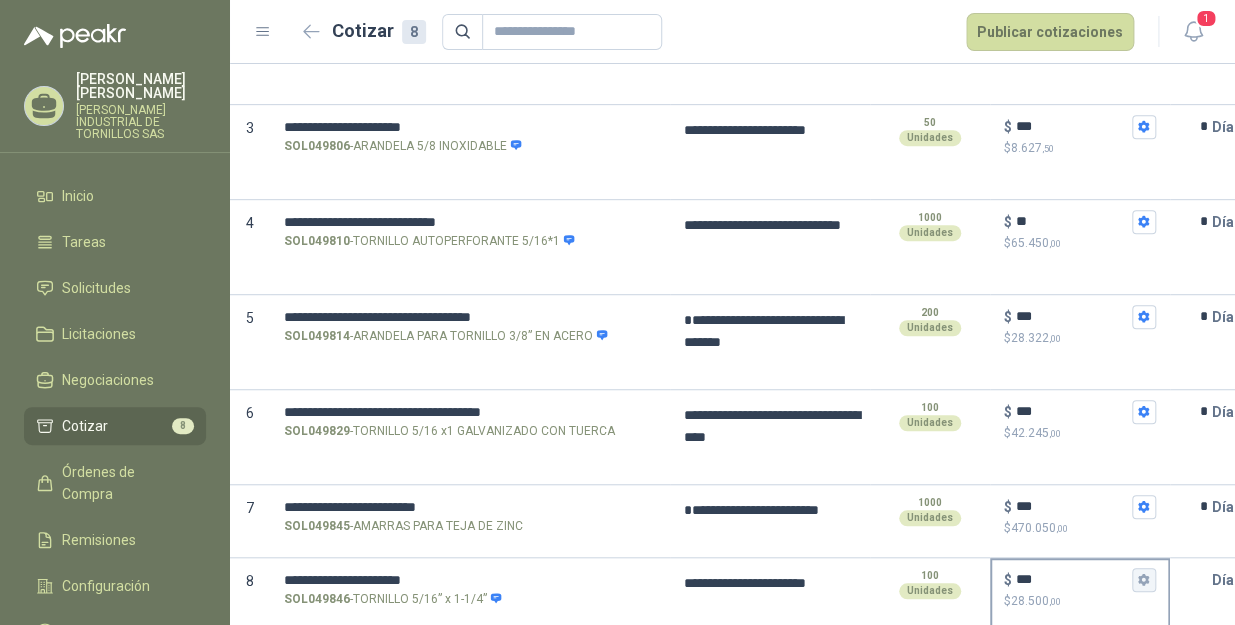 click 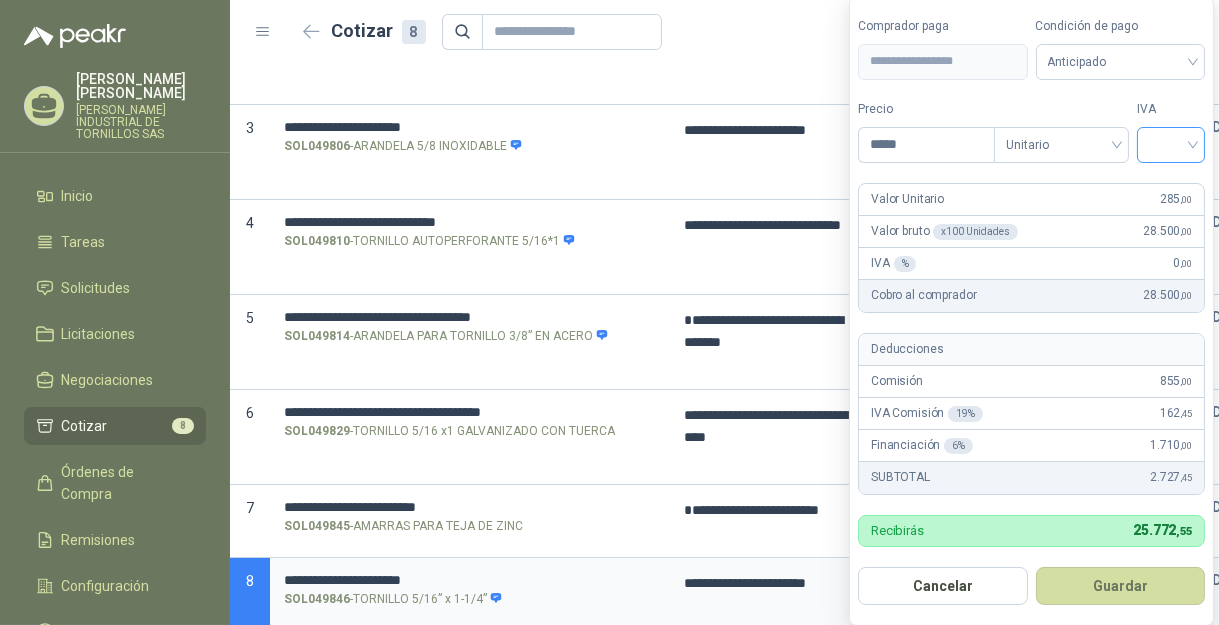 click at bounding box center [1171, 143] 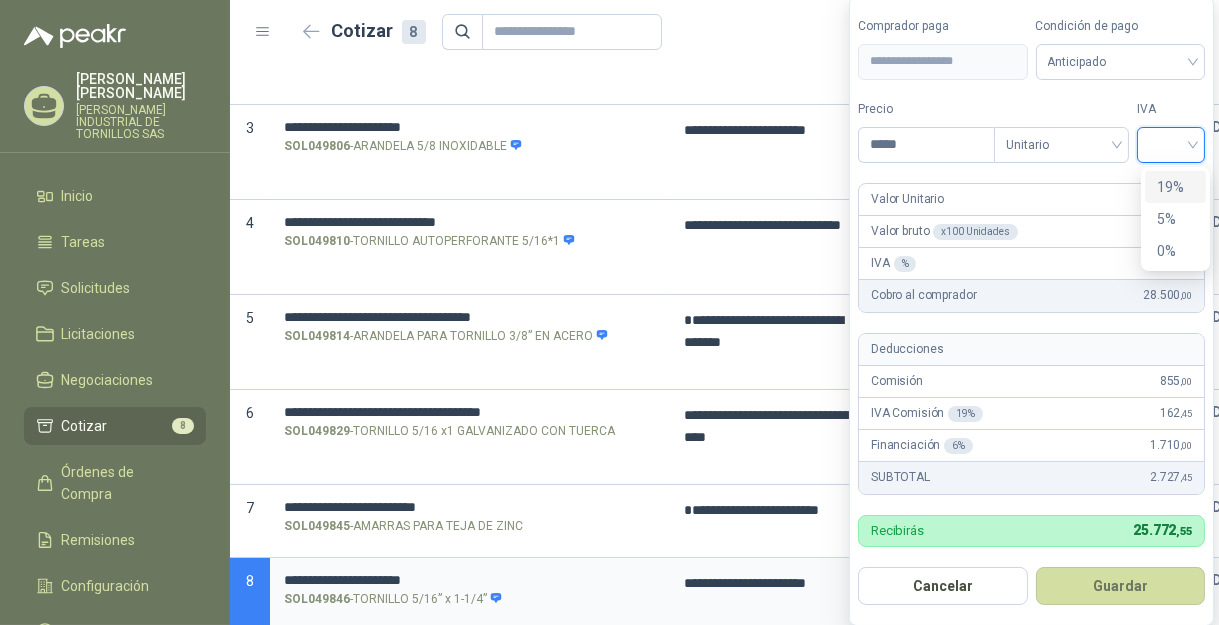 click on "19%" at bounding box center [1175, 187] 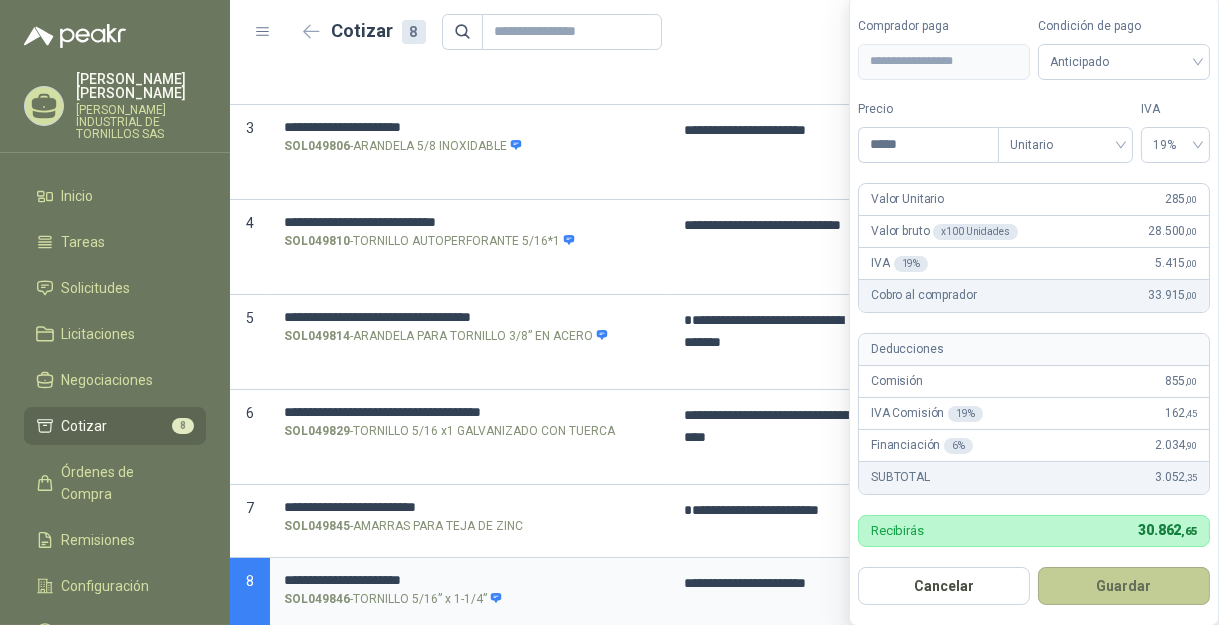 click on "Guardar" at bounding box center (1124, 586) 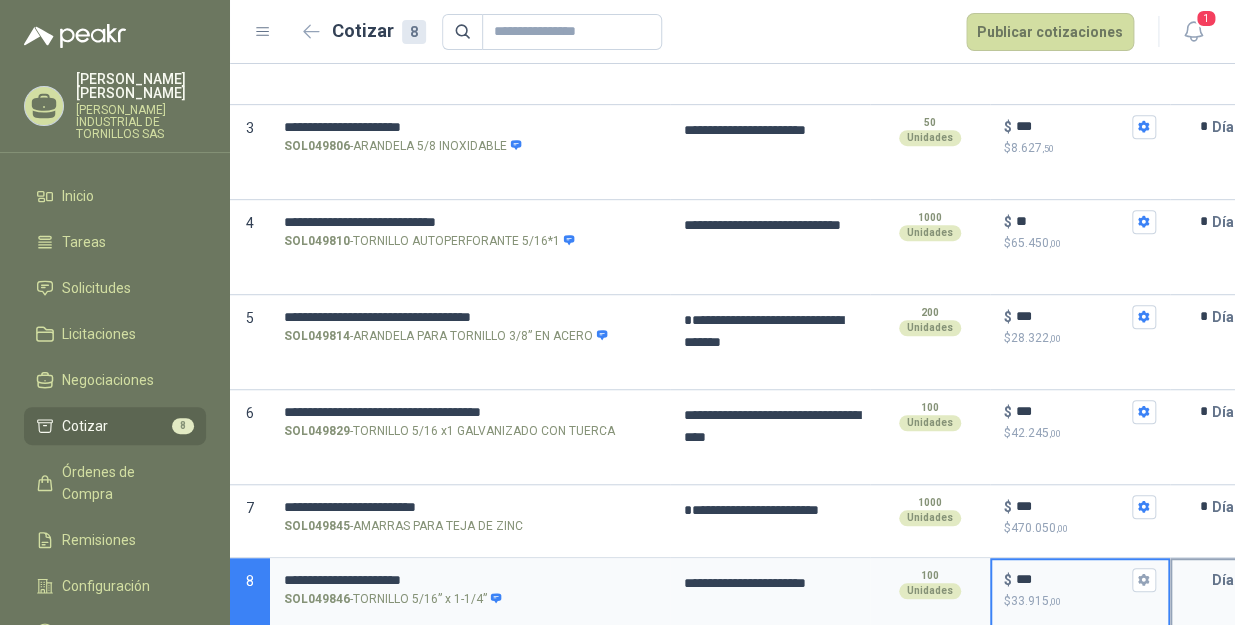 click at bounding box center (1192, 580) 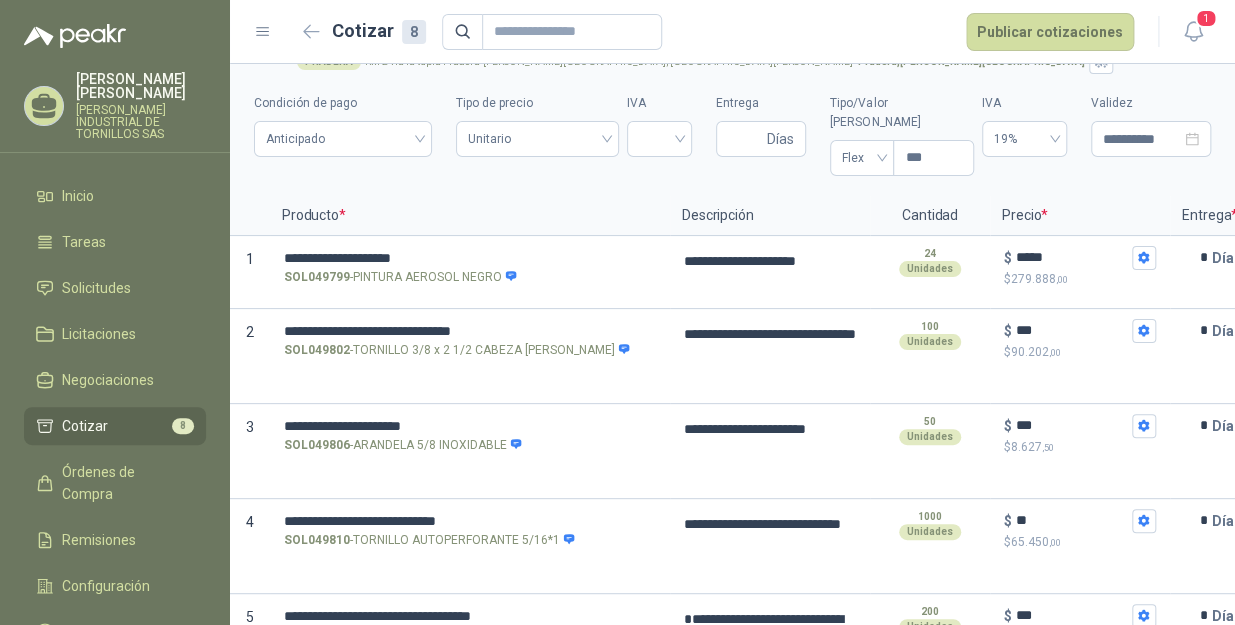 scroll, scrollTop: 0, scrollLeft: 0, axis: both 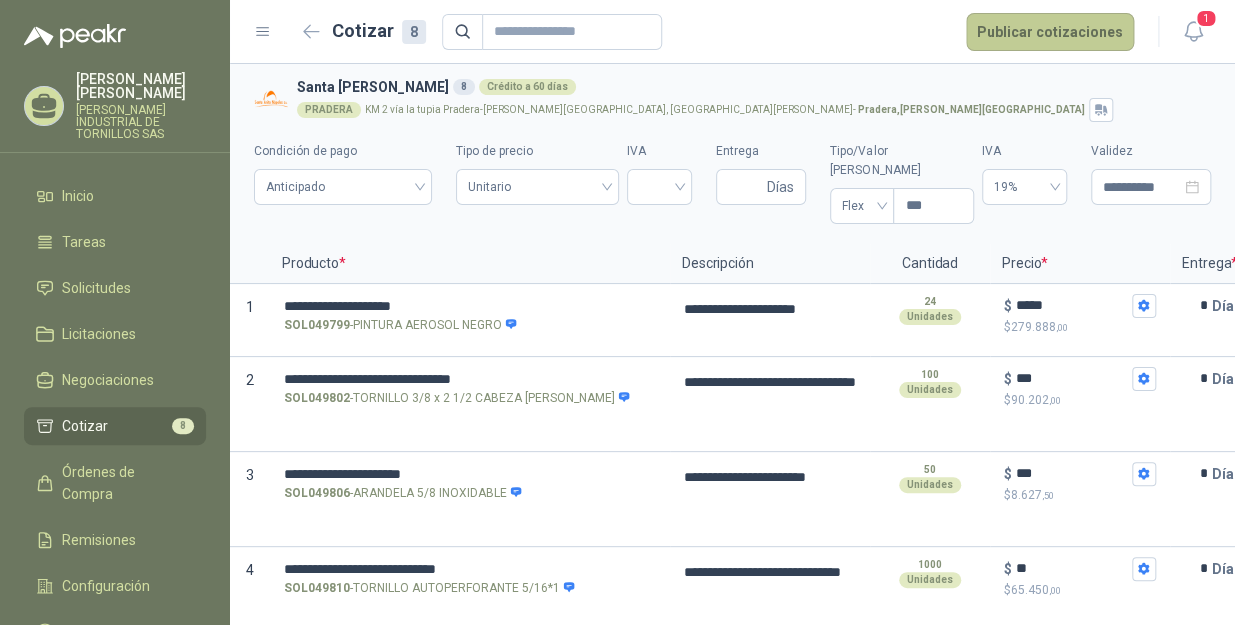 click on "Publicar cotizaciones" at bounding box center [1050, 32] 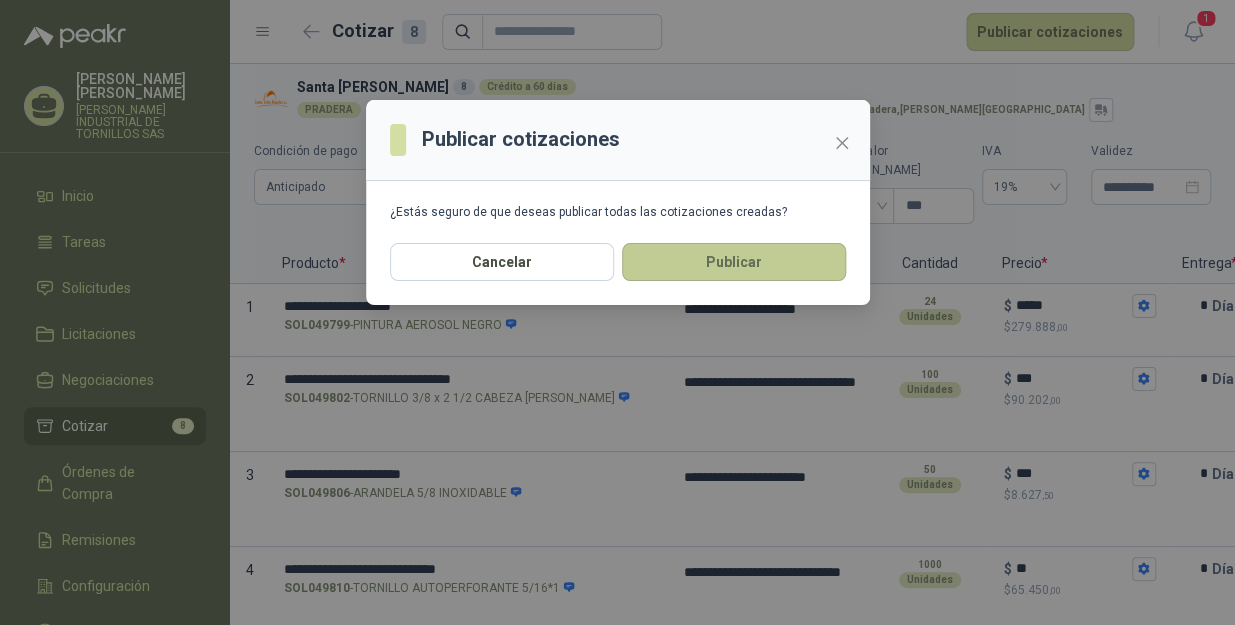 click on "Publicar" at bounding box center [734, 262] 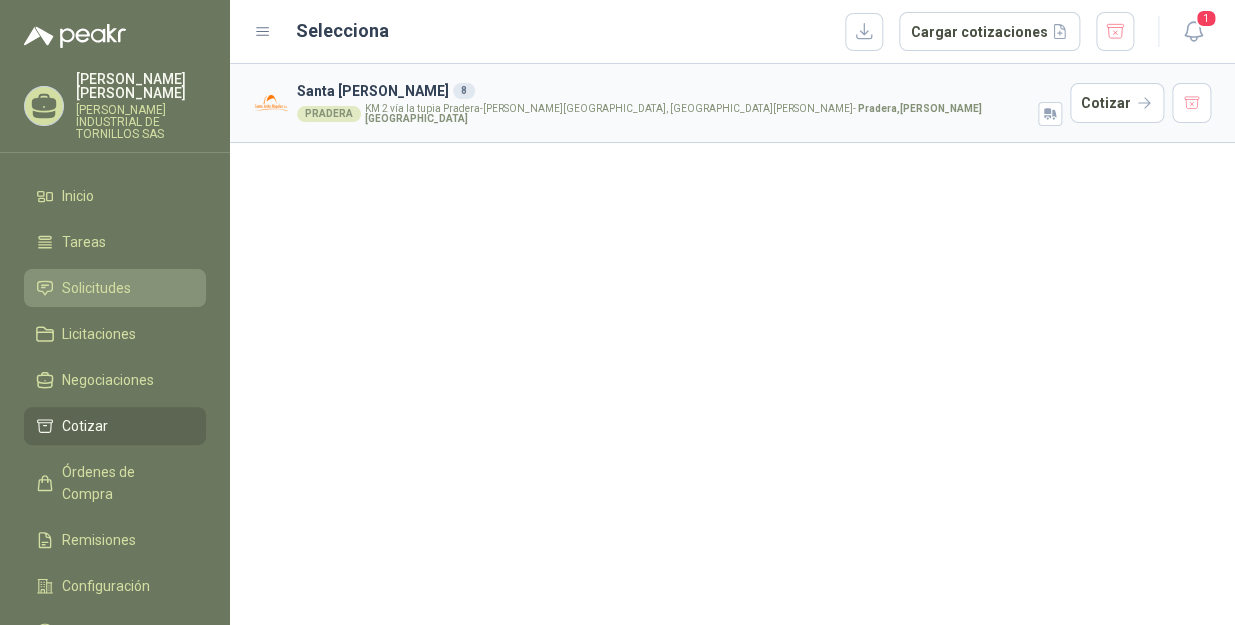 click on "Solicitudes" at bounding box center [96, 288] 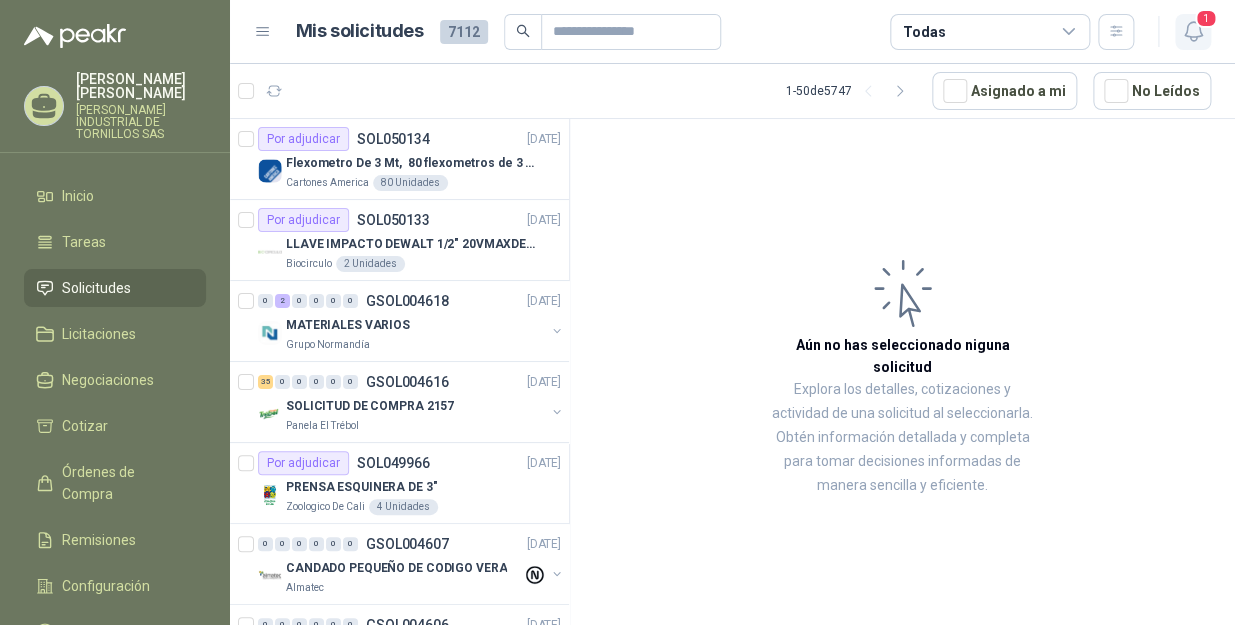 click 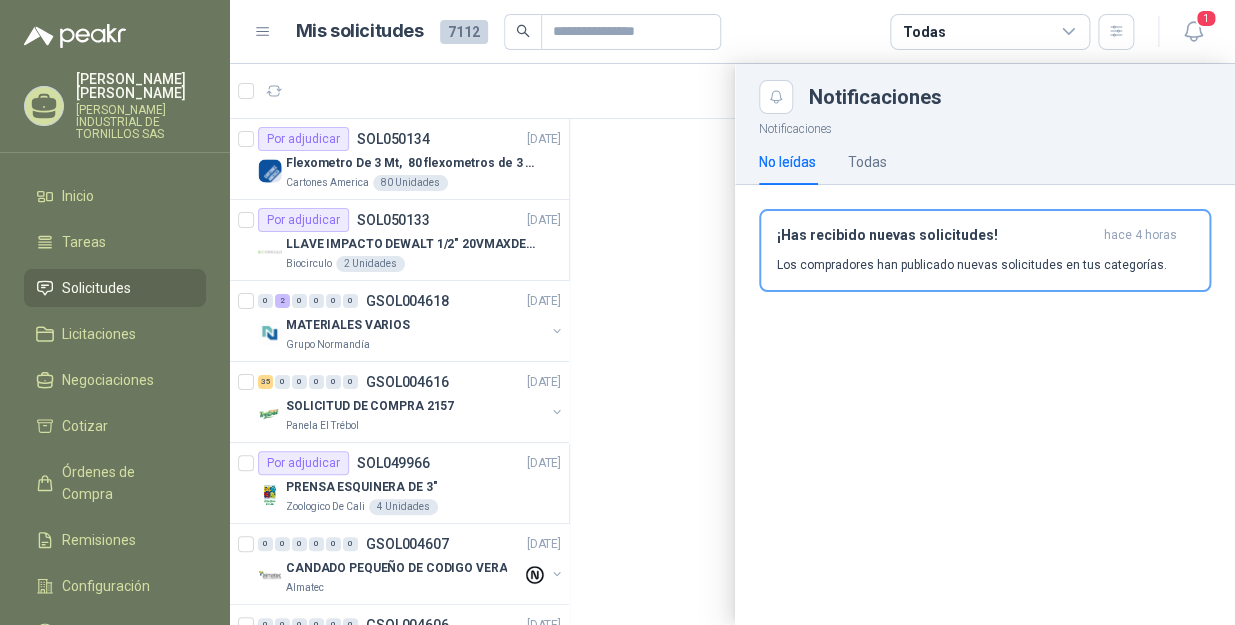 click at bounding box center [732, 344] 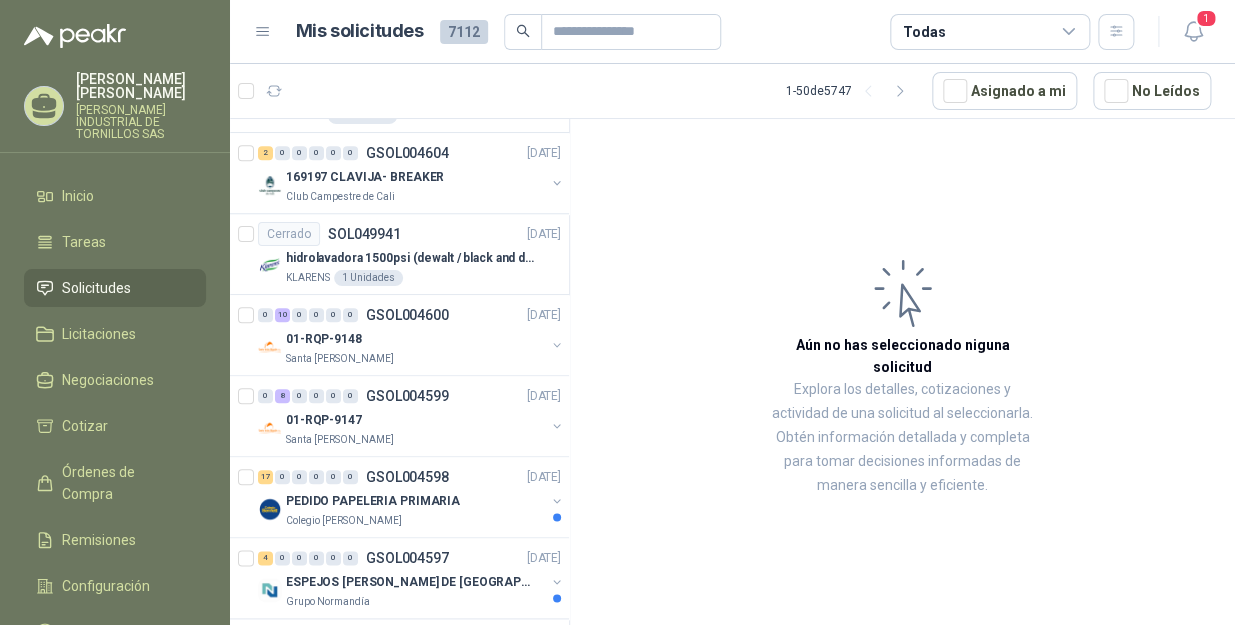 scroll, scrollTop: 636, scrollLeft: 0, axis: vertical 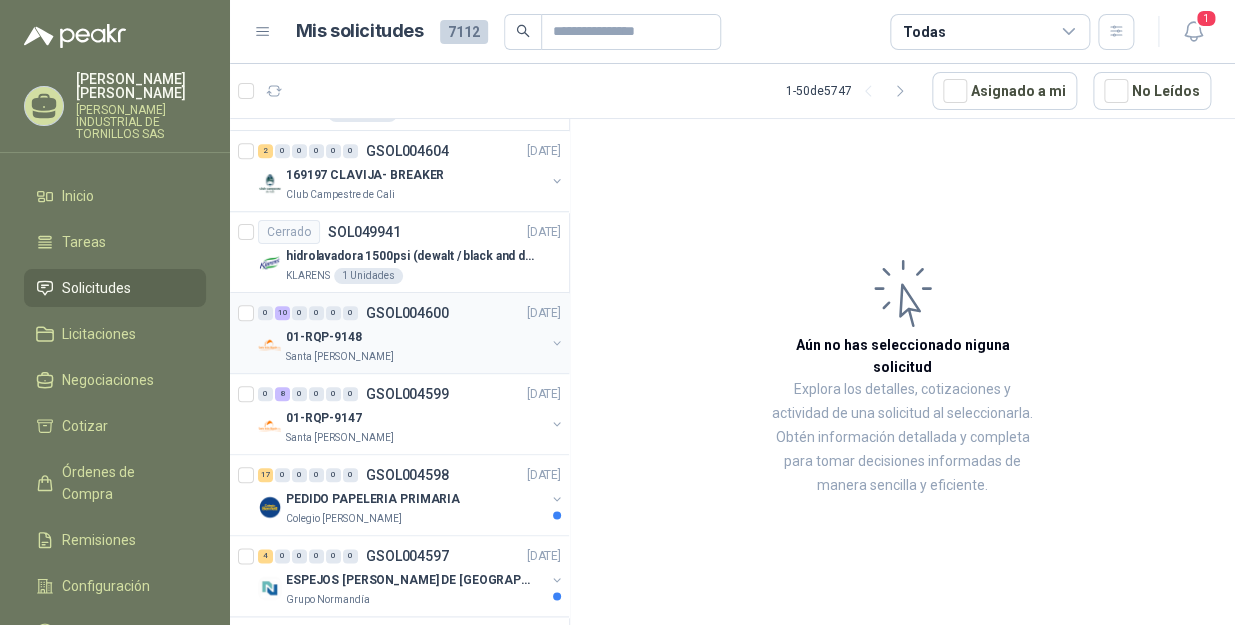 click on "01-RQP-9148" at bounding box center [415, 337] 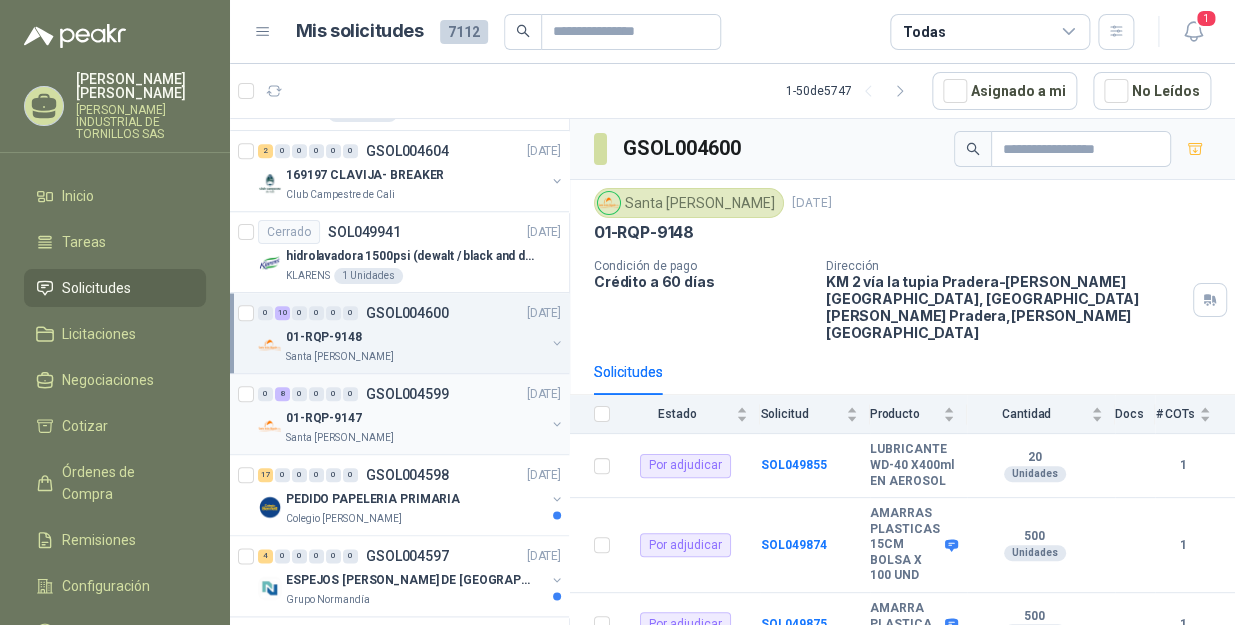 click on "01-RQP-9147" at bounding box center (415, 418) 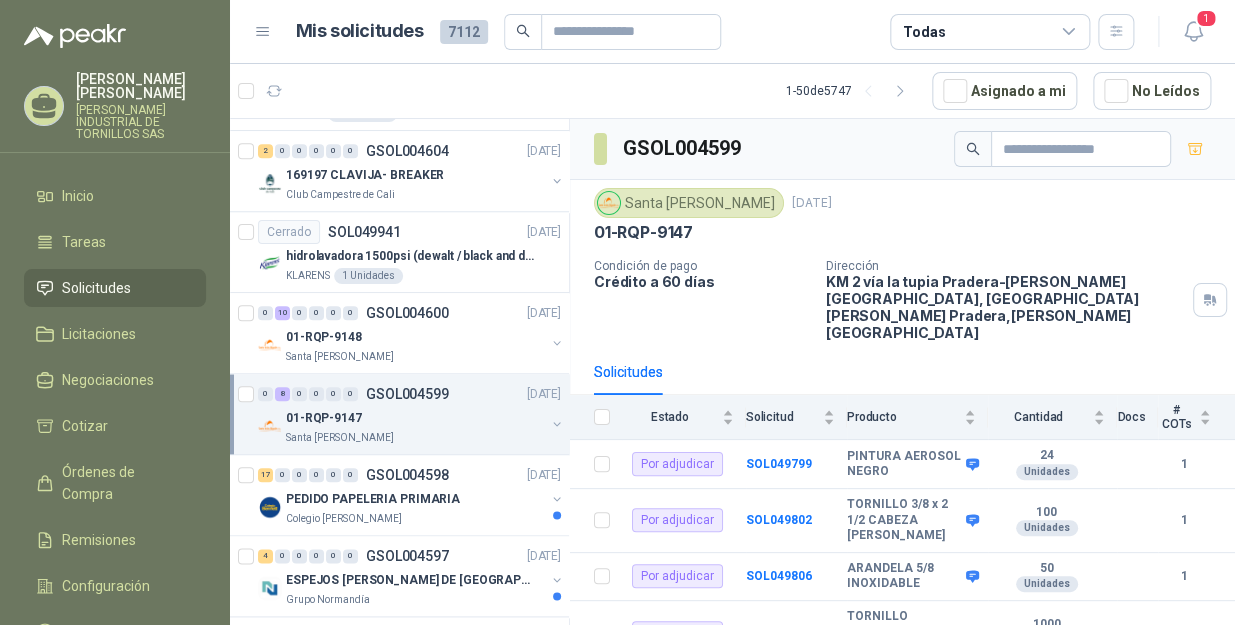 scroll, scrollTop: 909, scrollLeft: 0, axis: vertical 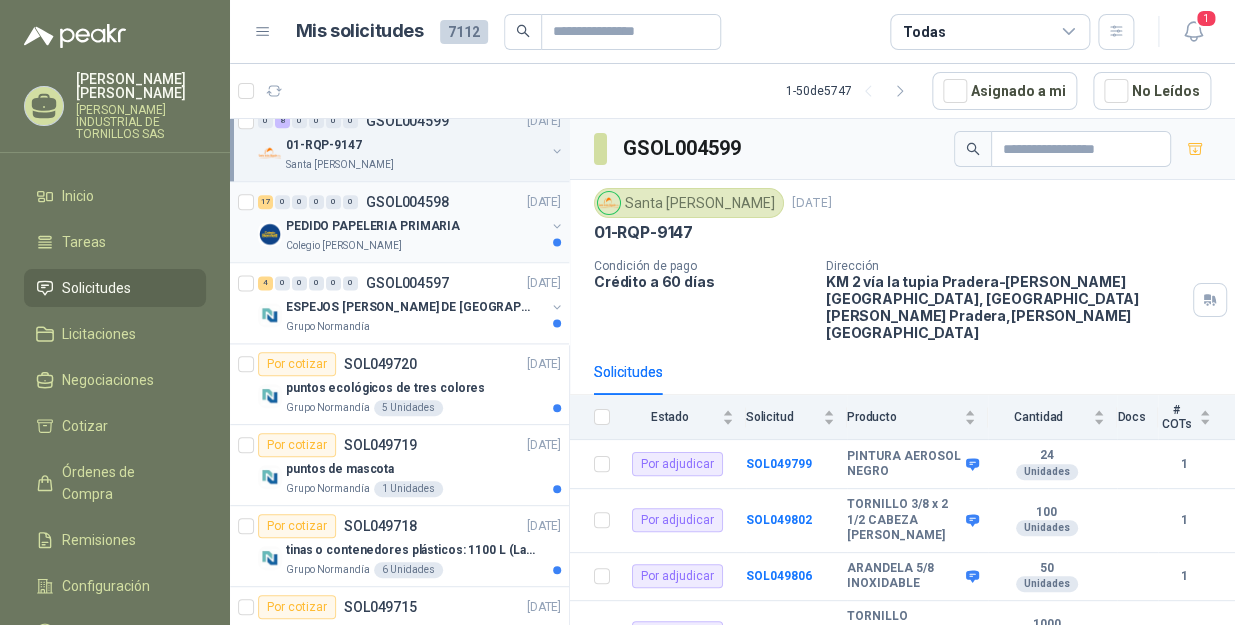 click on "17   0   0   0   0   0   GSOL004598 [DATE]" at bounding box center [411, 202] 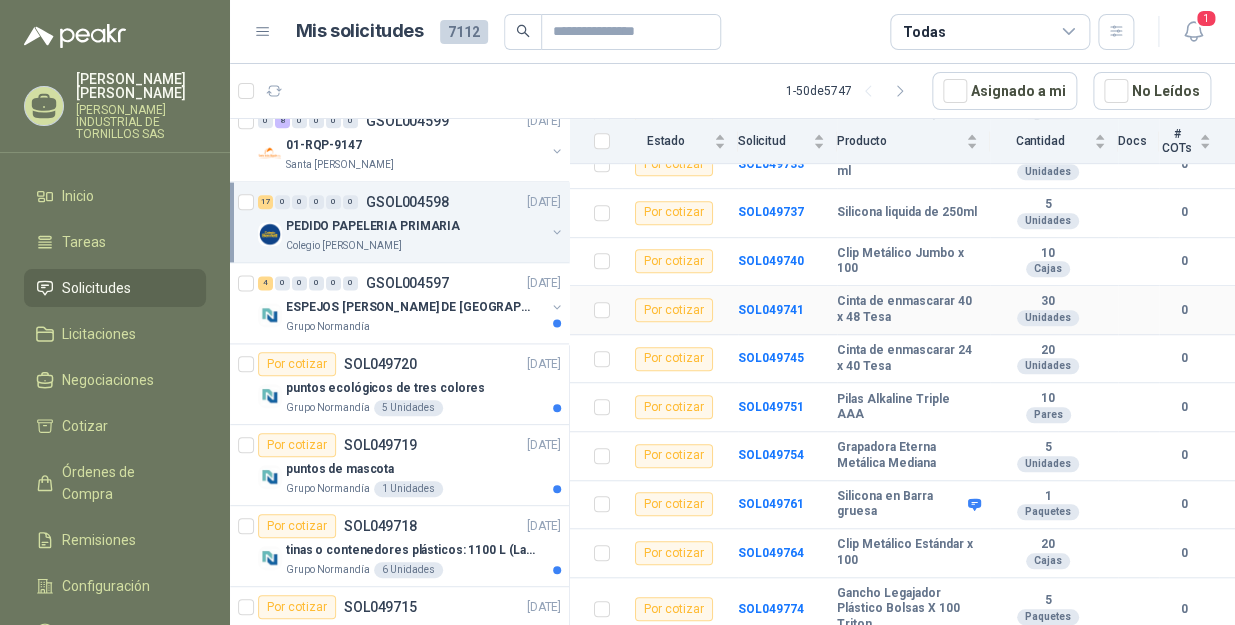 scroll, scrollTop: 899, scrollLeft: 0, axis: vertical 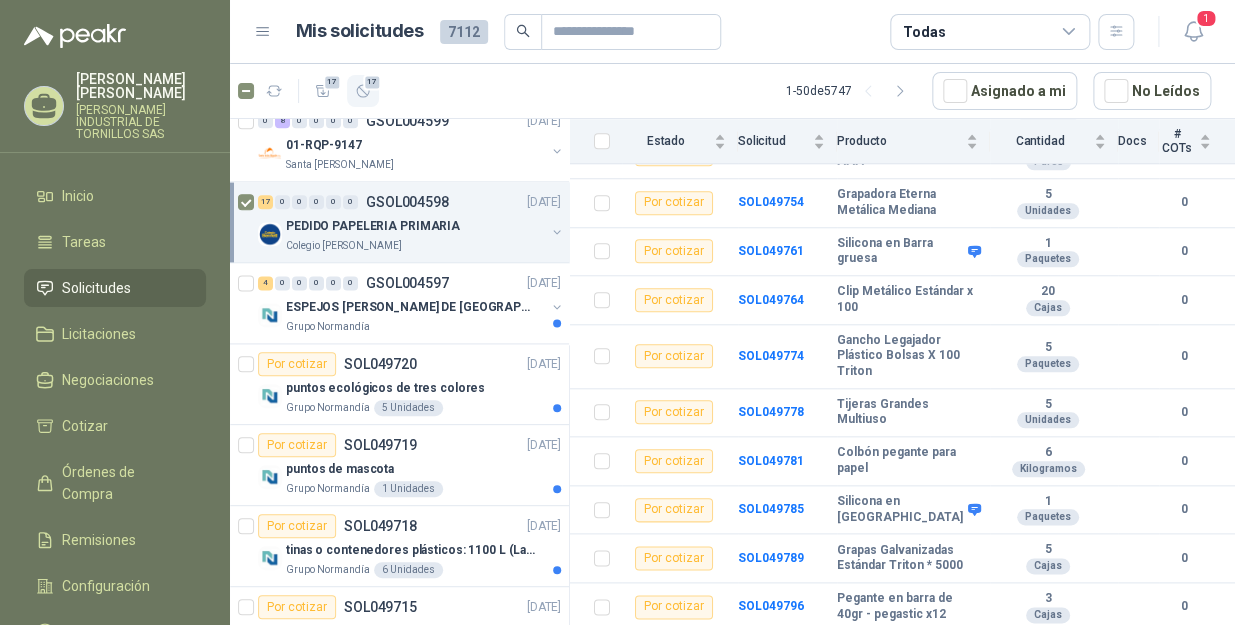 click on "17" at bounding box center (372, 82) 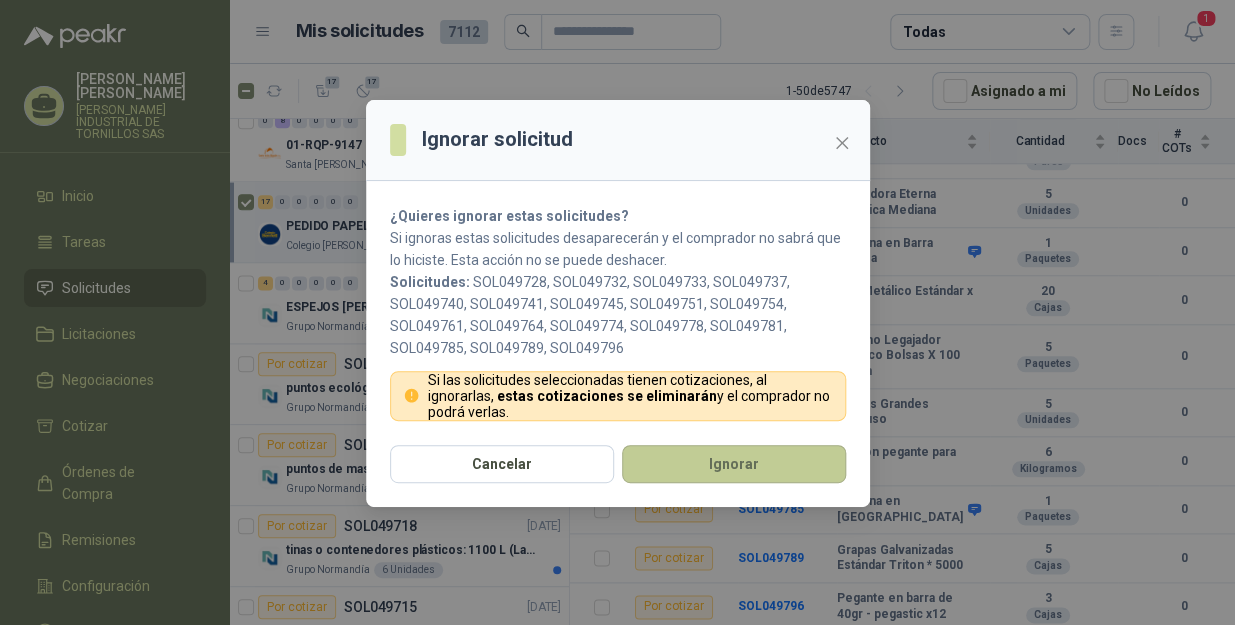 click on "Ignorar" at bounding box center [734, 464] 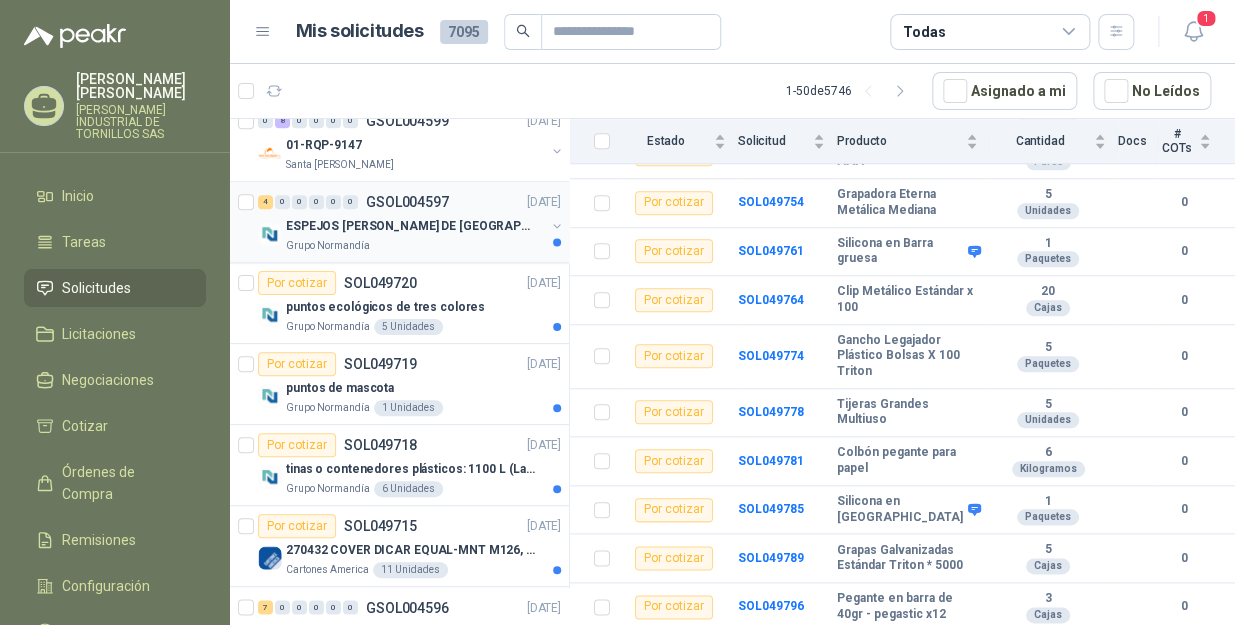 click on "Grupo Normandía" at bounding box center [415, 246] 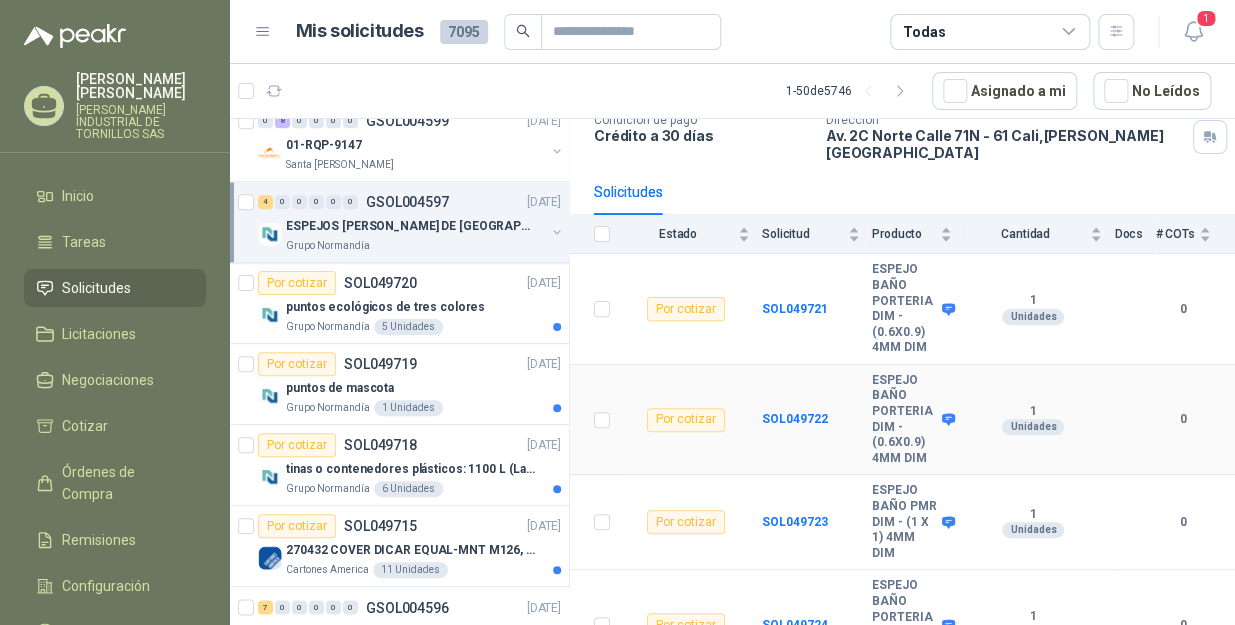 scroll, scrollTop: 179, scrollLeft: 0, axis: vertical 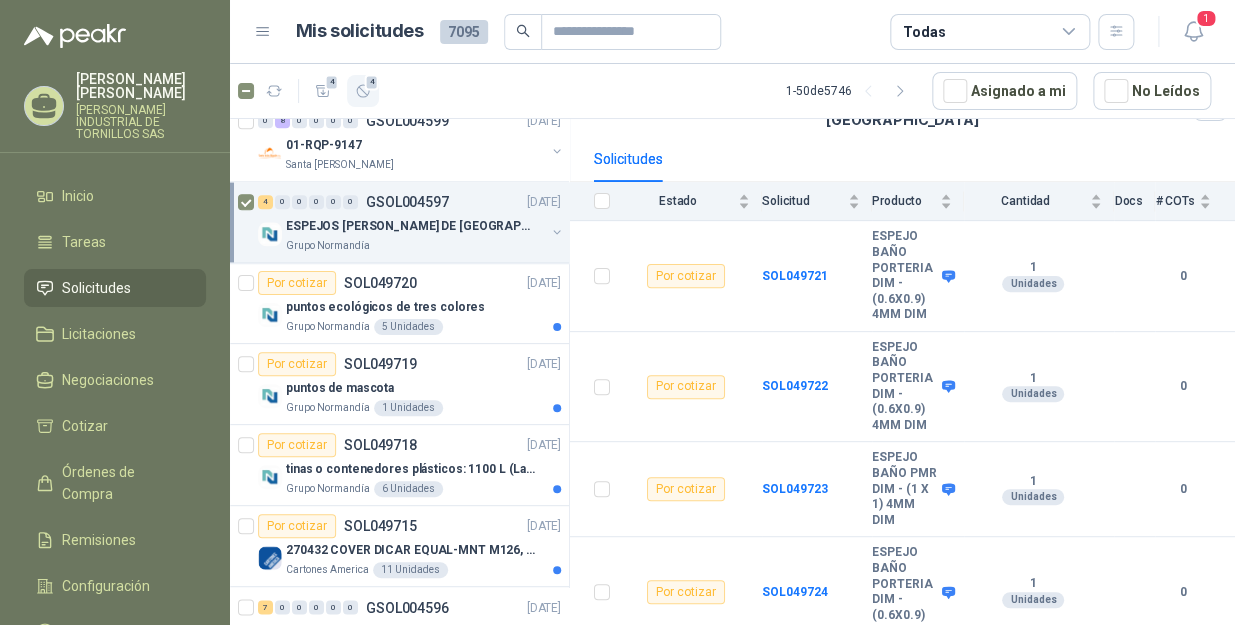 click 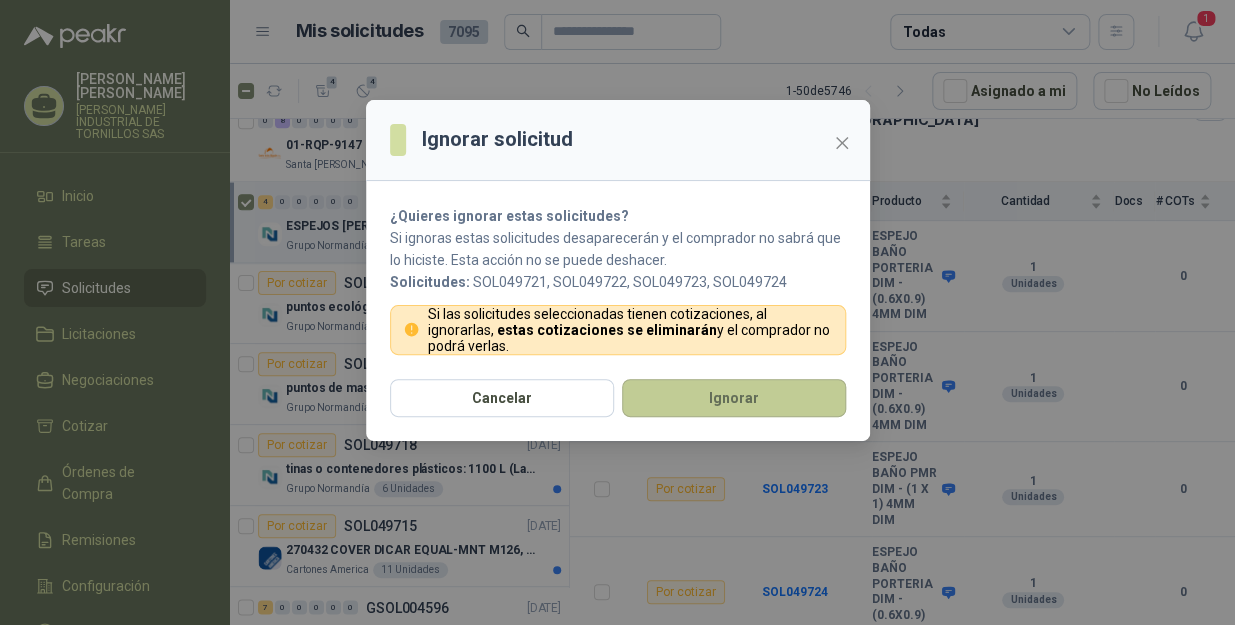 click on "Ignorar" at bounding box center [734, 398] 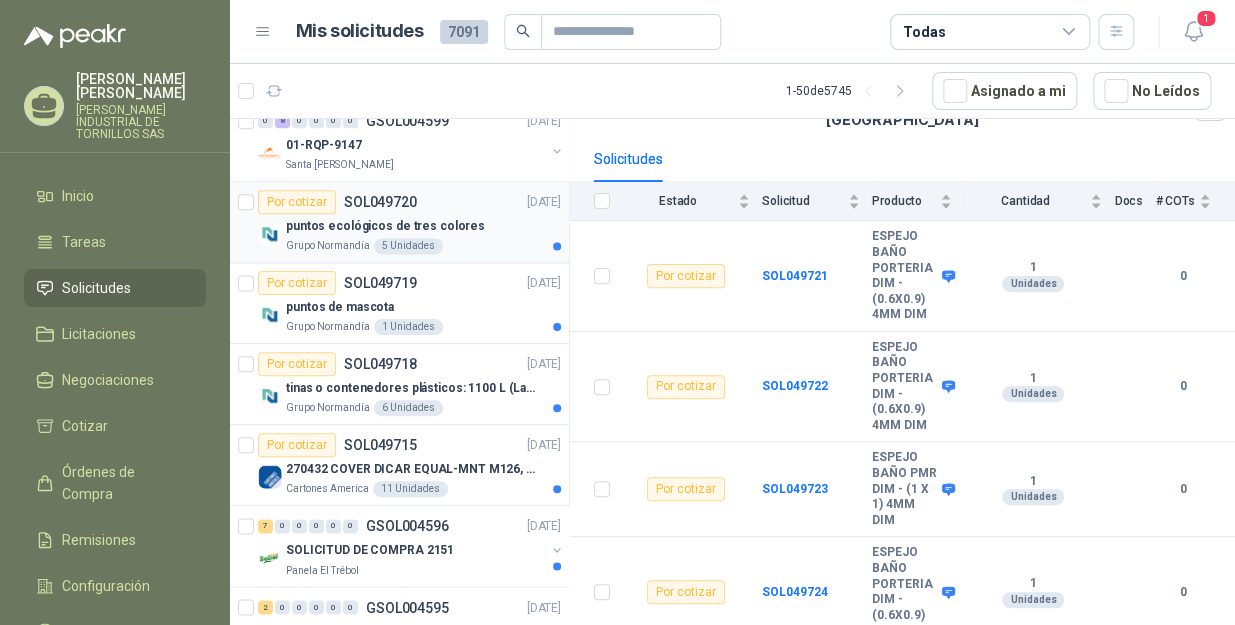 click on "Por cotizar SOL049720 [DATE]   puntos ecológicos de tres colores Grupo [PERSON_NAME] 5   Unidades" at bounding box center (409, 222) 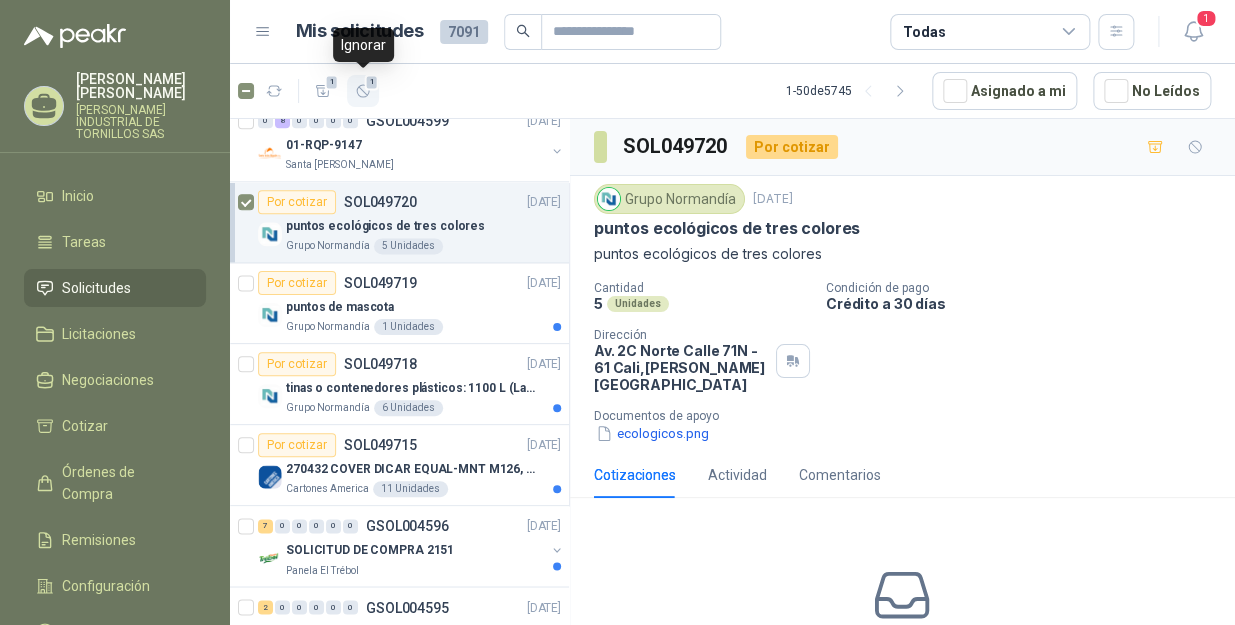 click on "1" at bounding box center (372, 82) 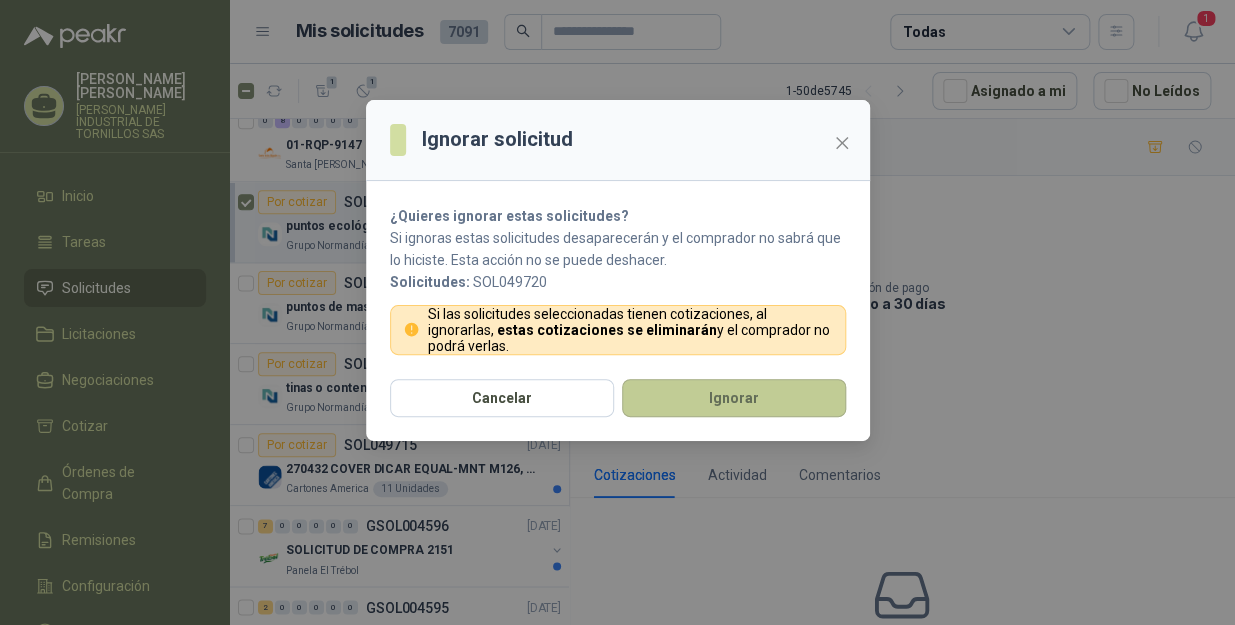 click on "Ignorar" at bounding box center (734, 398) 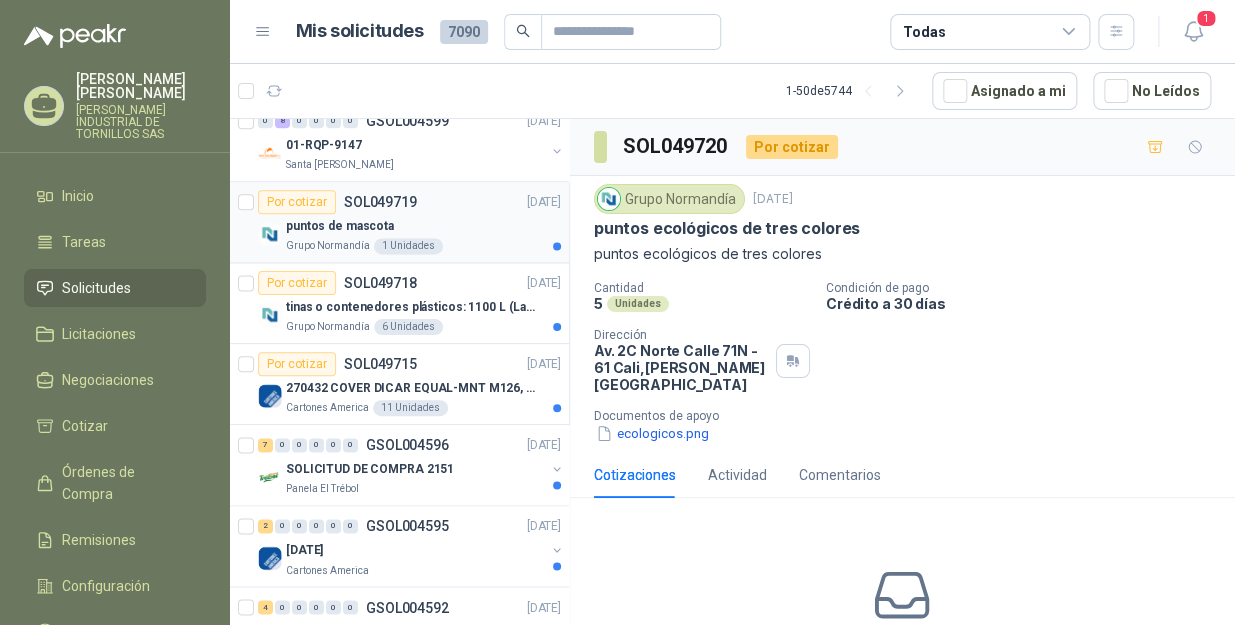 click on "Por cotizar SOL049719" at bounding box center (337, 202) 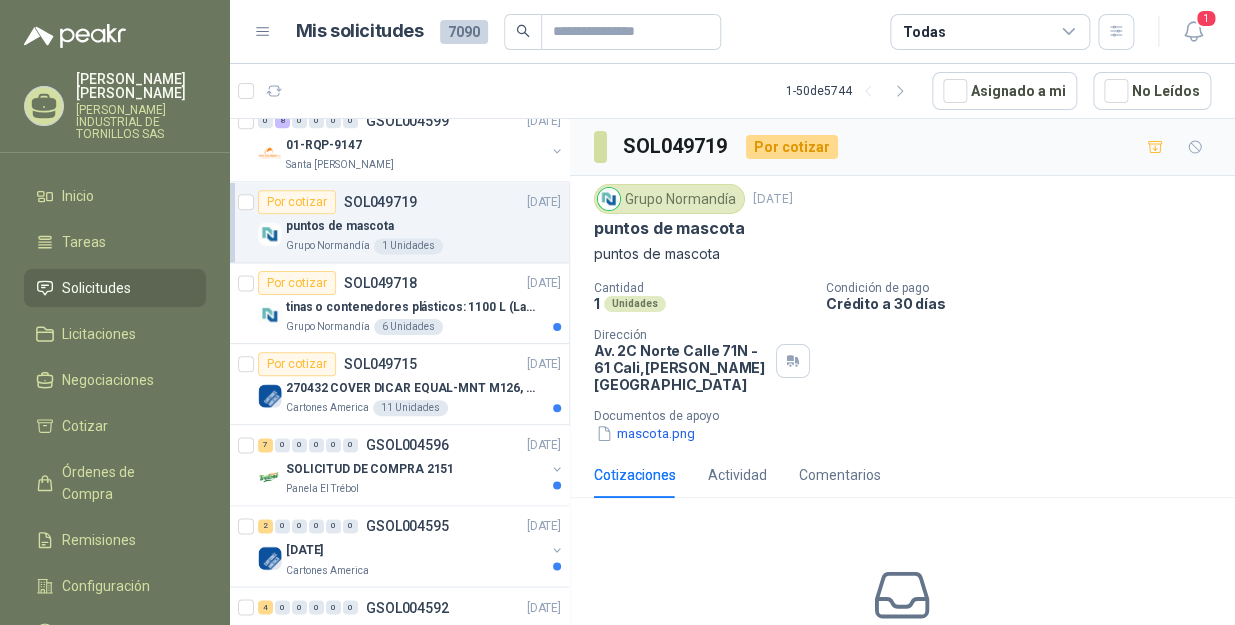 click at bounding box center (246, 222) 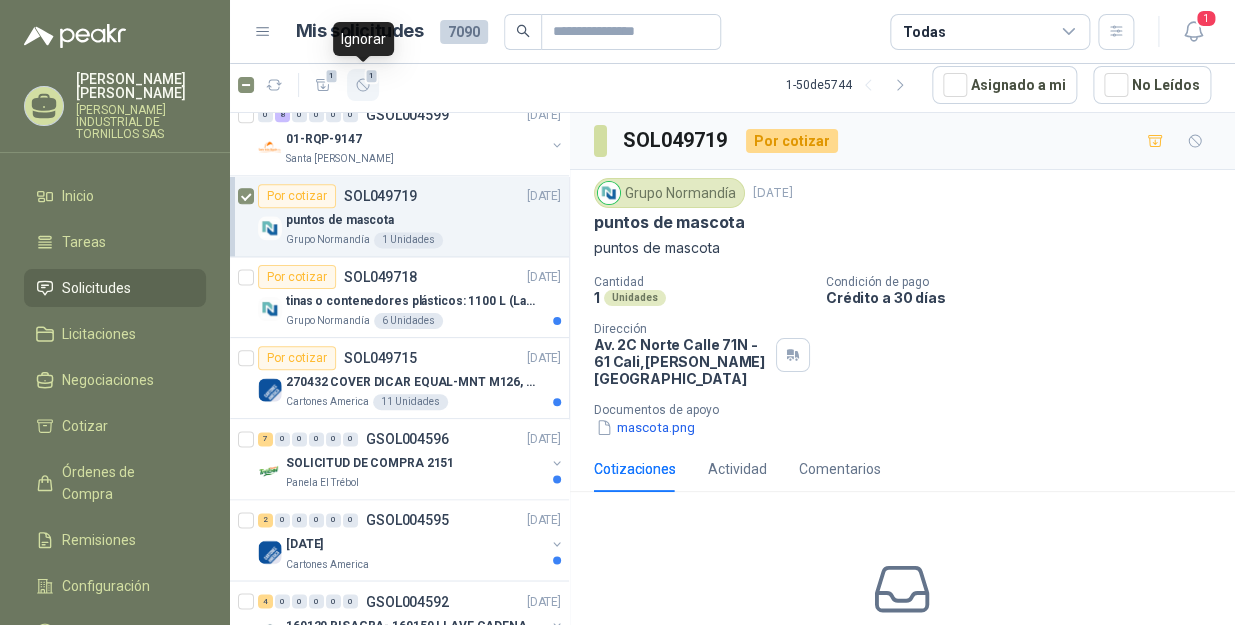 click on "1" at bounding box center (363, 85) 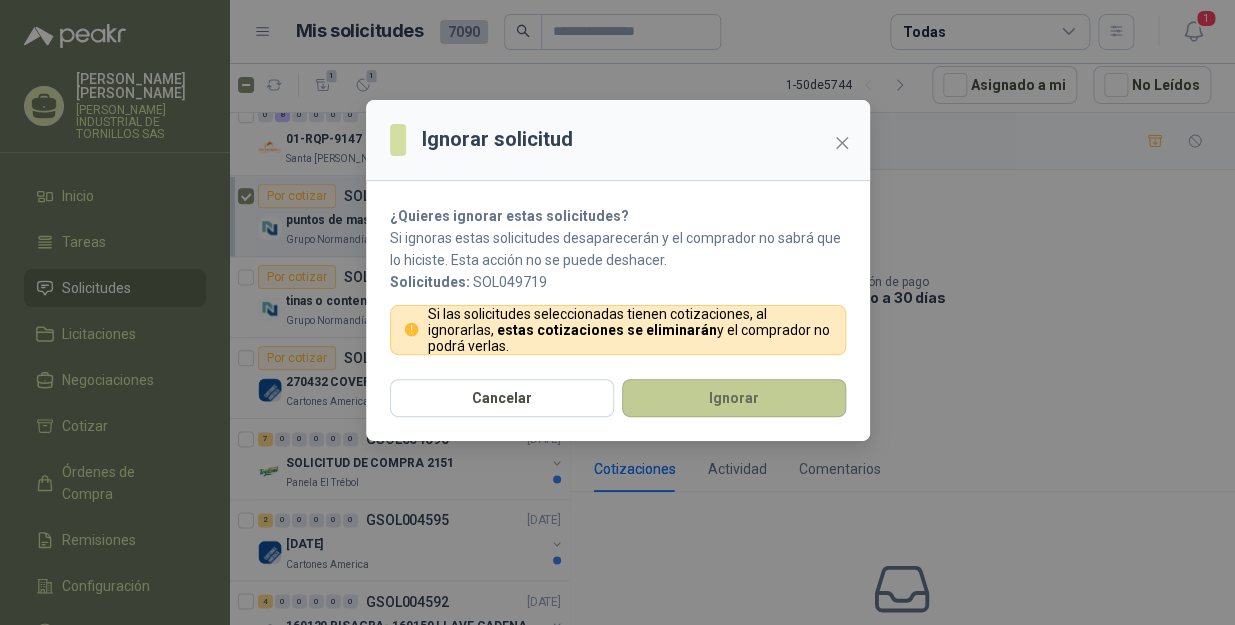 click on "Ignorar" at bounding box center (734, 398) 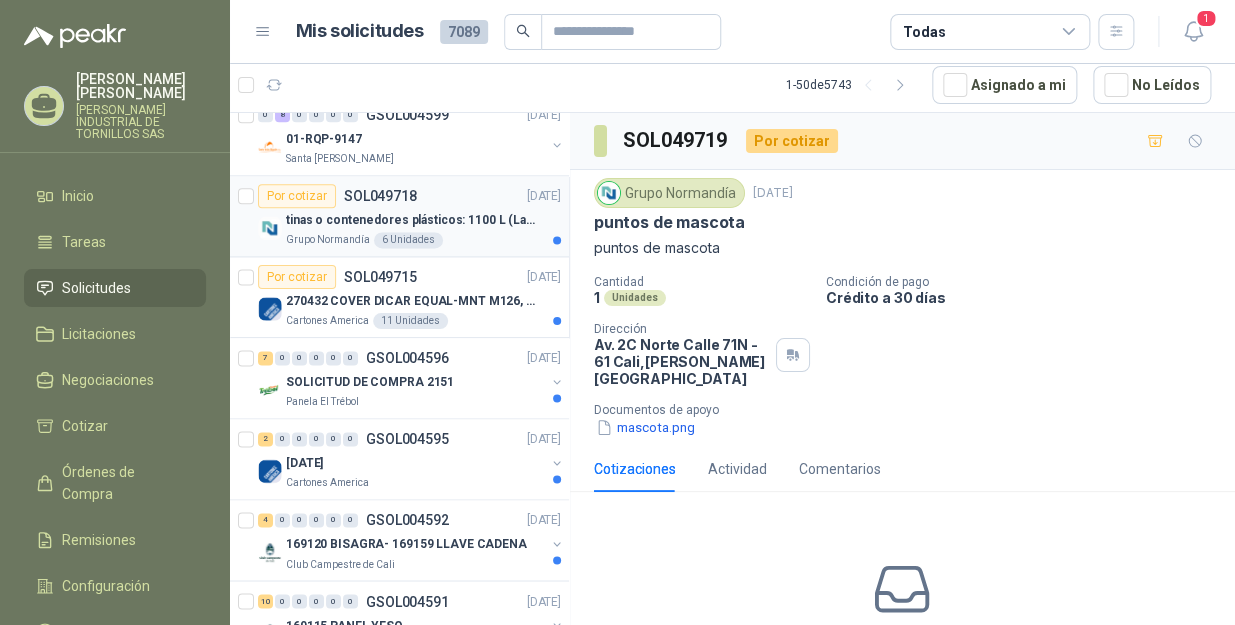 click on "tinas o contenedores plásticos: 1100 L (Largo:1,08 m; ancho: 0,89 m; Alto: 1,32 m)" at bounding box center [423, 220] 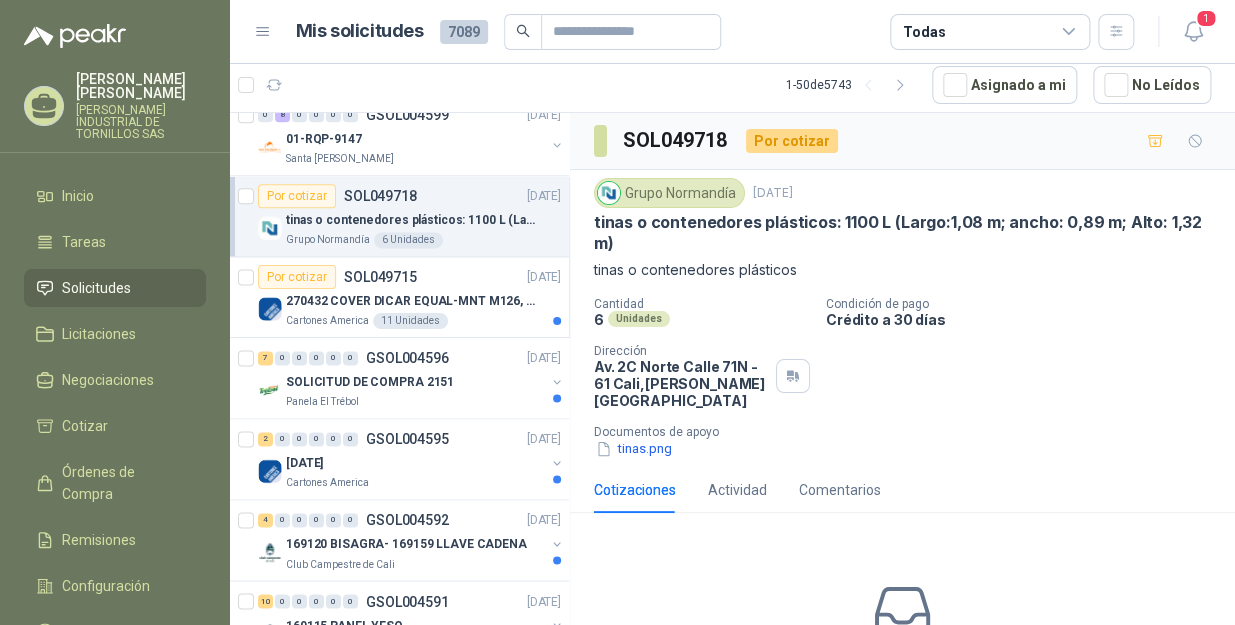 click on "Por cotizar SOL049718 [DATE]   tinas o contenedores plásticos: 1100 L (Largo:1,08 m; ancho: 0,89 m; Alto: 1,32 m) Grupo [PERSON_NAME] 6   Unidades" at bounding box center [399, 216] 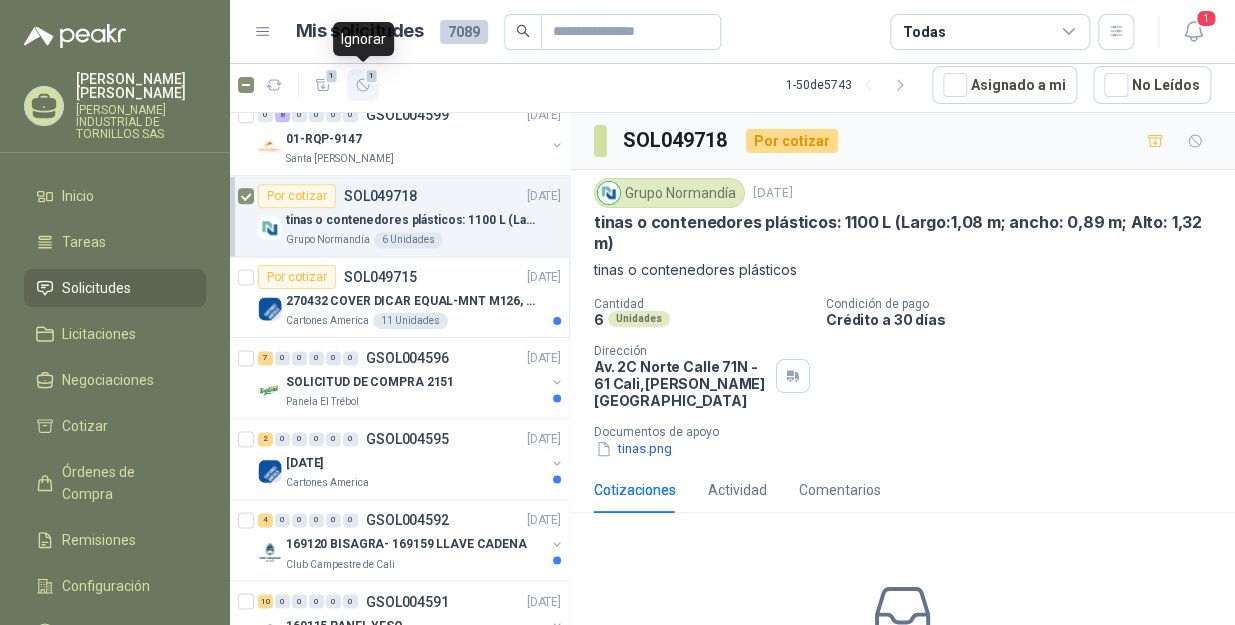 click on "1" at bounding box center [363, 85] 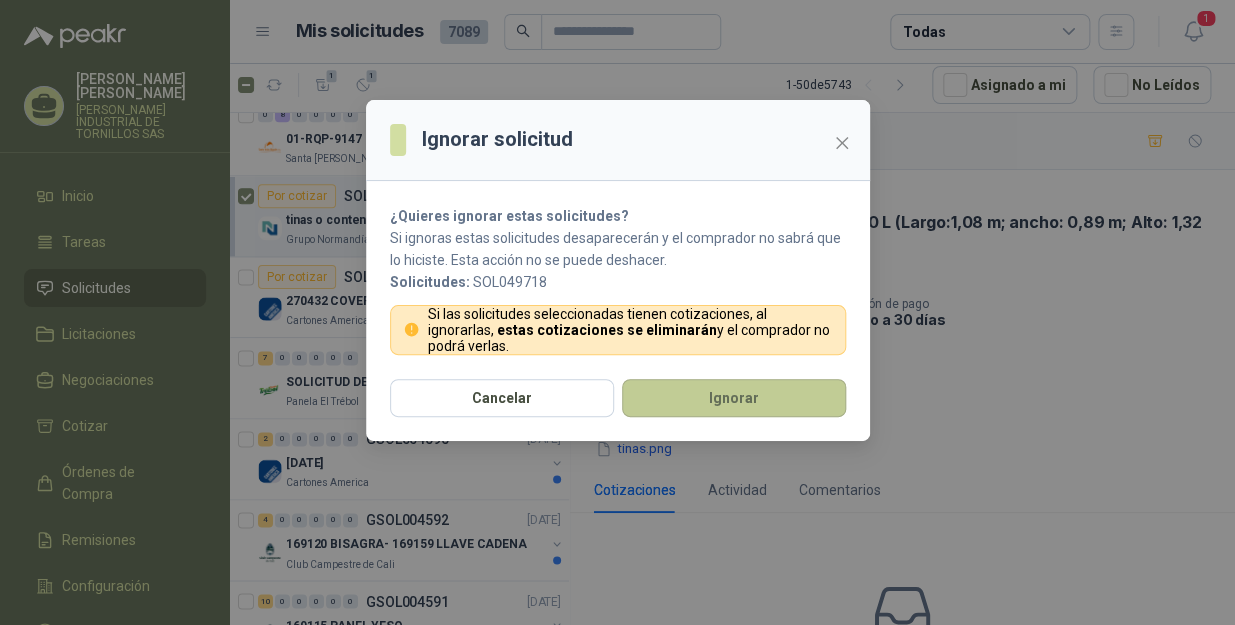 click on "Ignorar" at bounding box center (734, 398) 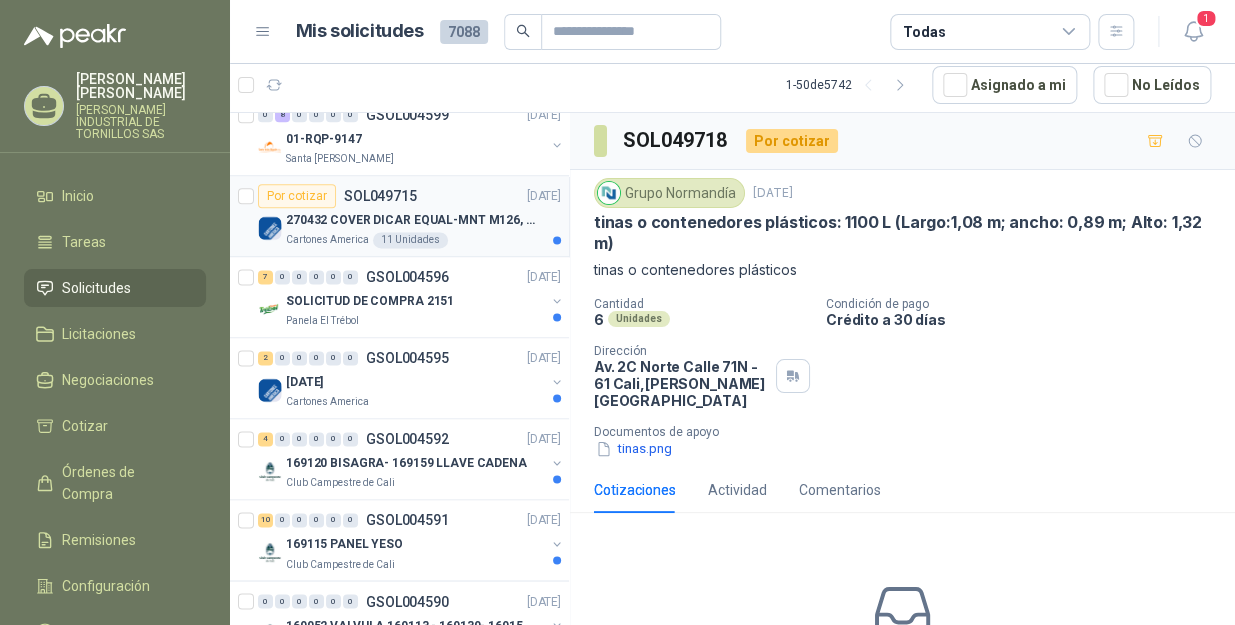 click on "270432 COVER DICAR EQUAL-MNT M126, 5486" at bounding box center (423, 220) 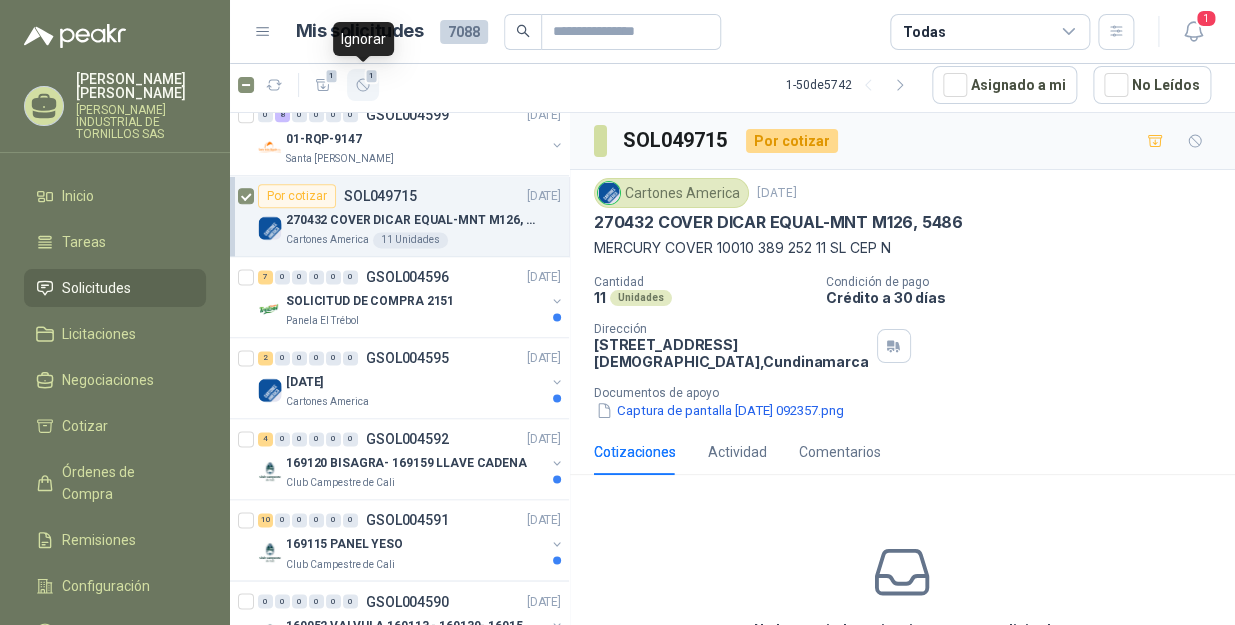 click 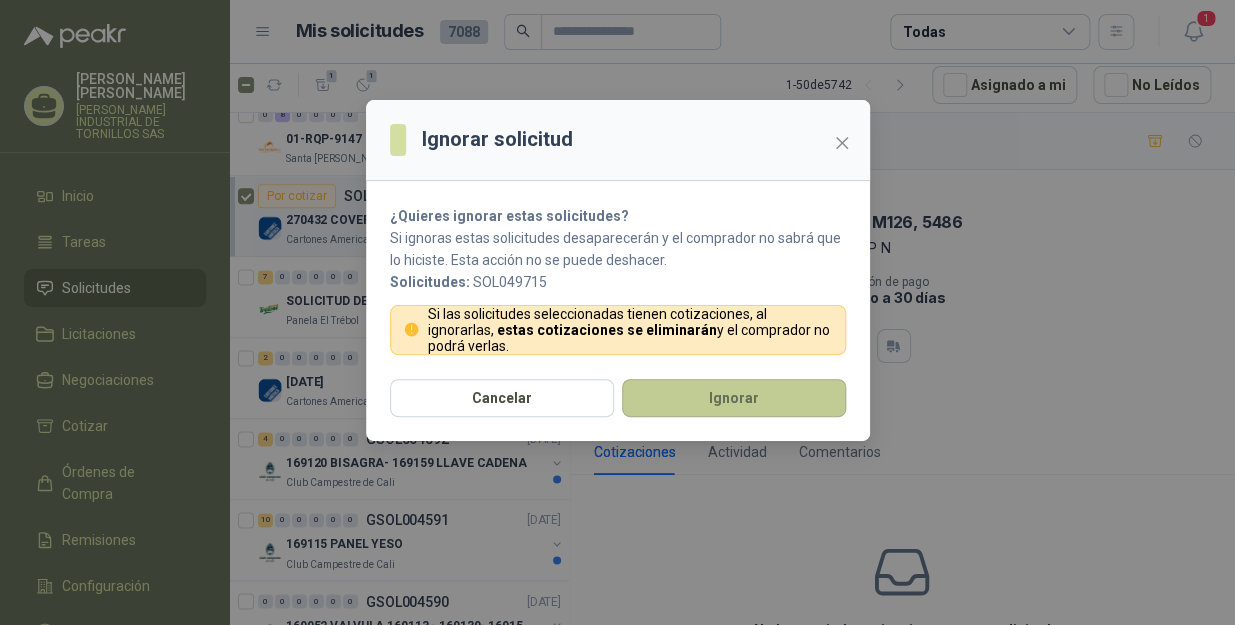 click on "Ignorar" at bounding box center (734, 398) 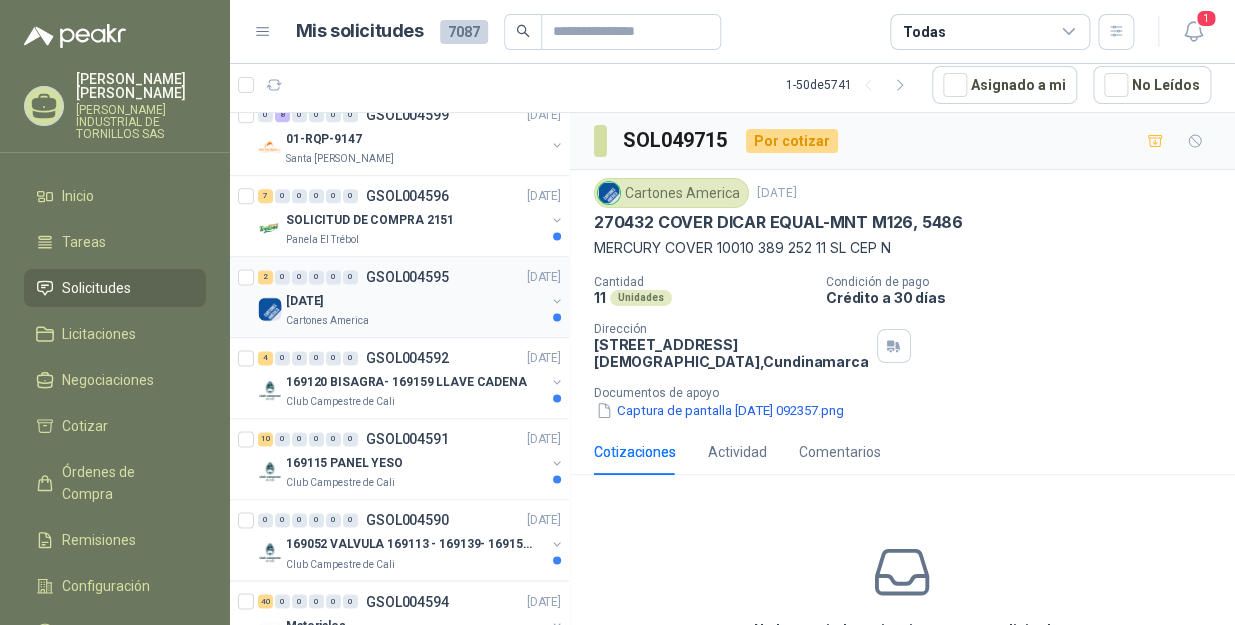 click on "[DATE]" at bounding box center [415, 301] 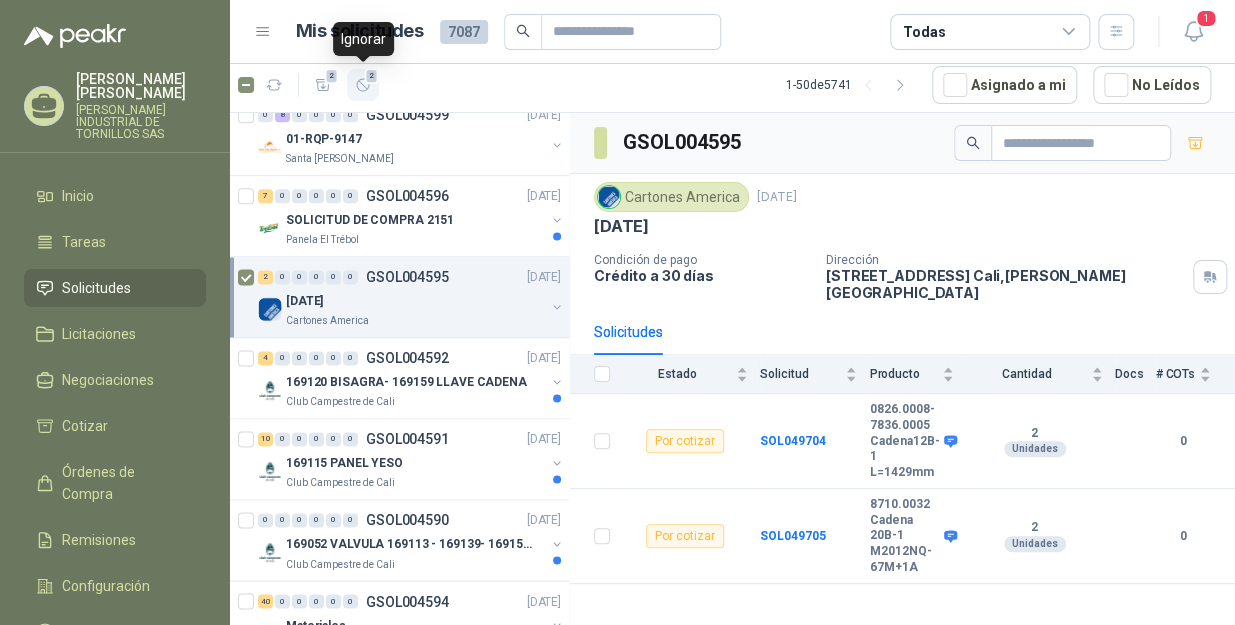click on "2" at bounding box center [363, 85] 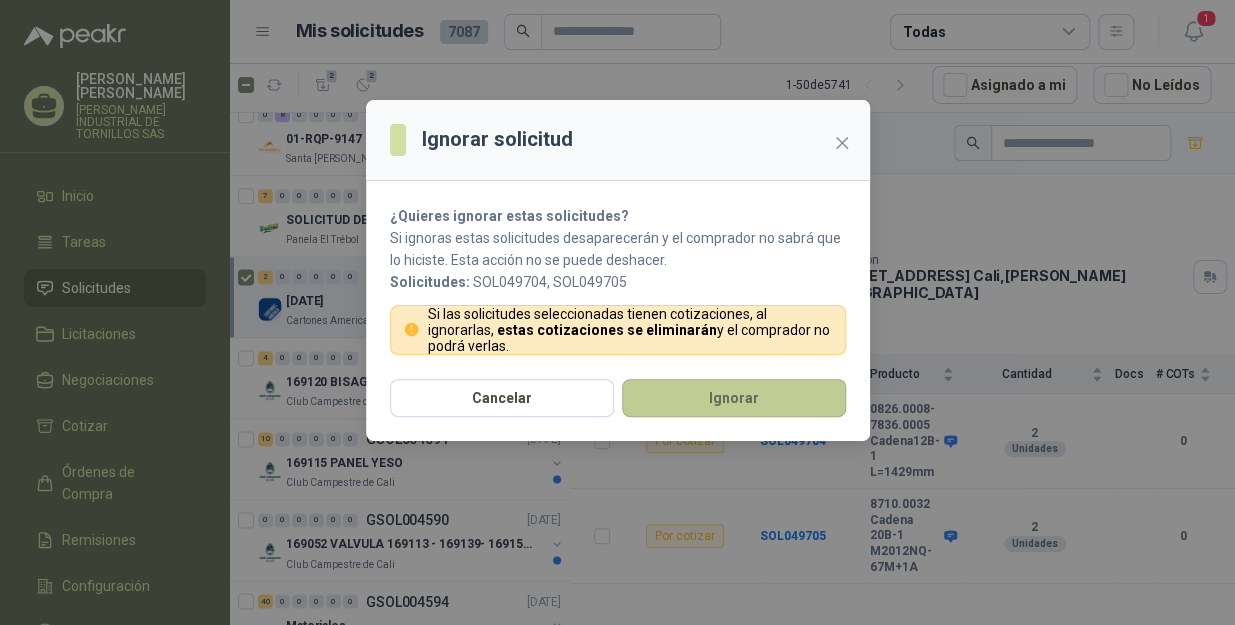 click on "Ignorar" at bounding box center [734, 398] 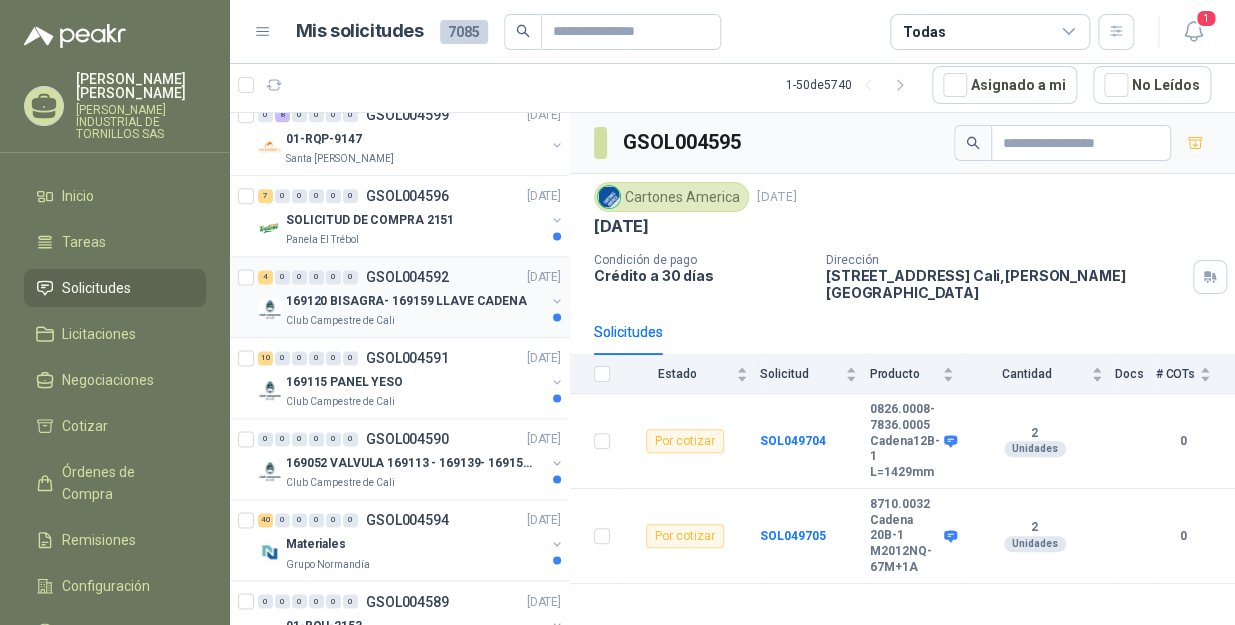 click on "Club Campestre de Cali" at bounding box center (415, 321) 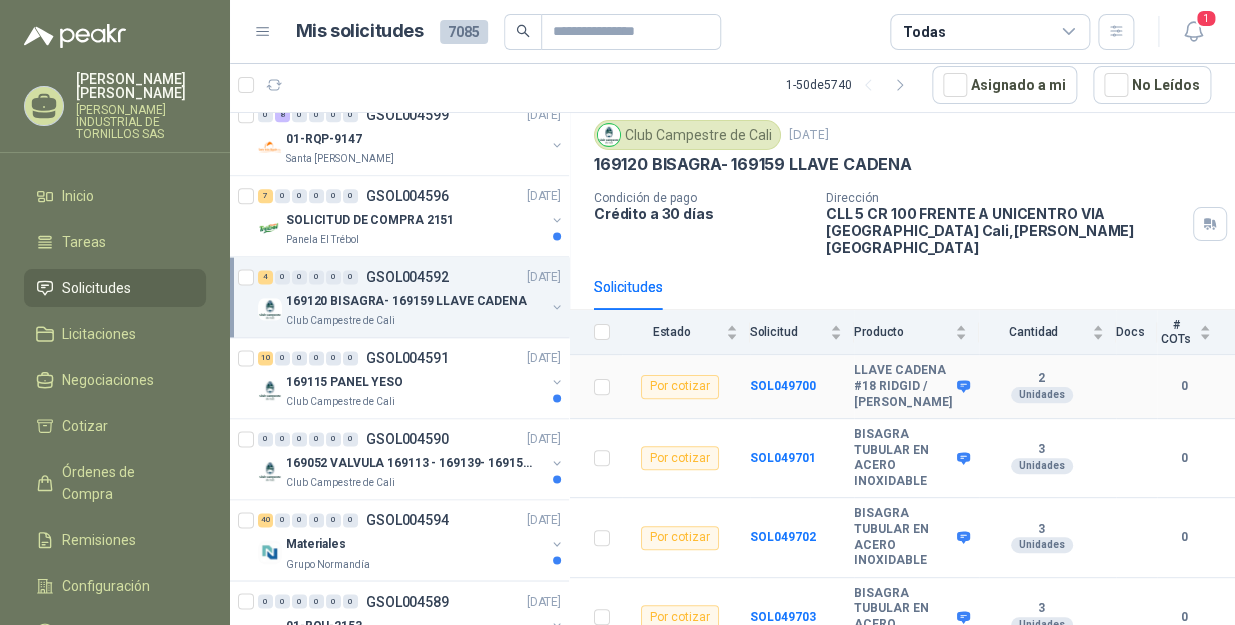 scroll, scrollTop: 85, scrollLeft: 0, axis: vertical 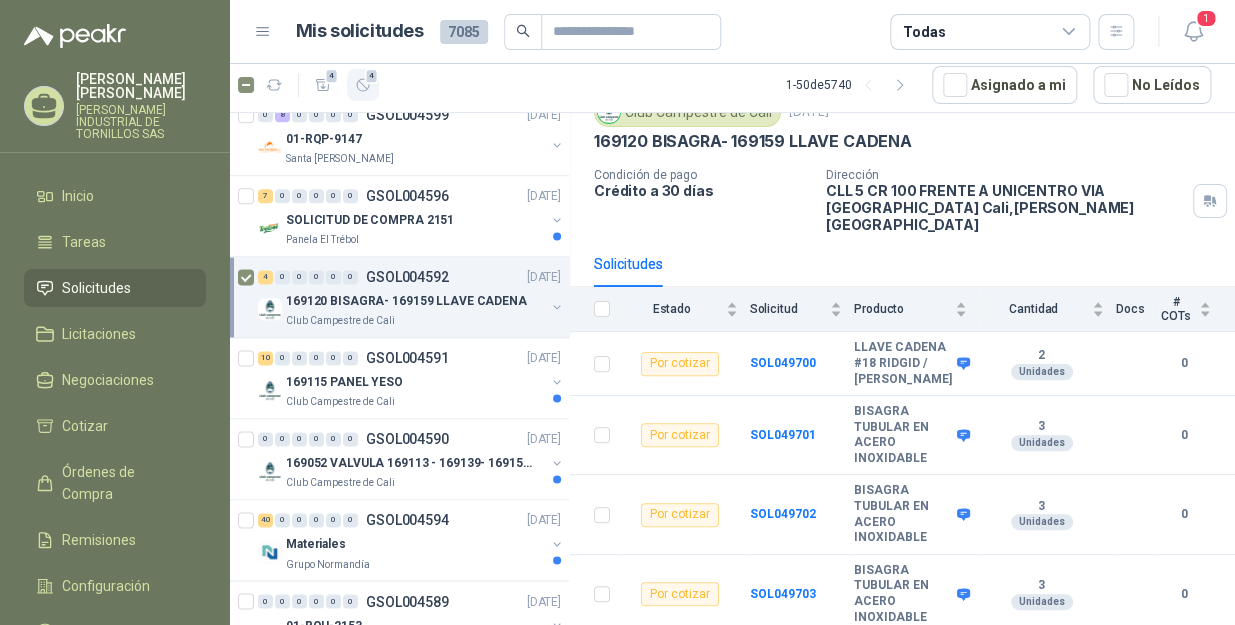 click on "[PERSON_NAME] INDUSTRIAL DE TORNILLOS SAS   Inicio   Tareas   Solicitudes   Licitaciones   Negociaciones   Cotizar   Órdenes de Compra   Remisiones   Configuración   Manuales y ayuda Mis solicitudes 7085 Todas 1 4 4 1 - 50  de  5740 Asignado a mi No Leídos Por adjudicar SOL050134 [DATE]   Flexometro De 3 Mt,  80 flexometros de 3 m Marca Tajima Cartones America  80   Unidades Por adjudicar SOL050133 [DATE]   LLAVE IMPACTO DEWALT 1/2" 20VMAXDE ALTO TORQUE REF-DCF900P2- Biocirculo  2   Unidades 0   2   0   0   0   0   GSOL004618 [DATE]   MATERIALES VARIOS Grupo [PERSON_NAME]   35   0   0   0   0   0   GSOL004616 [DATE]   SOLICITUD DE COMPRA 2157 Panela El Trébol   Por adjudicar SOL049966 [DATE]   PRENSA ESQUINERA DE 3"  Zoologico De Cali  4   Unidades 0   0   0   0   0   0   GSOL004607 [DATE]   CANDADO PEQUEÑO DE CODIGO VERA Almatec   0   0   0   0   0   0   GSOL004606 [DATE]   COLOMBINAS Y CINTA PELIGRO Almatec   Cerrado SOL049947 [DATE]   THINNER INDUSTRIAL O CORRIENTE Almatec 10" at bounding box center [617, 312] 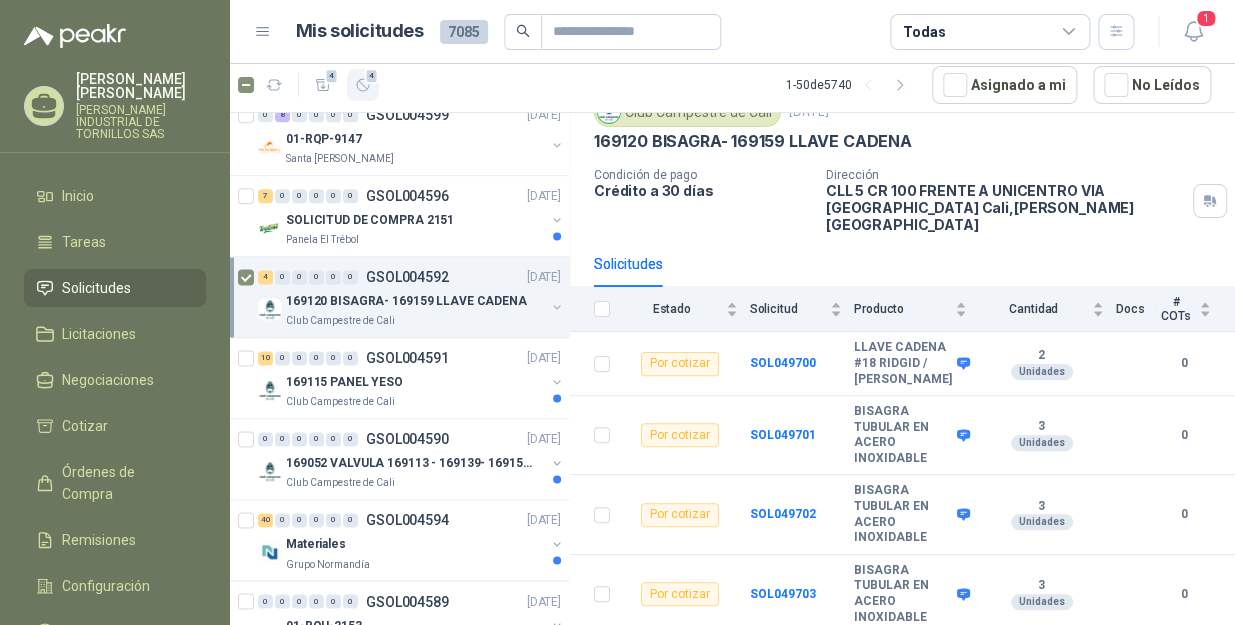 click 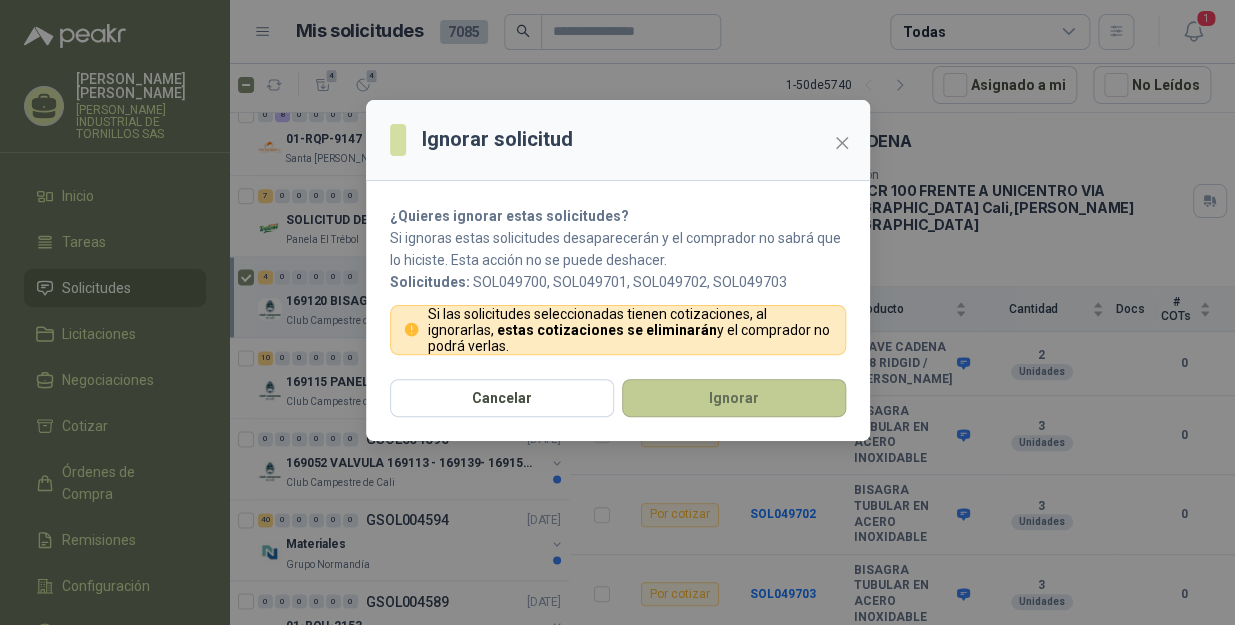 click on "Ignorar solicitud ¿Quieres ignorar estas solicitudes? Si ignoras estas solicitudes desaparecerán y el comprador no sabrá que lo hiciste. Esta acción no se puede deshacer. Solicitudes:   SOL049700, SOL049701, SOL049702, SOL049703 Si las solicitudes seleccionadas tienen cotizaciones, al ignorarlas,   estas cotizaciones se eliminarán  y el comprador no podrá verlas. Cancelar Ignorar" at bounding box center (618, 270) 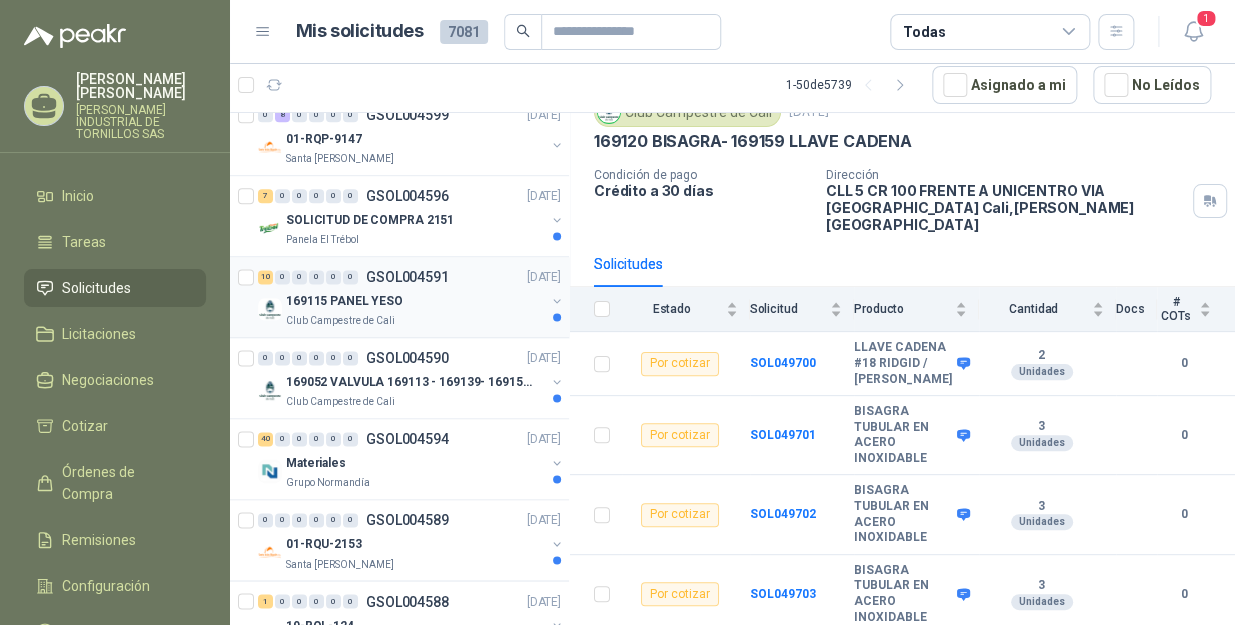 click on "169115  PANEL YESO" at bounding box center (415, 301) 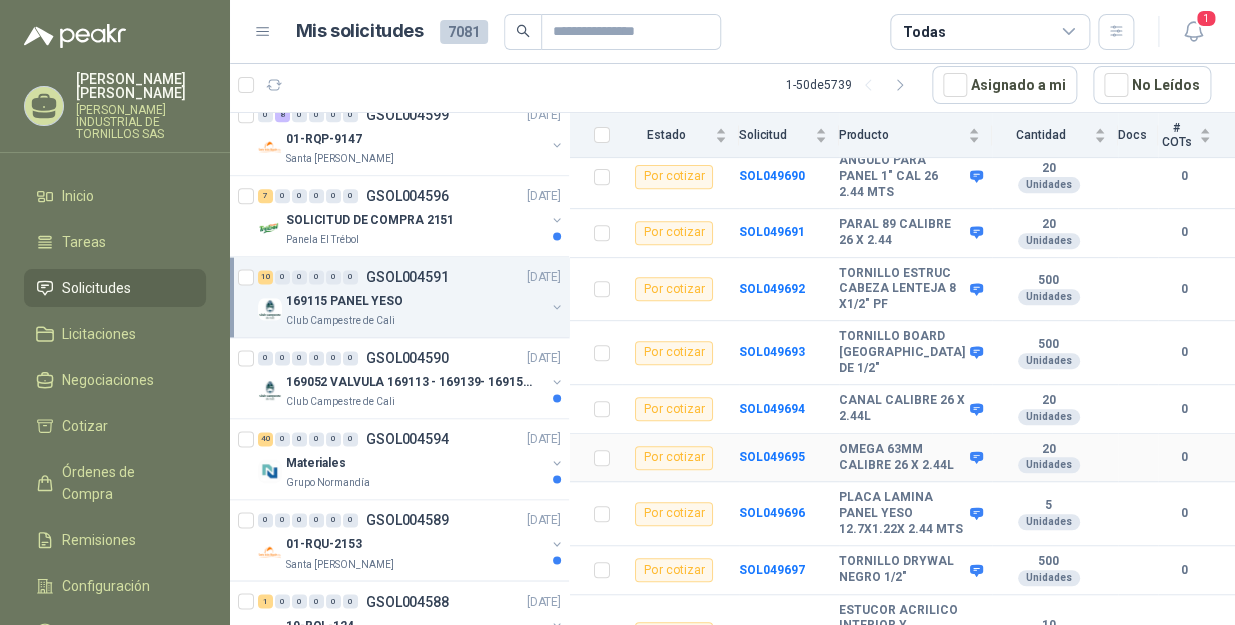 scroll, scrollTop: 231, scrollLeft: 0, axis: vertical 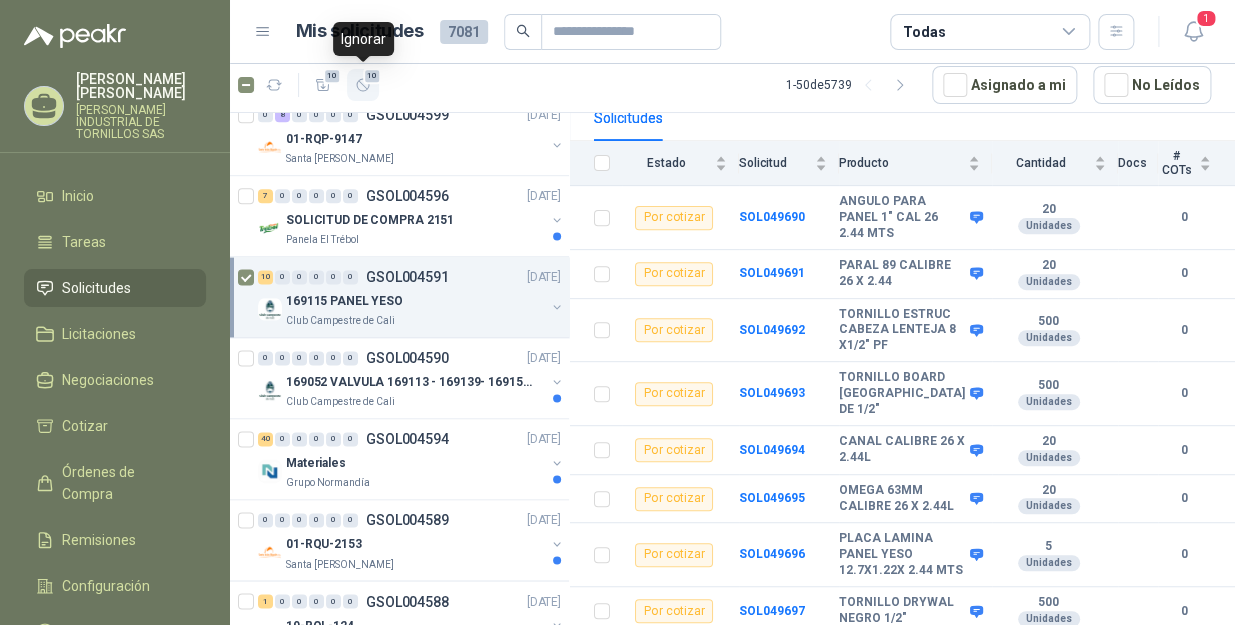 click on "10" at bounding box center (363, 85) 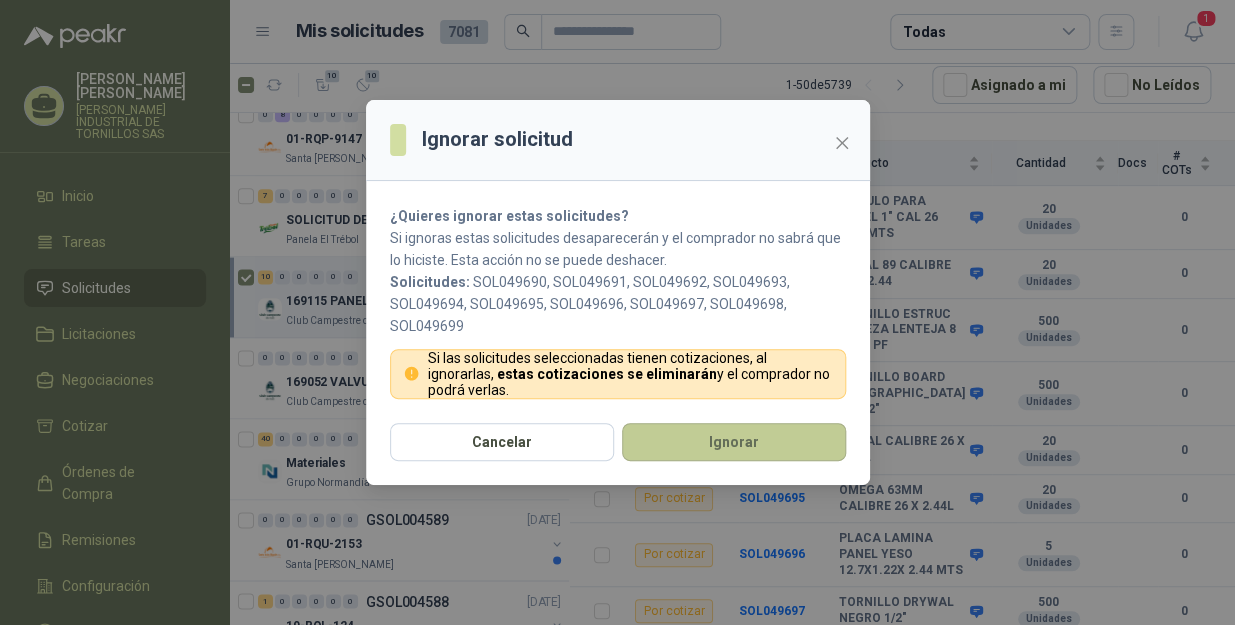 click on "Ignorar" at bounding box center [734, 442] 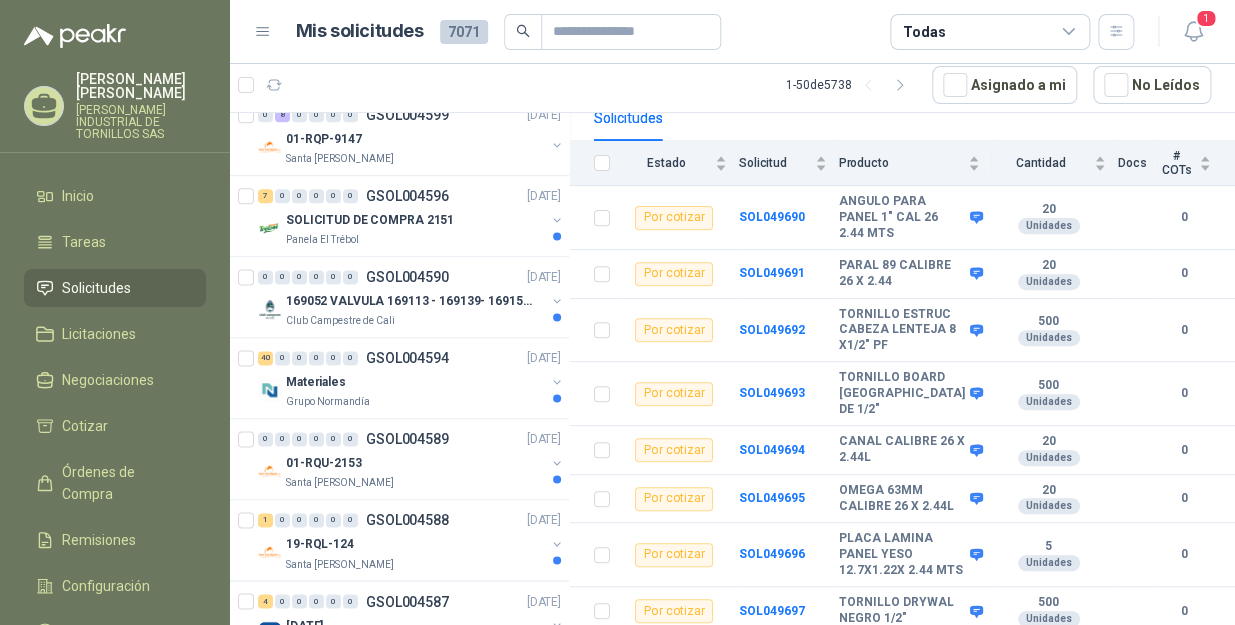 click on "169052 VALVULA 169113 - 169139- 169158 PVC" at bounding box center [410, 301] 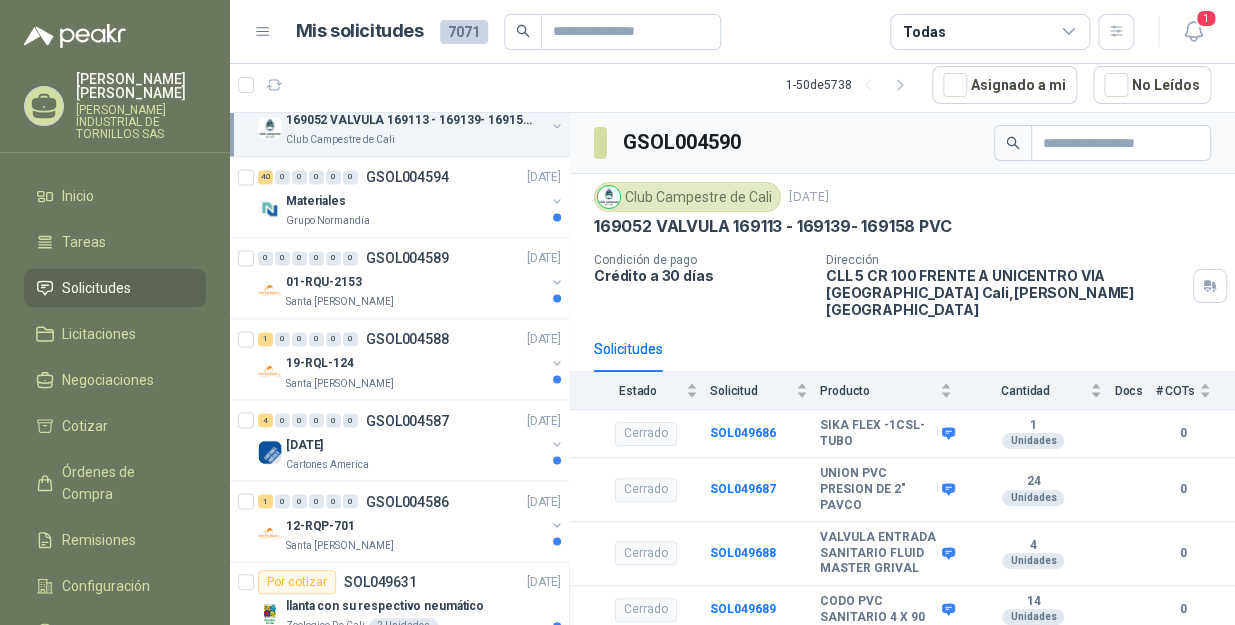 scroll, scrollTop: 1090, scrollLeft: 0, axis: vertical 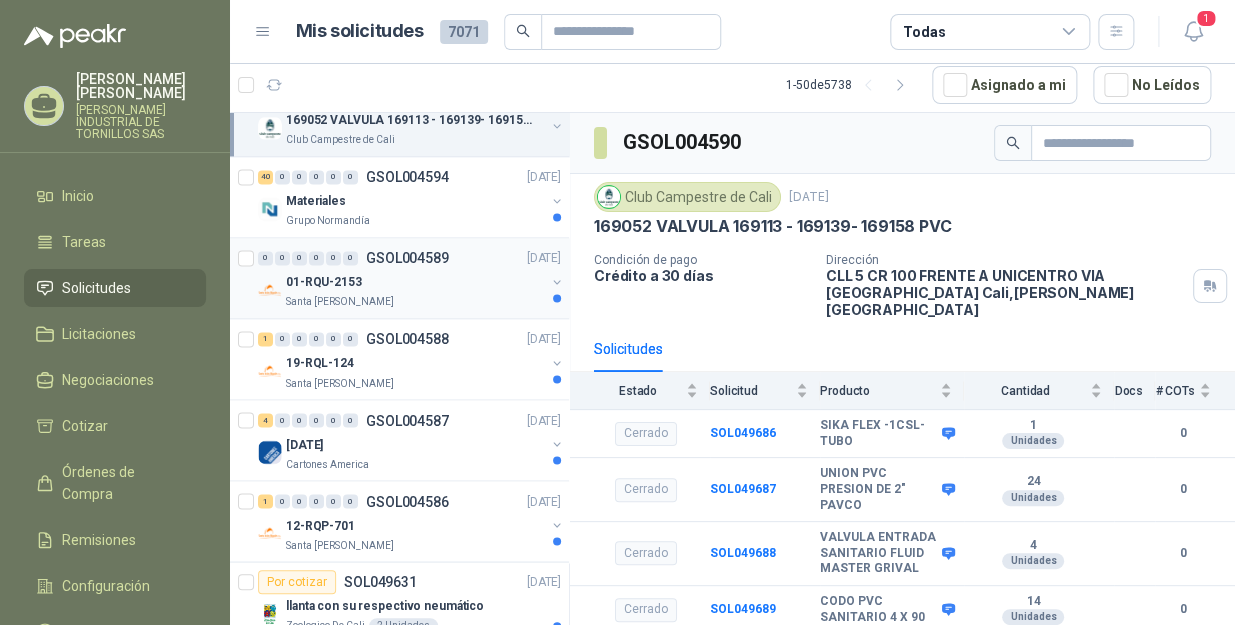 click on "Santa [PERSON_NAME]" at bounding box center (415, 302) 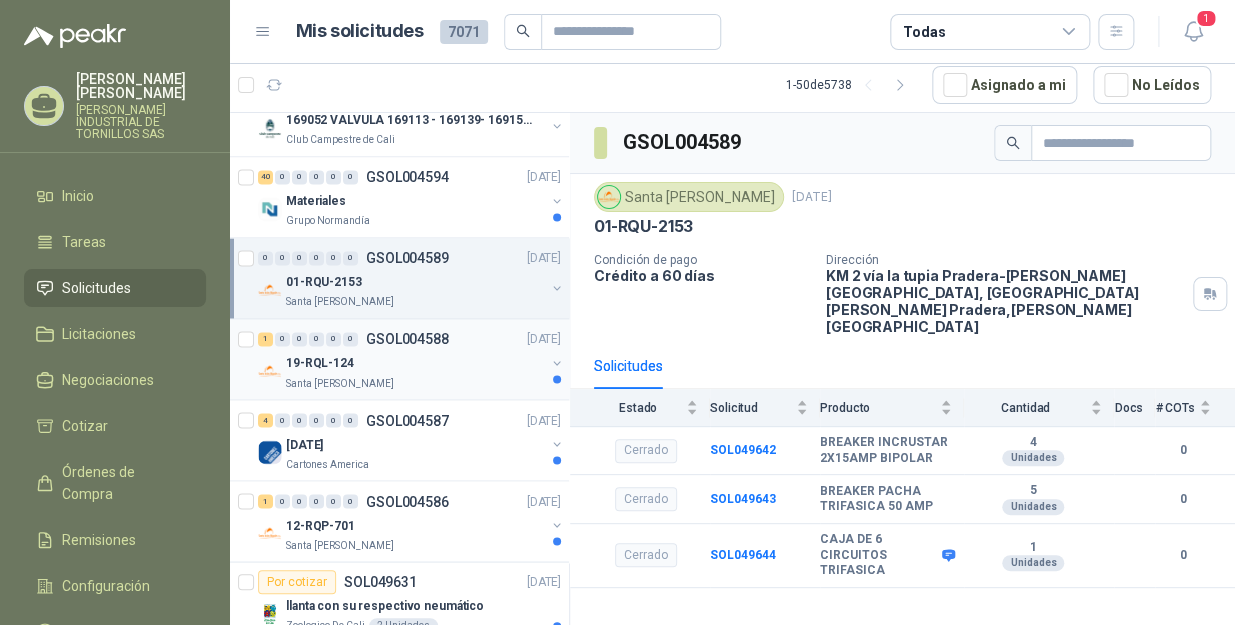 click on "19-RQL-124" at bounding box center [415, 363] 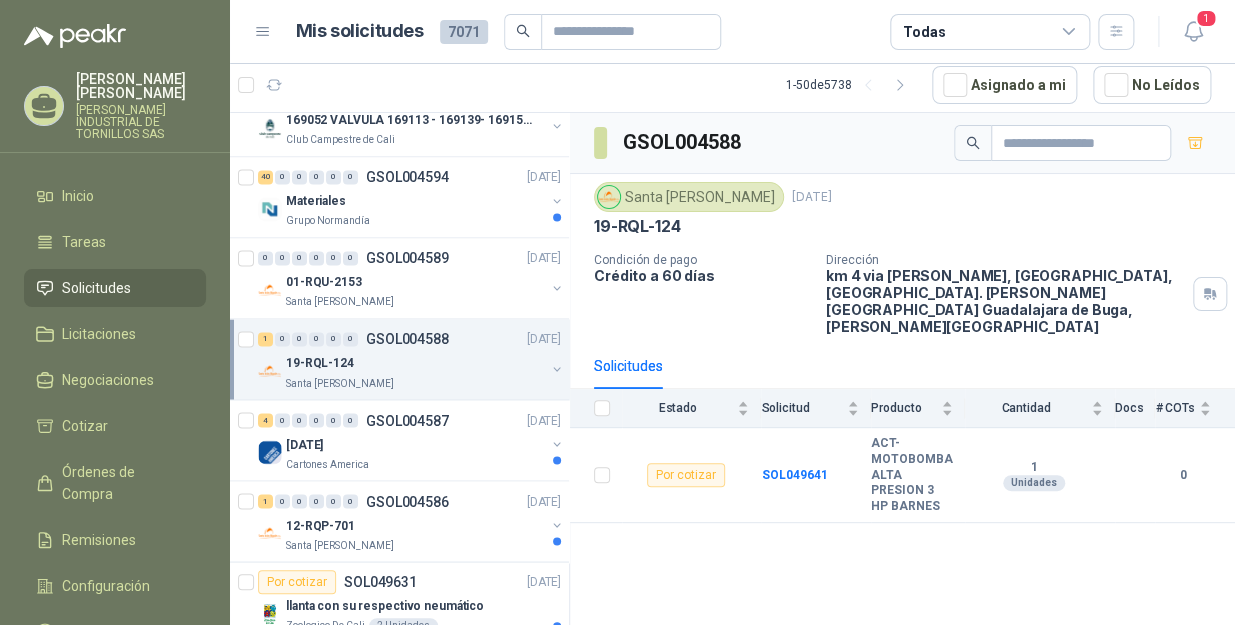scroll, scrollTop: 1181, scrollLeft: 0, axis: vertical 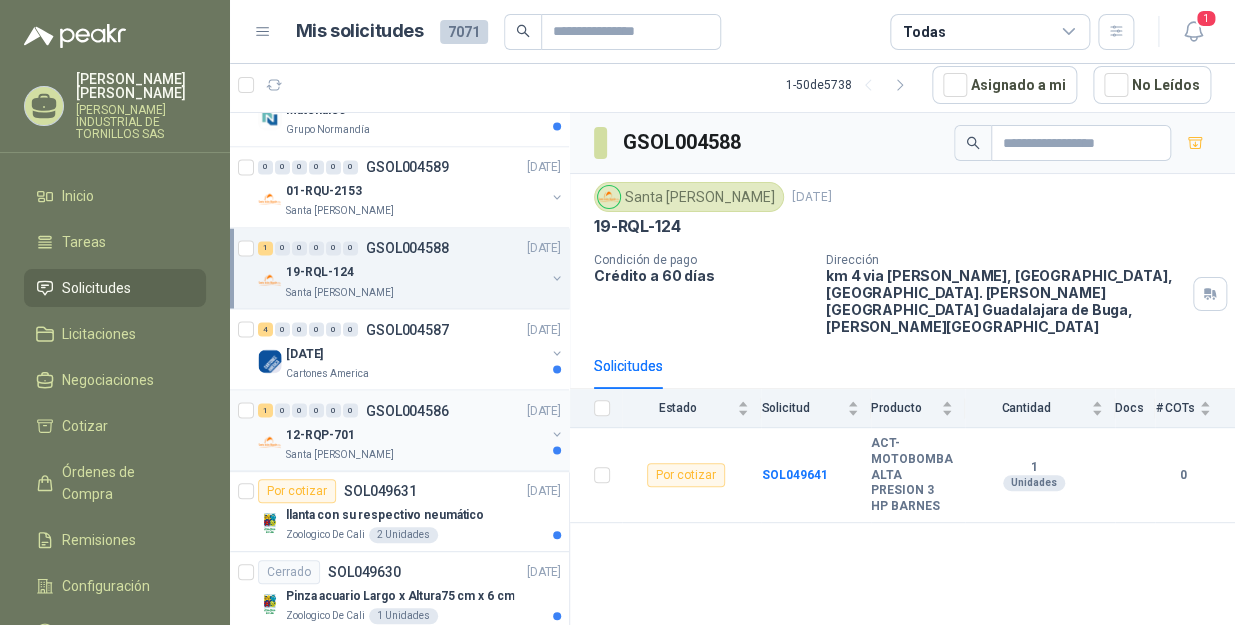 click on "12-RQP-701" at bounding box center [415, 434] 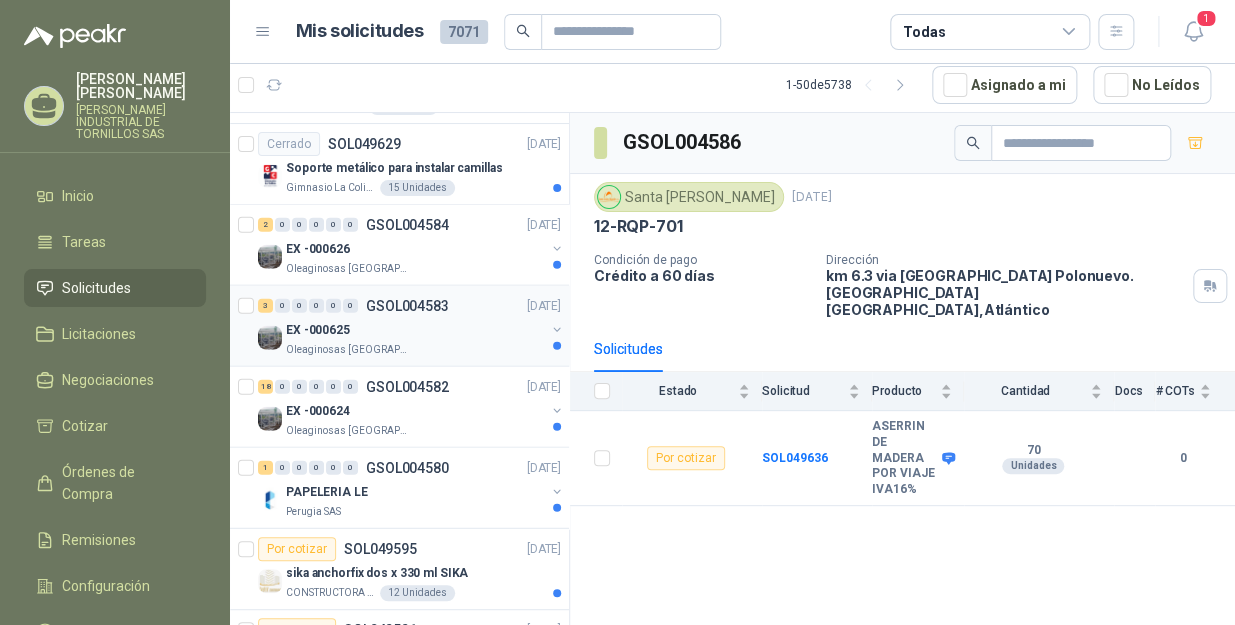 scroll, scrollTop: 1636, scrollLeft: 0, axis: vertical 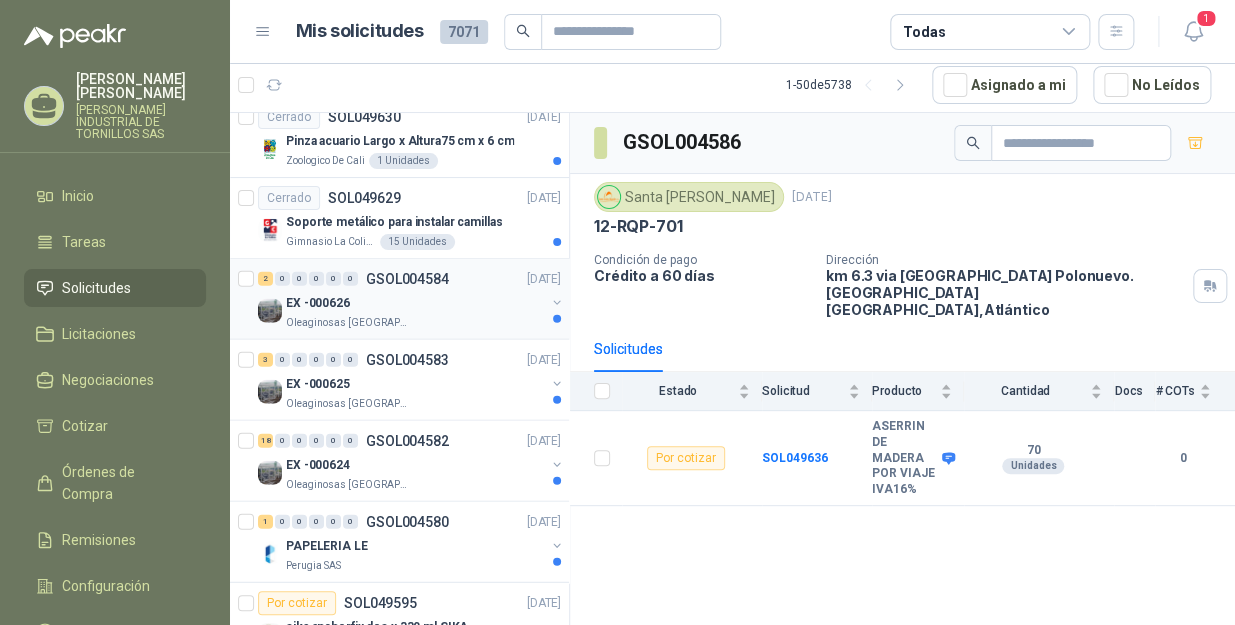 click on "EX -000626" at bounding box center [415, 303] 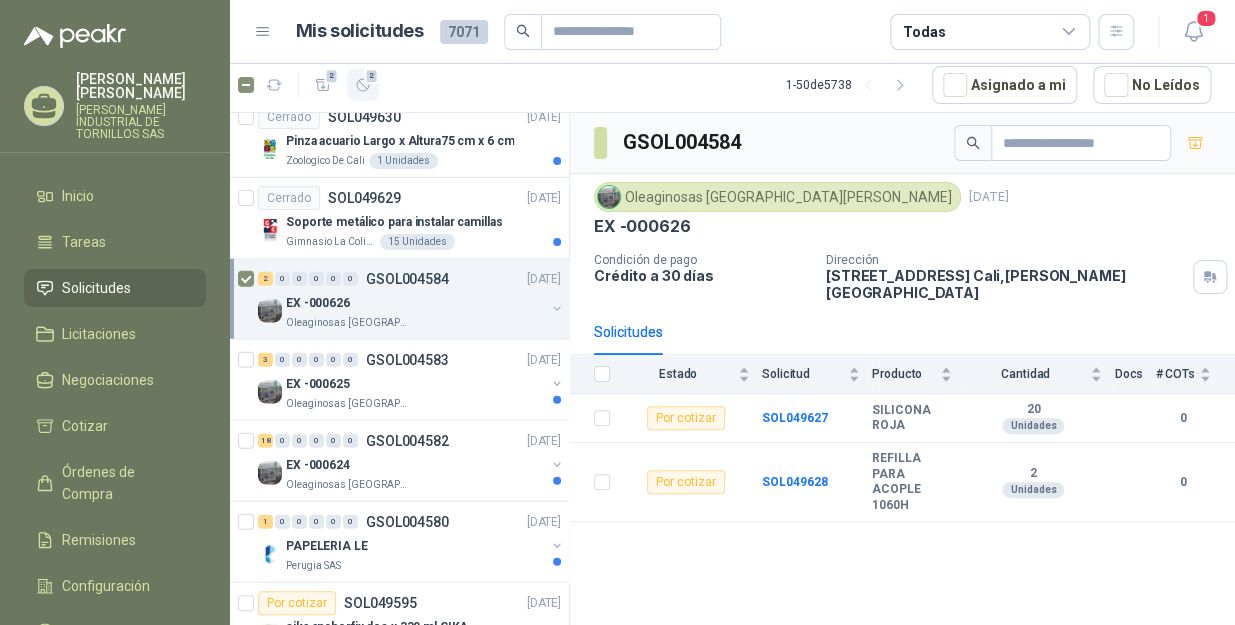 click 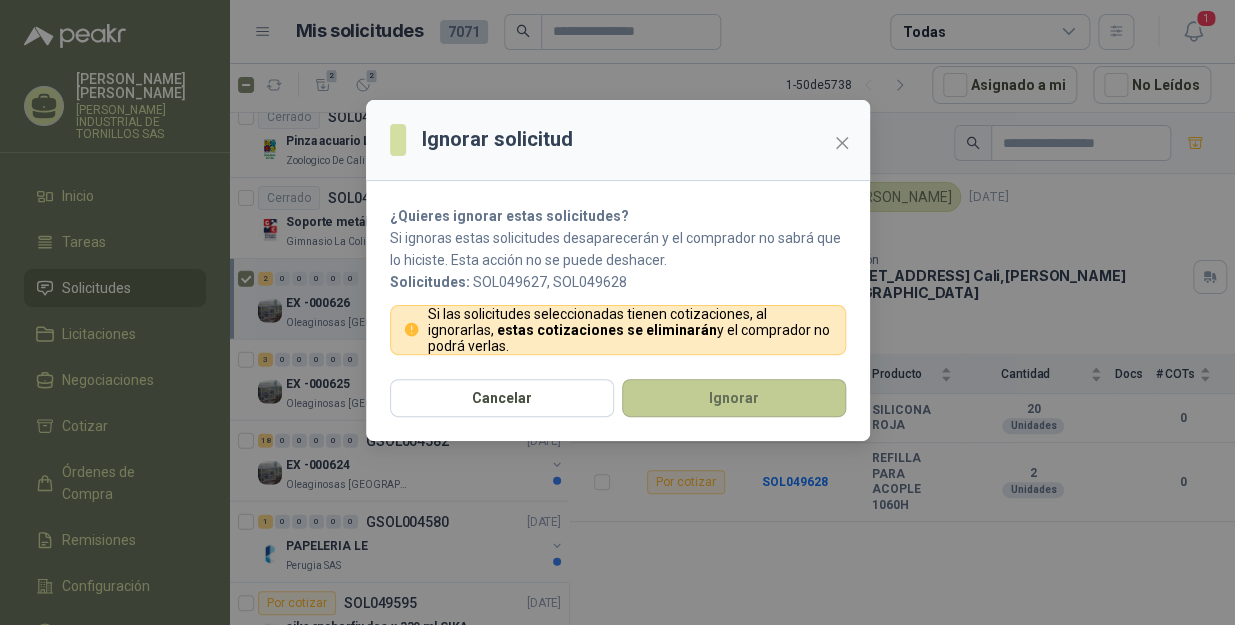 click on "Ignorar" at bounding box center [734, 398] 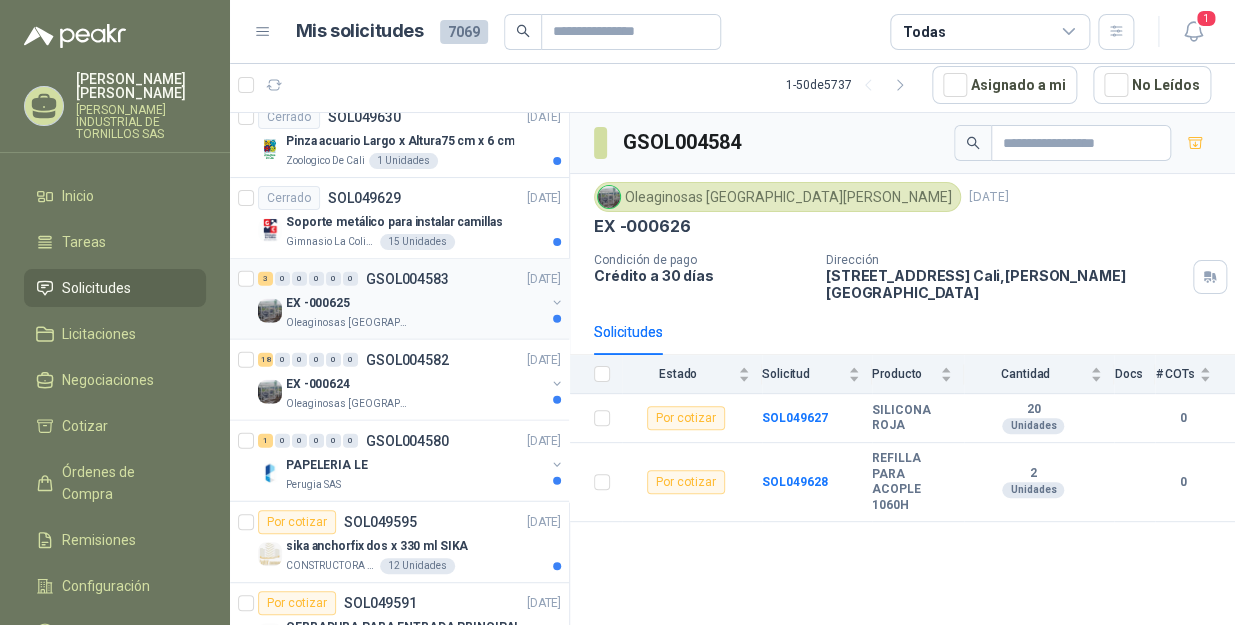 click on "EX -000625" at bounding box center [415, 303] 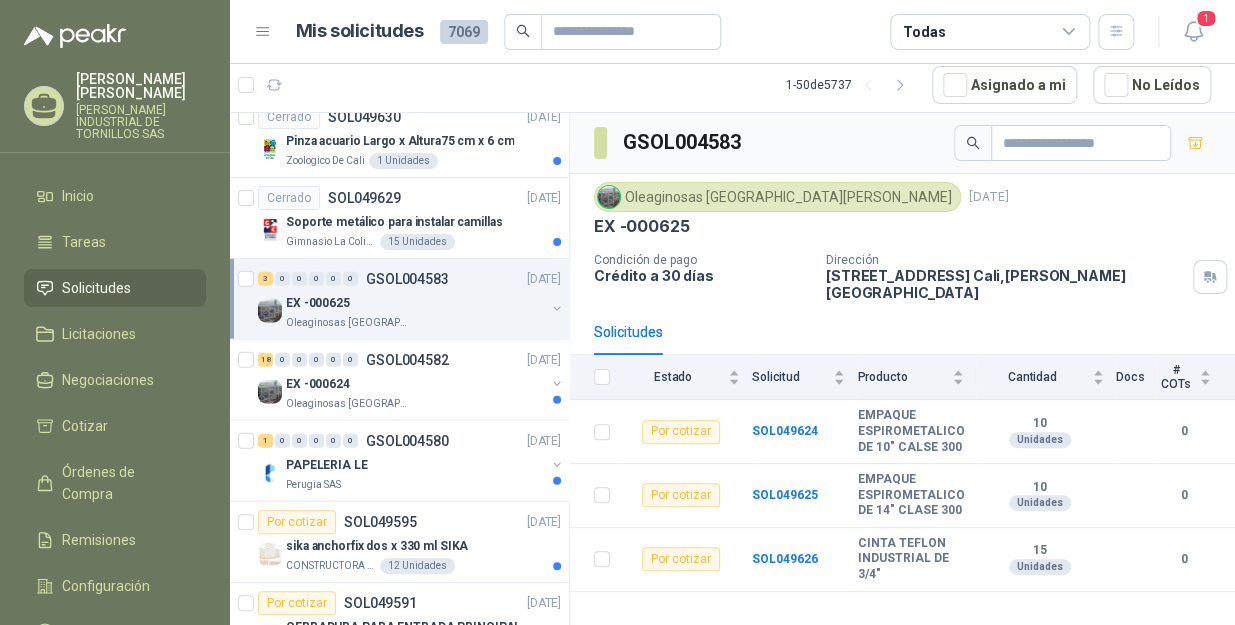 click at bounding box center (248, 299) 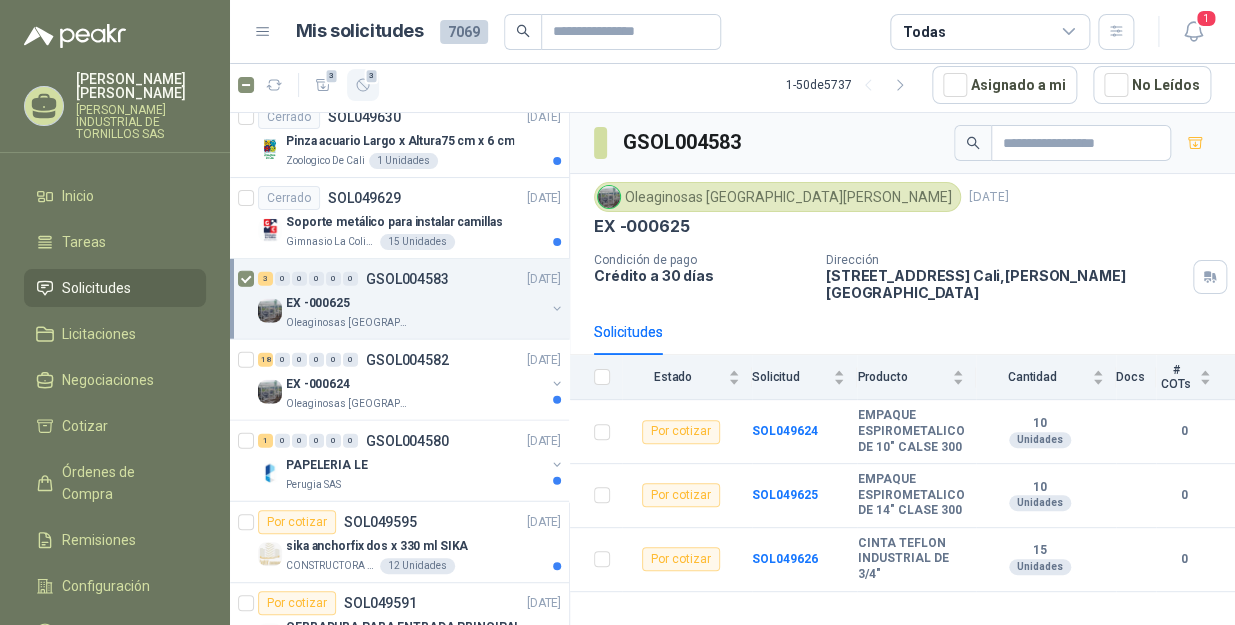 click 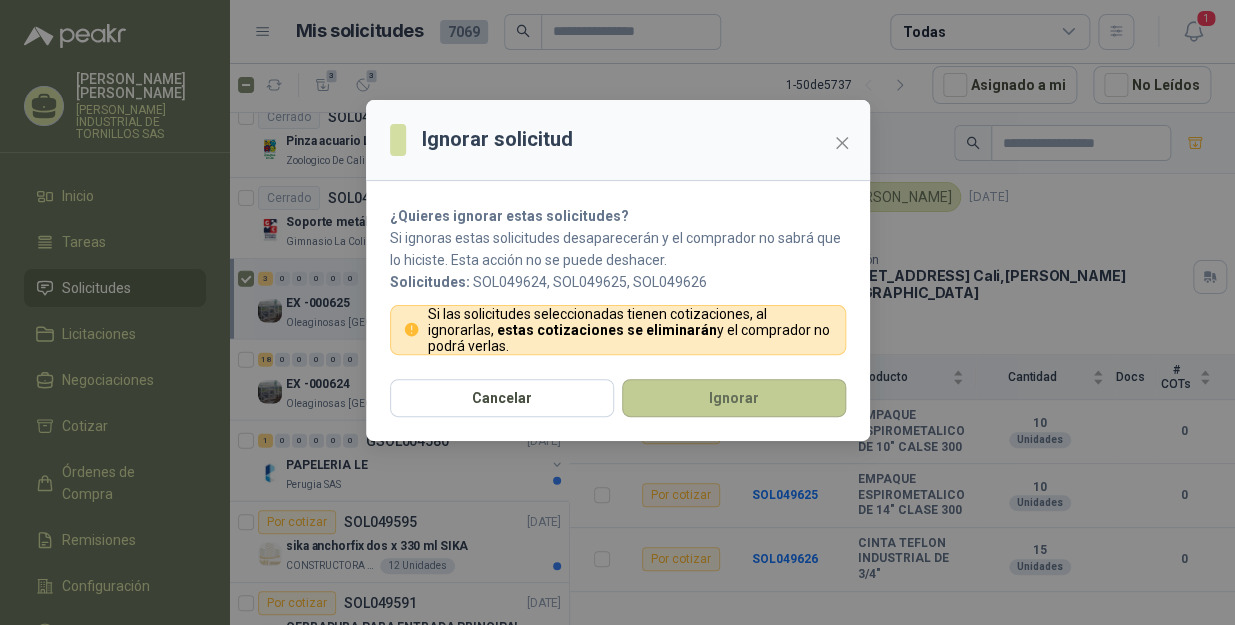 click on "Ignorar" at bounding box center [734, 398] 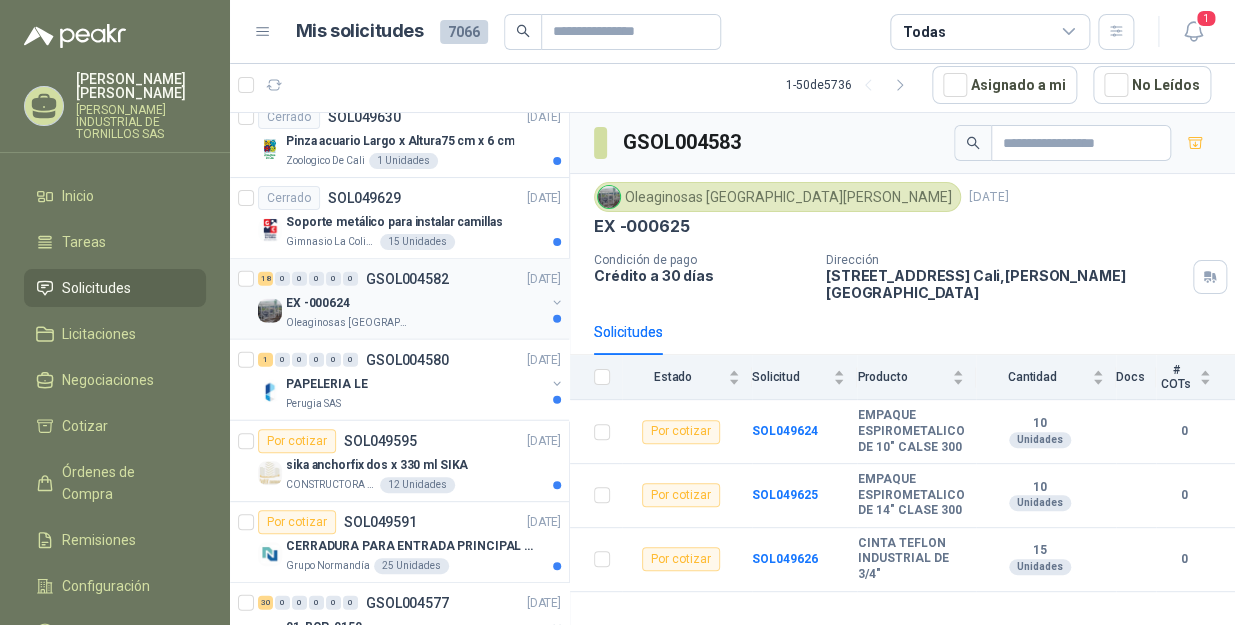 click on "EX -000624" at bounding box center [415, 303] 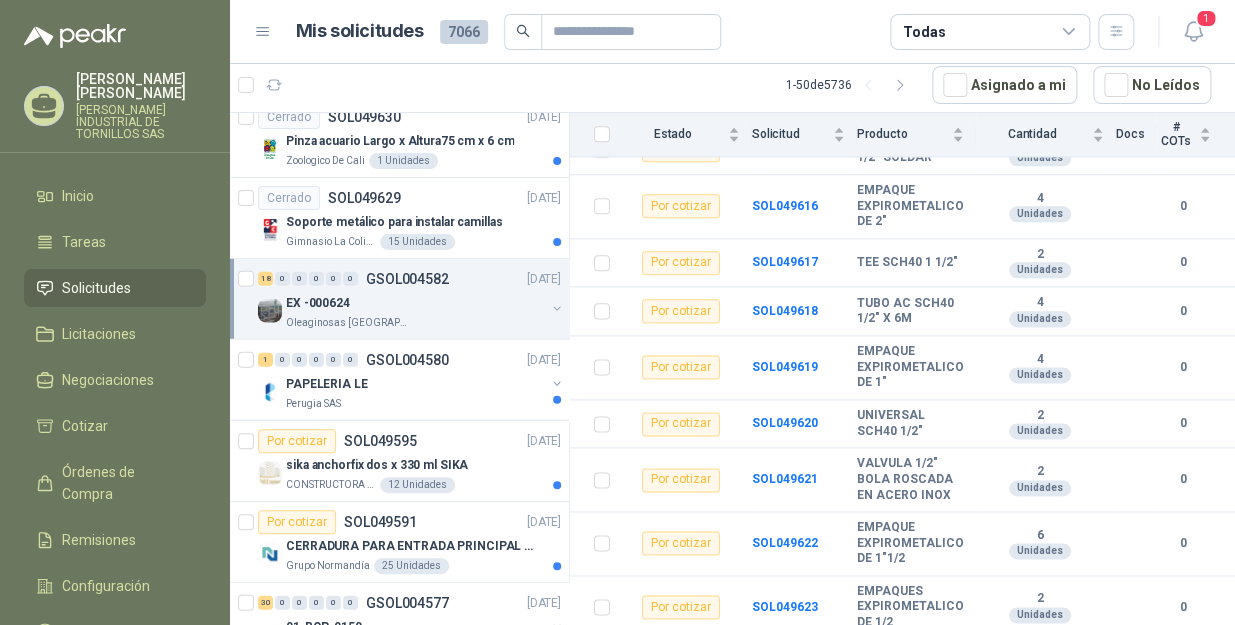scroll, scrollTop: 820, scrollLeft: 0, axis: vertical 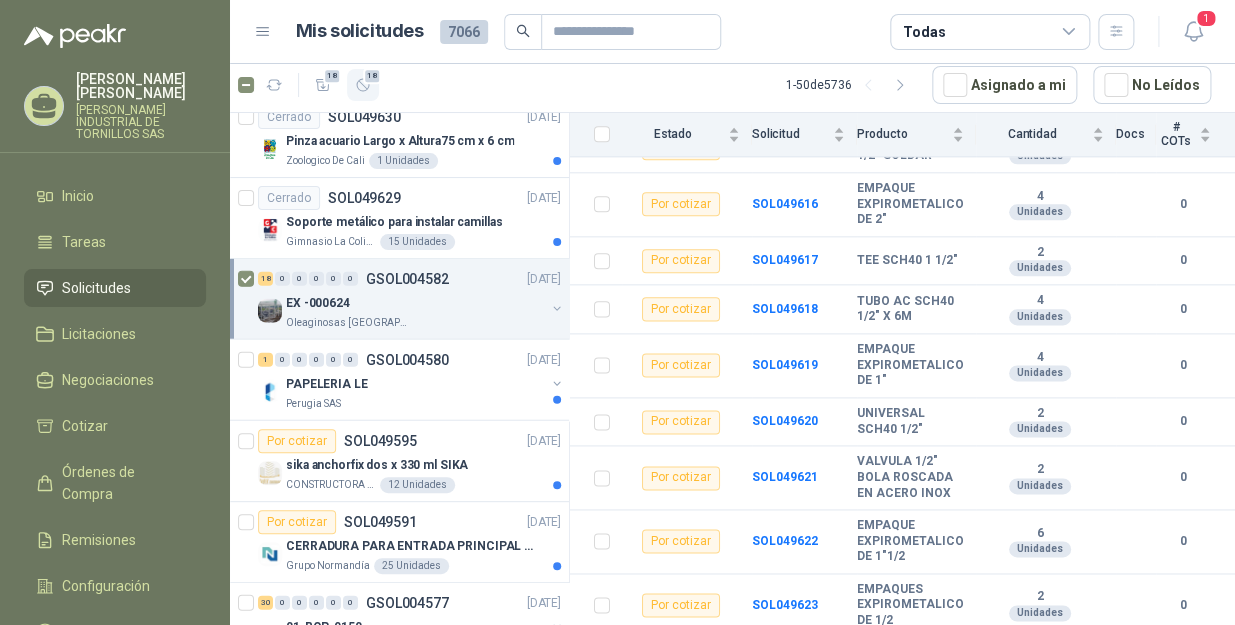 click on "18" at bounding box center (363, 85) 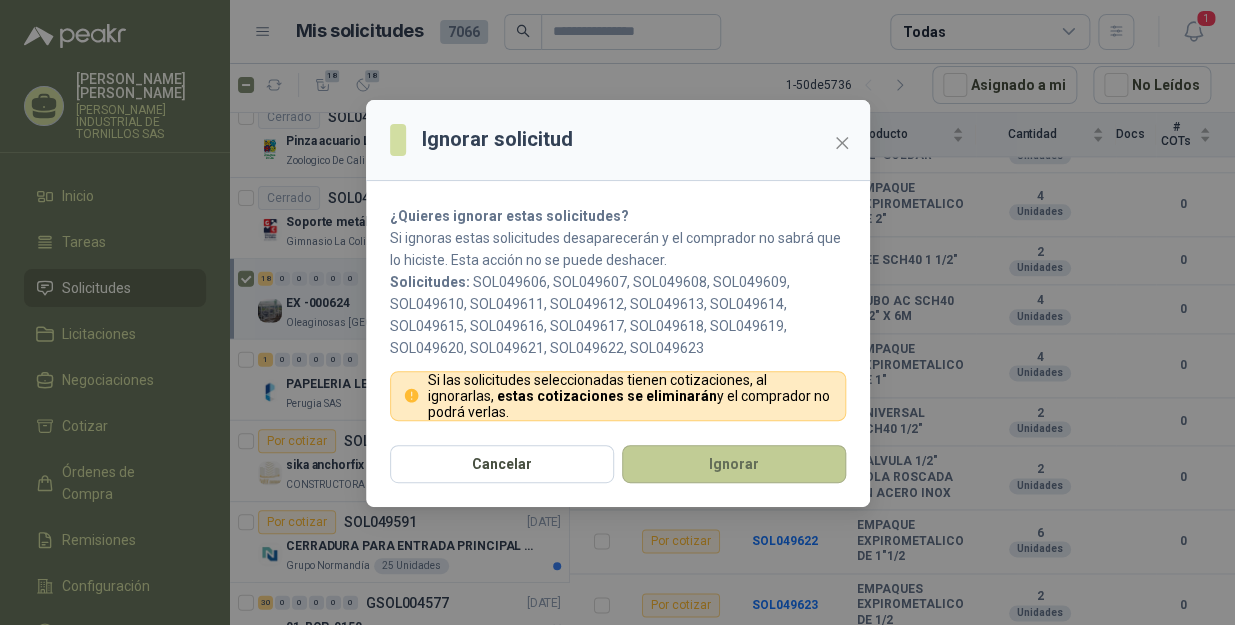 drag, startPoint x: 694, startPoint y: 465, endPoint x: 668, endPoint y: 451, distance: 29.529646 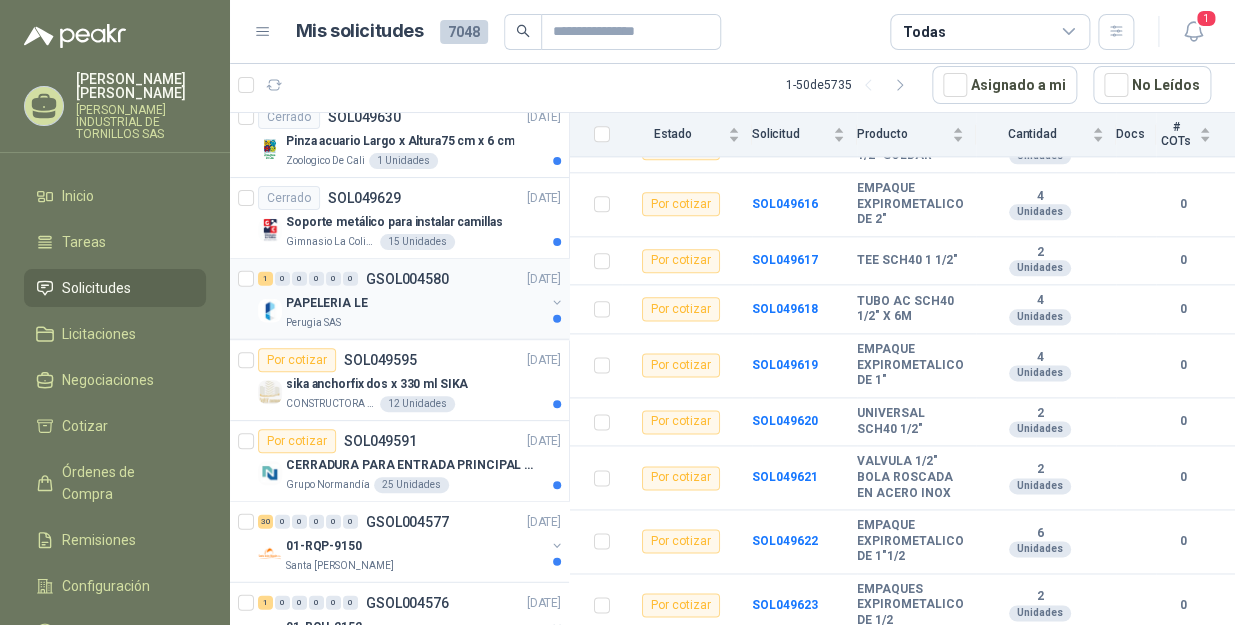 click on "PAPELERIA LE" at bounding box center (415, 303) 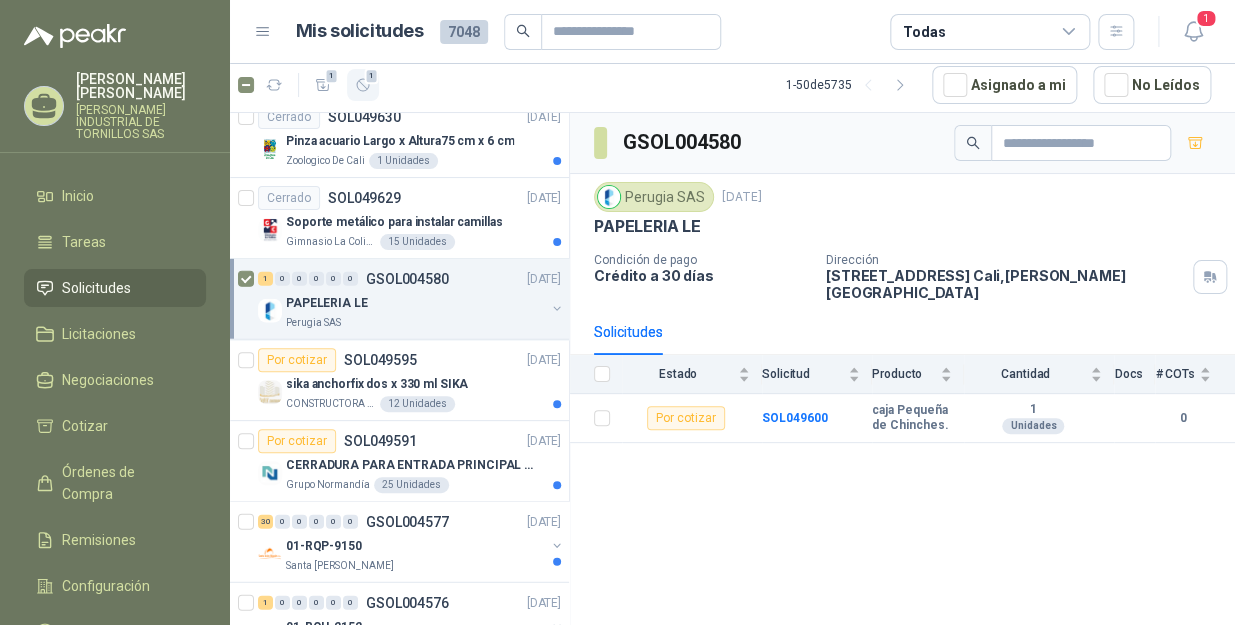 click 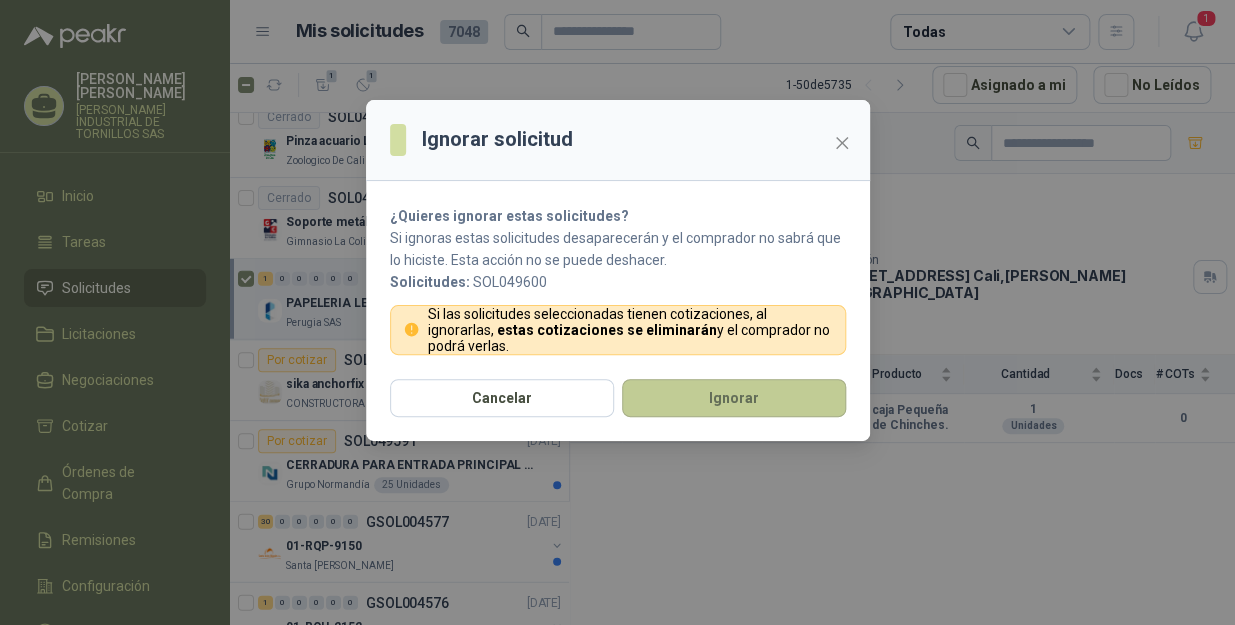 click on "Ignorar" at bounding box center [734, 398] 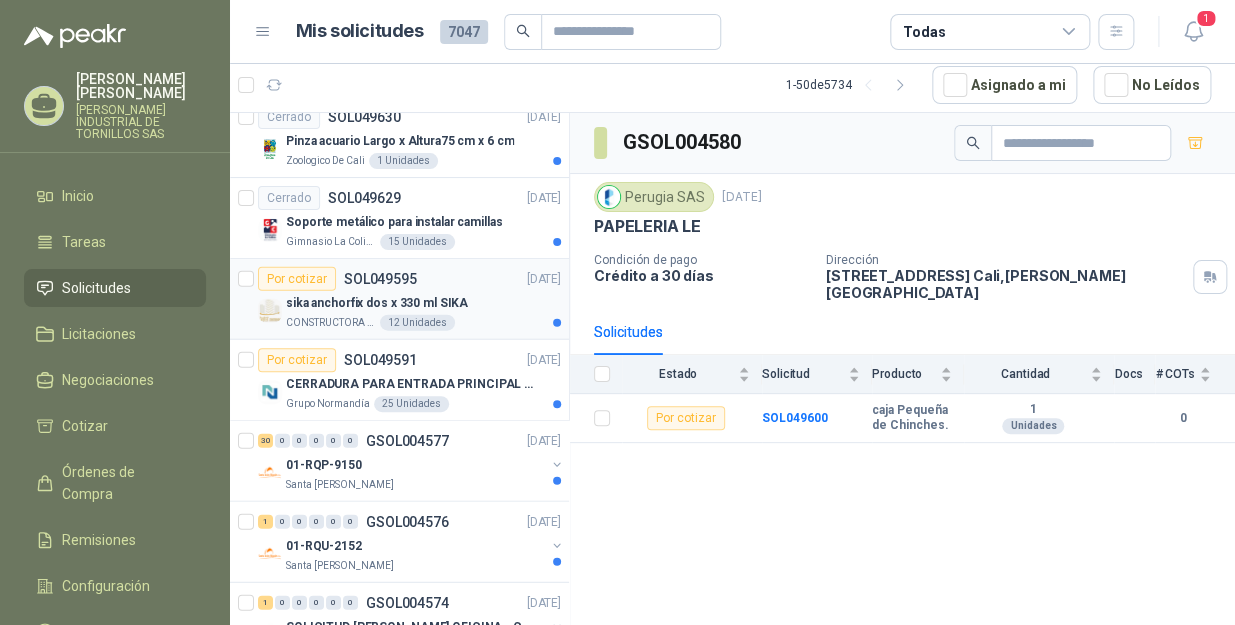 click on "Por cotizar SOL049595 [DATE]" at bounding box center (409, 279) 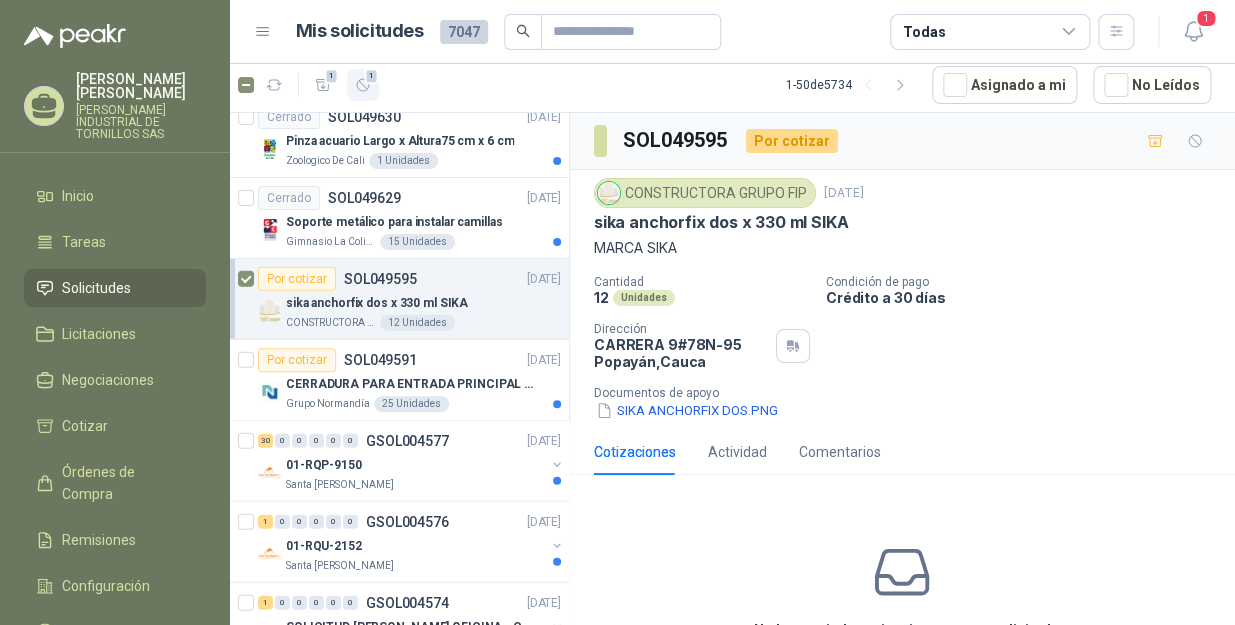 click on "1" at bounding box center (363, 85) 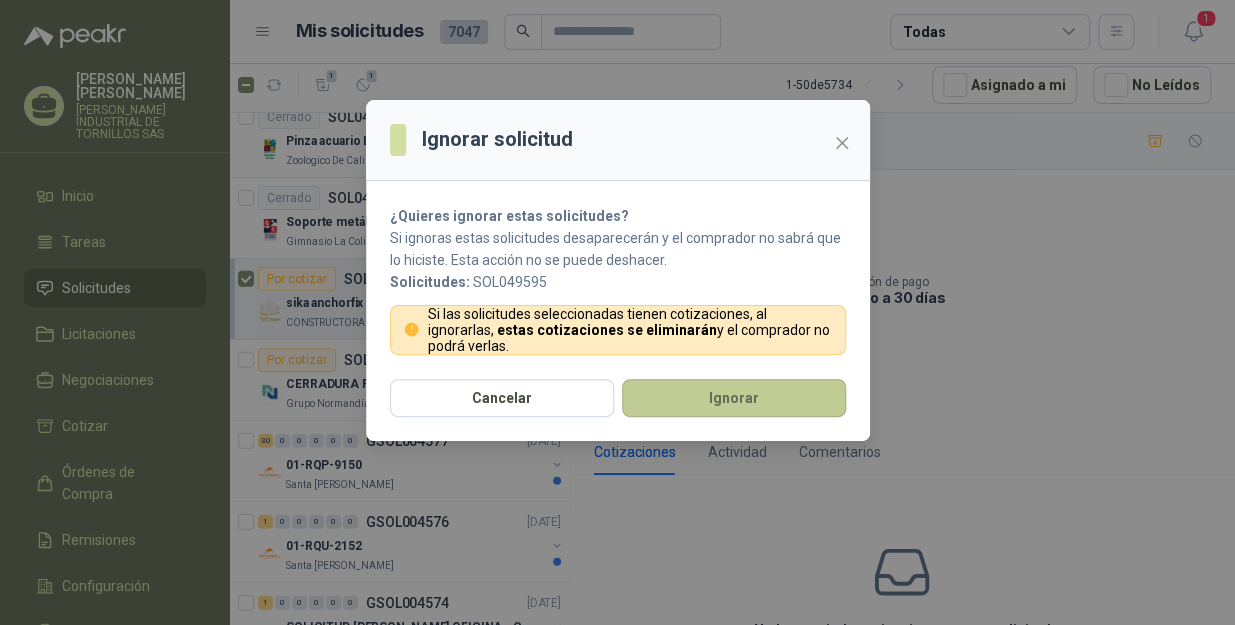 click on "Ignorar" at bounding box center [734, 398] 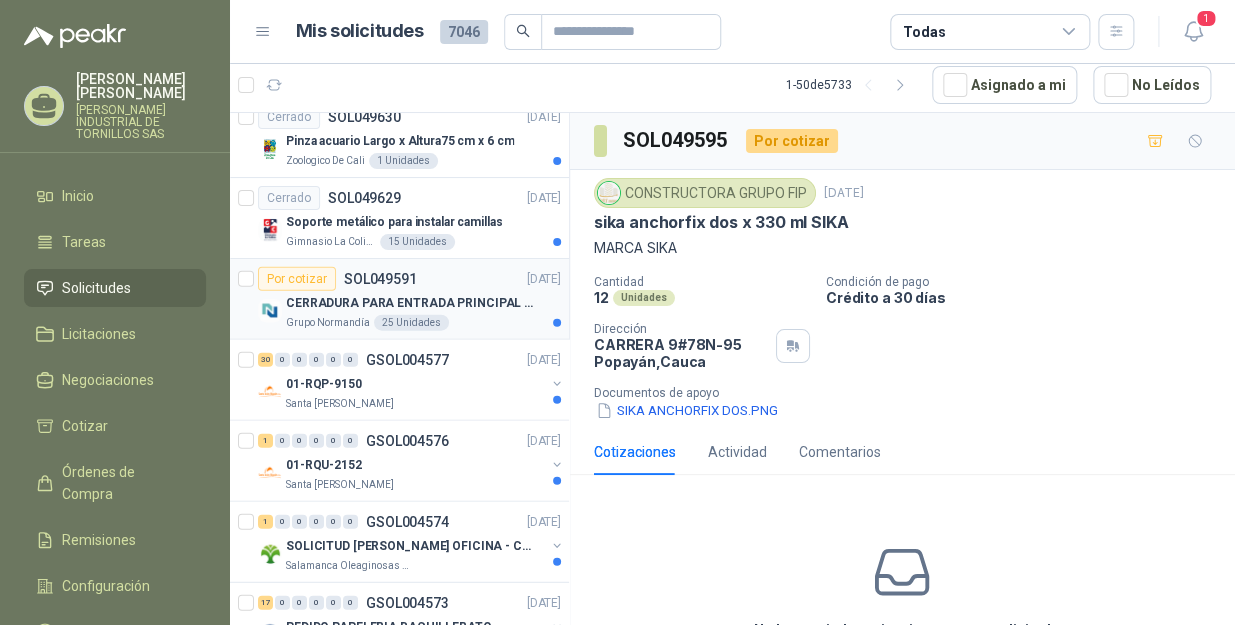 click on "CERRADURA PARA ENTRADA PRINCIPAL CON POMO DE ALUMINIO" at bounding box center (423, 303) 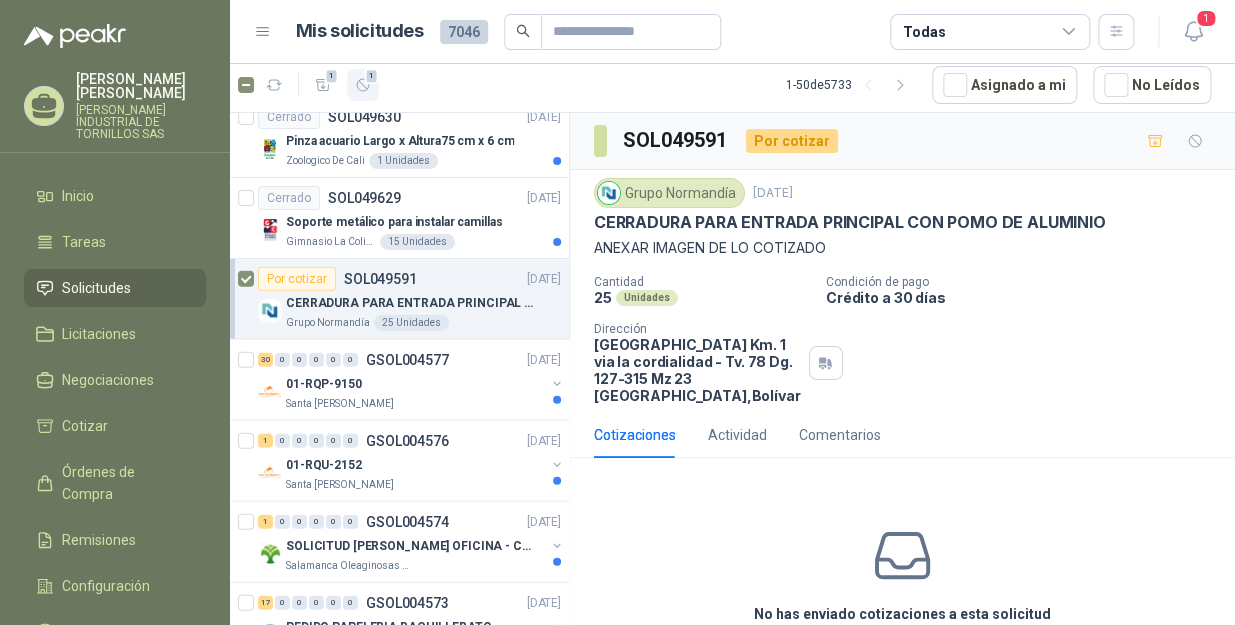 click 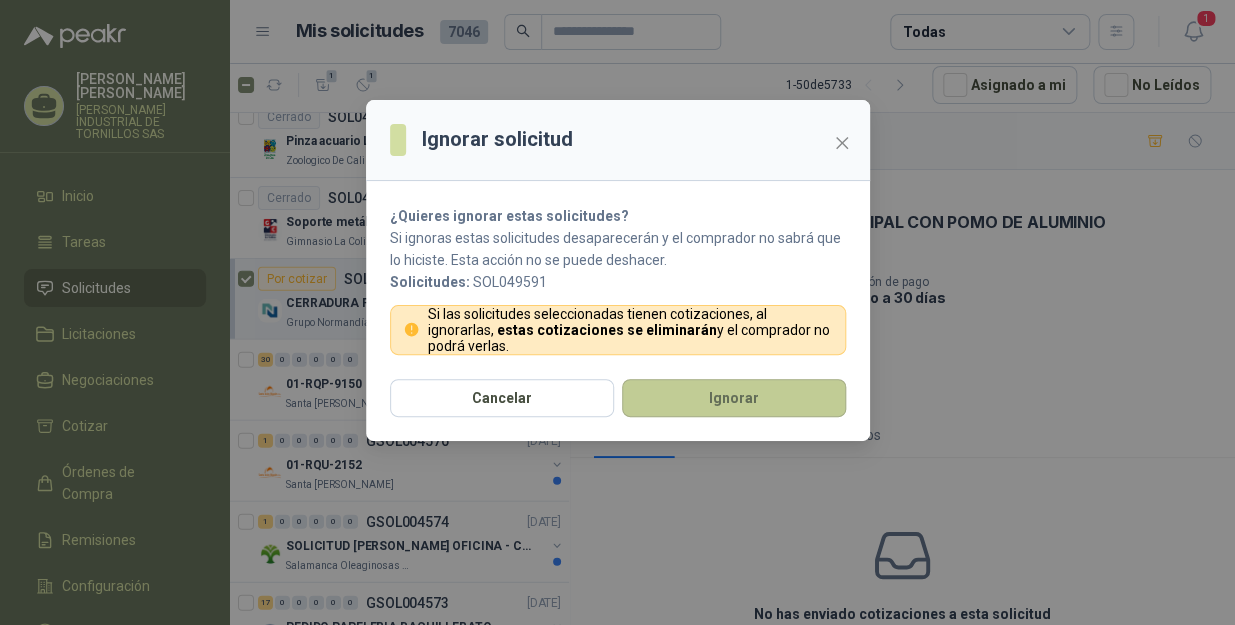 click on "Ignorar" at bounding box center [734, 398] 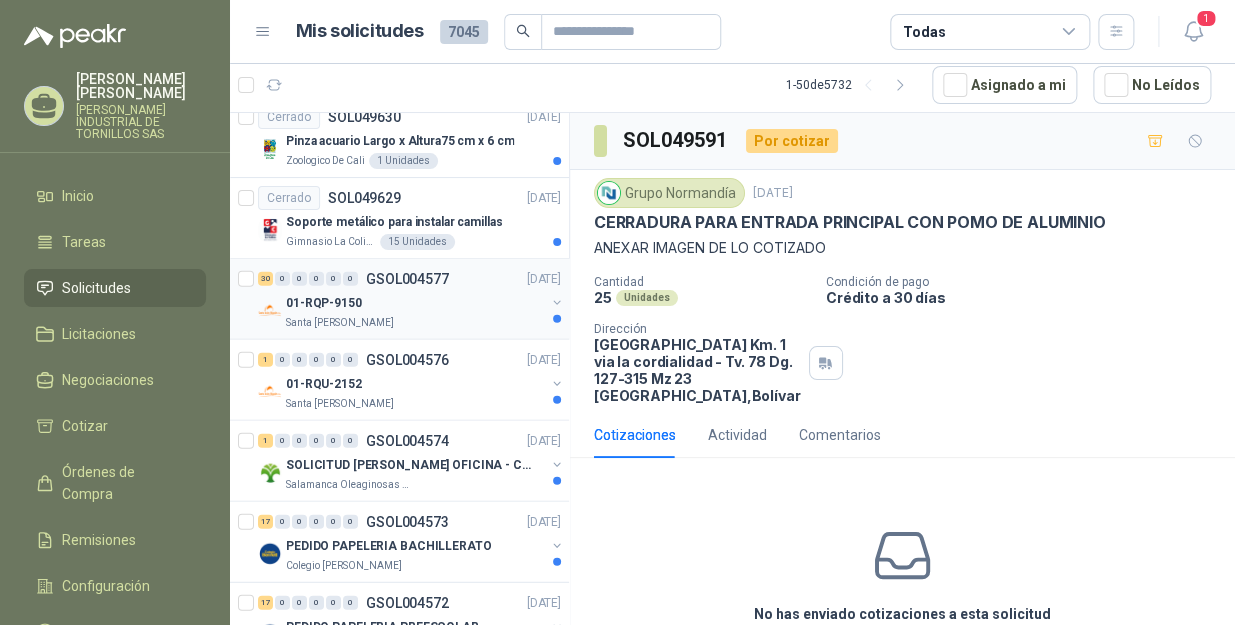 click on "Santa [PERSON_NAME]" at bounding box center (415, 323) 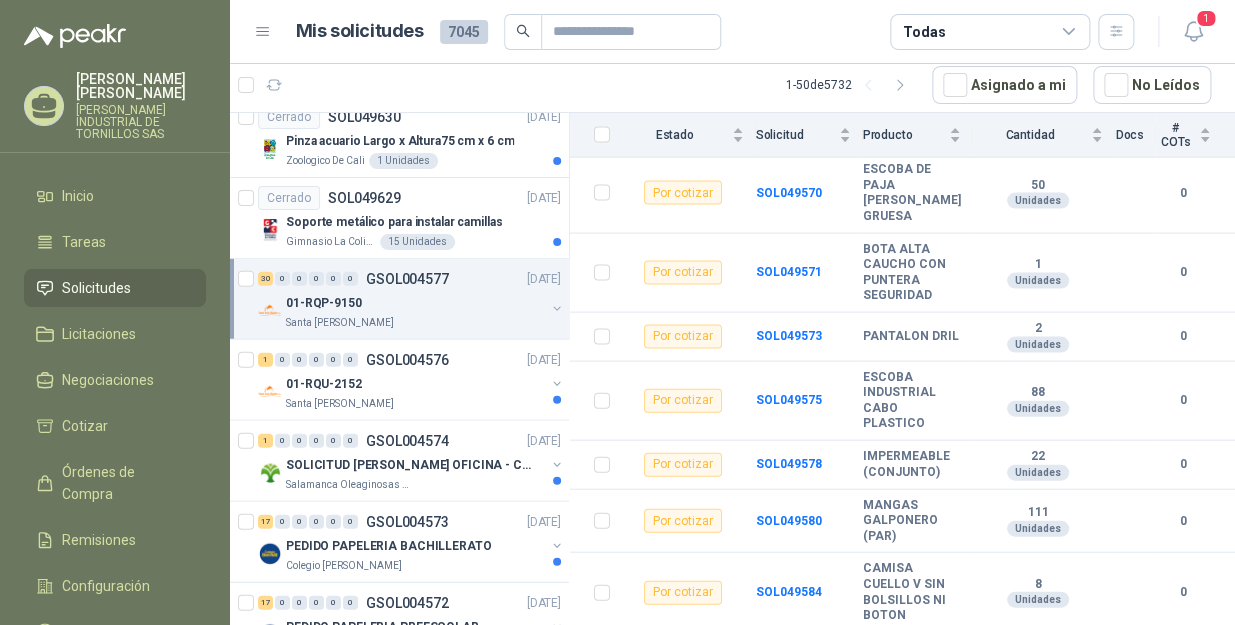 scroll, scrollTop: 1779, scrollLeft: 0, axis: vertical 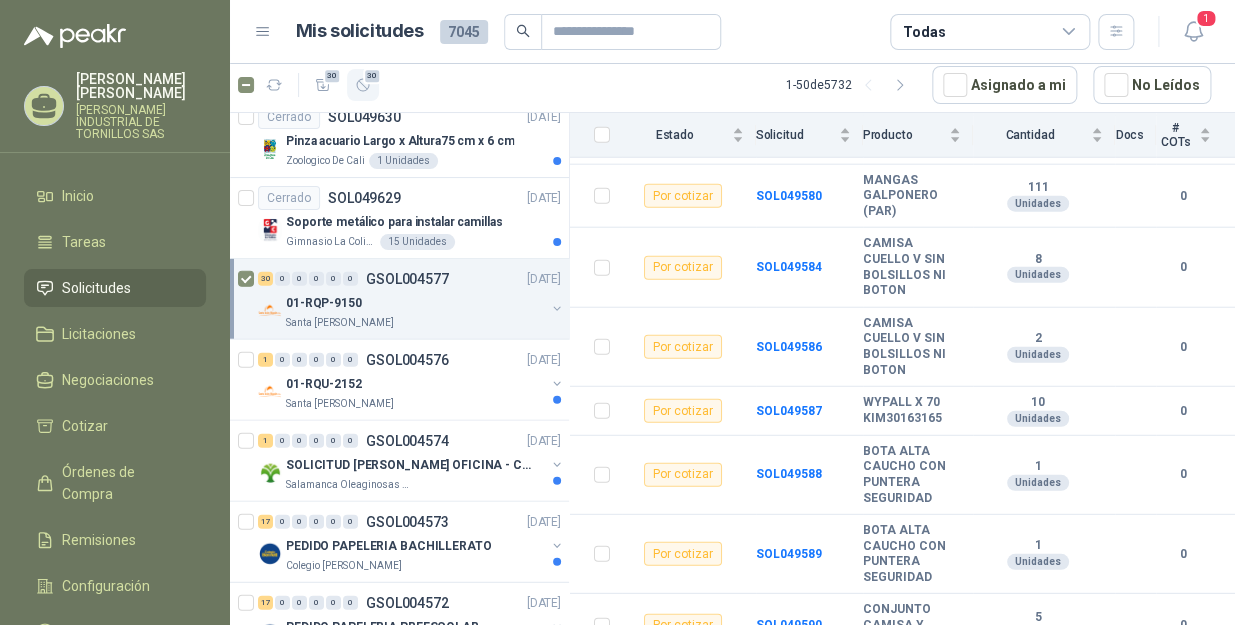 click on "30" at bounding box center (372, 76) 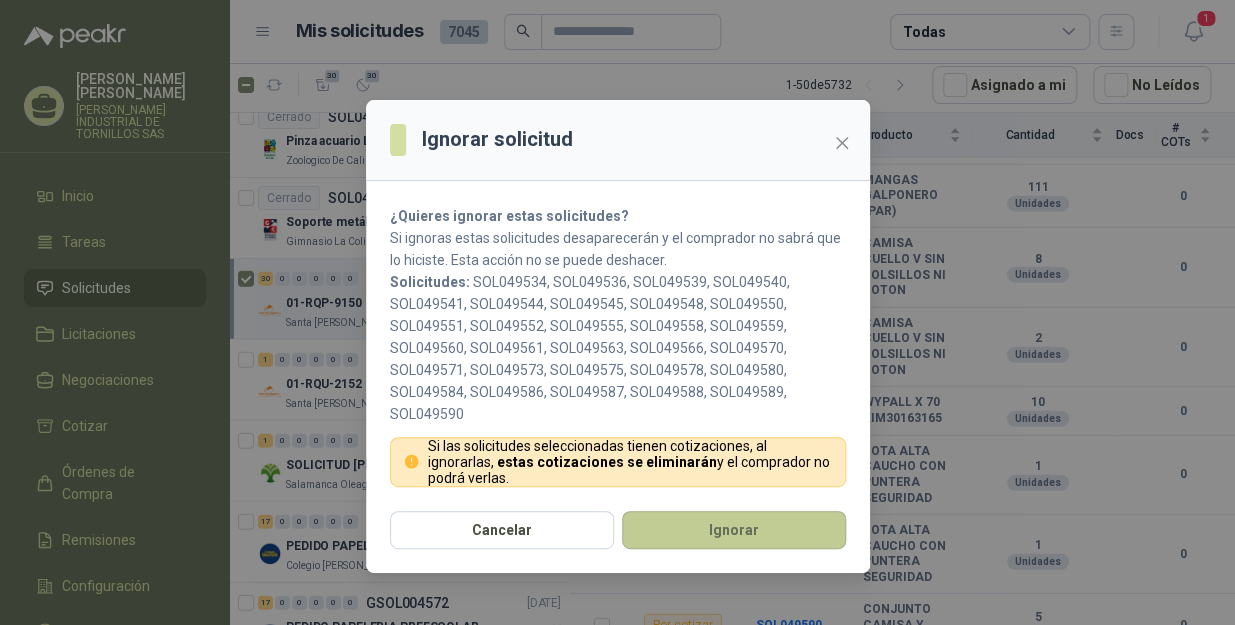 click on "Ignorar" at bounding box center (734, 530) 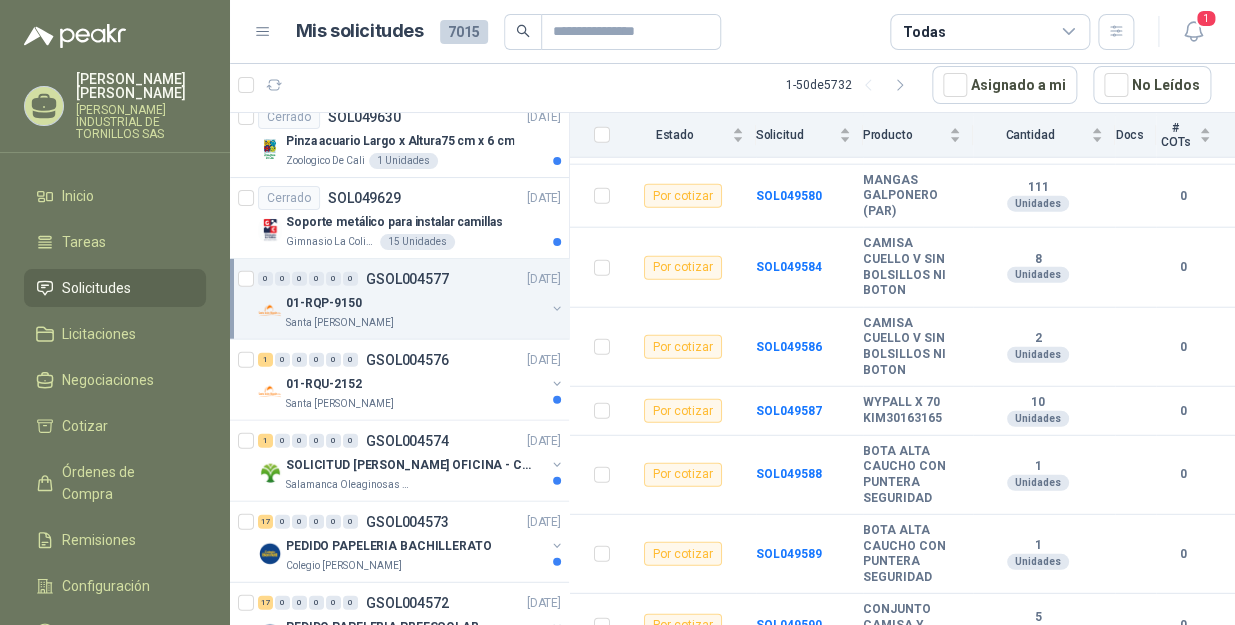 click on "01-RQP-9150" at bounding box center (415, 303) 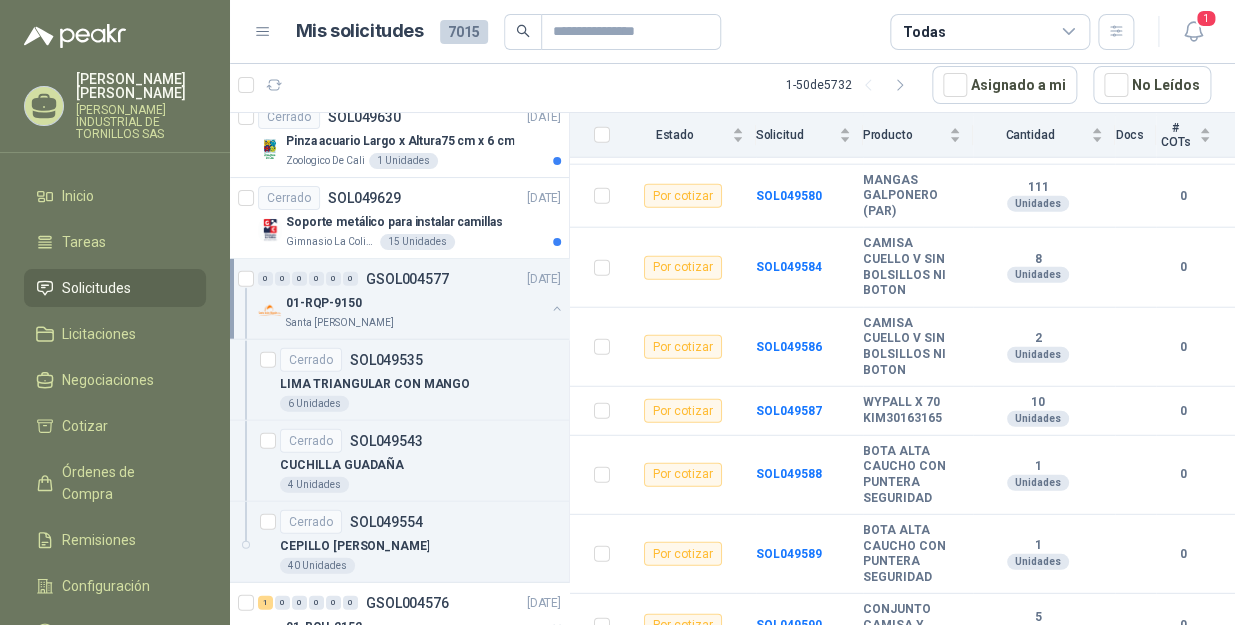 click on "01-RQP-9150" at bounding box center (415, 303) 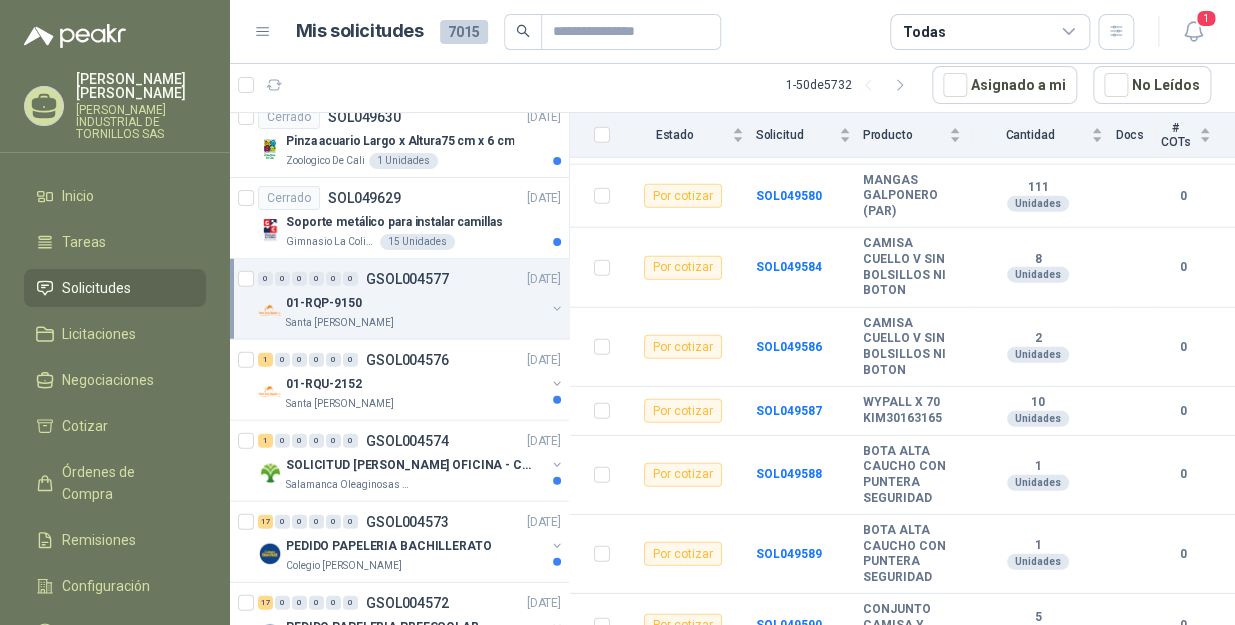 click on "Santa [PERSON_NAME]" at bounding box center (415, 323) 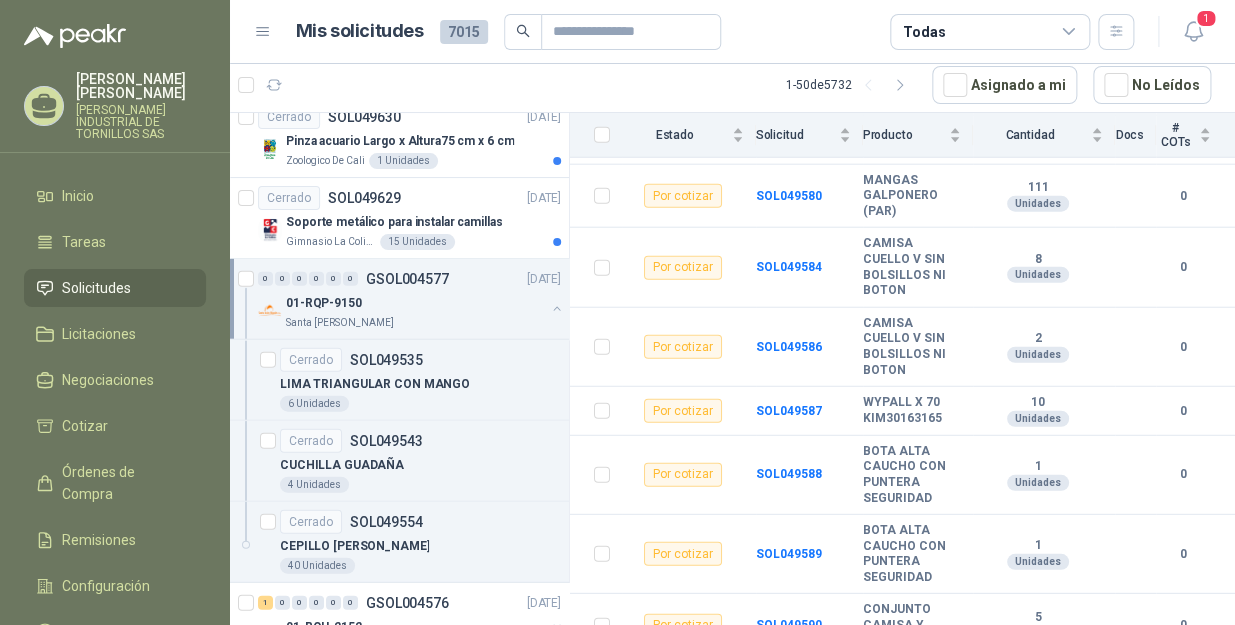 click on "Santa [PERSON_NAME]" at bounding box center [415, 323] 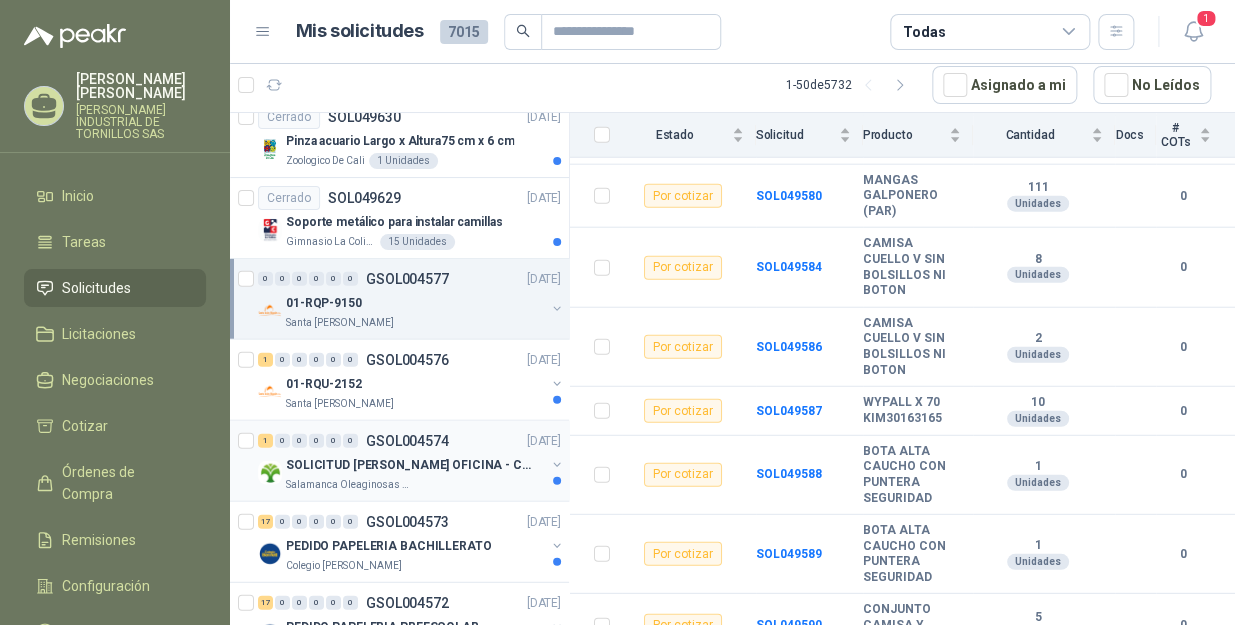 scroll, scrollTop: 1727, scrollLeft: 0, axis: vertical 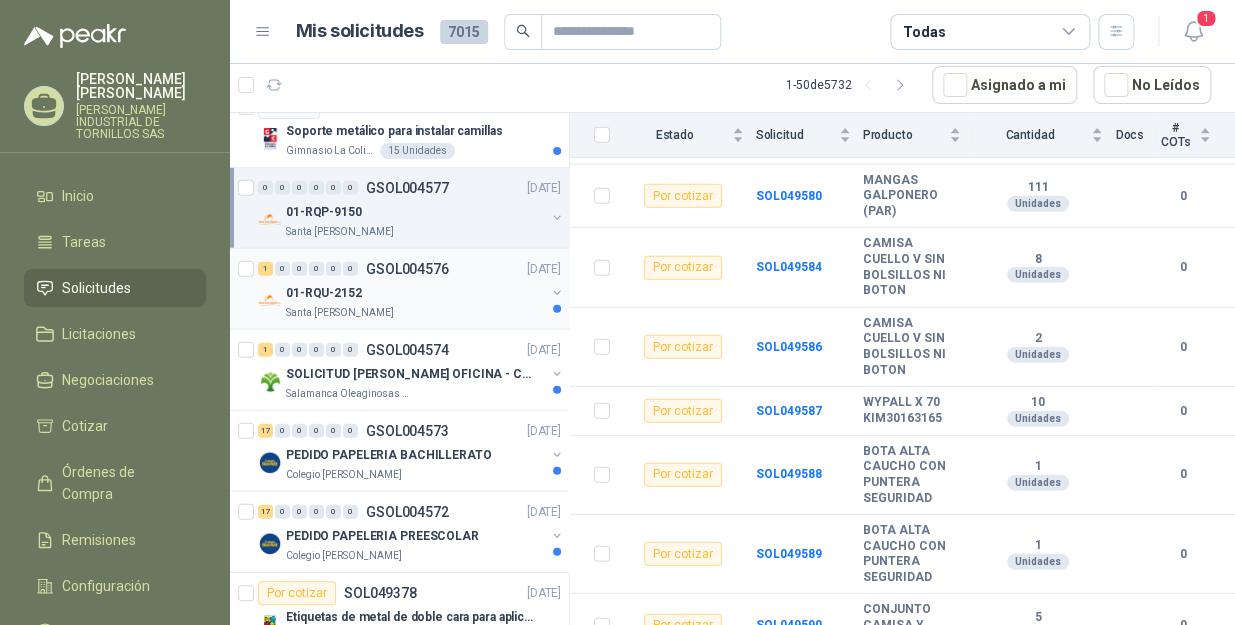 click on "Santa [PERSON_NAME]" at bounding box center [415, 313] 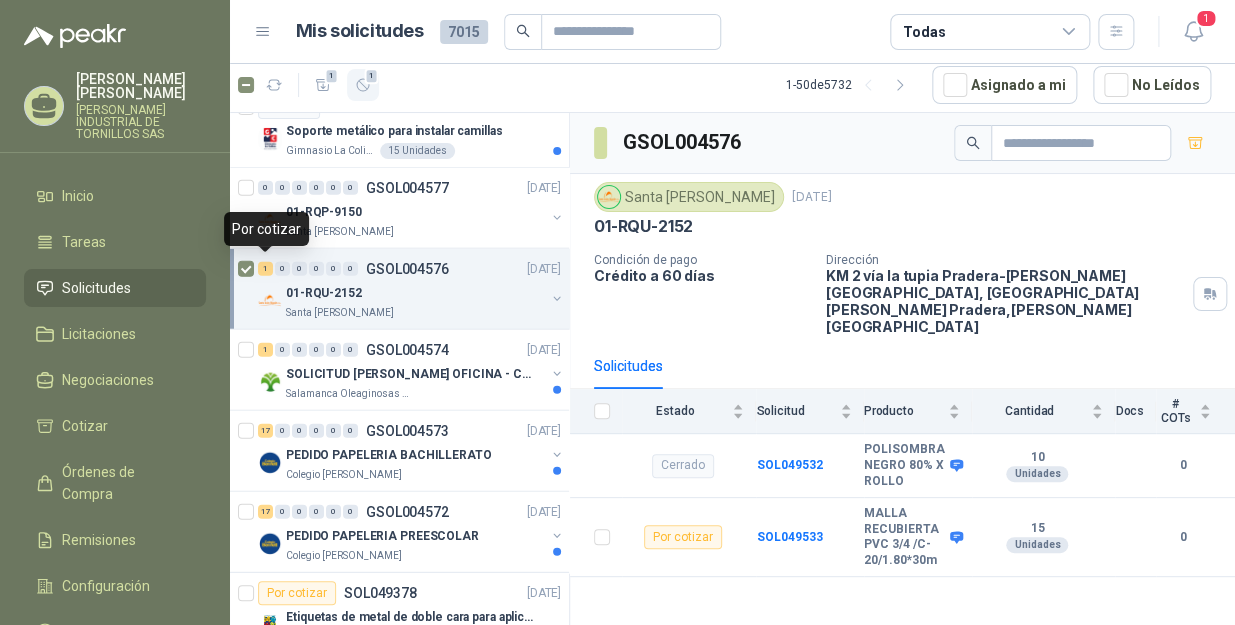 click 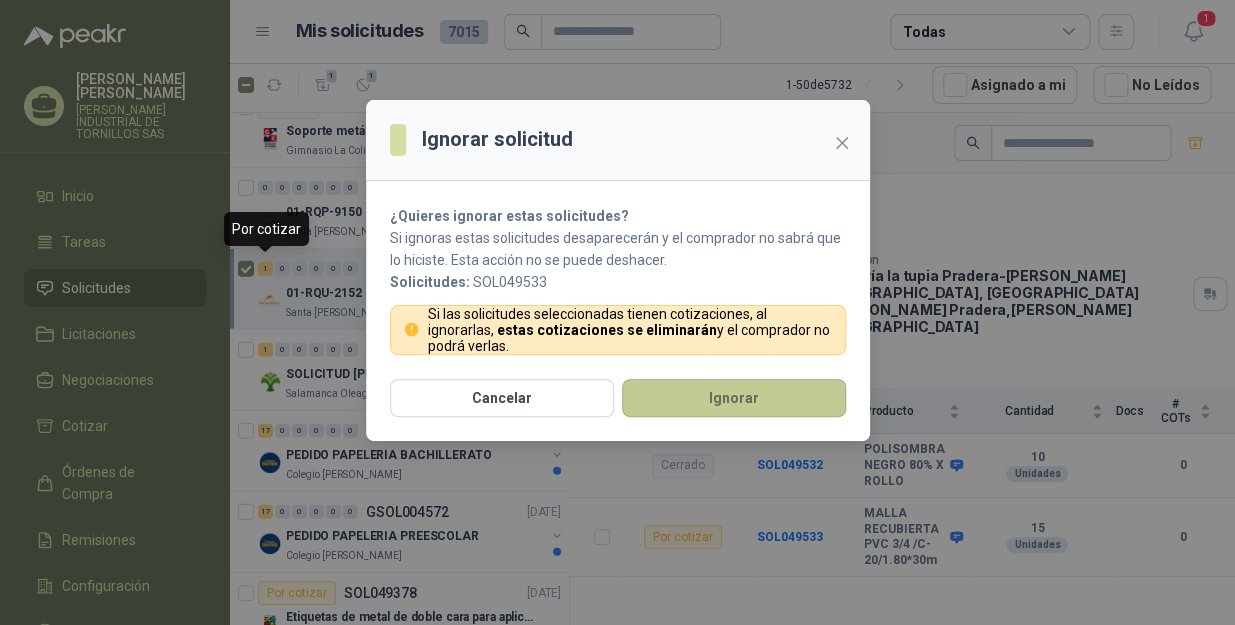 click on "Ignorar" at bounding box center [734, 398] 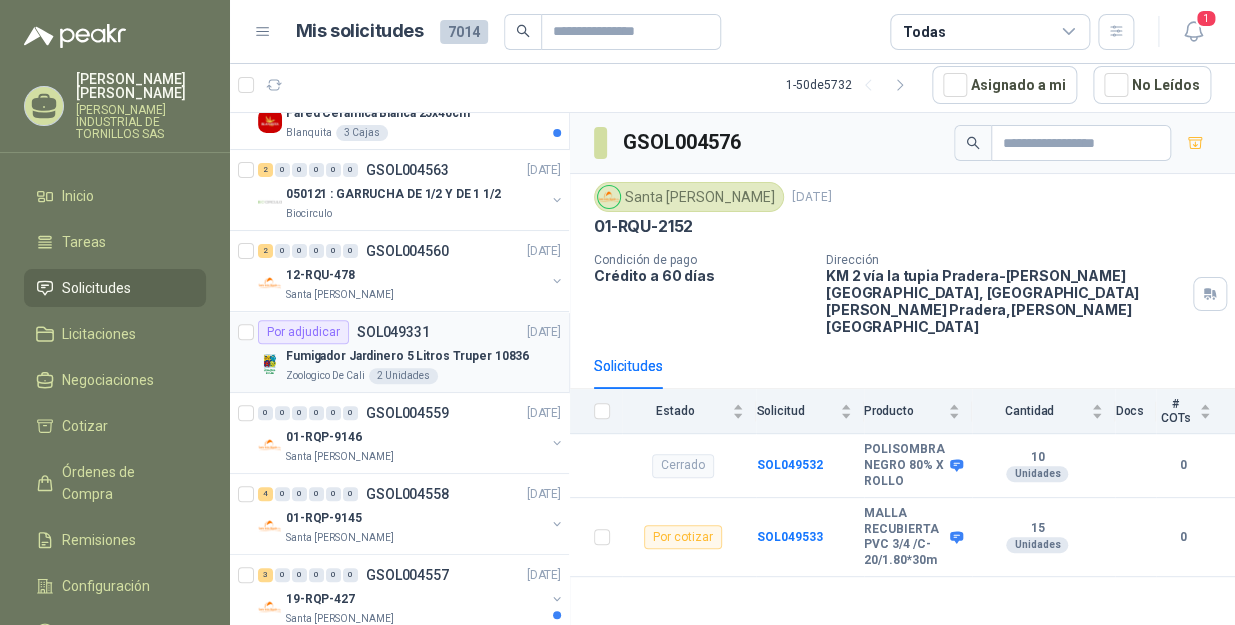 scroll, scrollTop: 2818, scrollLeft: 0, axis: vertical 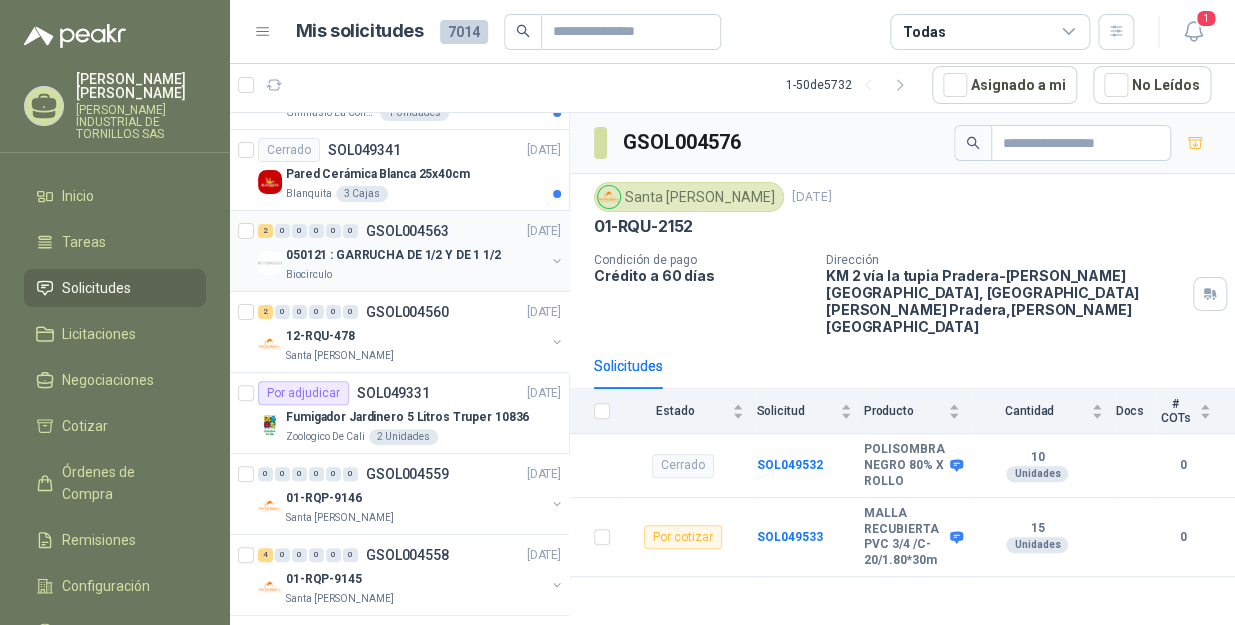 click on "GSOL004563" at bounding box center [407, 231] 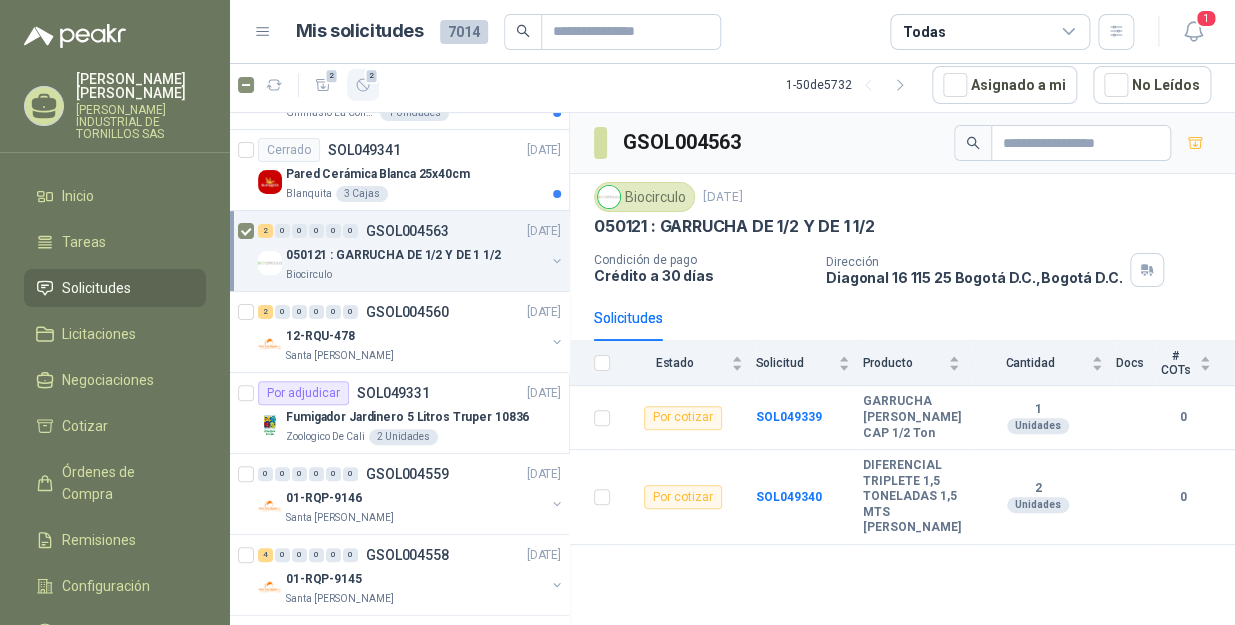 click on "2" at bounding box center [363, 85] 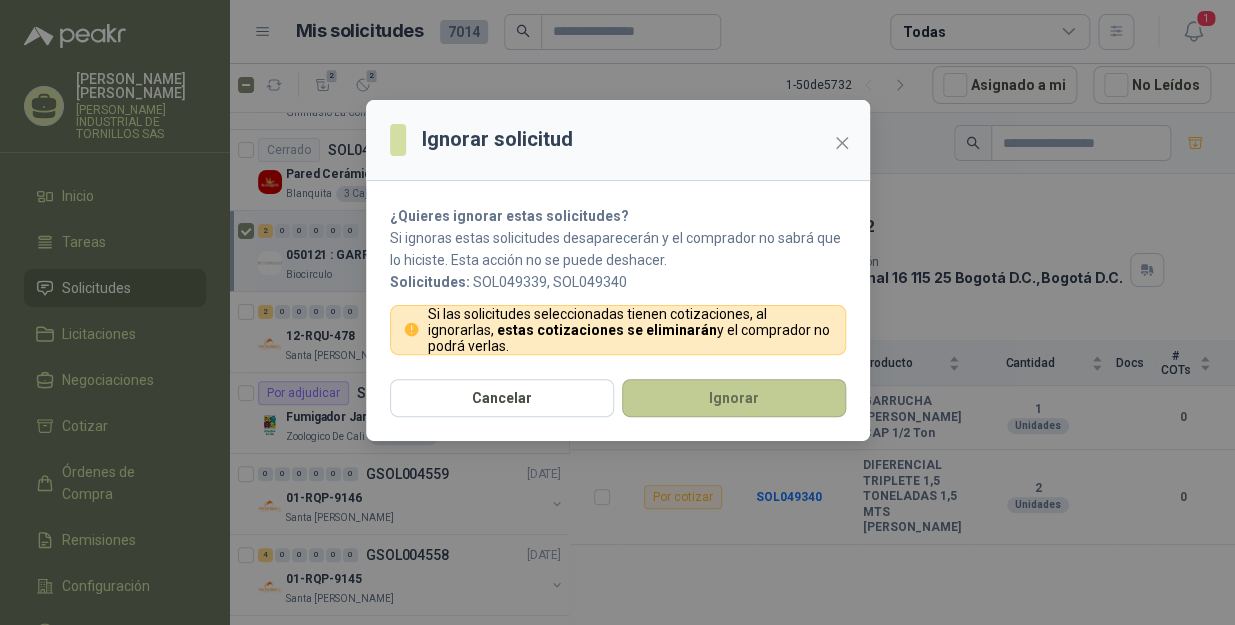 click on "Ignorar" at bounding box center [734, 398] 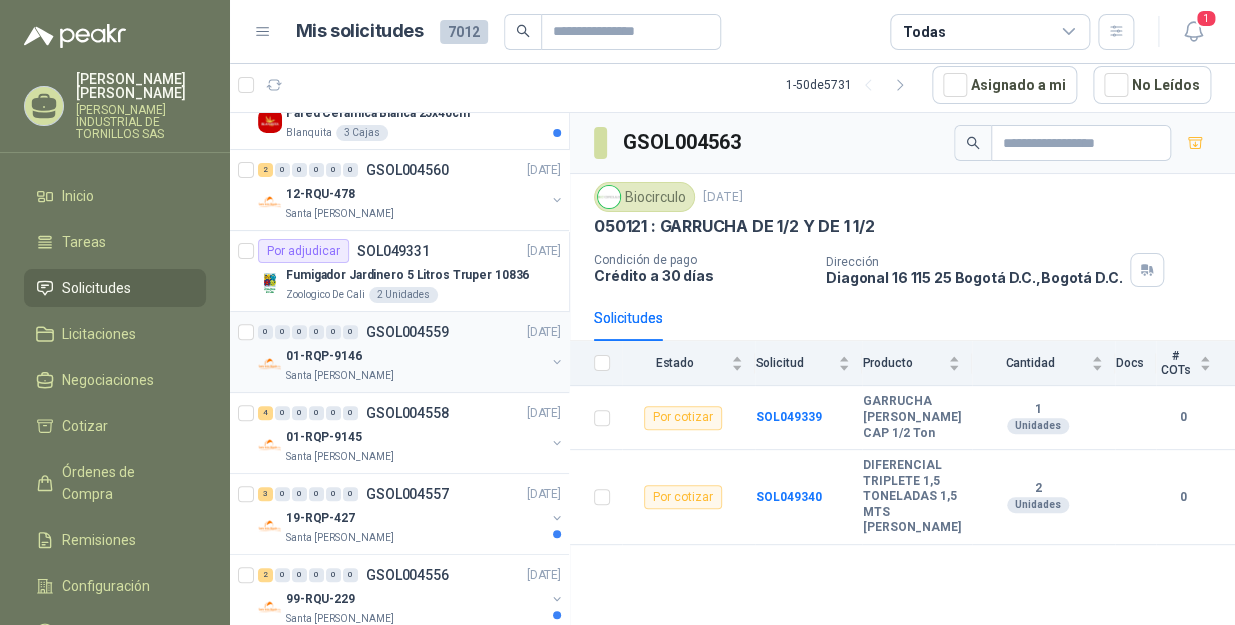 scroll, scrollTop: 2909, scrollLeft: 0, axis: vertical 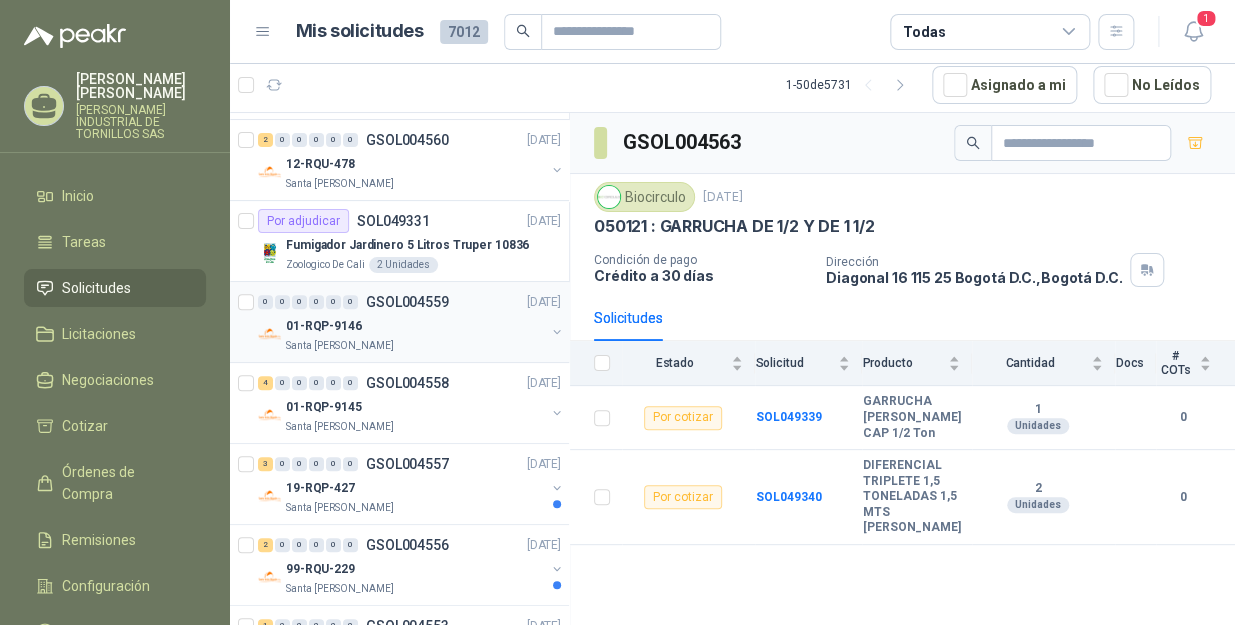 click on "Santa [PERSON_NAME]" at bounding box center [415, 346] 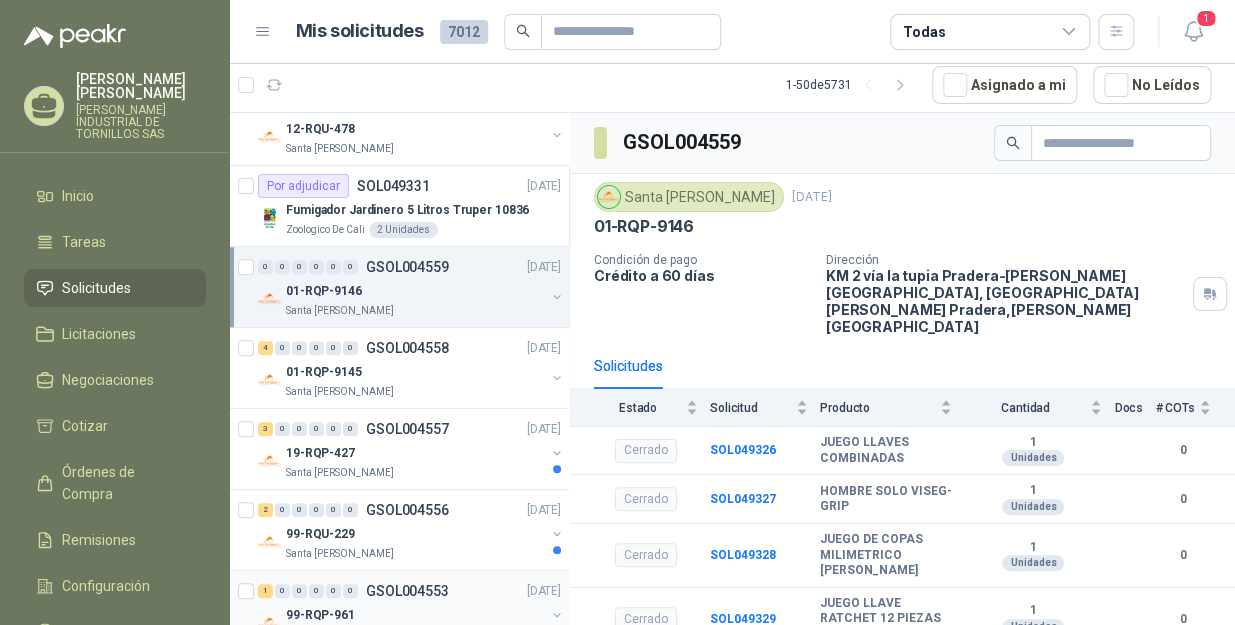 scroll, scrollTop: 2938, scrollLeft: 0, axis: vertical 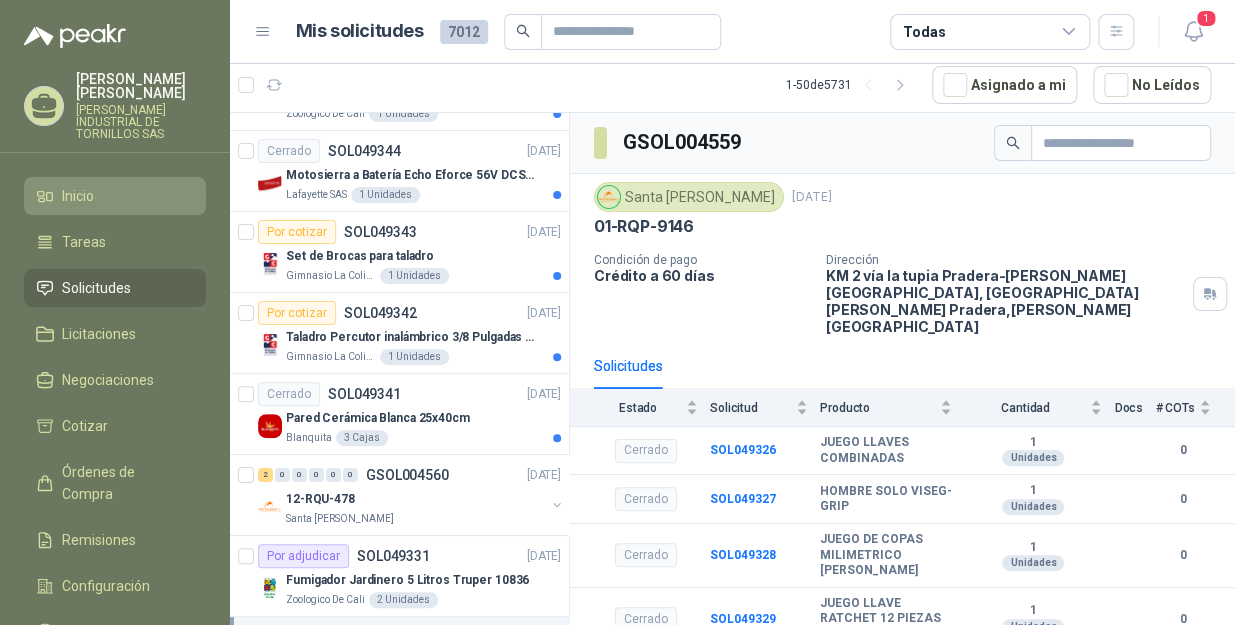 click on "Inicio" at bounding box center (115, 196) 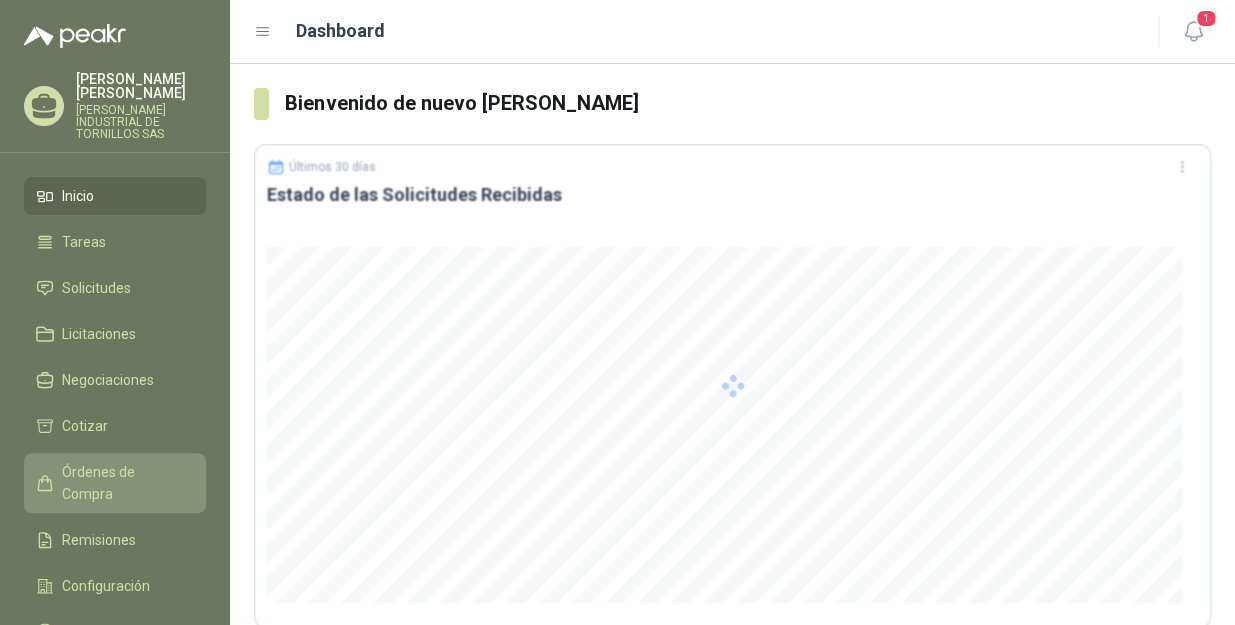 click on "Órdenes de Compra" at bounding box center (124, 483) 